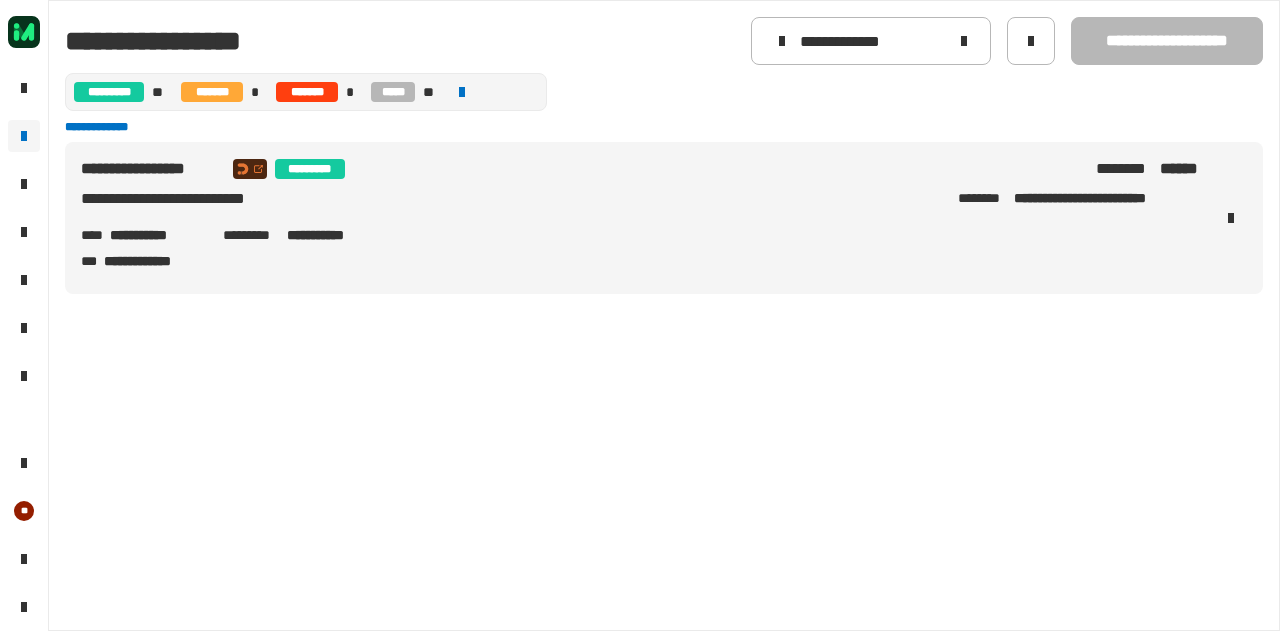 scroll, scrollTop: 0, scrollLeft: 0, axis: both 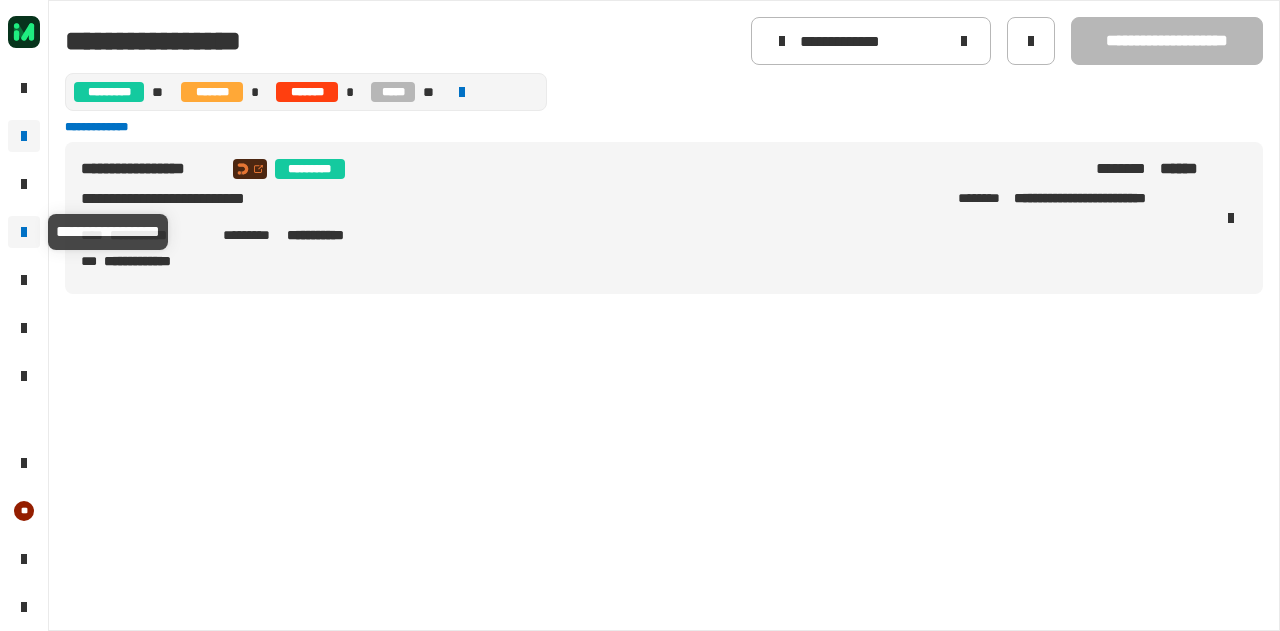 click 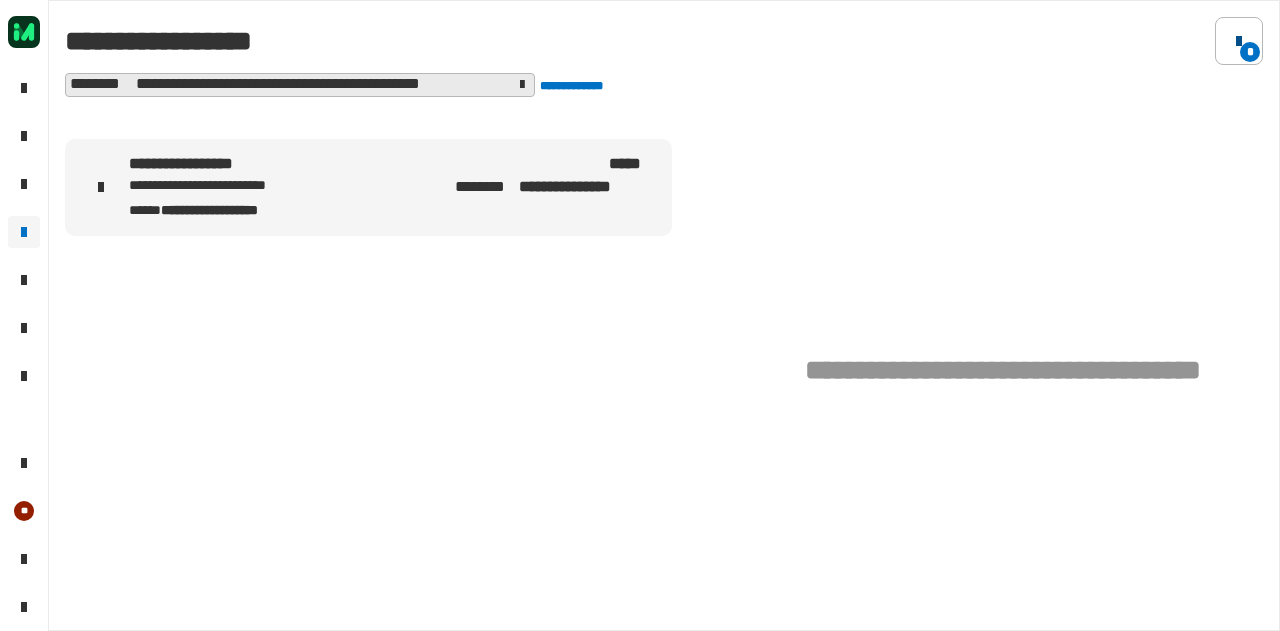 click 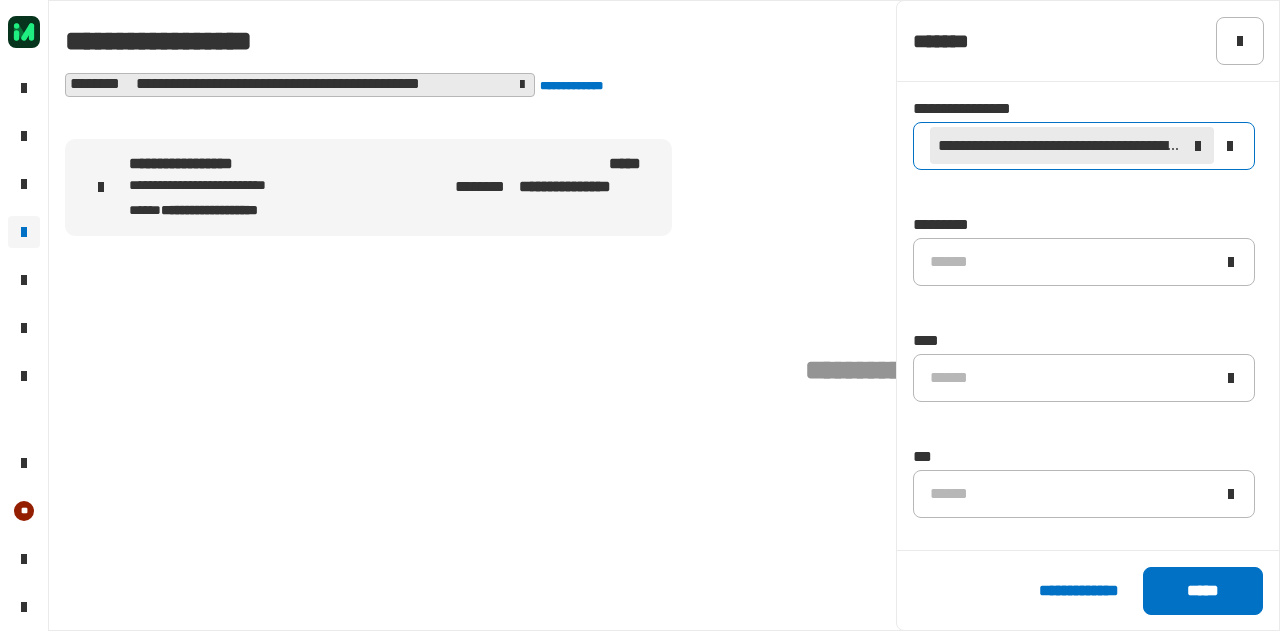 click 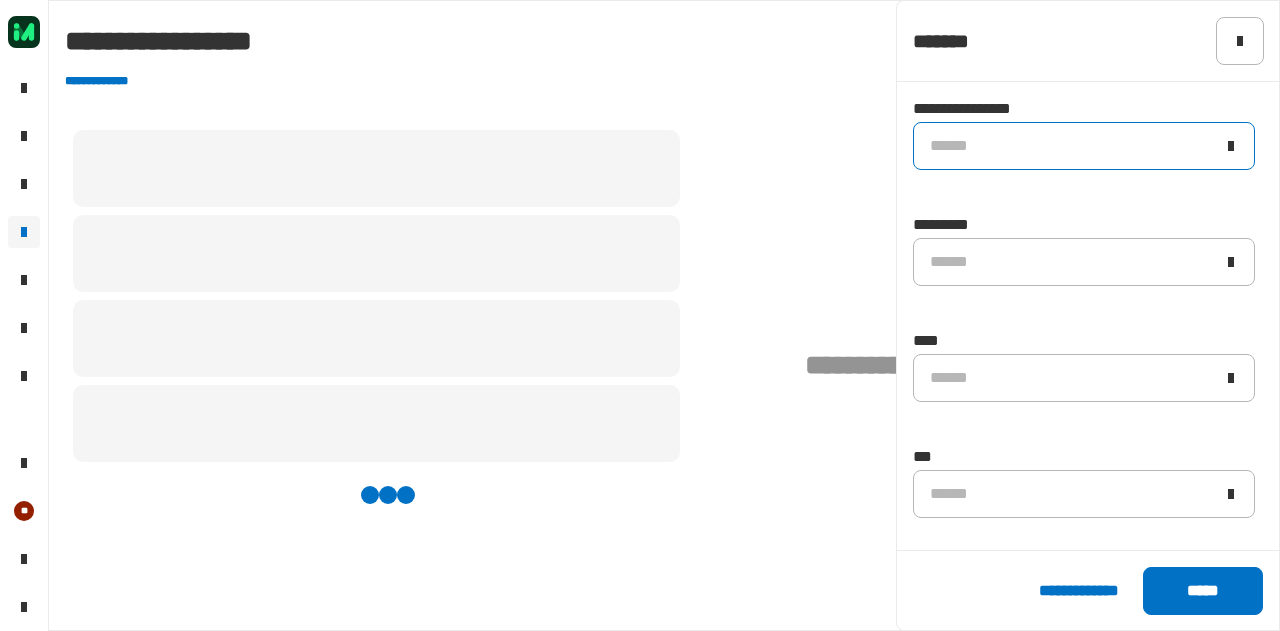 click on "******" 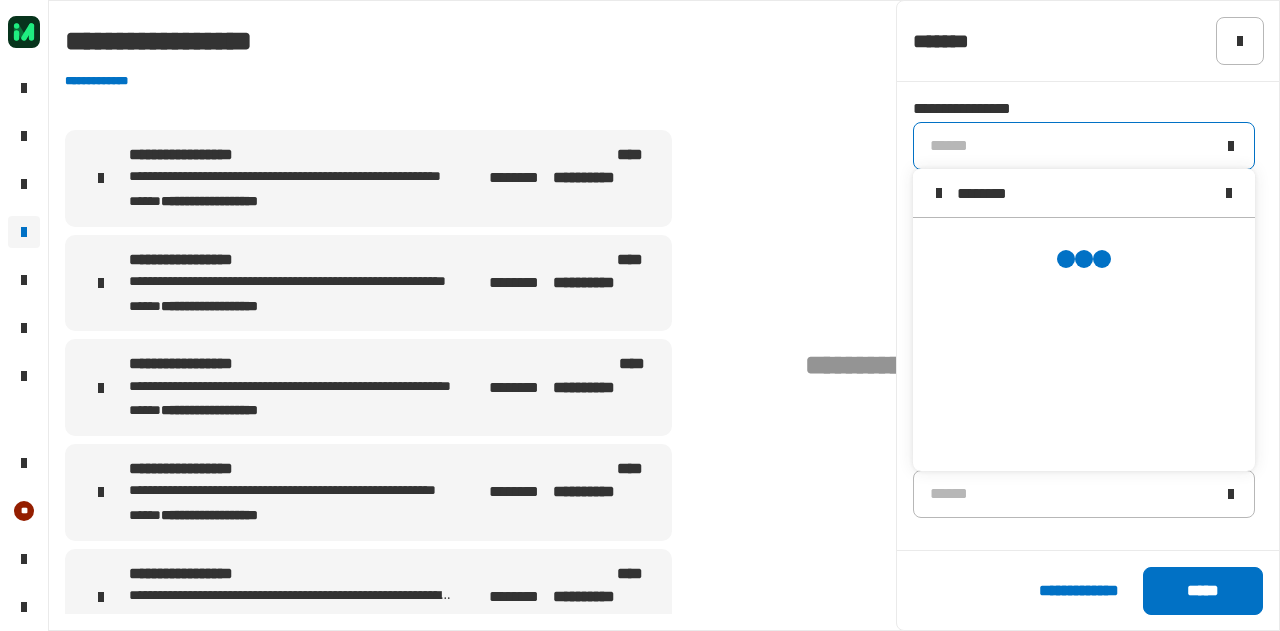 scroll, scrollTop: 0, scrollLeft: 0, axis: both 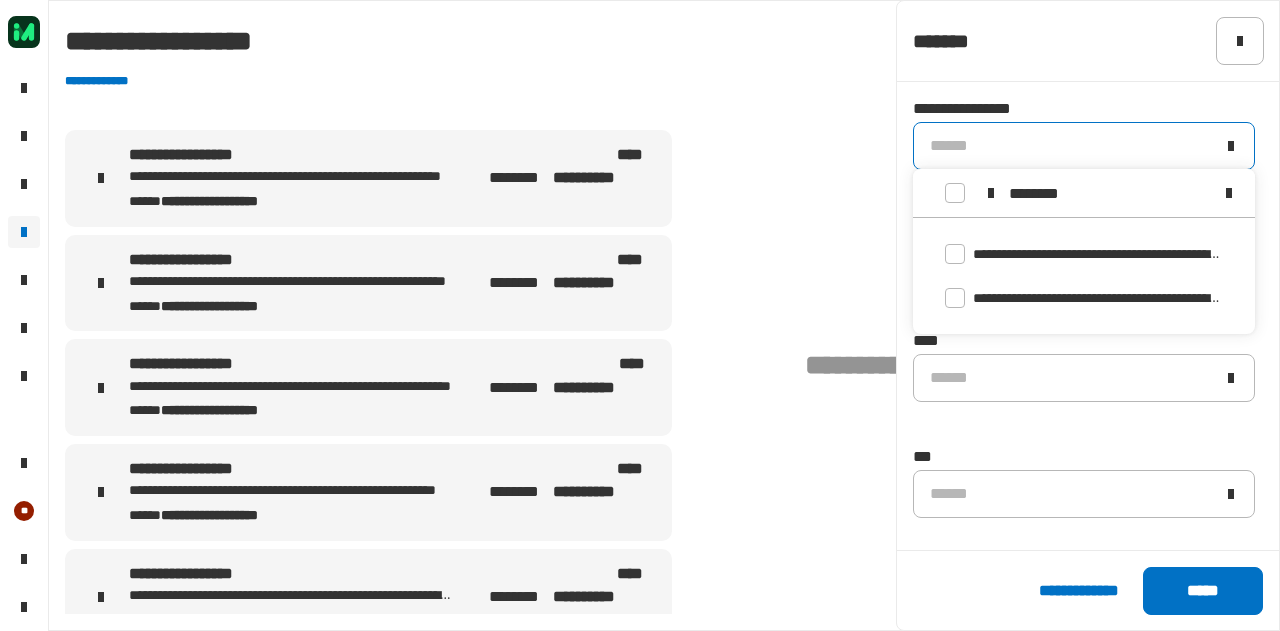 type on "********" 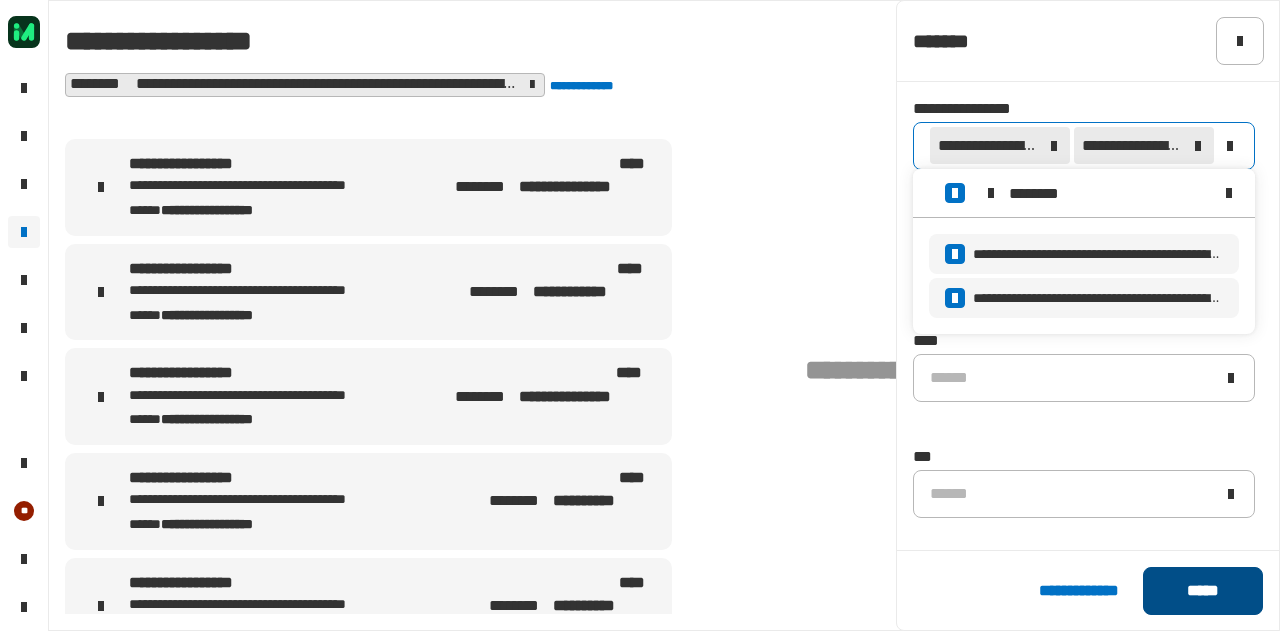 click on "*****" 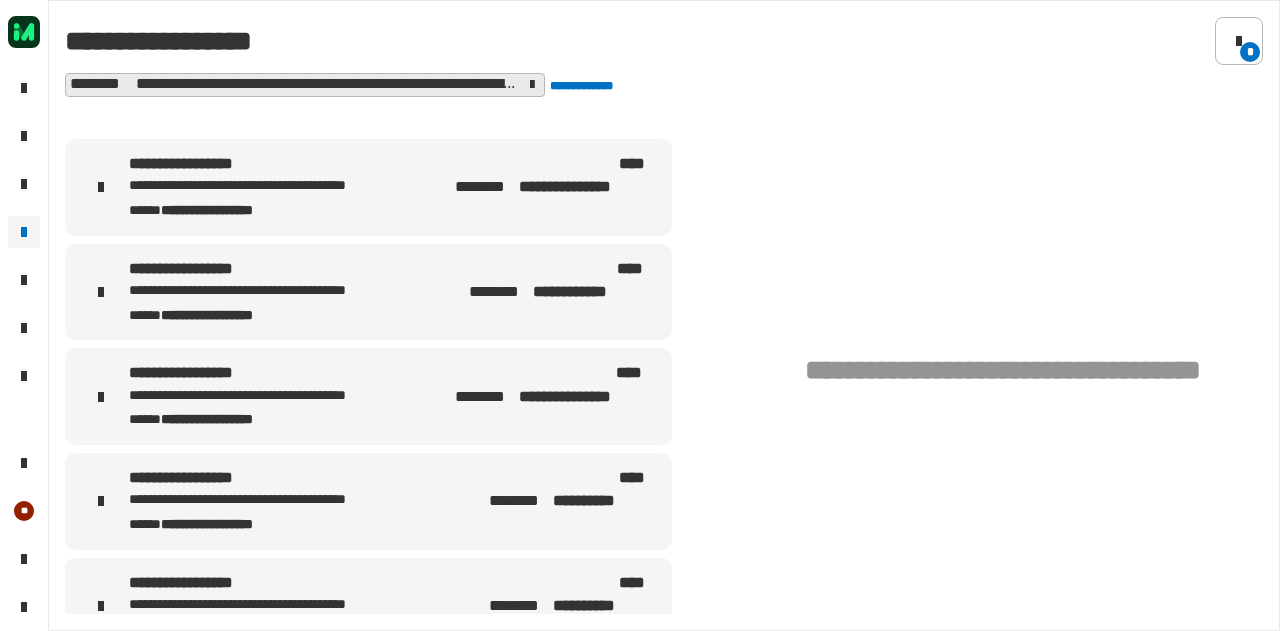 click on "**********" at bounding box center (290, 186) 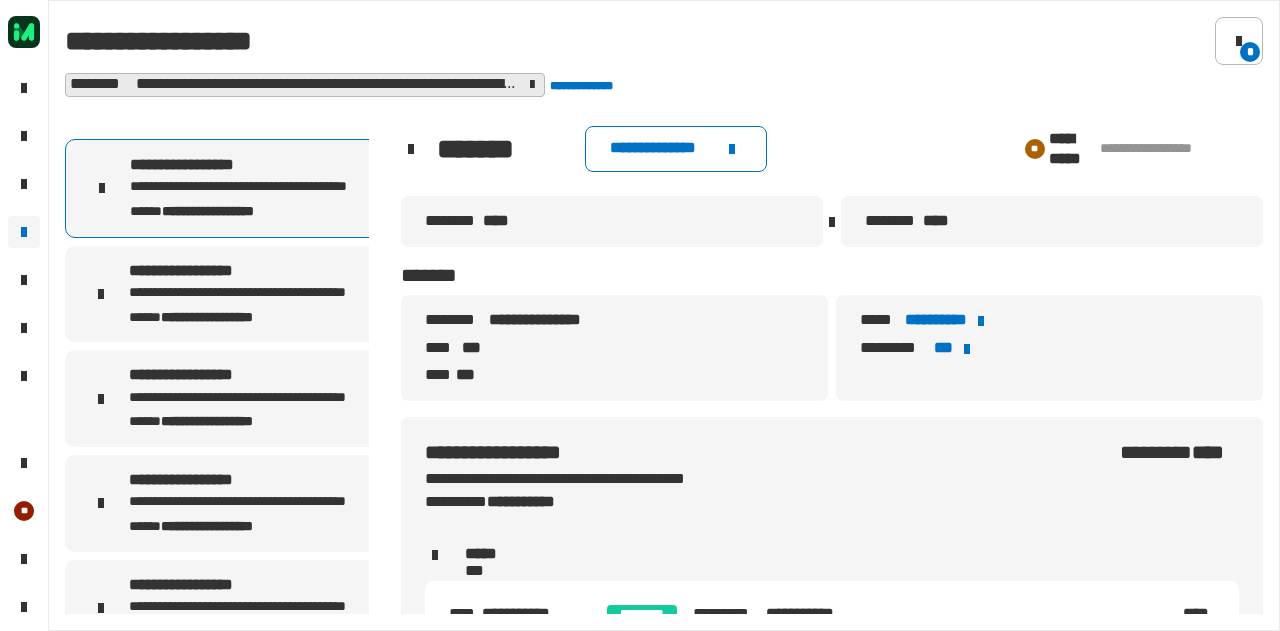 click on "[FIRST] [LAST]" 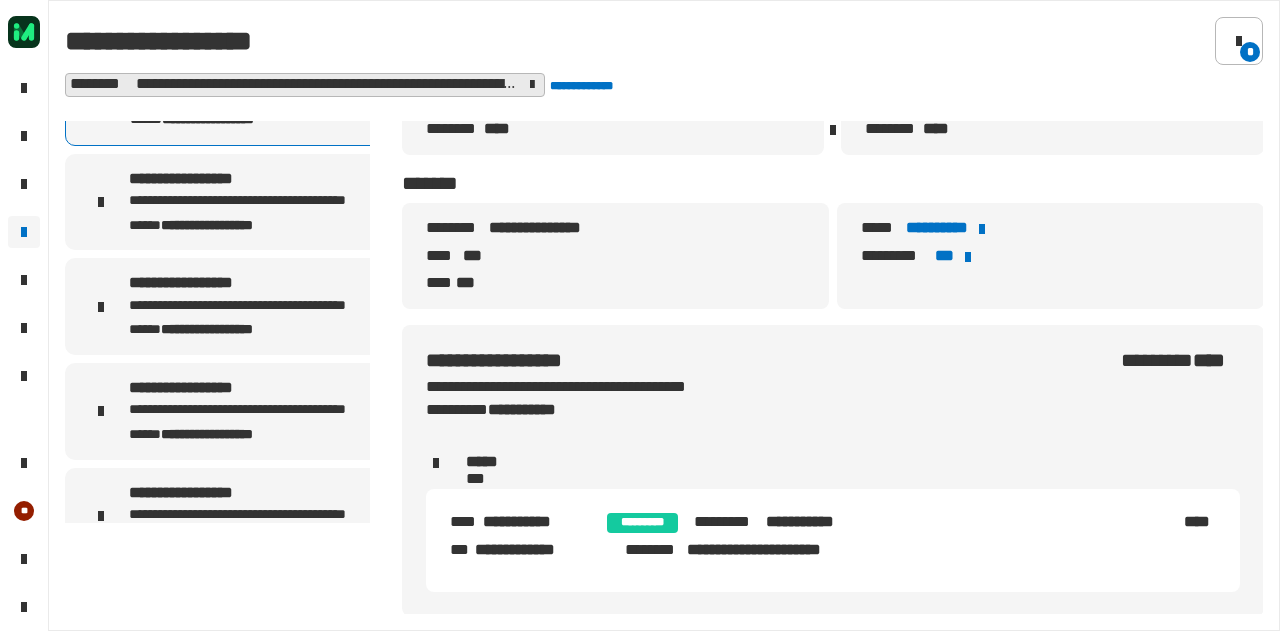 scroll, scrollTop: 0, scrollLeft: 0, axis: both 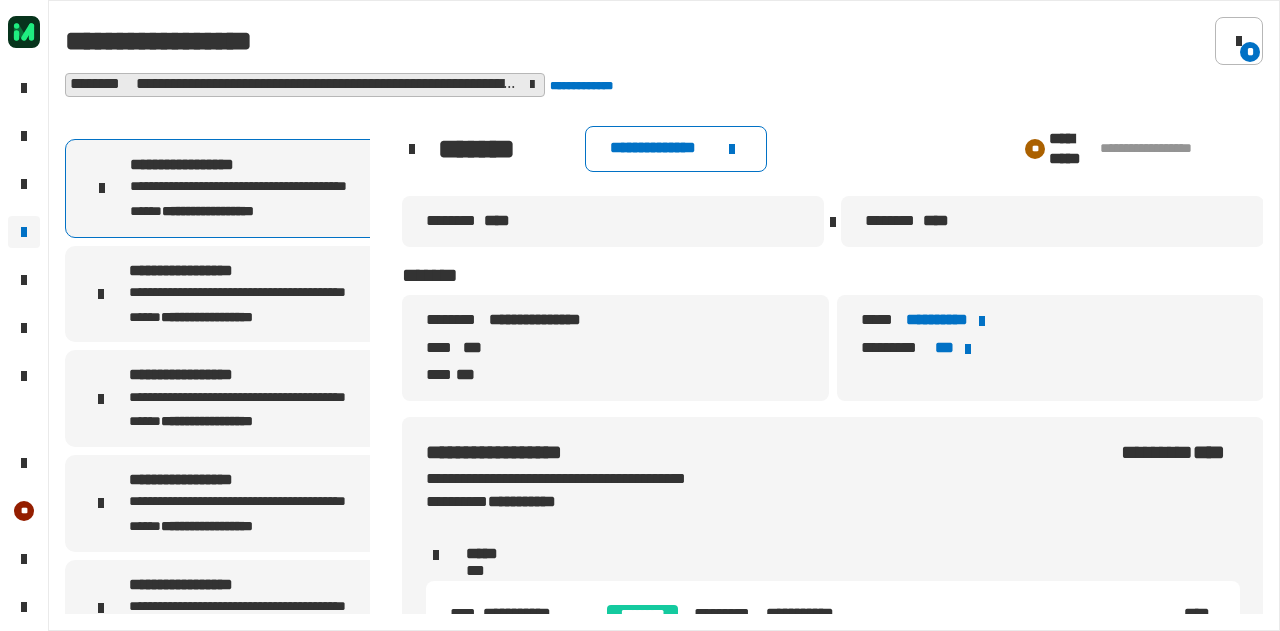 drag, startPoint x: 1206, startPoint y: 149, endPoint x: 1078, endPoint y: 154, distance: 128.09763 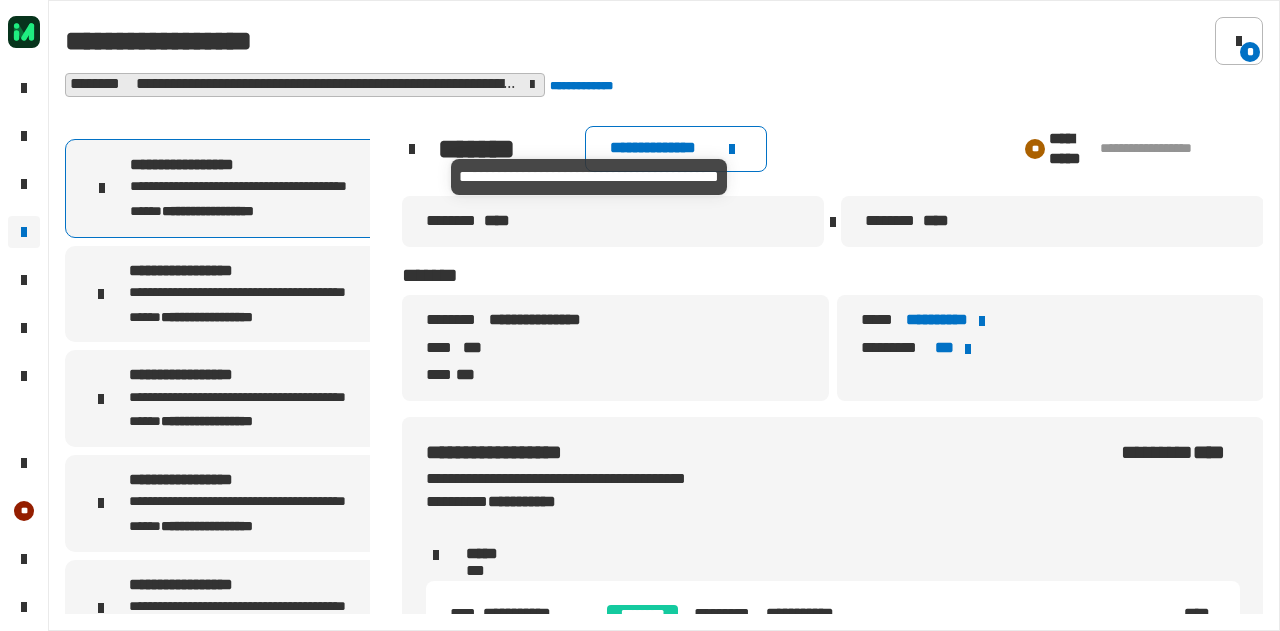 click on "**********" at bounding box center (290, 187) 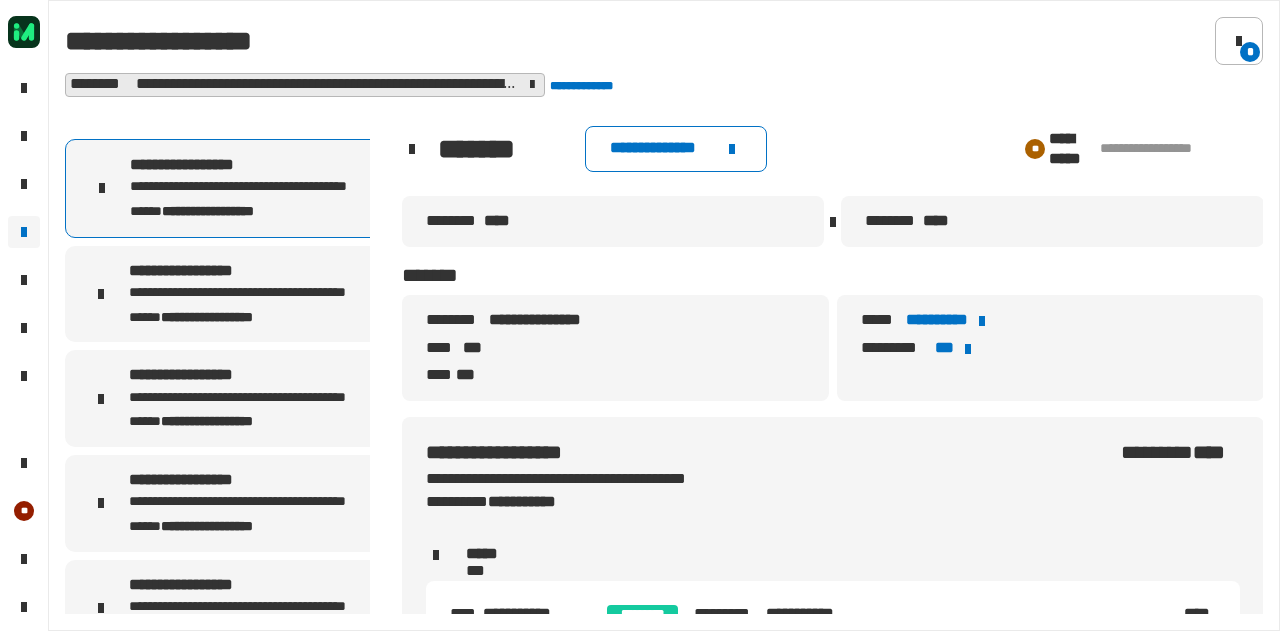 click on "**********" at bounding box center (290, 293) 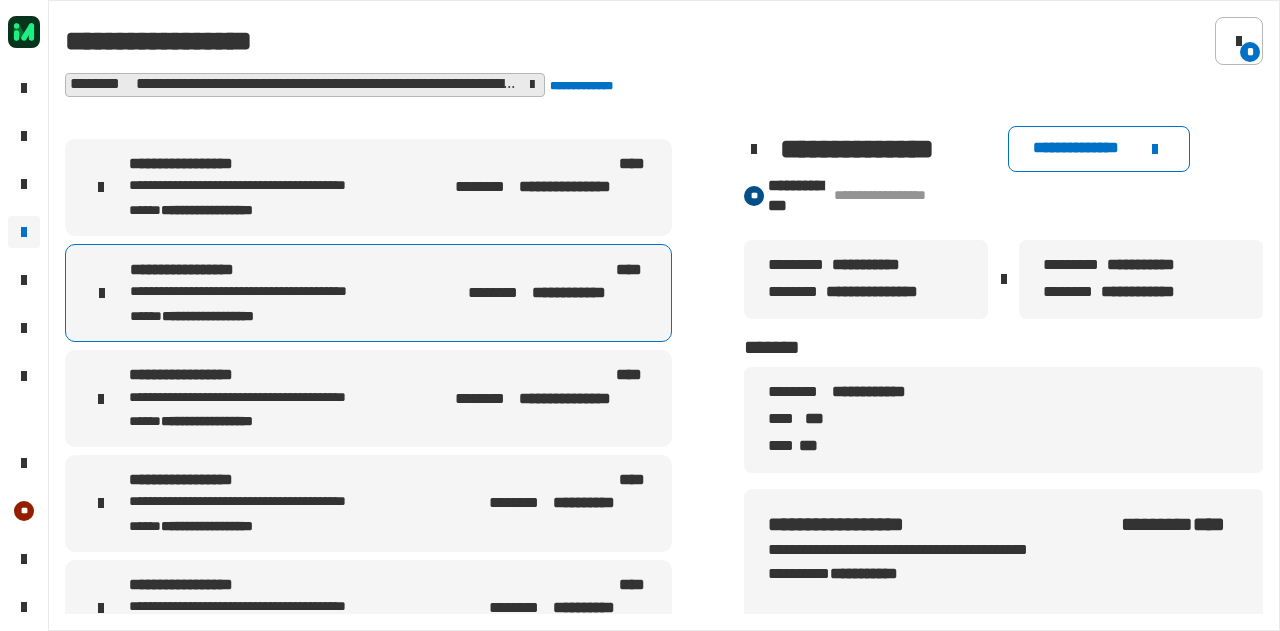 click on "[NUMBER] [STREET] [CITY] [STATE] [ZIP] [COUNTRY]" 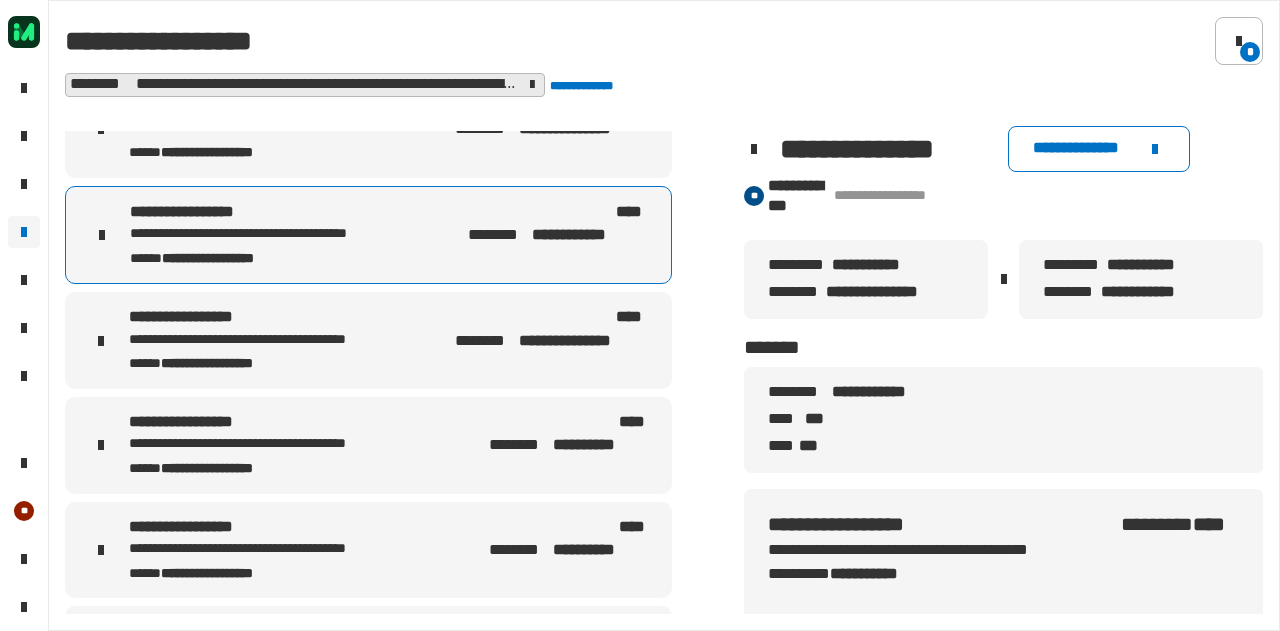 scroll, scrollTop: 0, scrollLeft: 0, axis: both 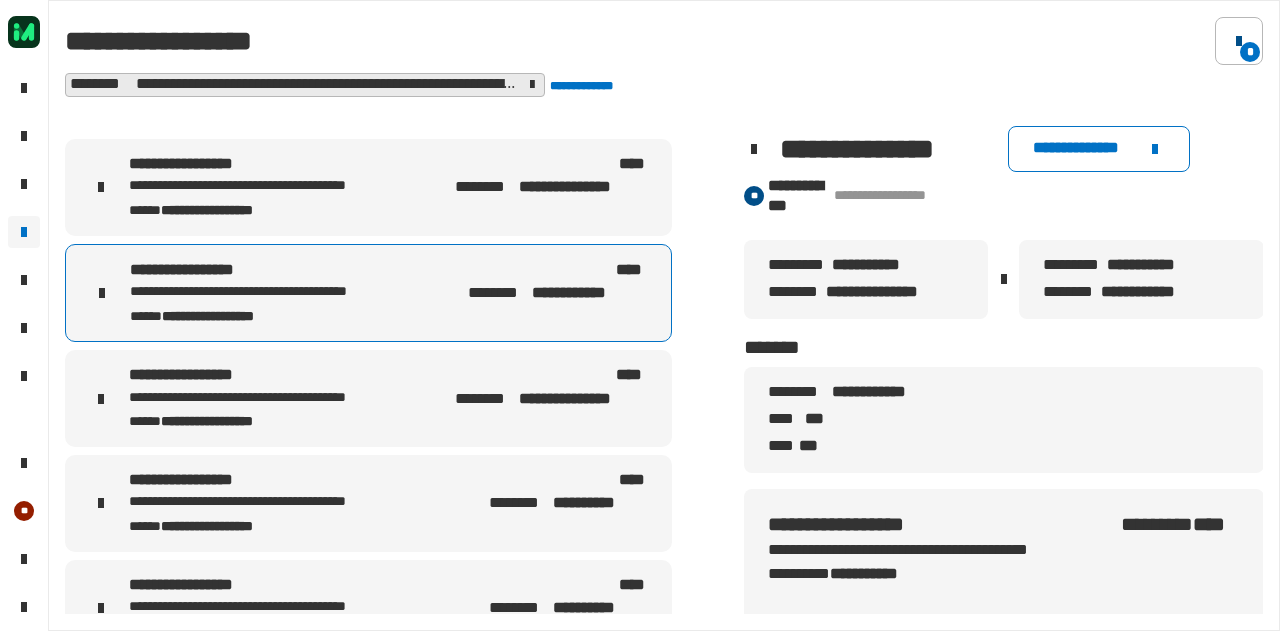 click 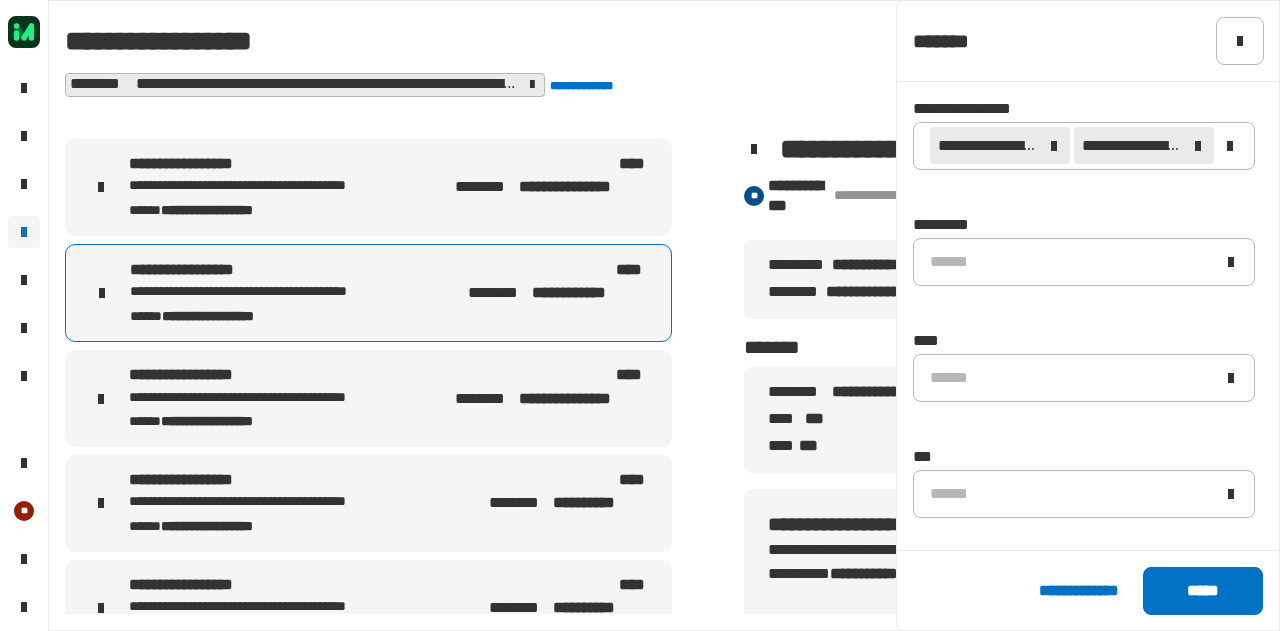 click 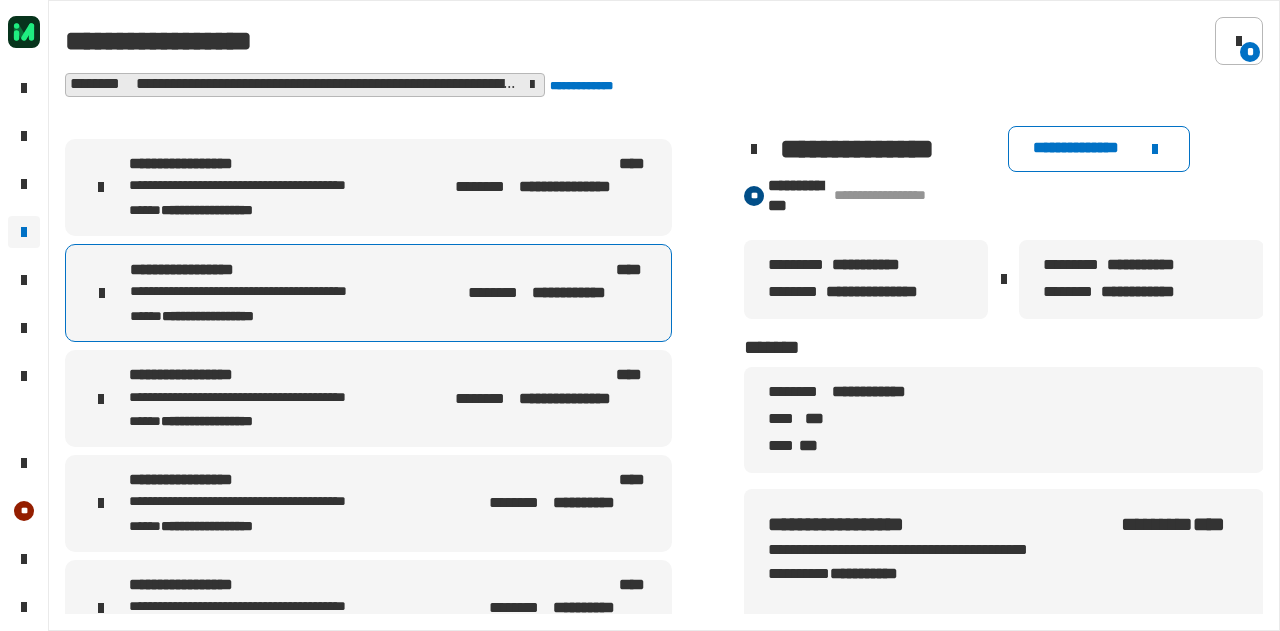 click on "[FIRST] [LAST]" 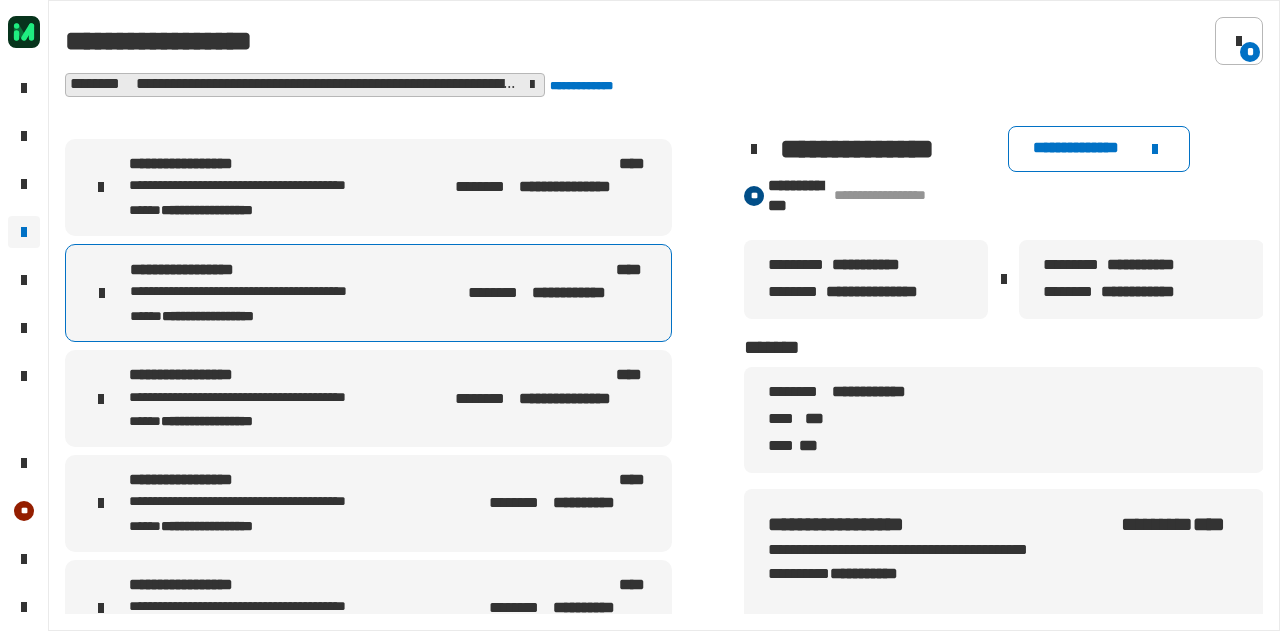 drag, startPoint x: 974, startPoint y: 388, endPoint x: 831, endPoint y: 400, distance: 143.50261 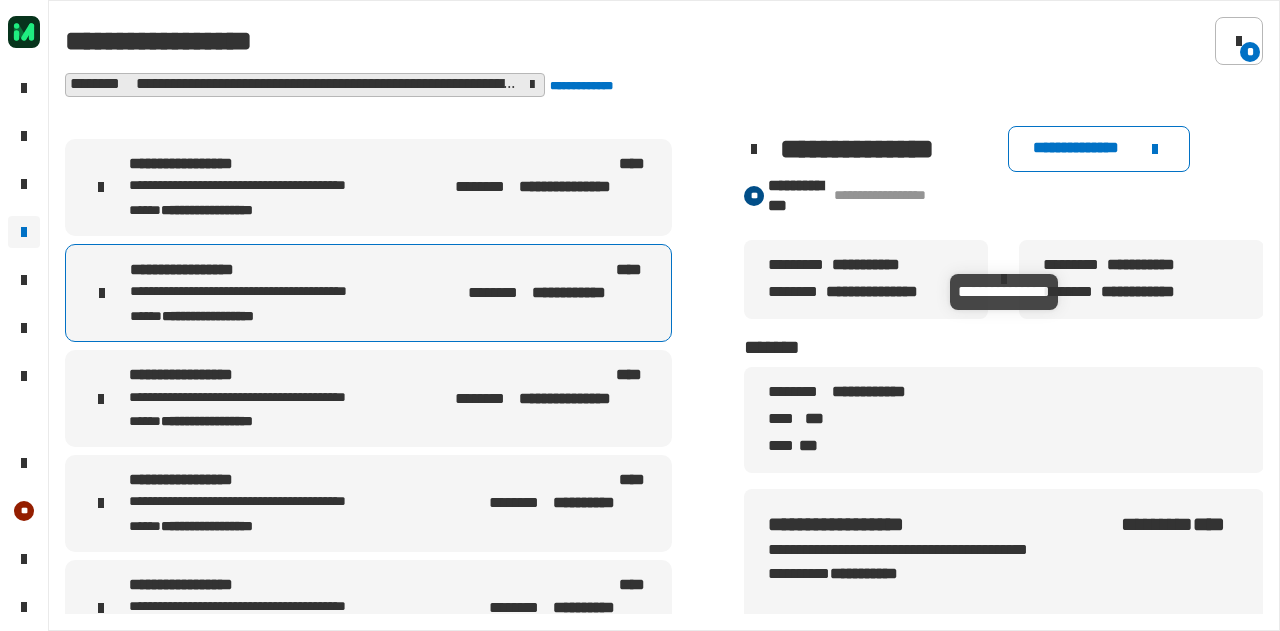 click on "**********" 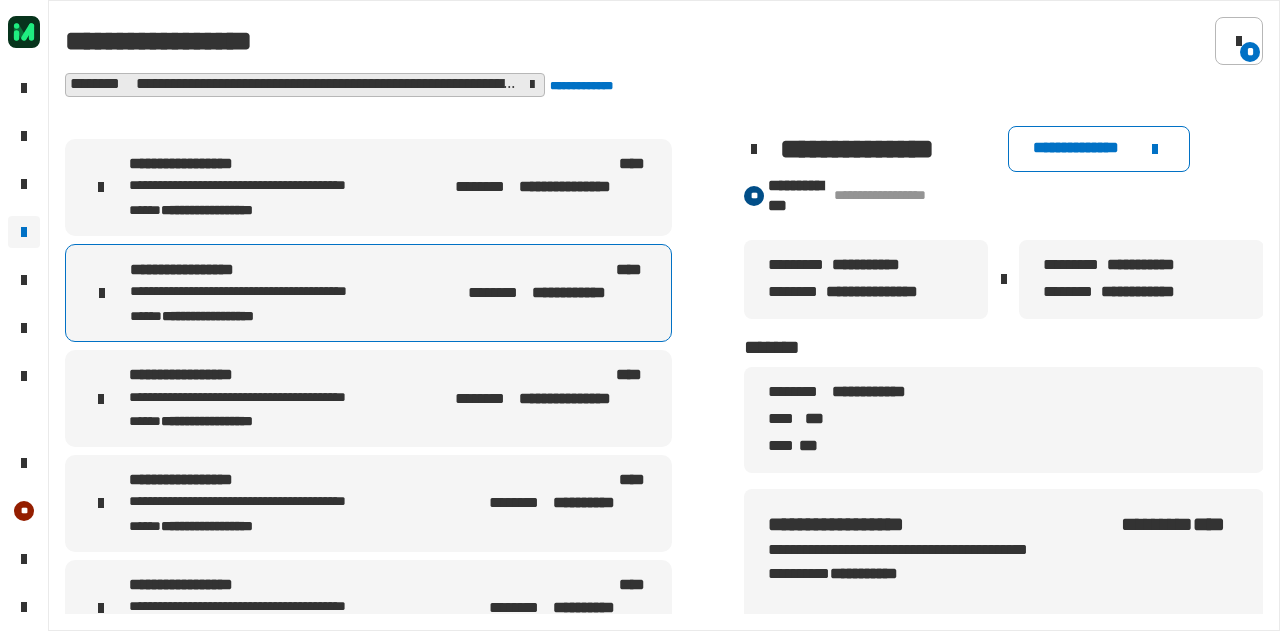 click on "[FIRST] [LAST]" 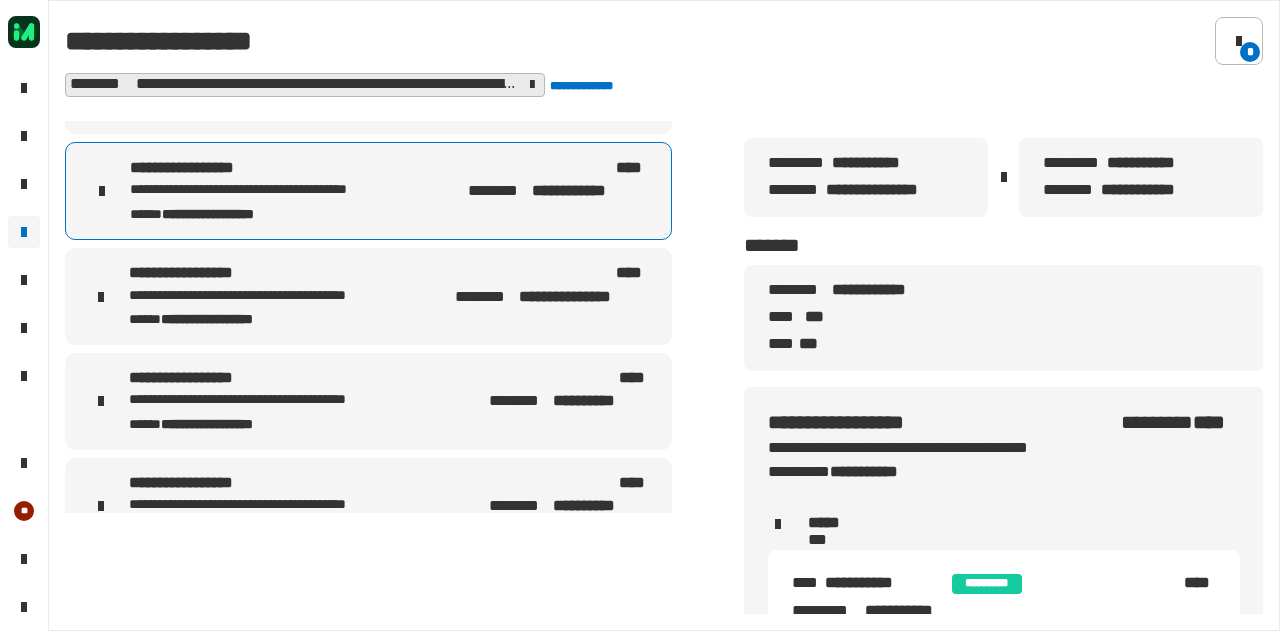 scroll, scrollTop: 0, scrollLeft: 0, axis: both 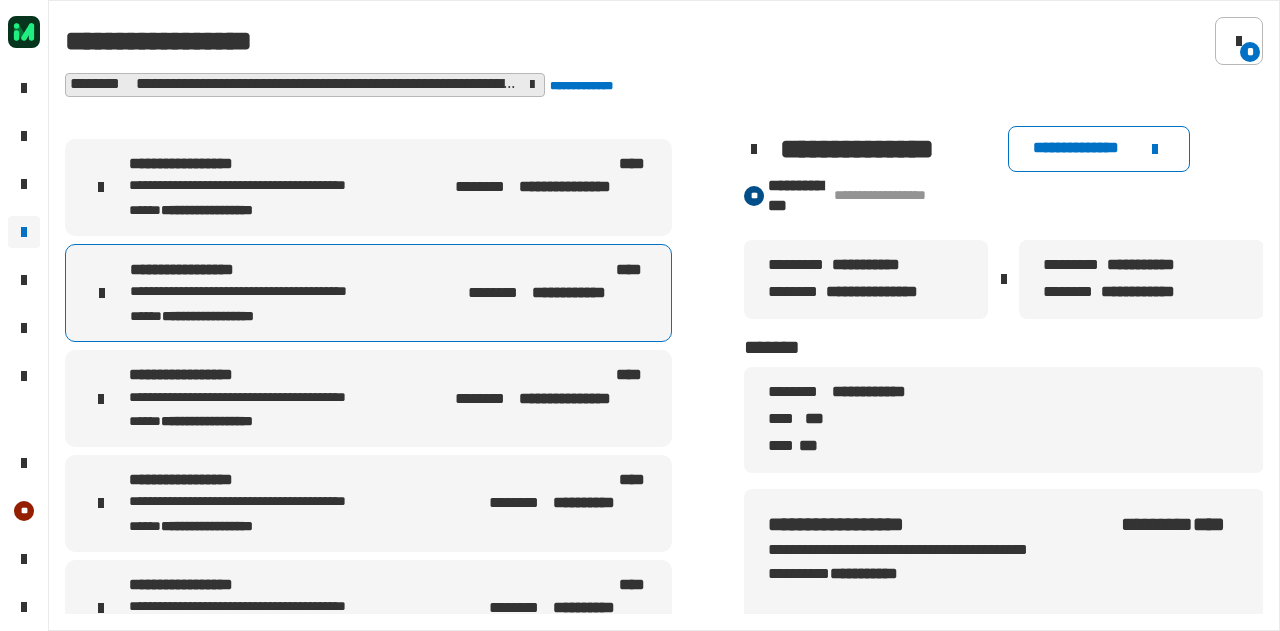 click on "**********" at bounding box center (290, 209) 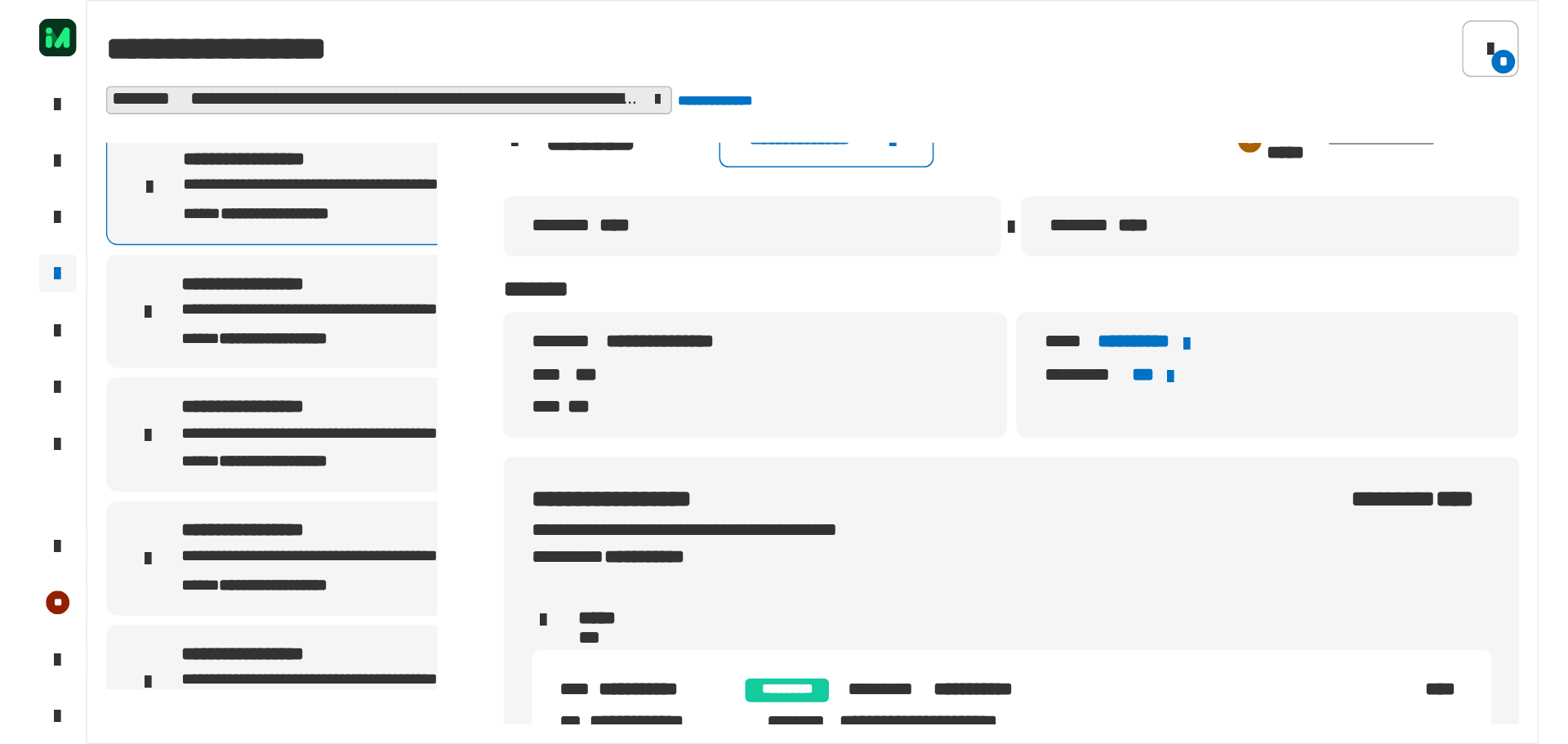 scroll, scrollTop: 0, scrollLeft: 0, axis: both 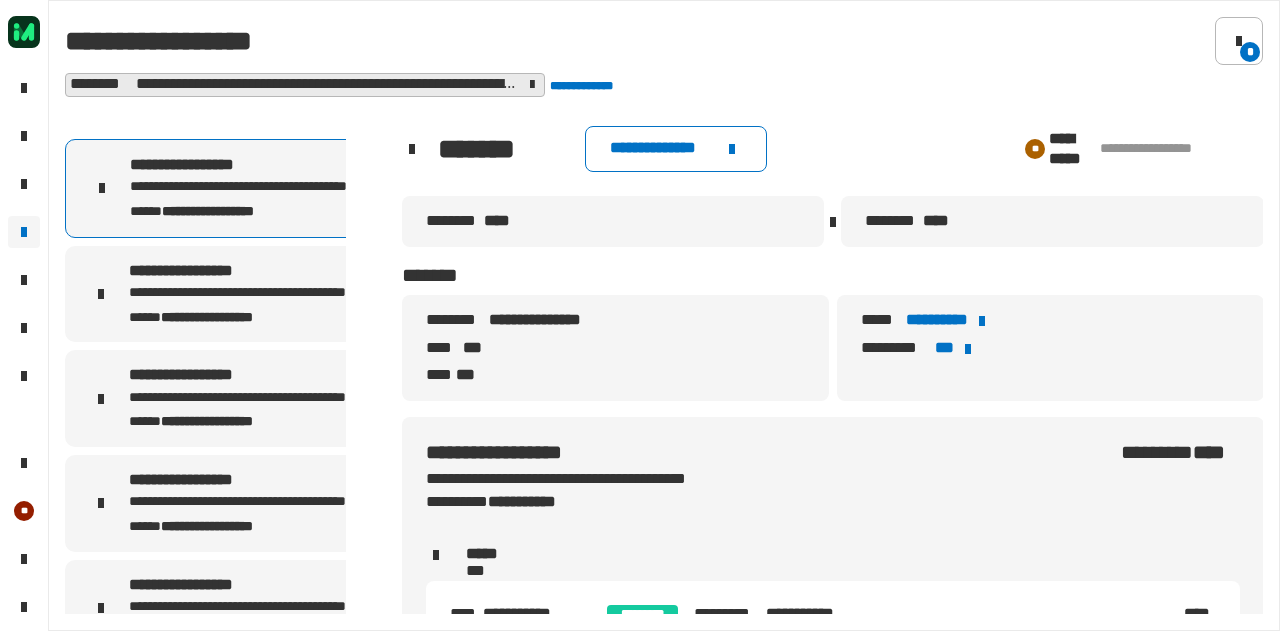 click on "**********" at bounding box center (202, 271) 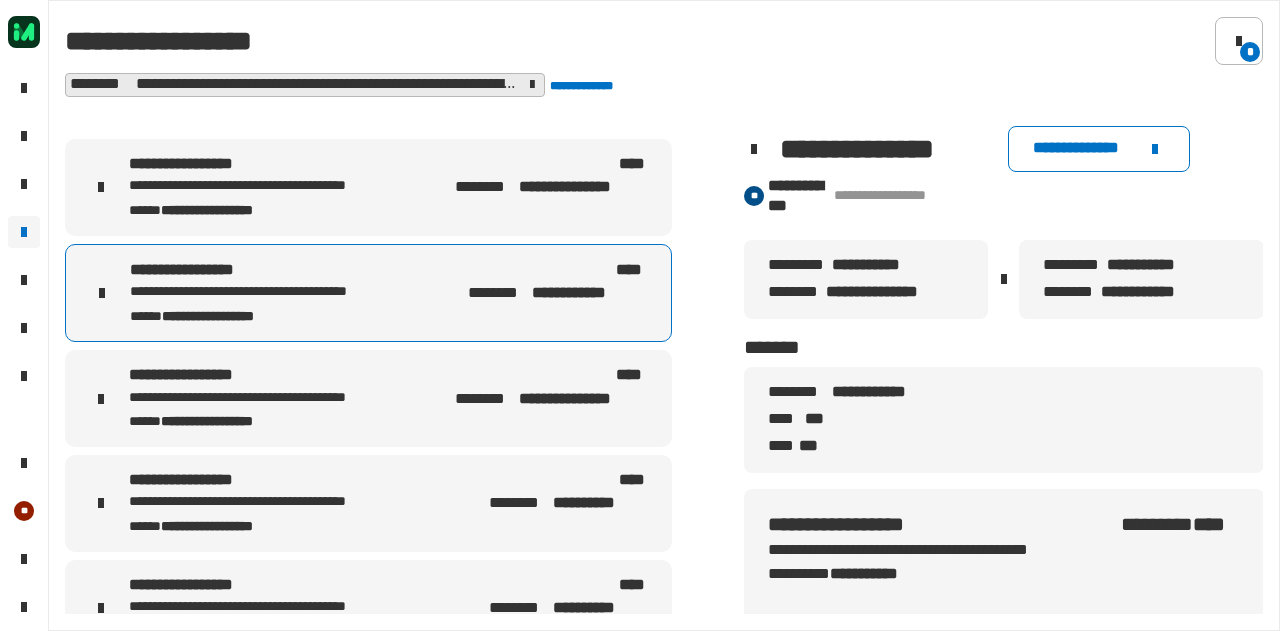 click on "**********" at bounding box center [290, 398] 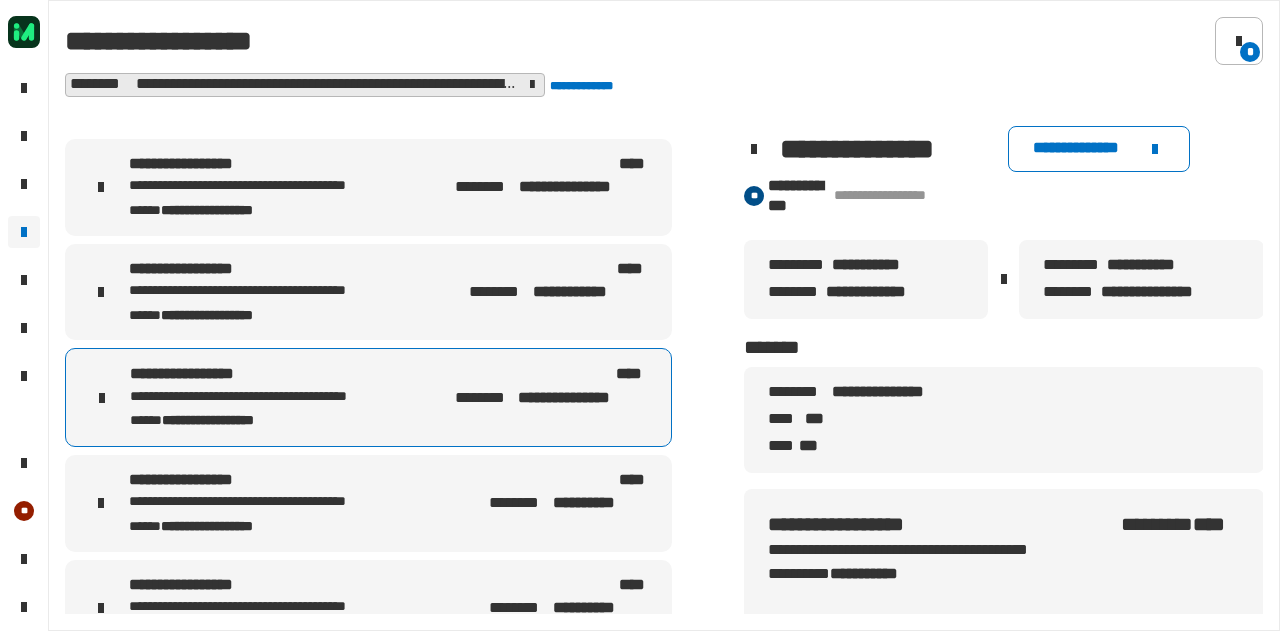 click on "[FIRST] [LAST]" at bounding box center (558, 281) 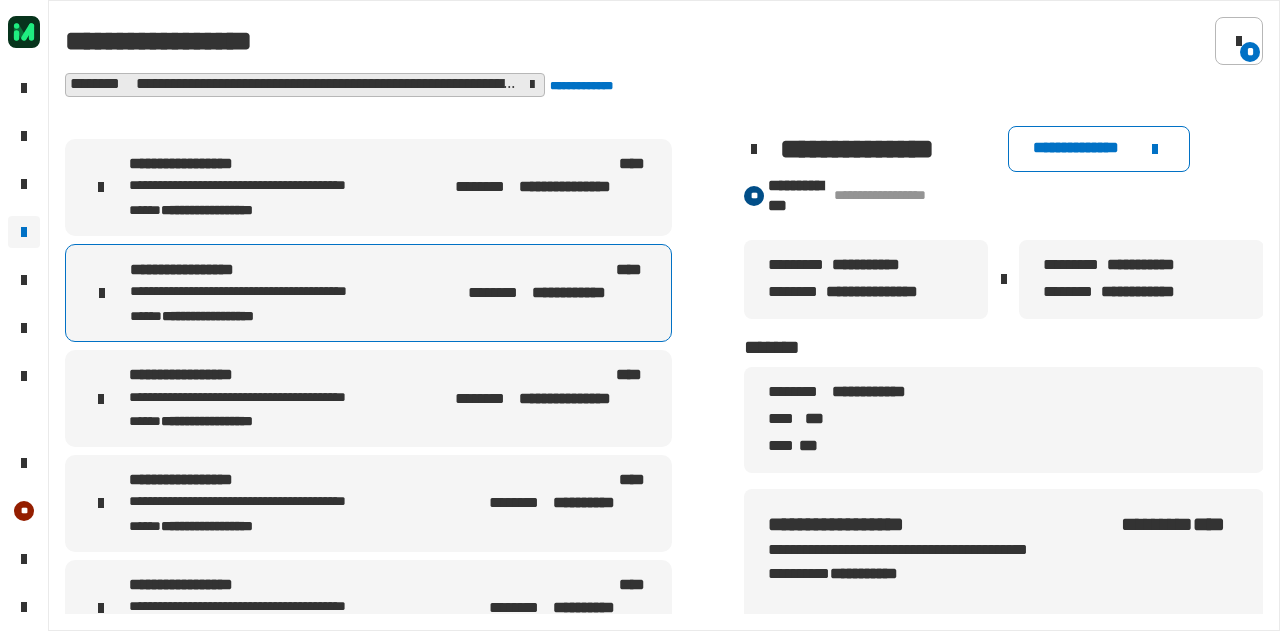 click on "**********" at bounding box center [583, 187] 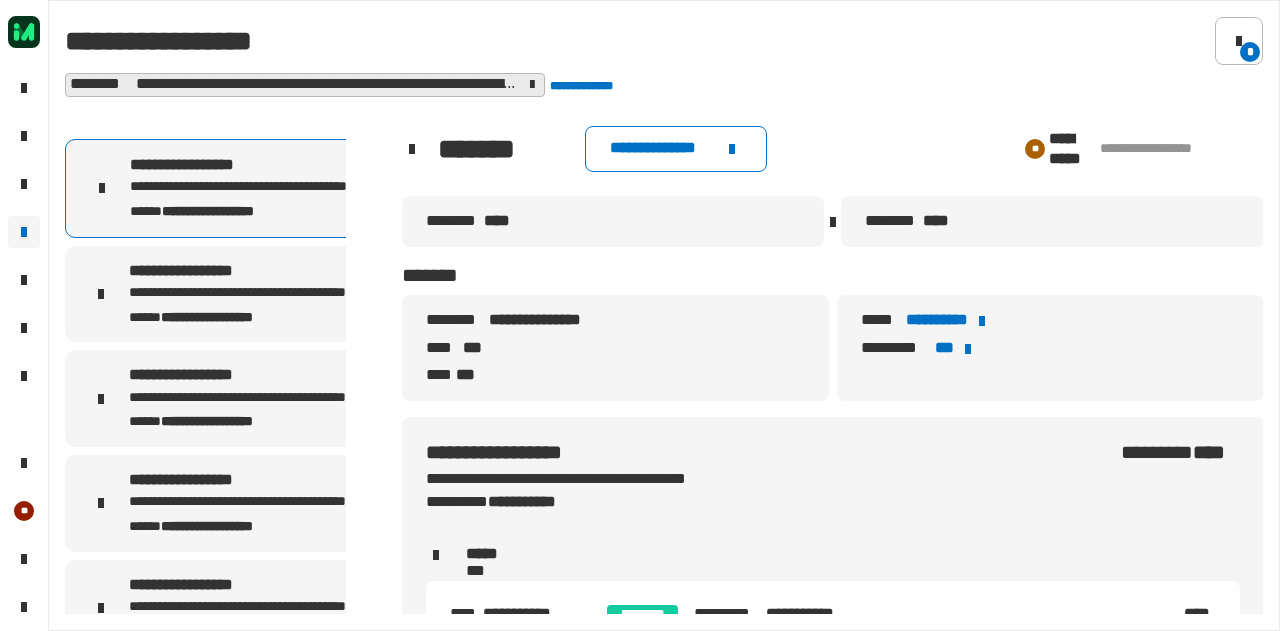 click on "[FIRST] [LAST] [STATE] [ZIP]" at bounding box center [290, 294] 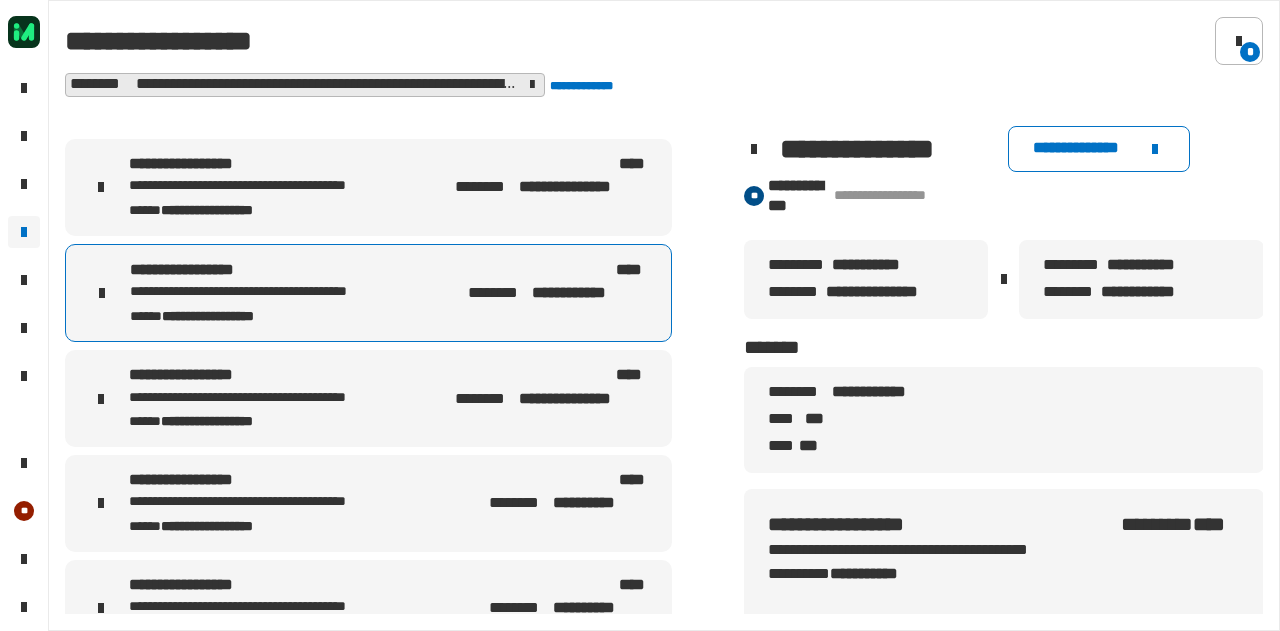 click on "[FIRST] [LAST] [STATE] [ZIP]" at bounding box center [290, 398] 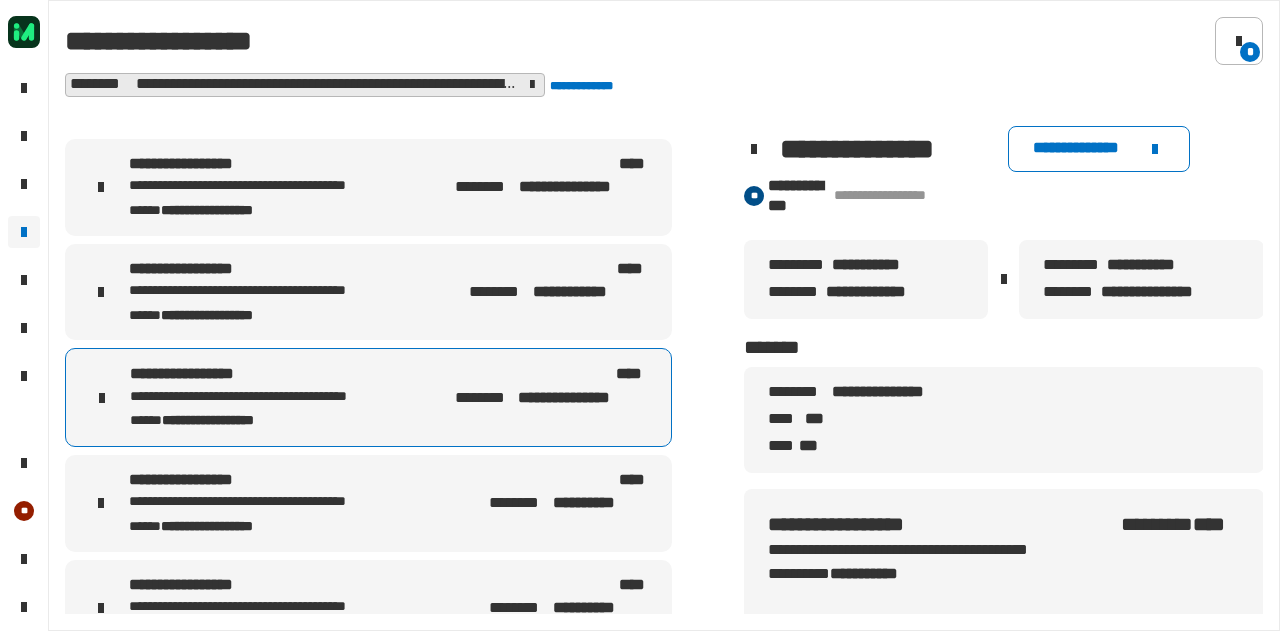 drag, startPoint x: 971, startPoint y: 197, endPoint x: 837, endPoint y: 197, distance: 134 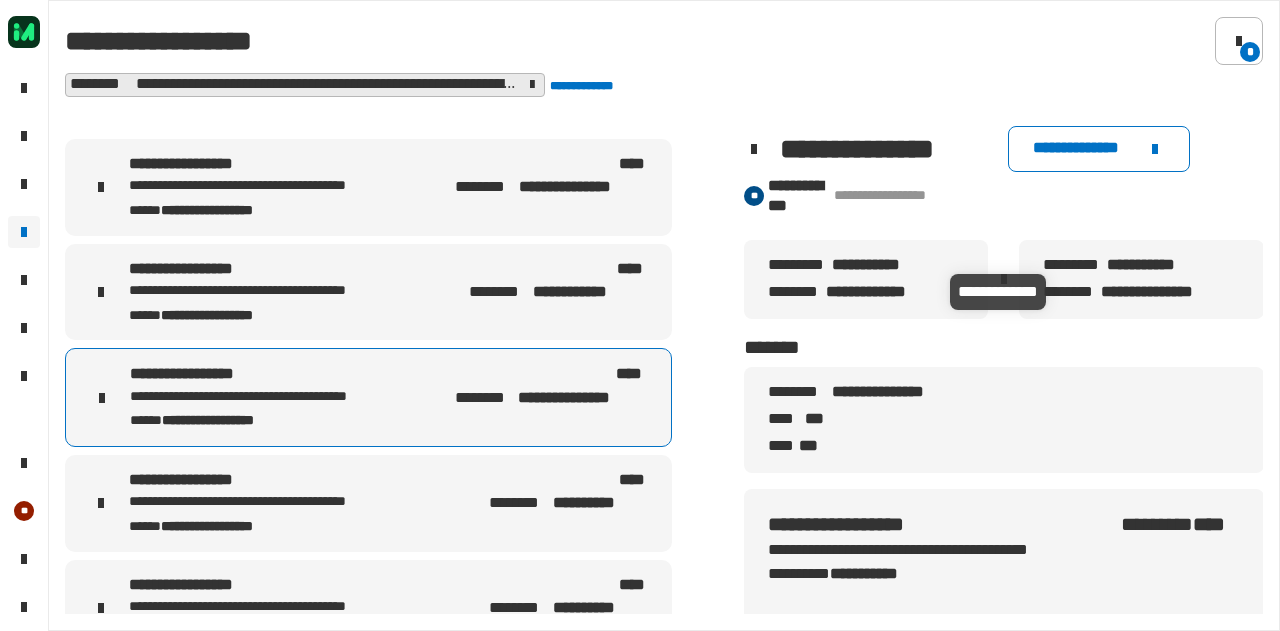 click on "**********" 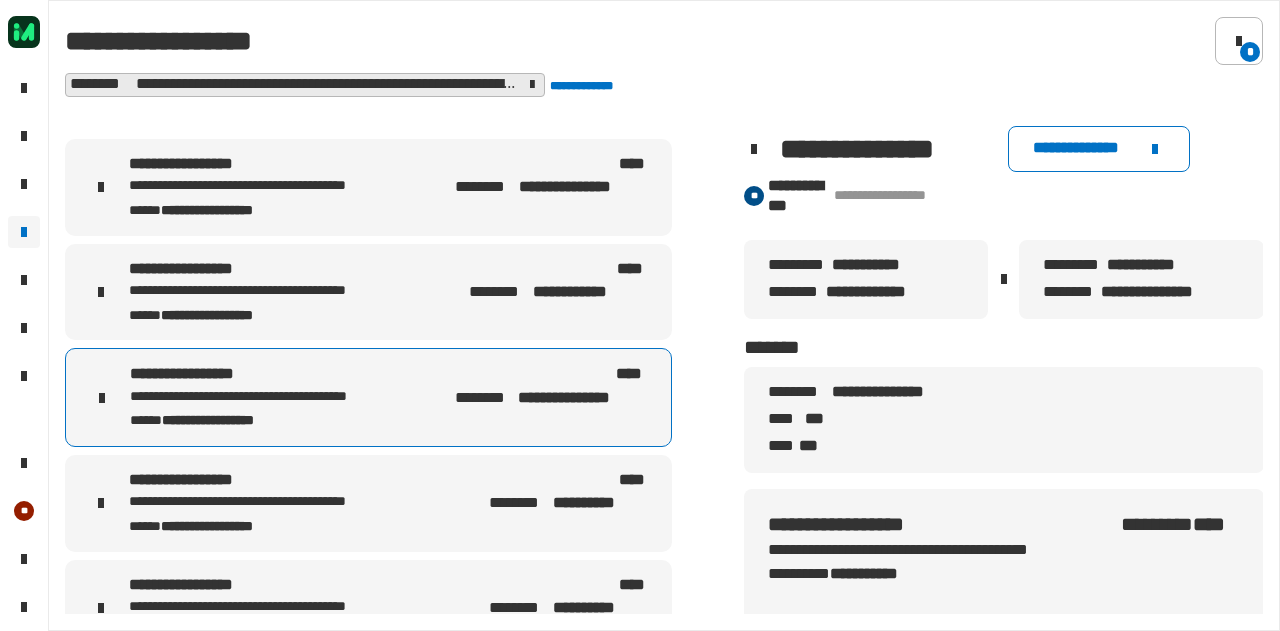 drag, startPoint x: 838, startPoint y: 298, endPoint x: 965, endPoint y: 293, distance: 127.09839 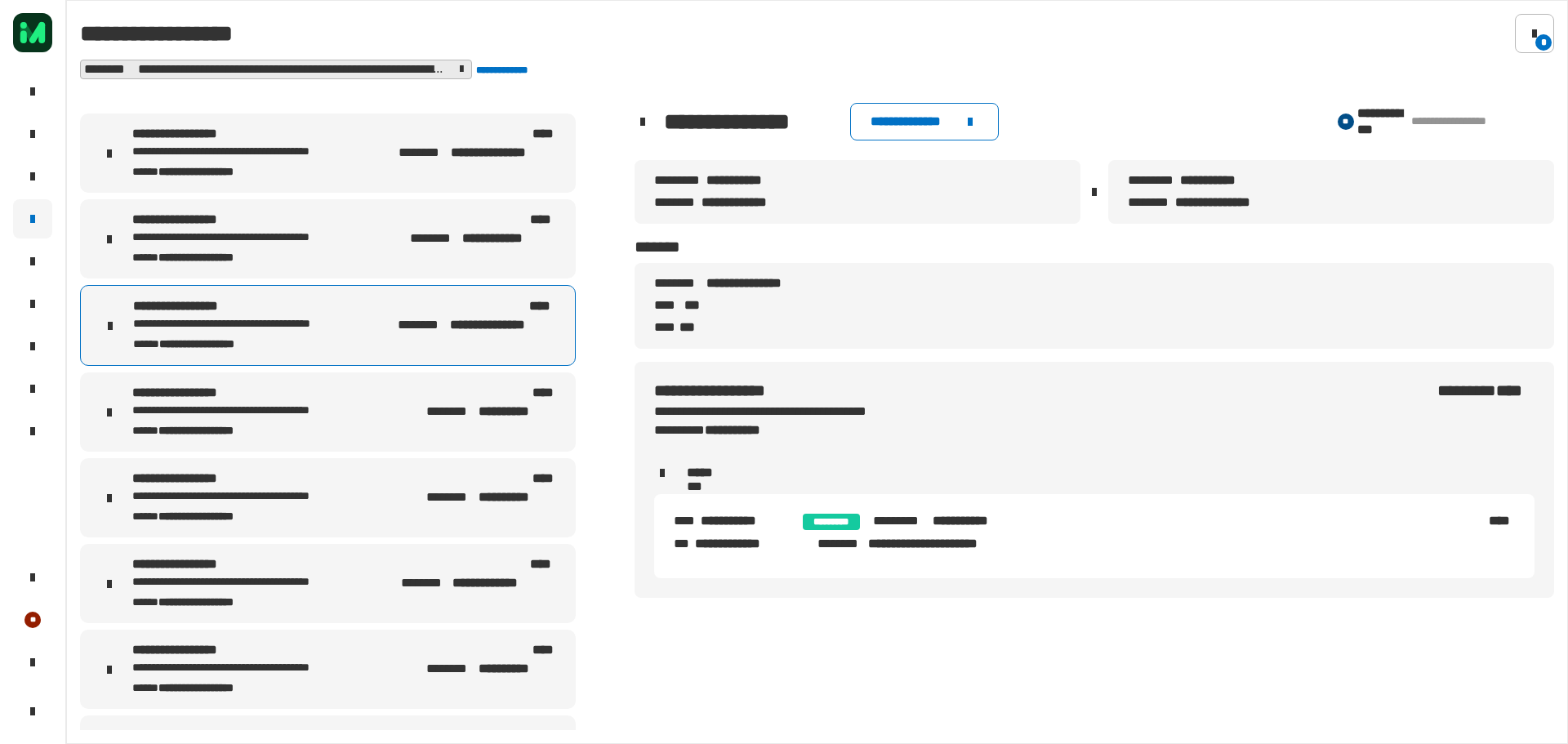 click on "**********" 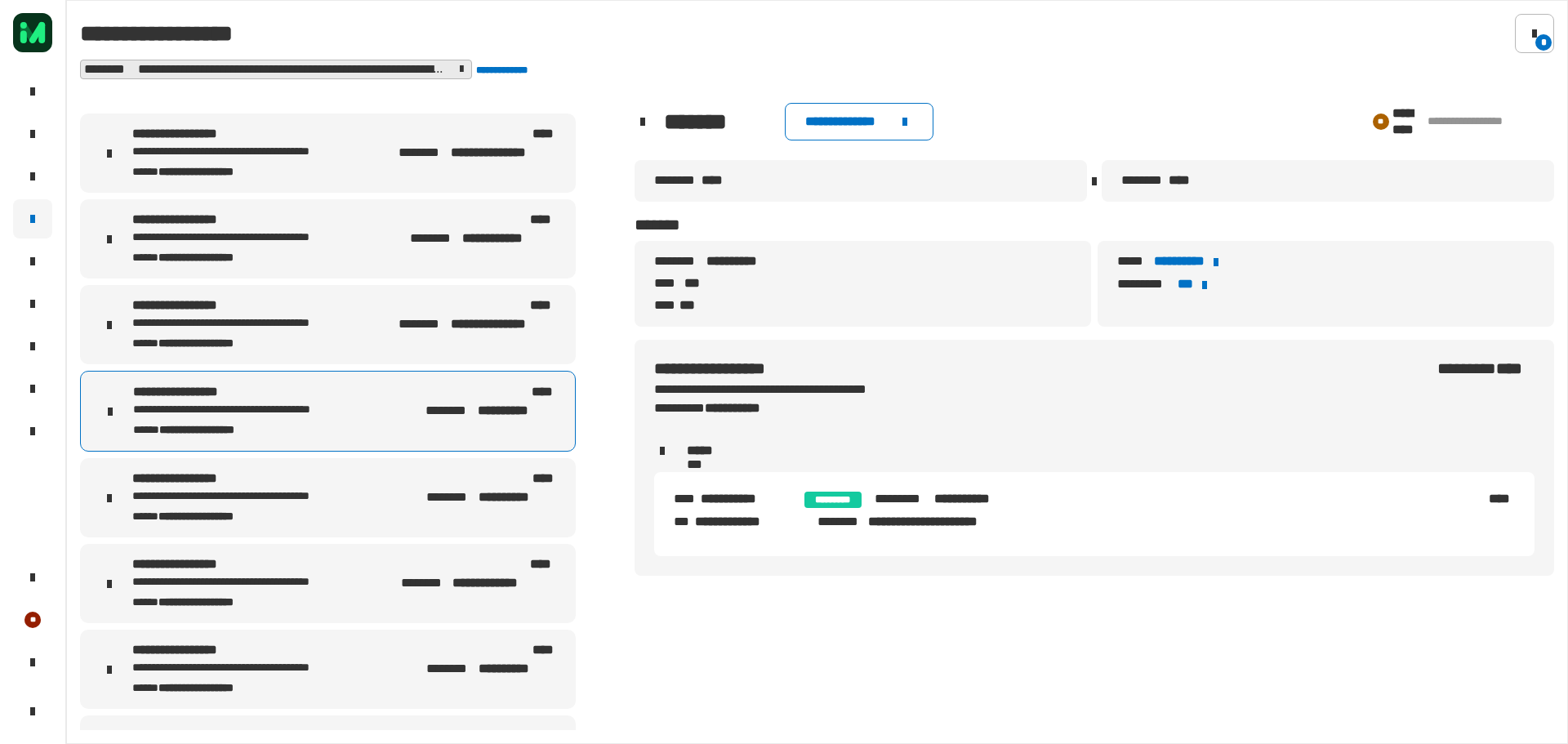 click on "[FIRST] [LAST]" 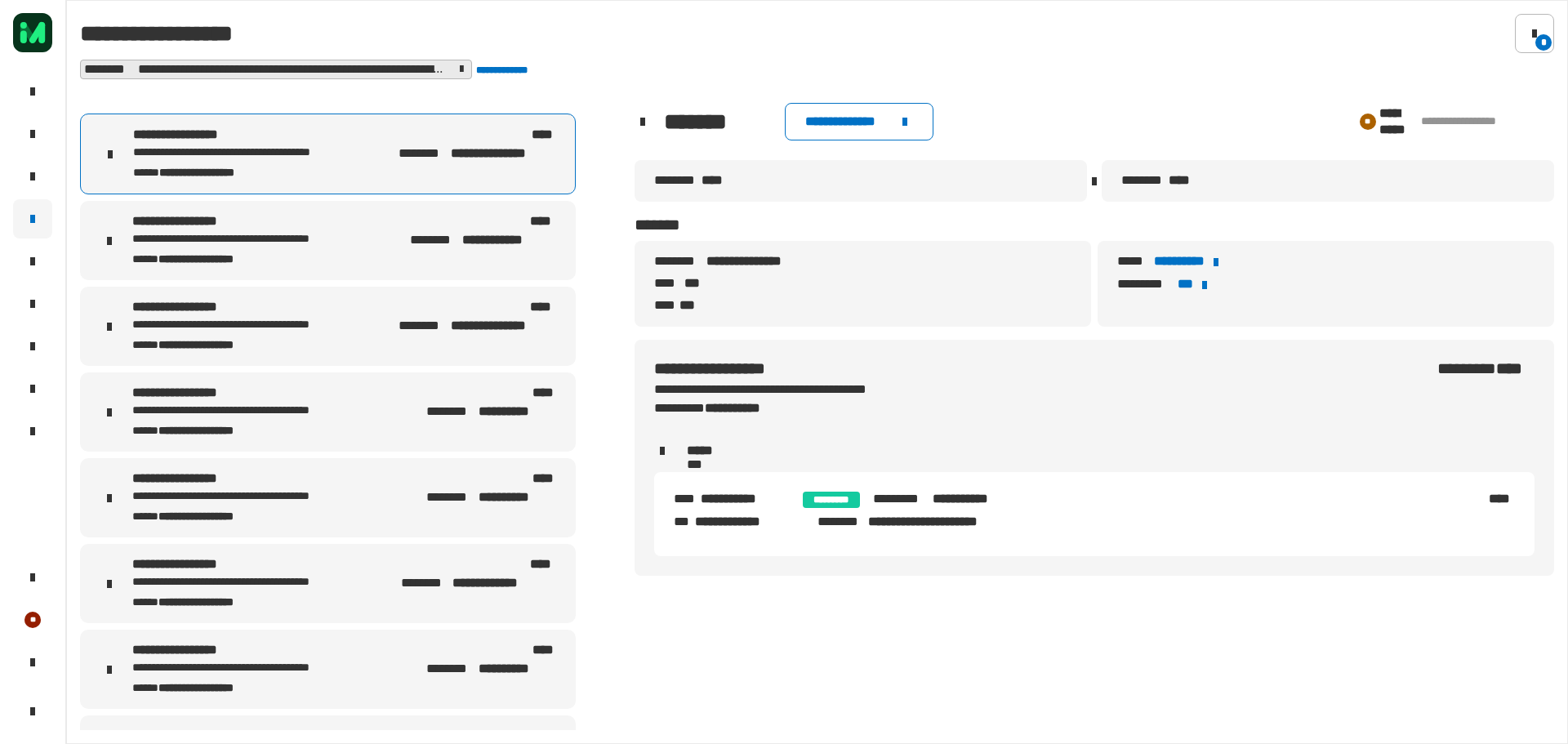 click on "**********" at bounding box center (264, 430) 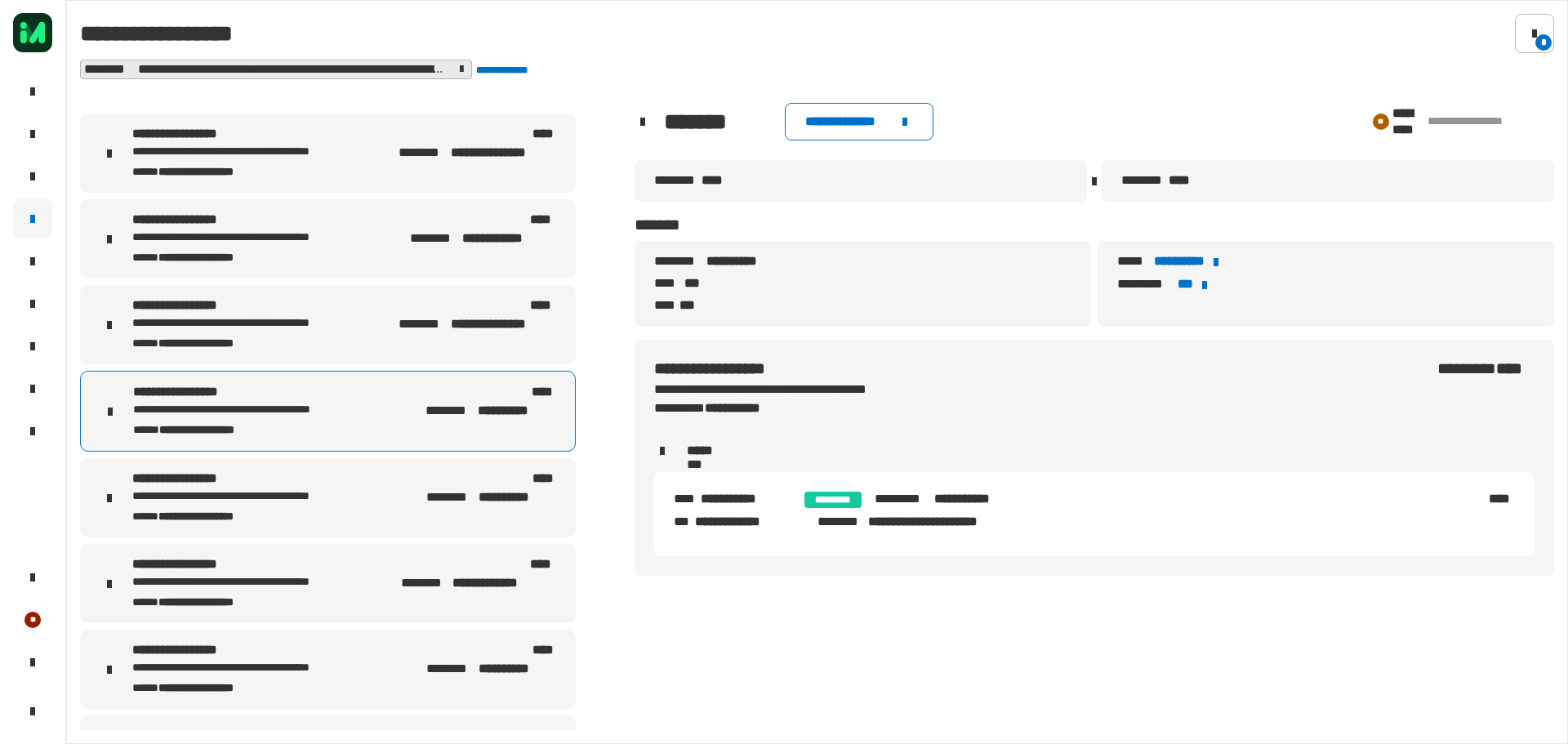 click on "[FIRST] [LAST] [STATE] [ZIP]" at bounding box center (264, 497) 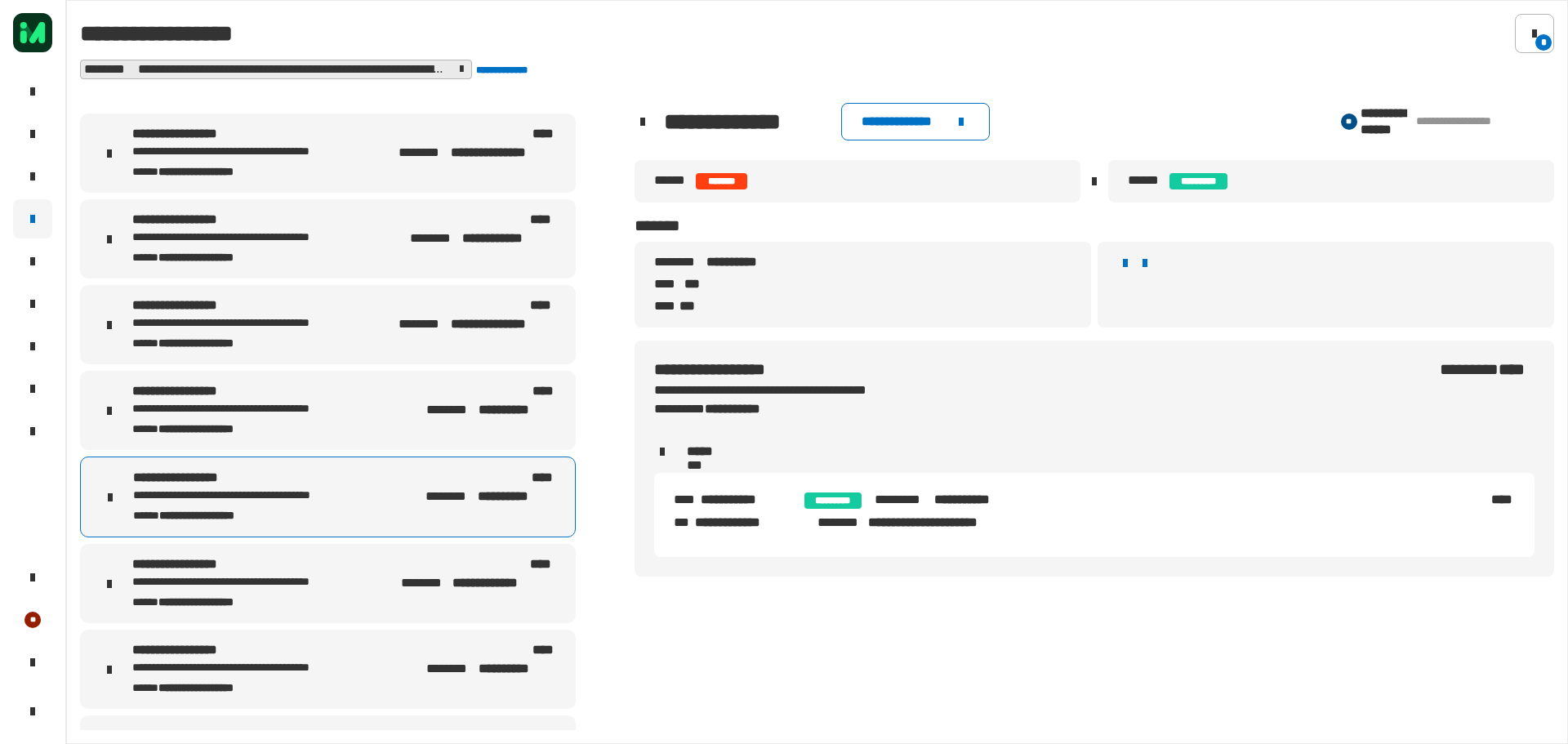 click on "**********" at bounding box center (264, 582) 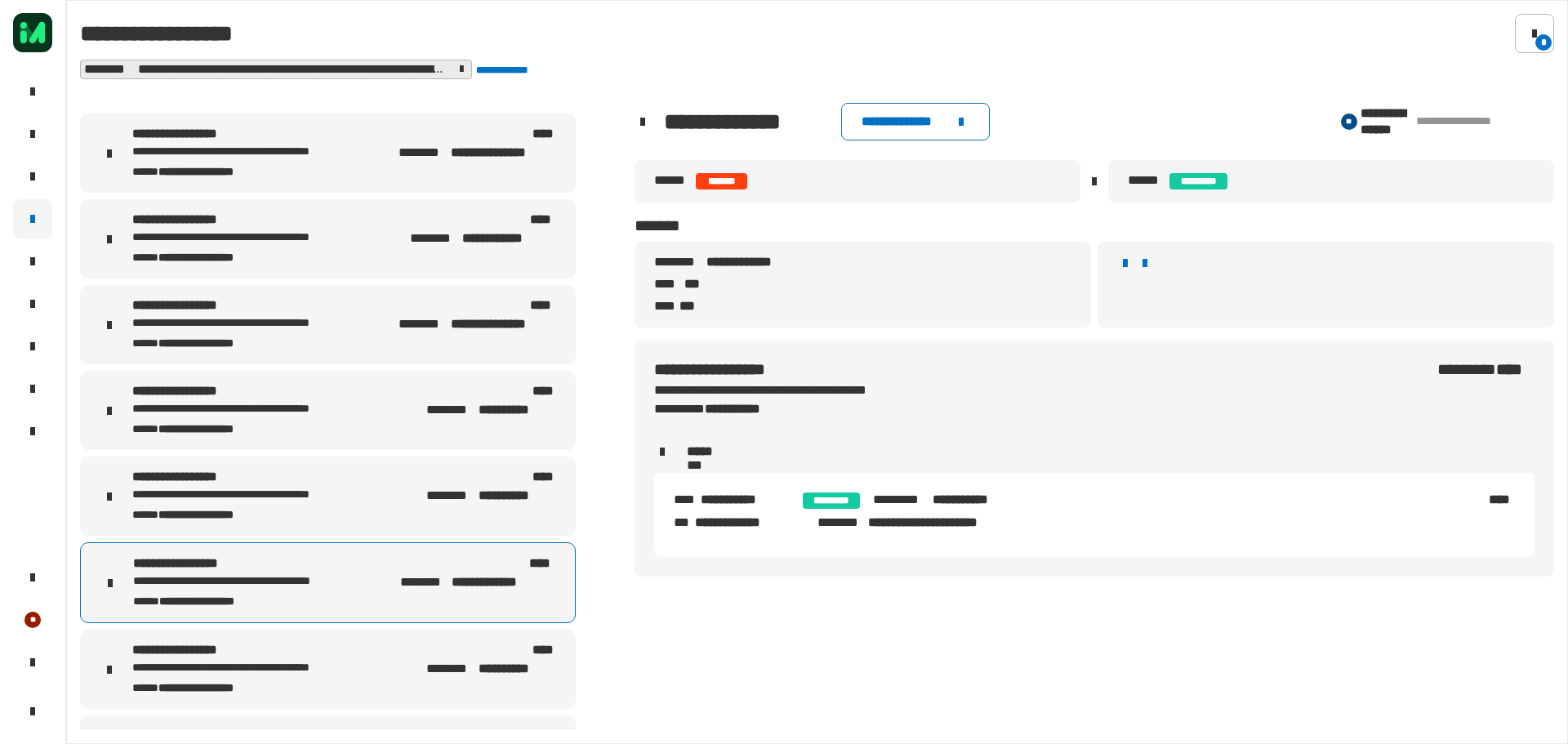 scroll, scrollTop: 82, scrollLeft: 0, axis: vertical 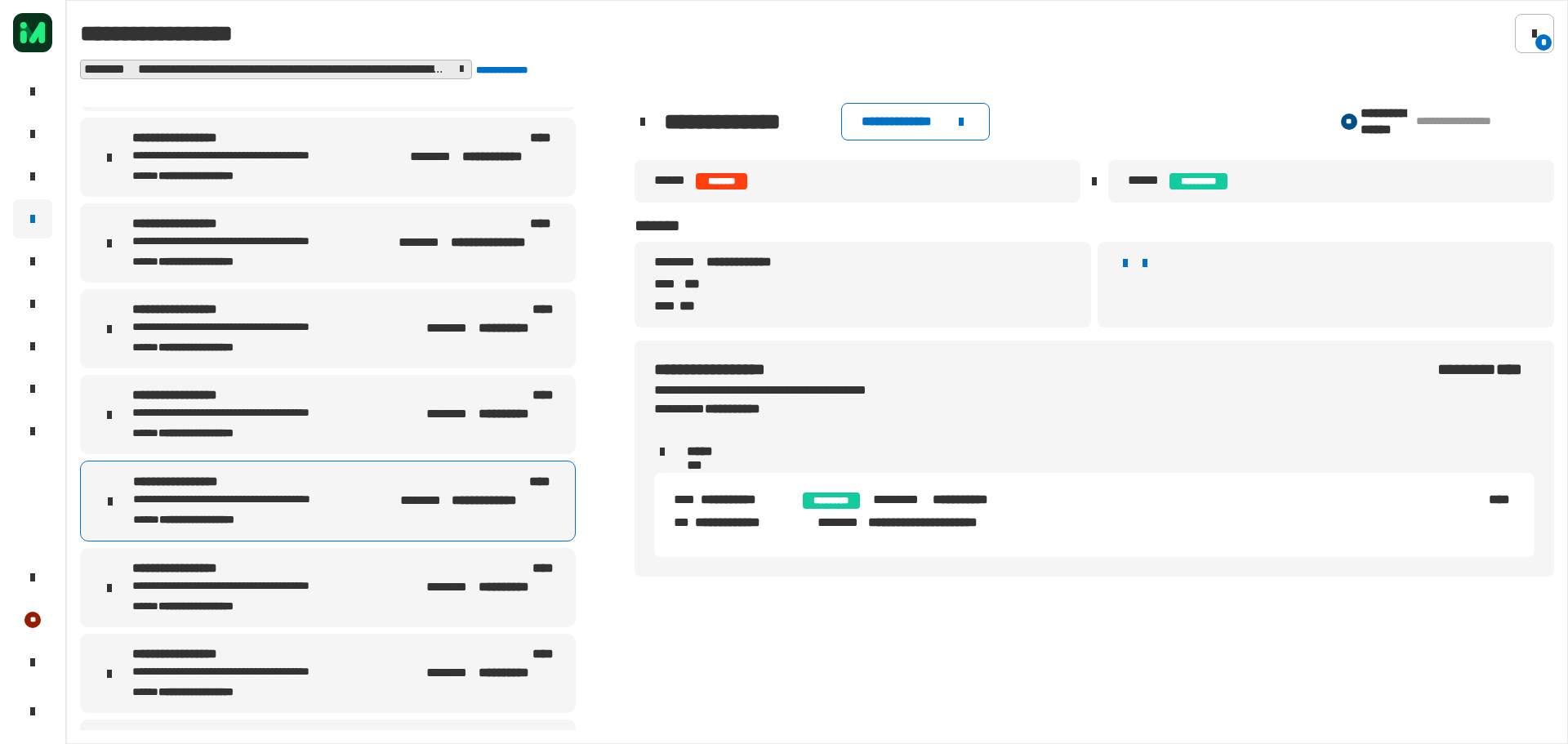 click on "**********" at bounding box center [264, 568] 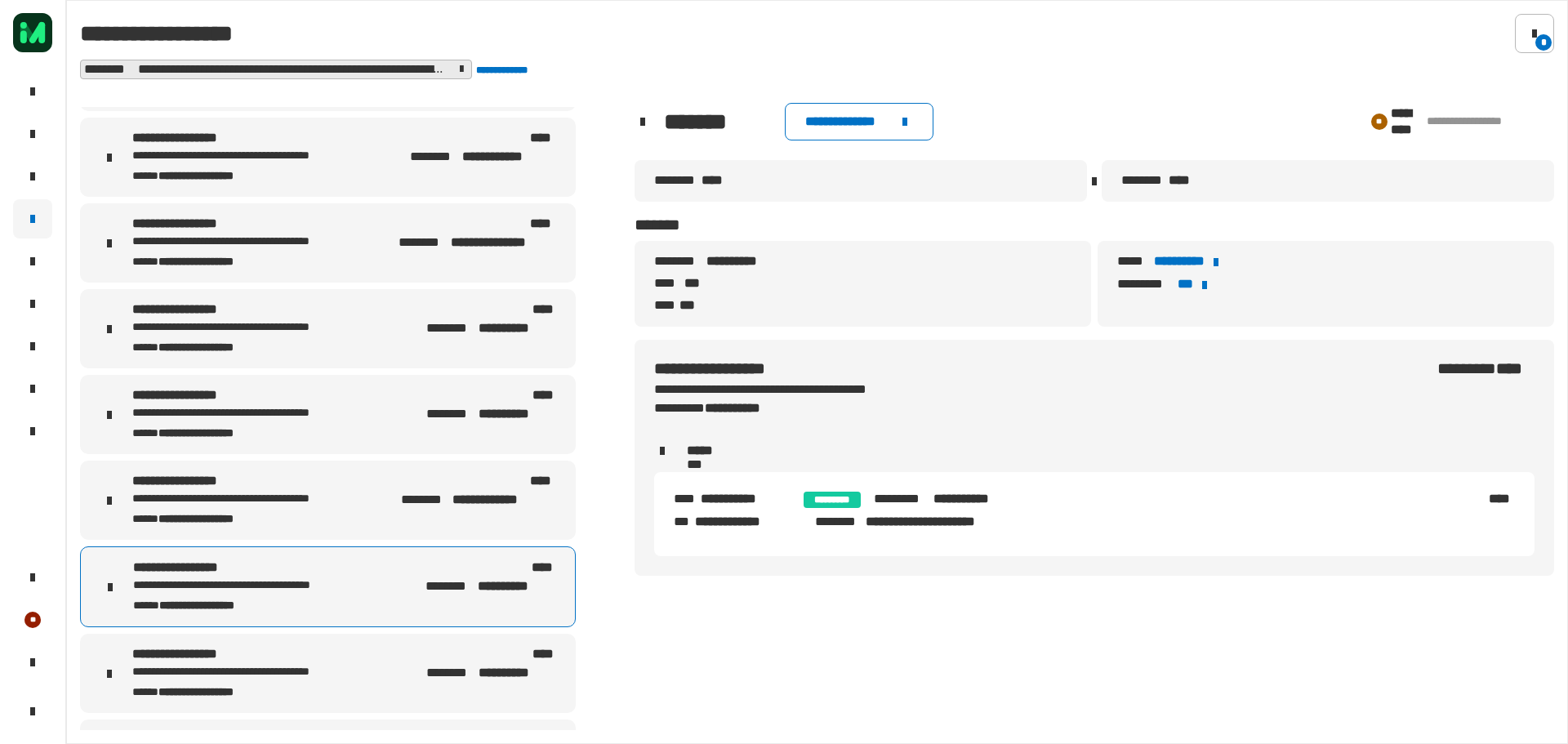 drag, startPoint x: 1533, startPoint y: 119, endPoint x: 1429, endPoint y: 124, distance: 104.120123 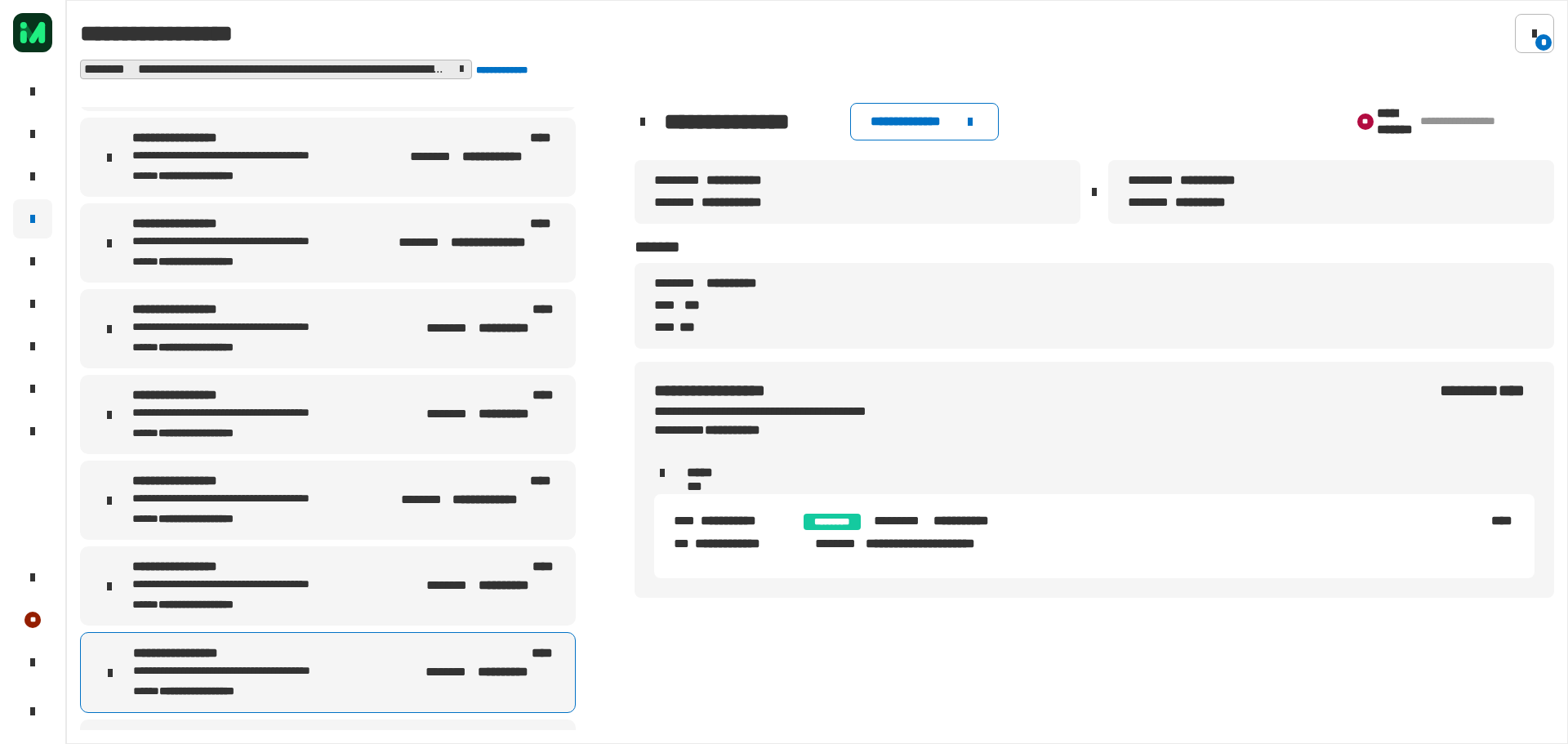 drag, startPoint x: 816, startPoint y: 205, endPoint x: 803, endPoint y: 201, distance: 13.601471 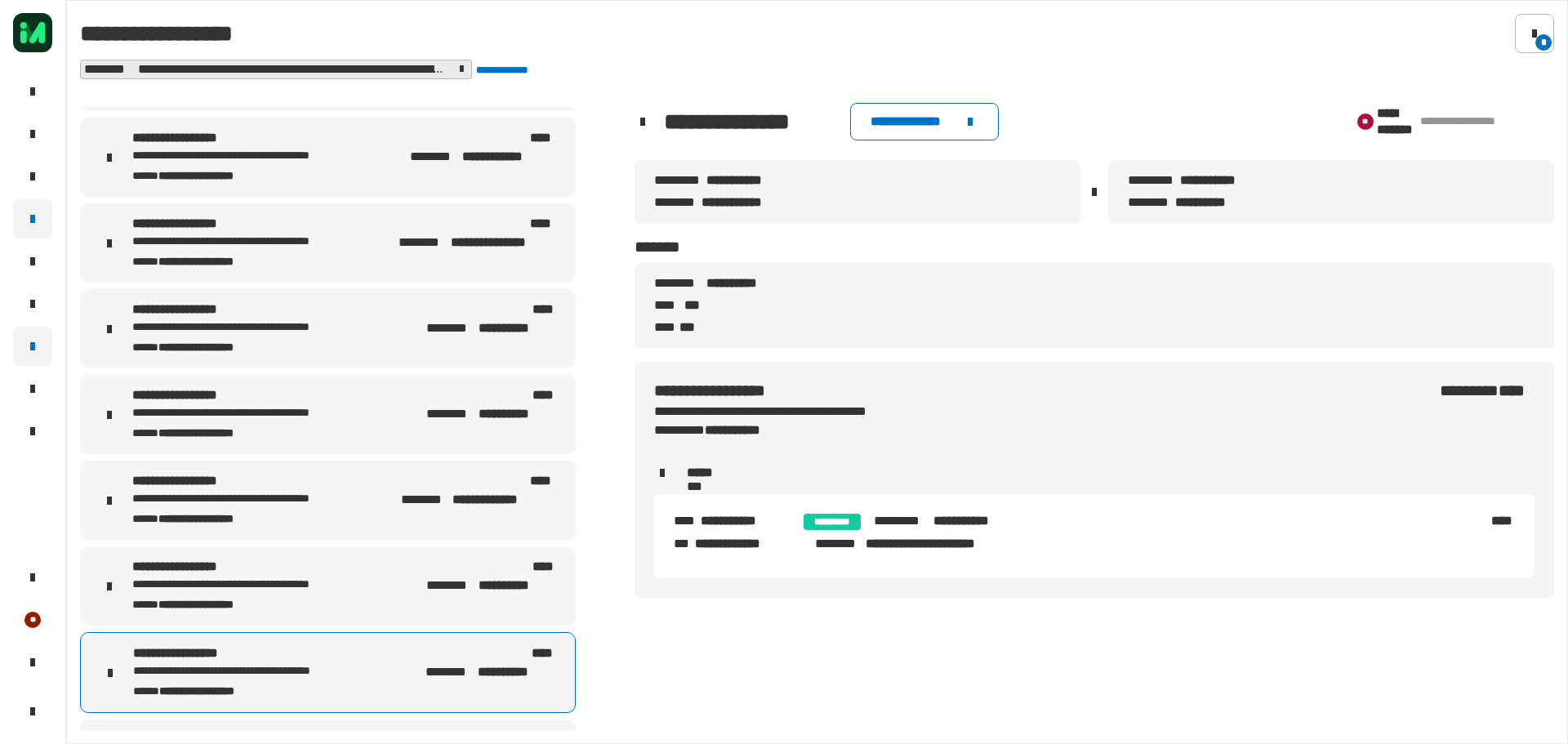 copy on "**********" 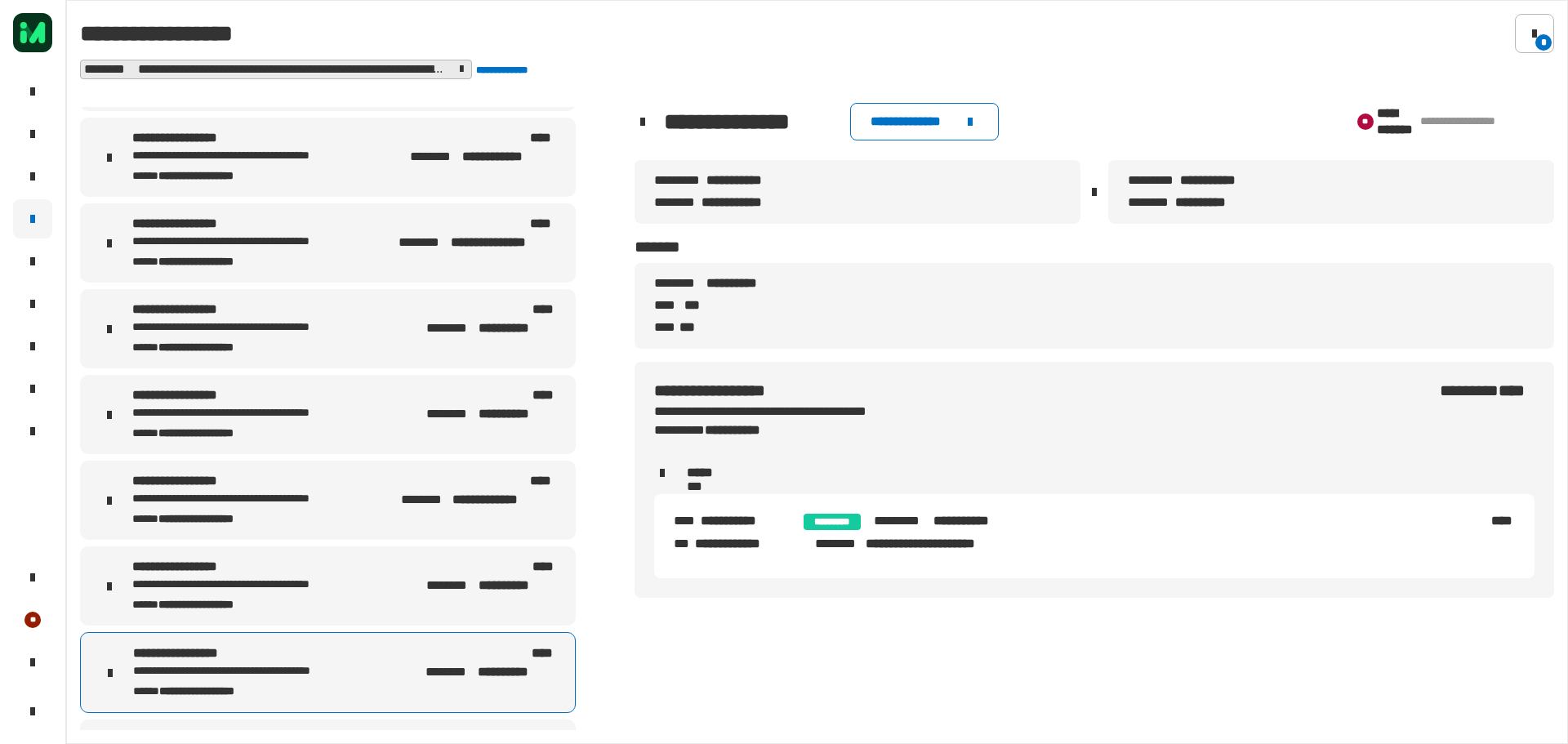 drag, startPoint x: 1526, startPoint y: 123, endPoint x: 1421, endPoint y: 125, distance: 105.01905 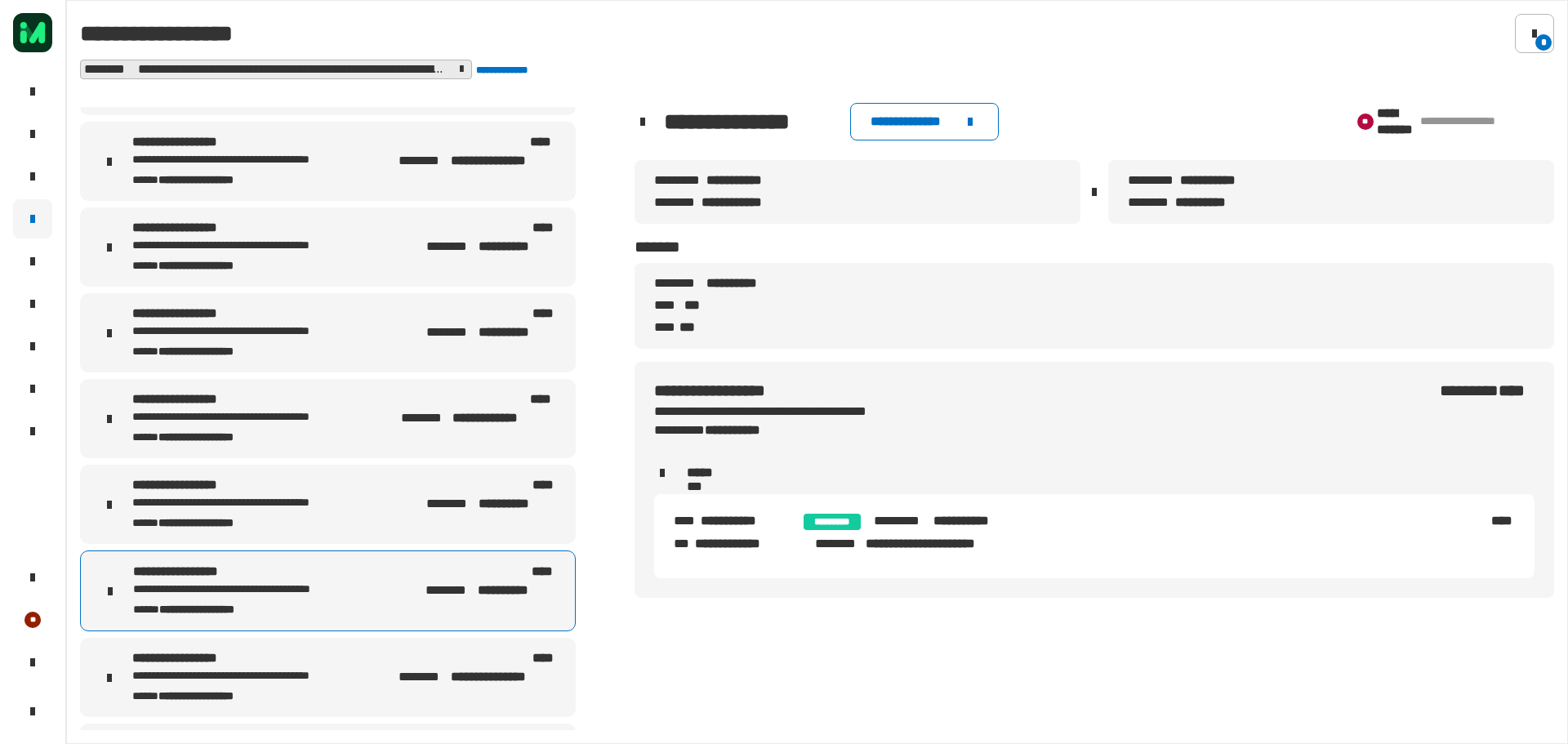 drag, startPoint x: 377, startPoint y: 674, endPoint x: 385, endPoint y: 670, distance: 8.94427 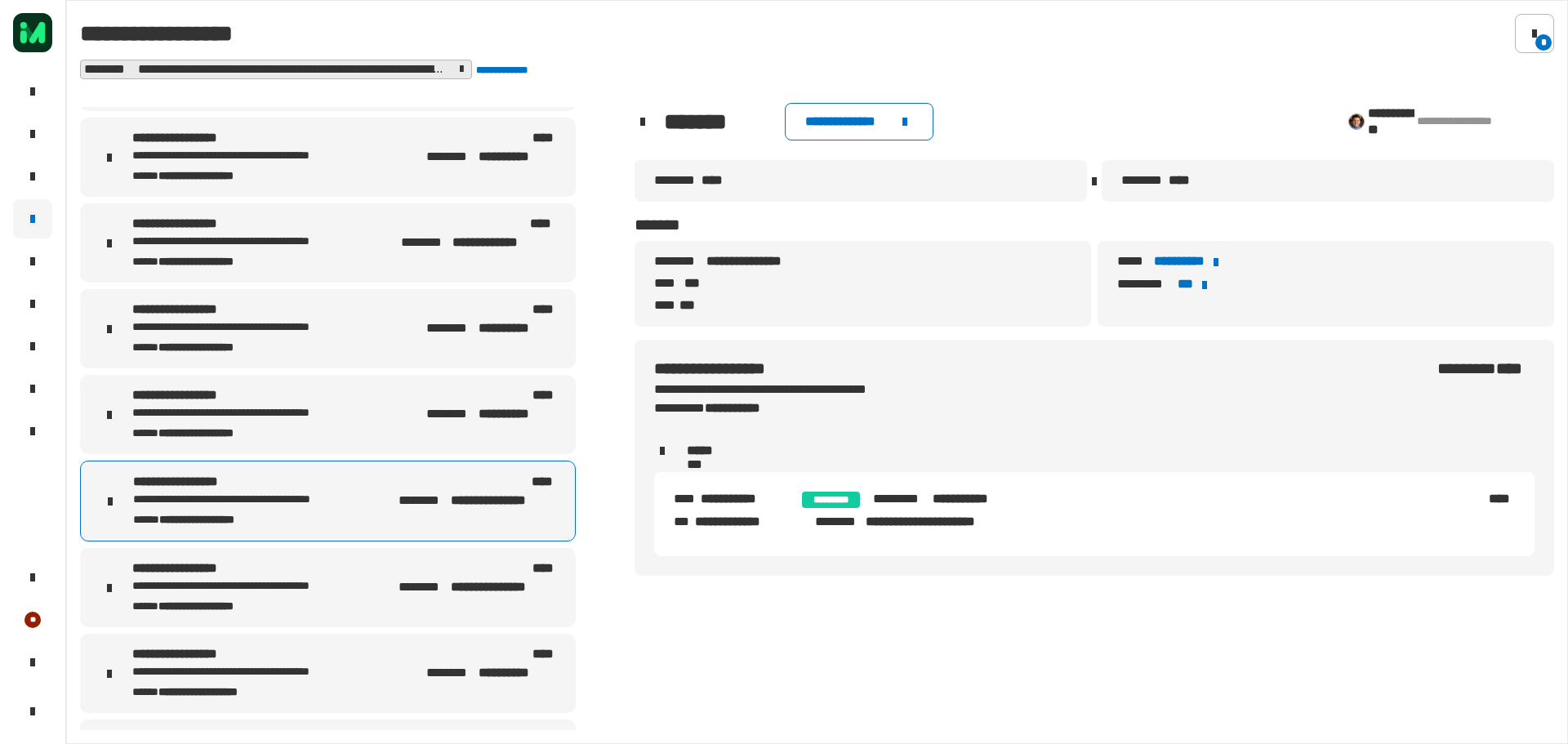 scroll, scrollTop: 327, scrollLeft: 0, axis: vertical 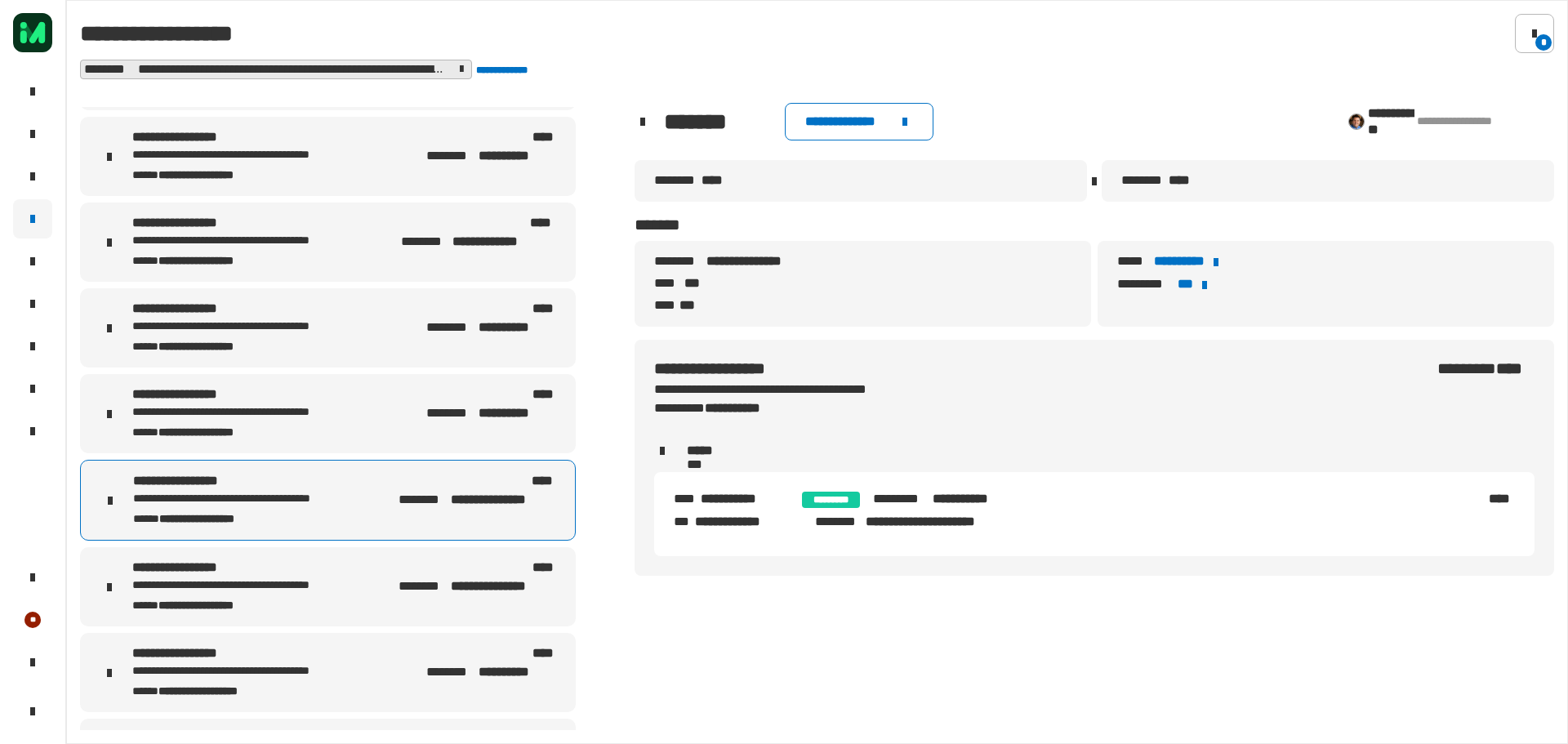 click on "**********" 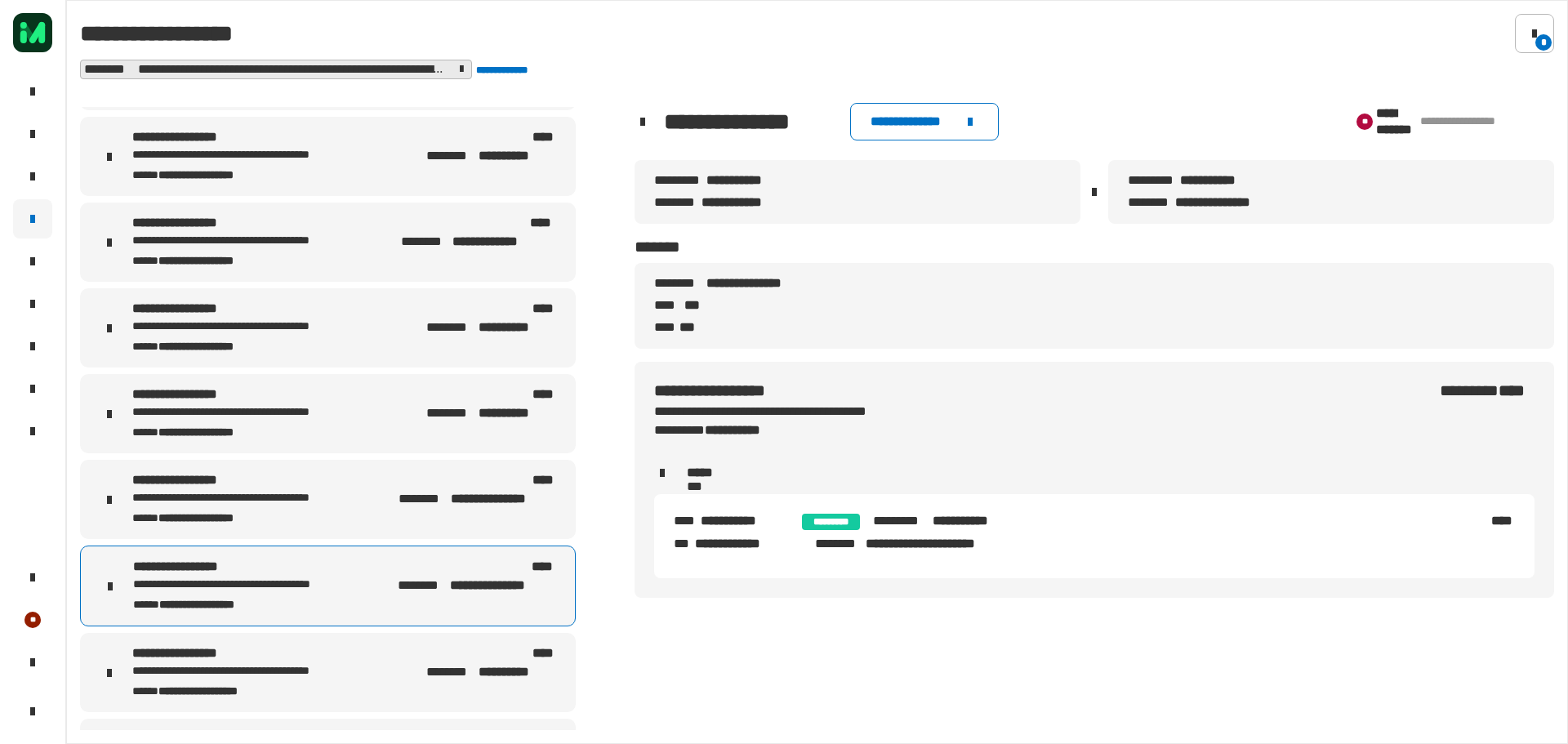 click on "[FIRST] [LAST]" 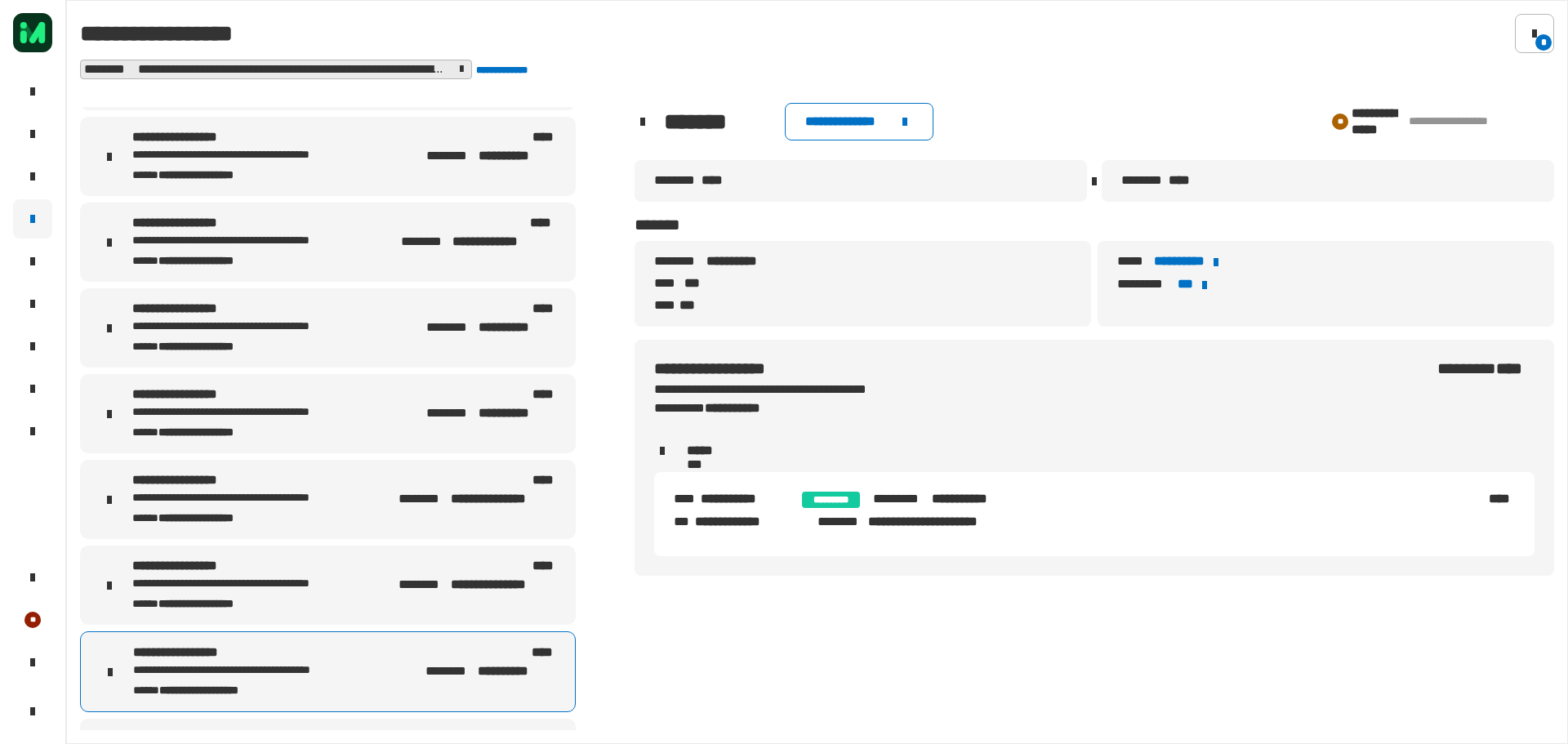 click on "[FIRST] [LAST]" 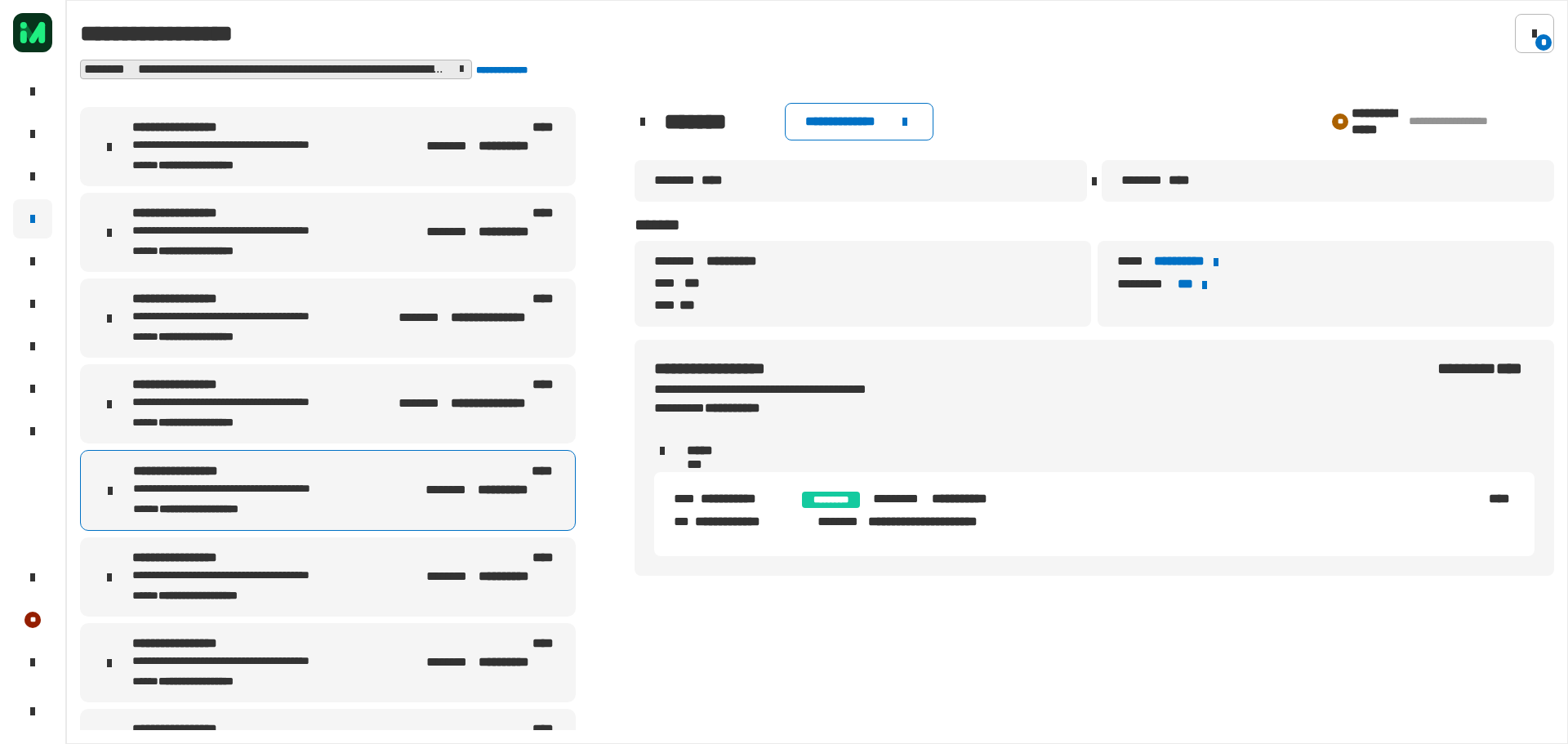 scroll, scrollTop: 572, scrollLeft: 0, axis: vertical 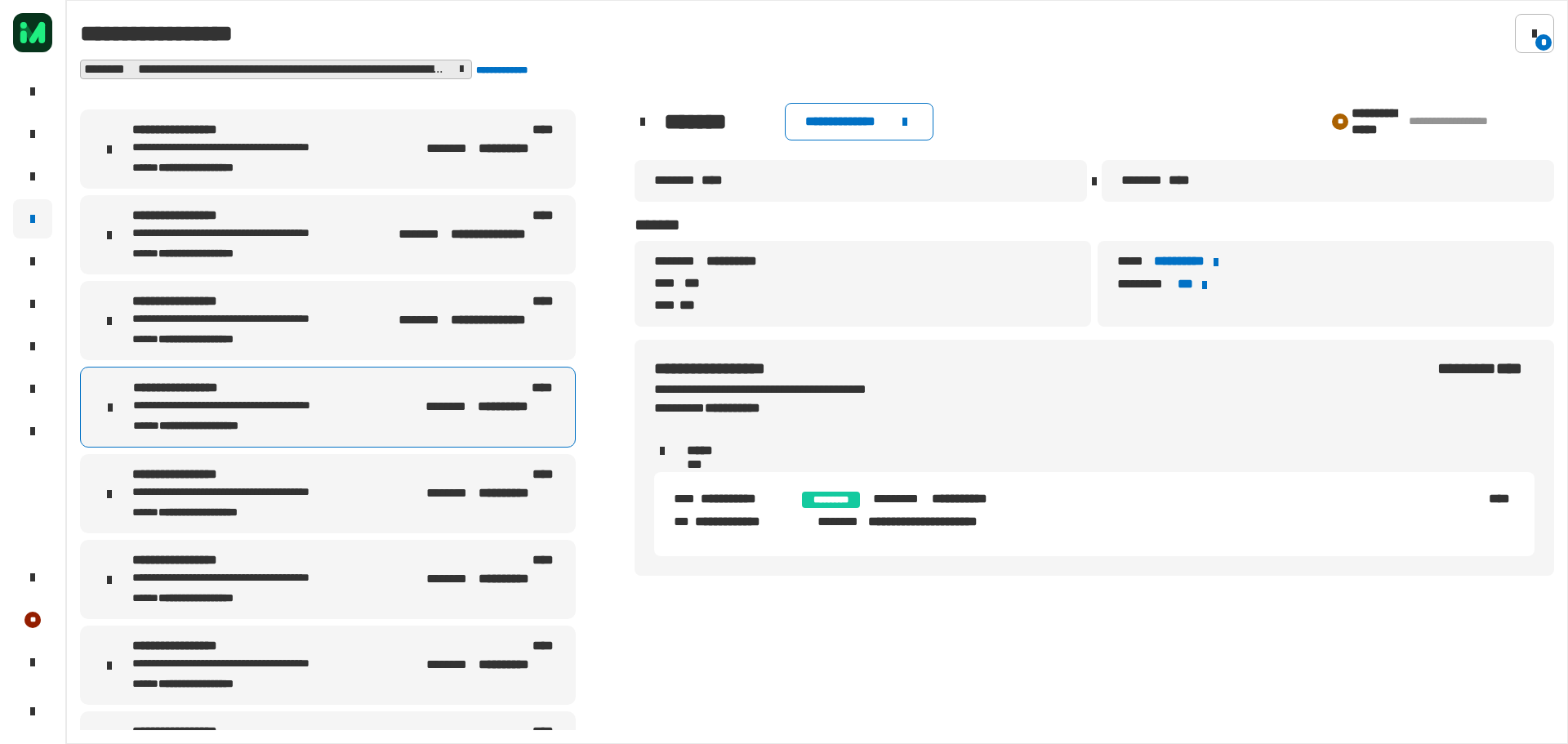 click on "**********" at bounding box center [264, 492] 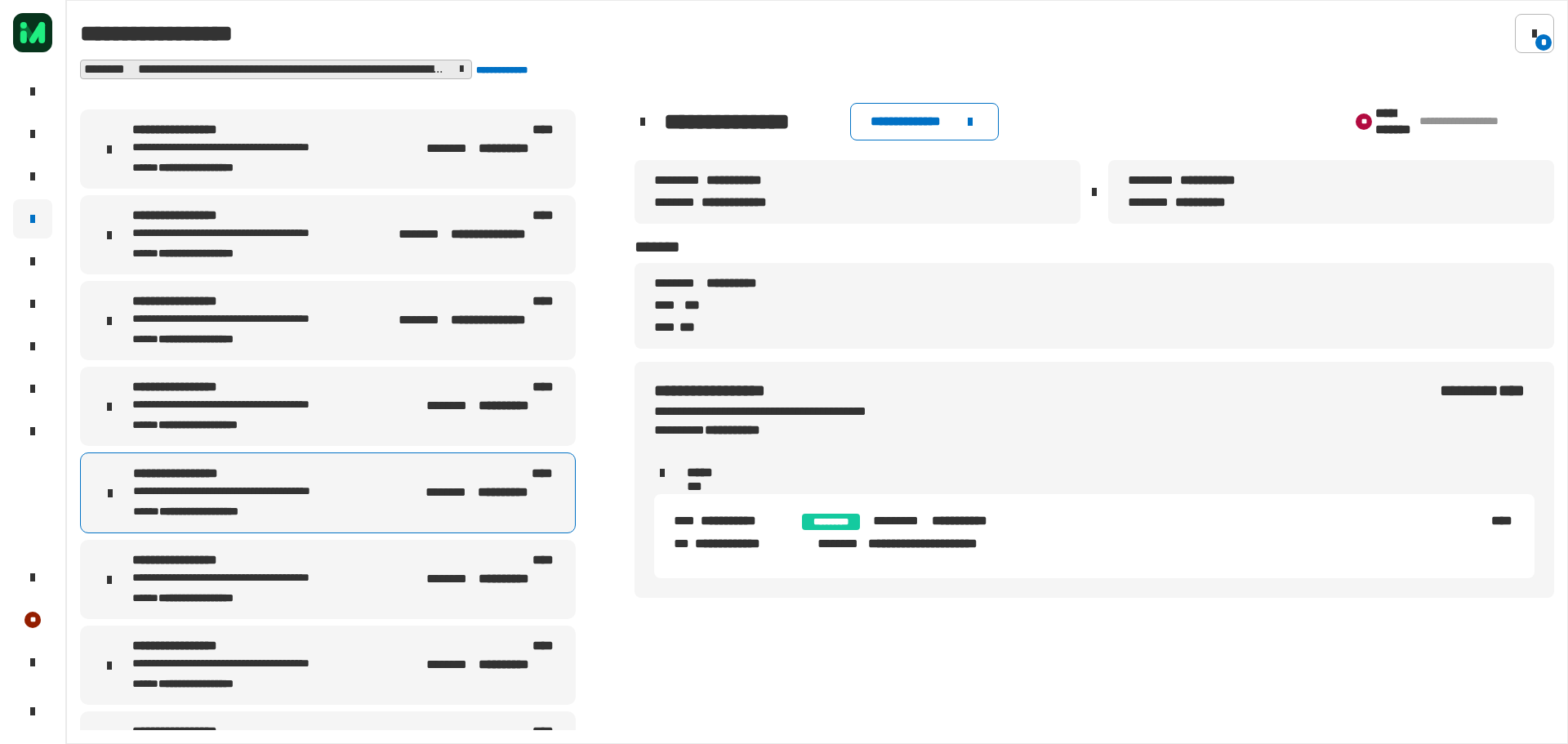 click on "**********" 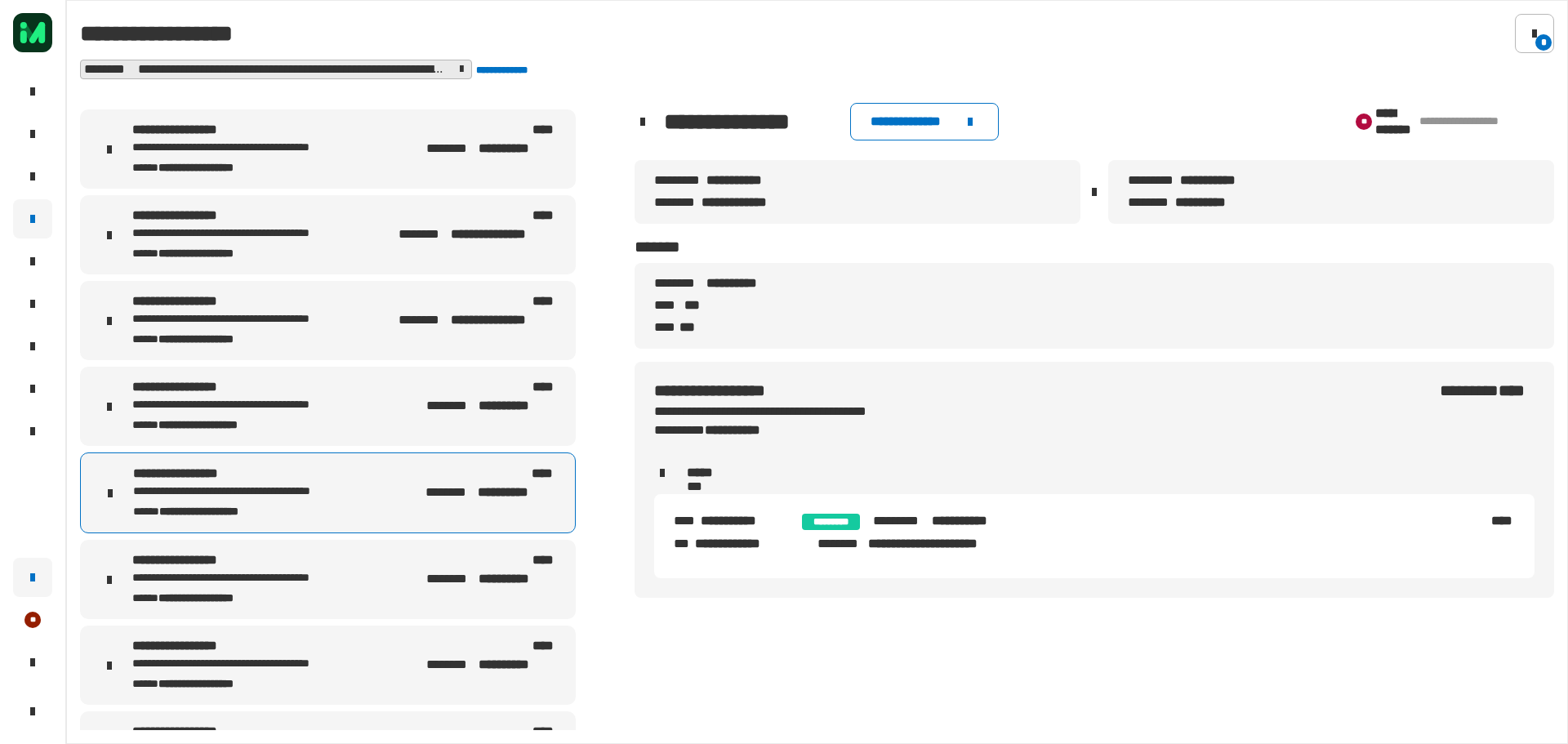 copy on "**********" 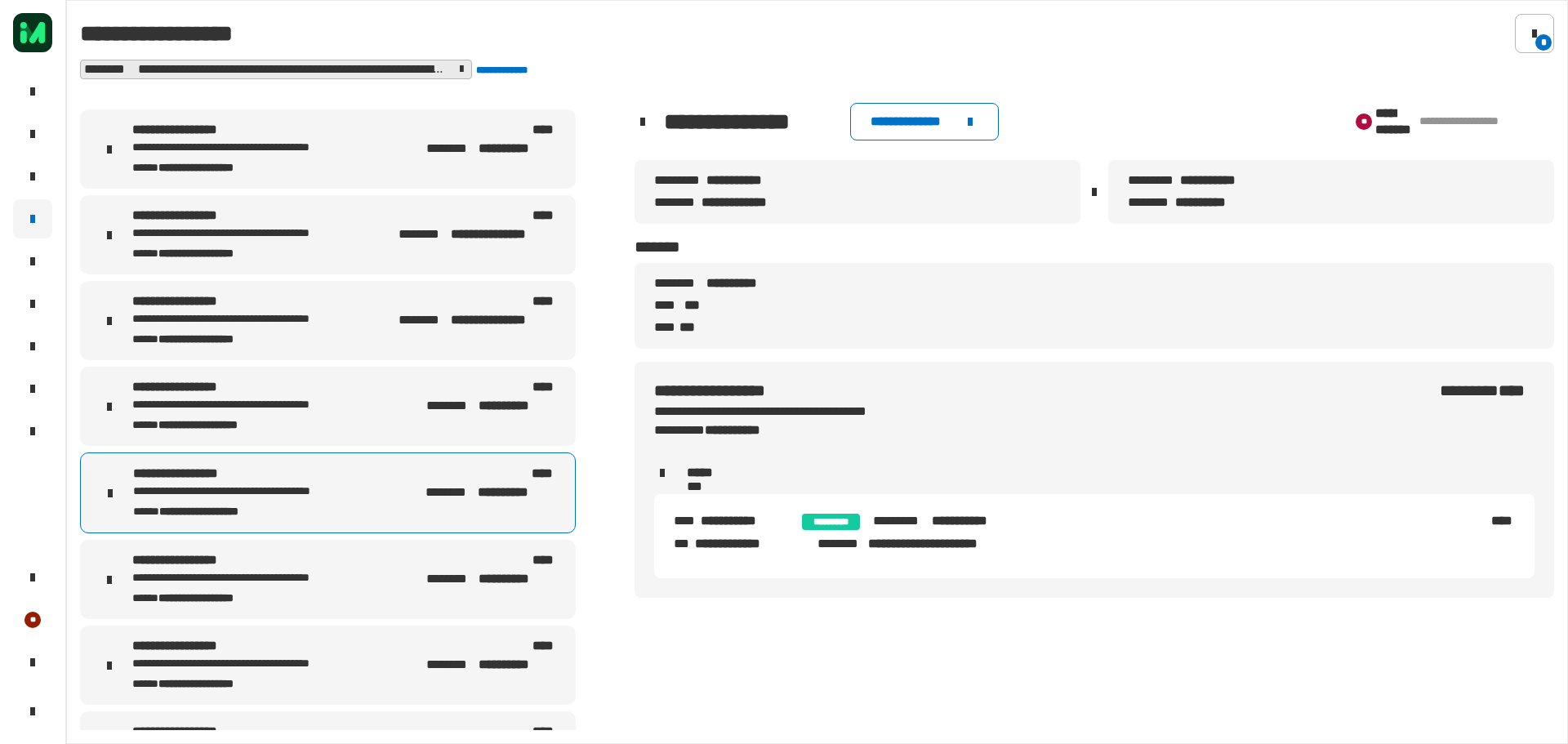 drag, startPoint x: 1517, startPoint y: 136, endPoint x: 1525, endPoint y: 126, distance: 12.80625 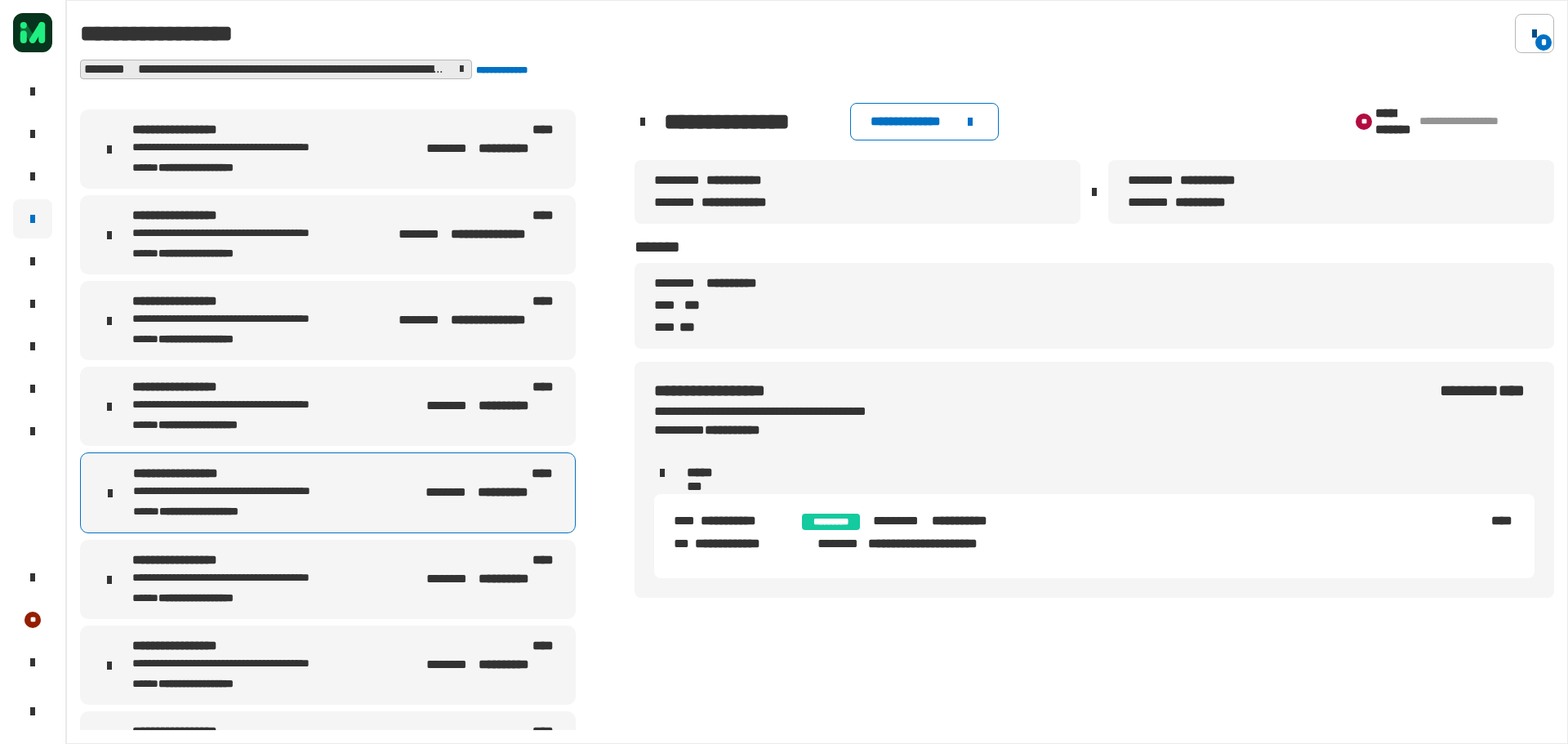 click 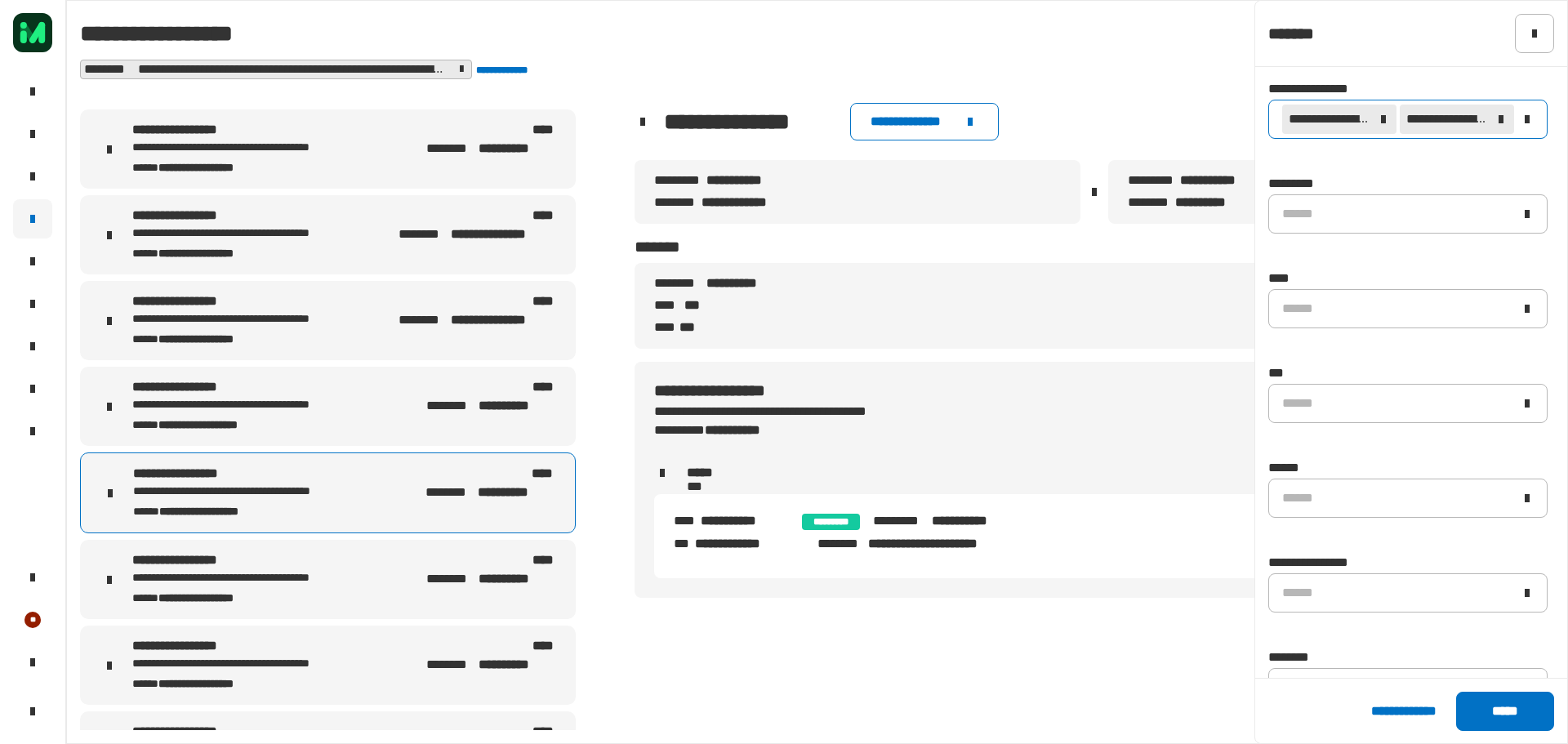 click 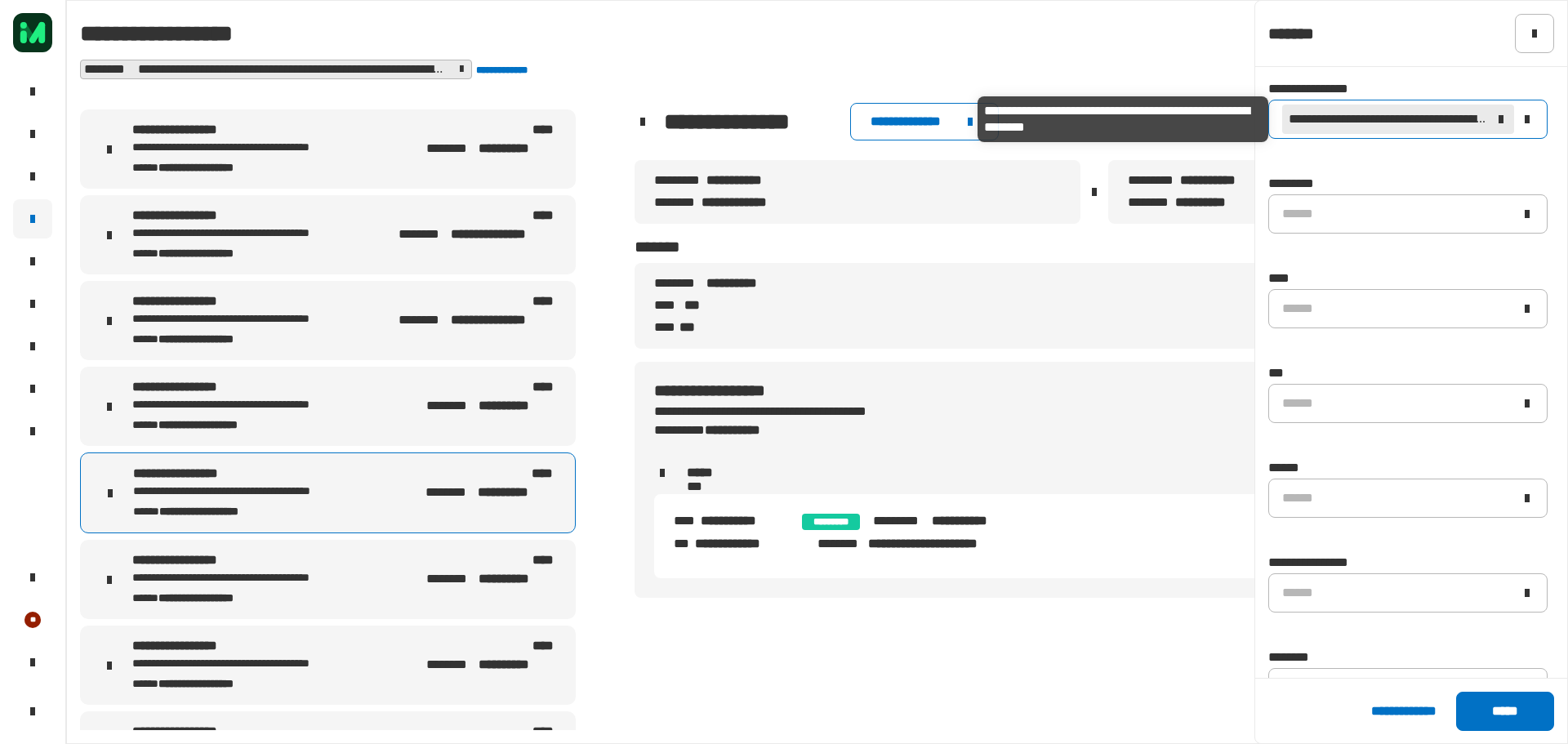 scroll, scrollTop: 0, scrollLeft: 0, axis: both 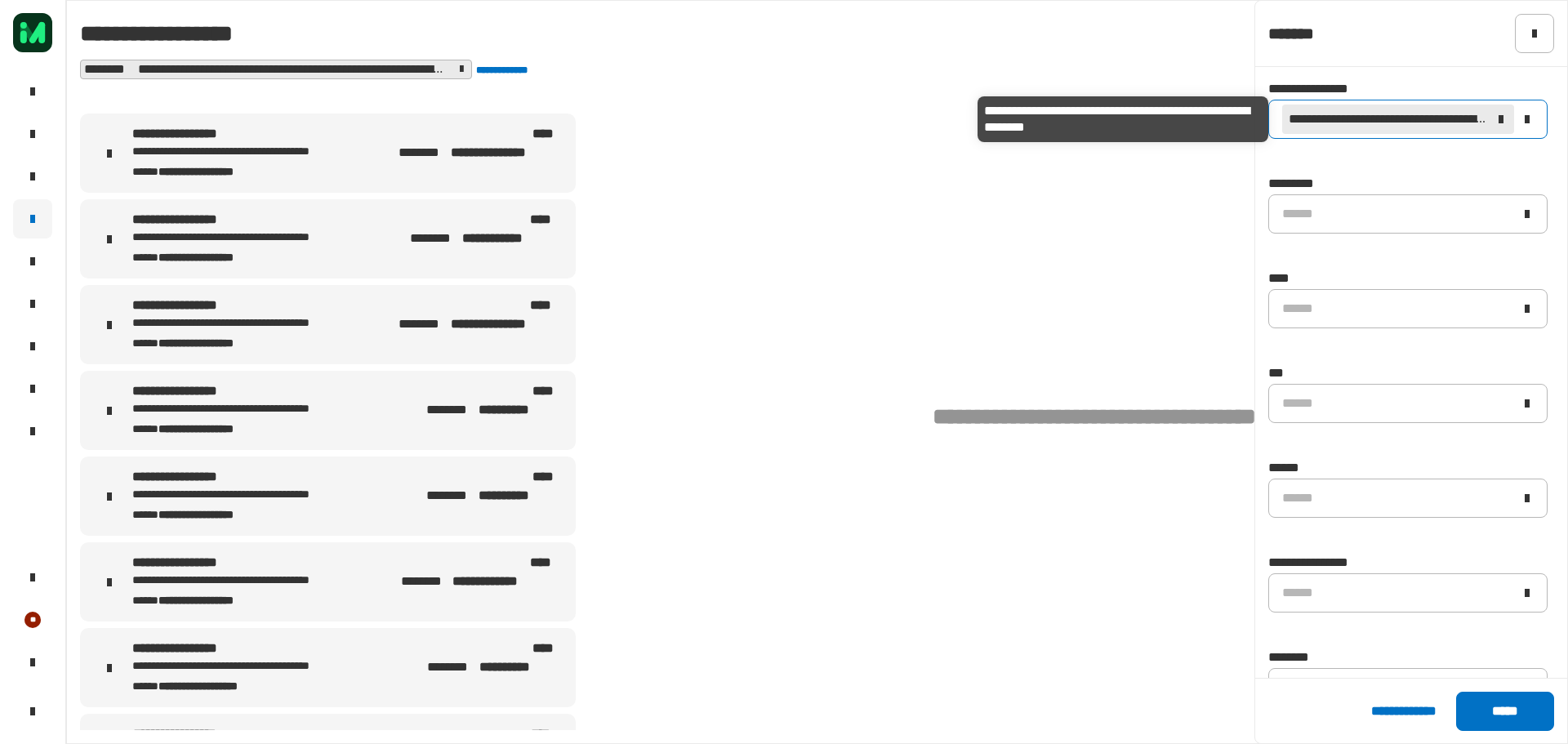 click 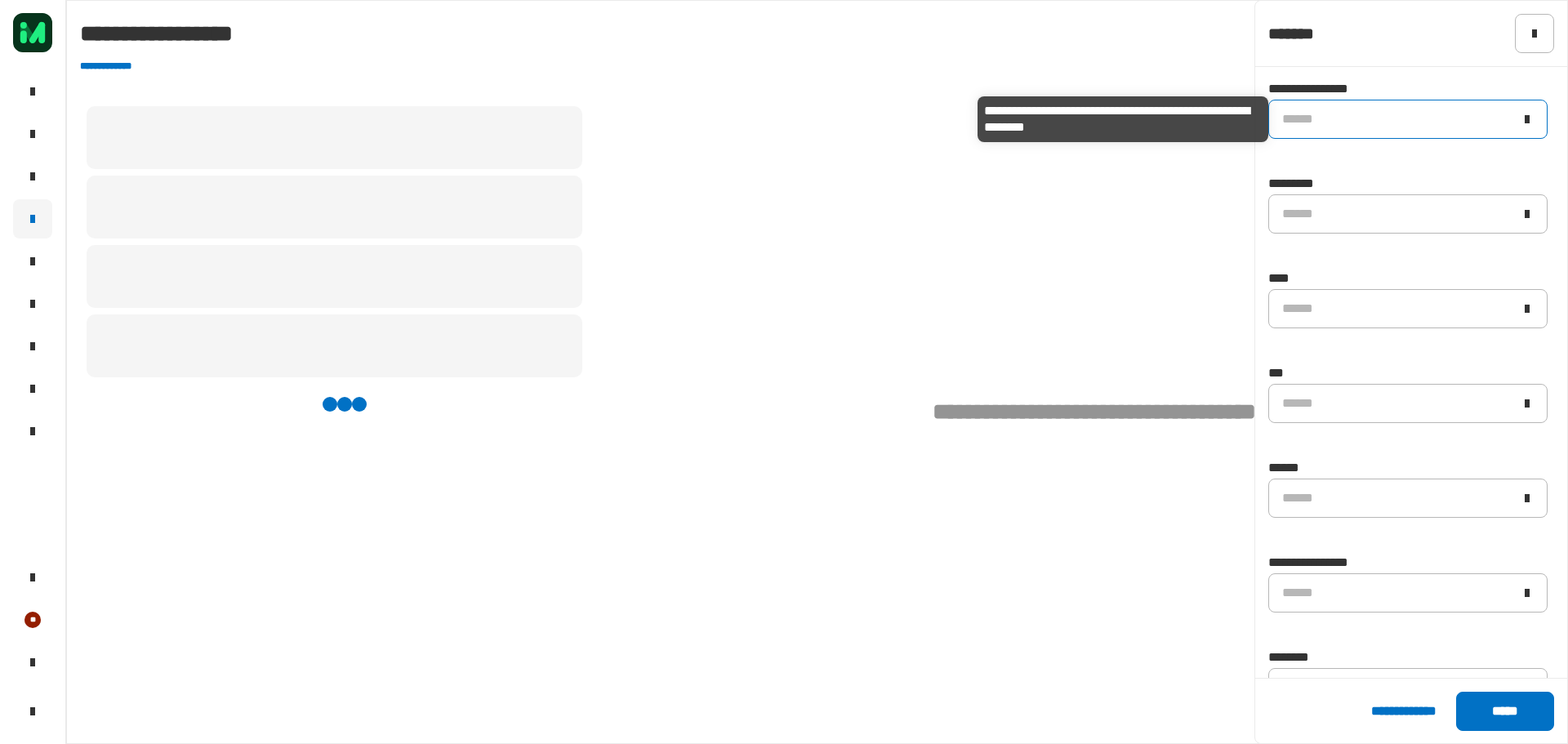 click on "******" 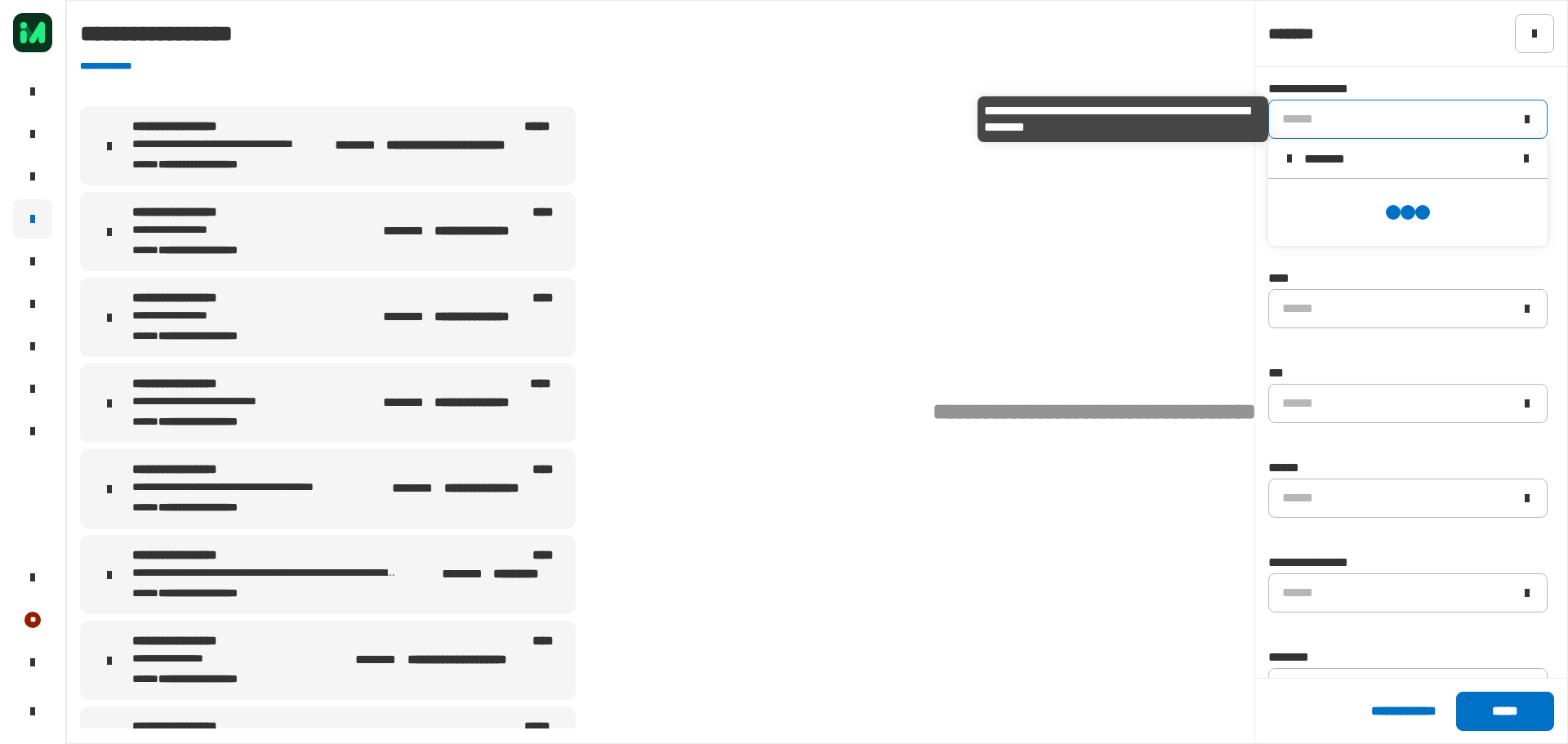 scroll, scrollTop: 0, scrollLeft: 0, axis: both 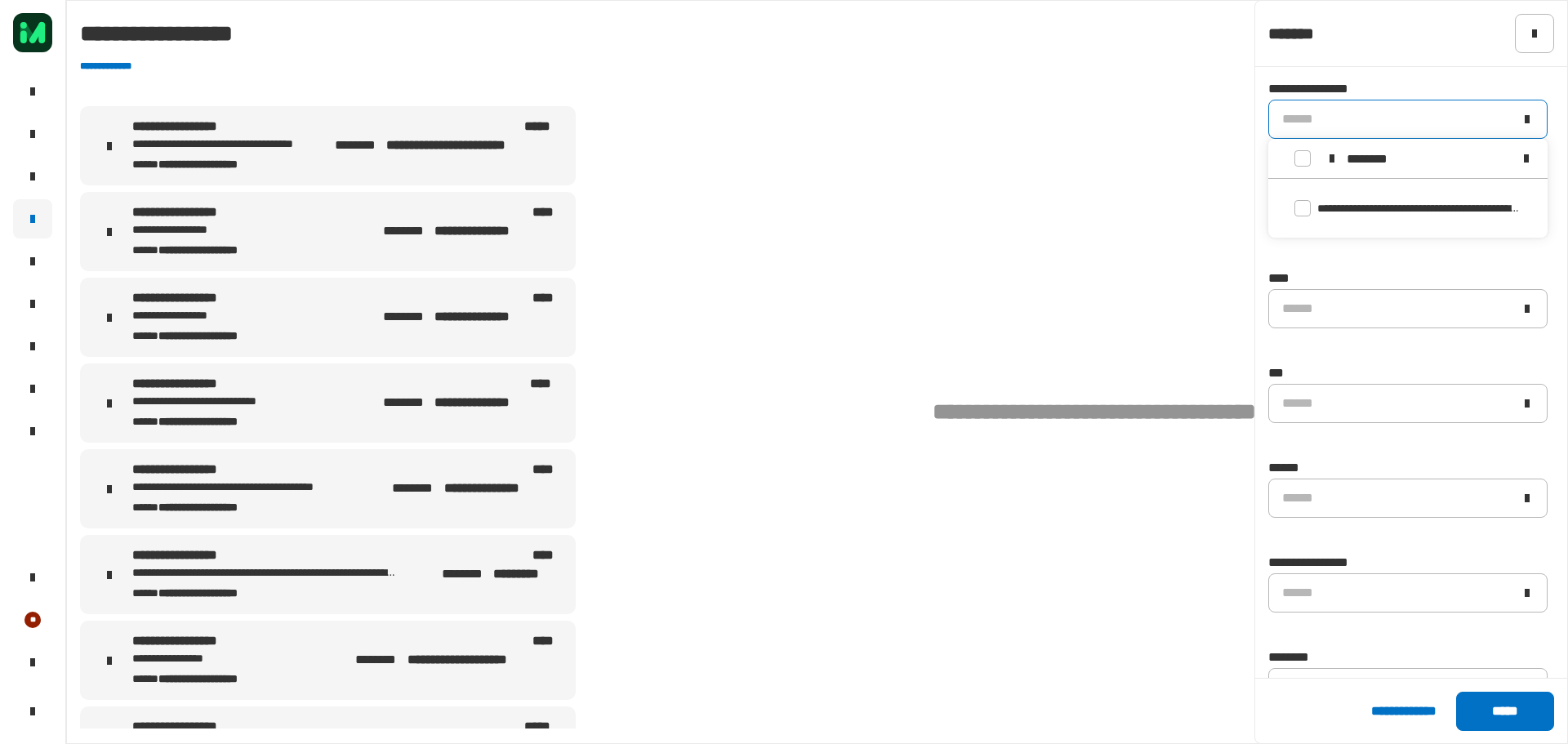 type on "********" 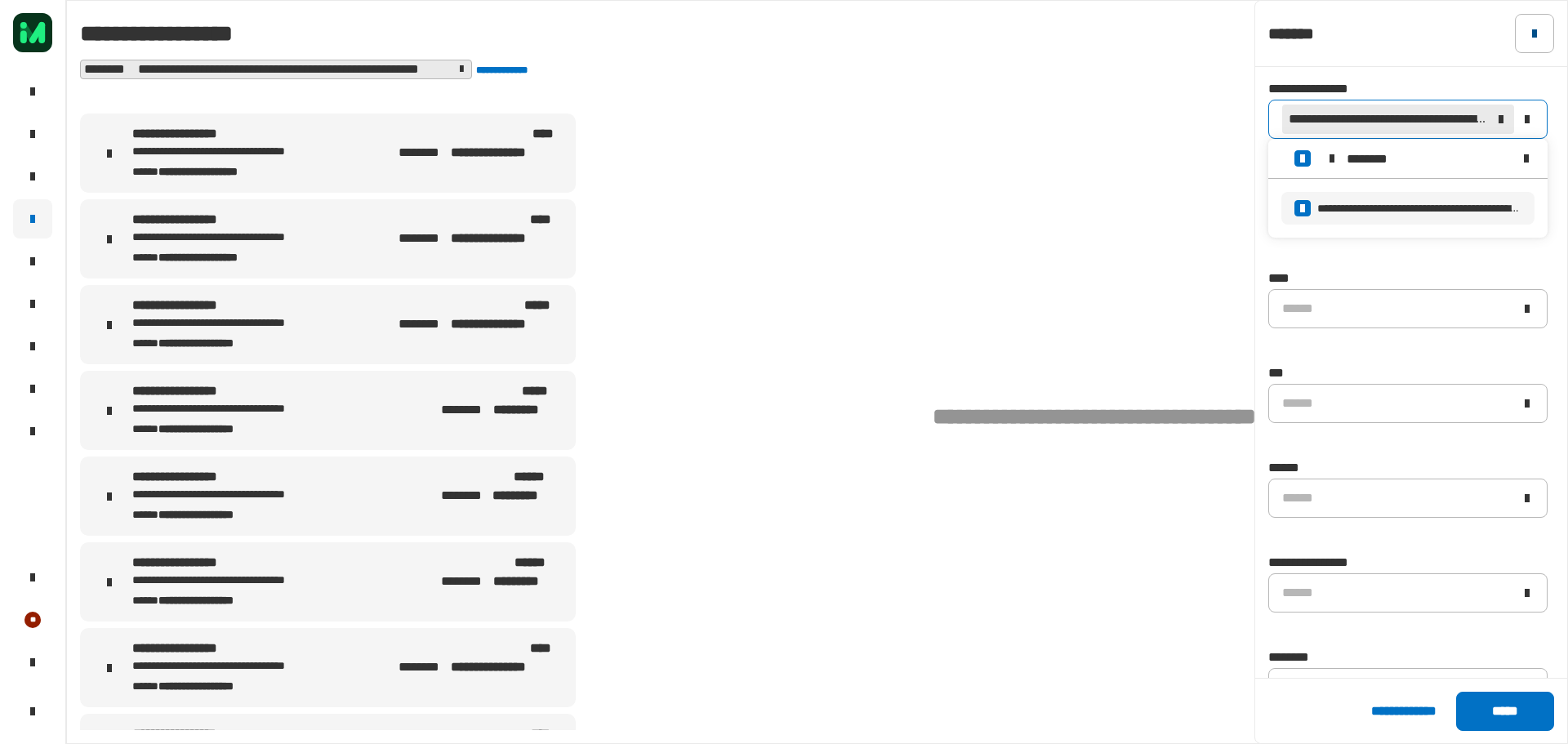 click 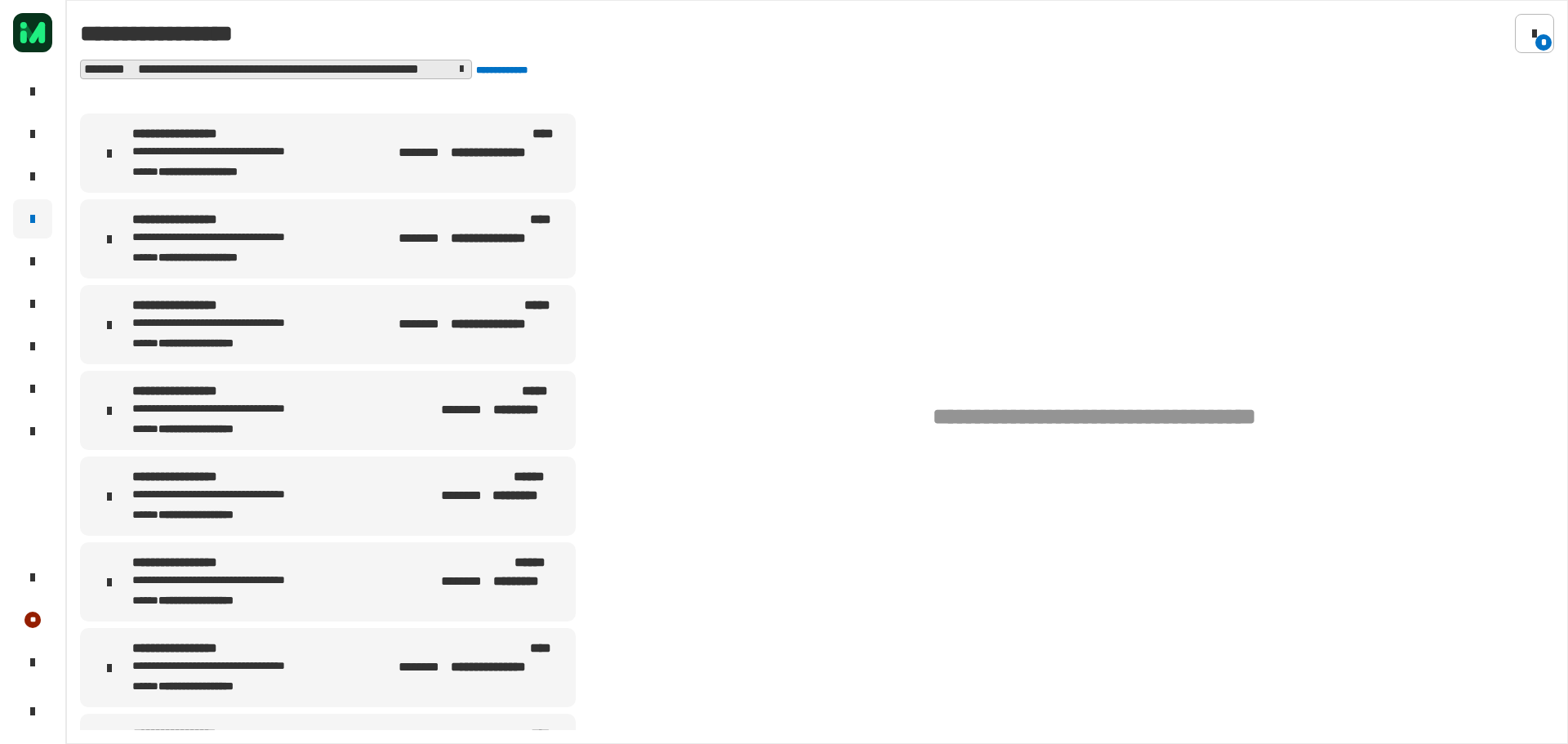 click on "**********" at bounding box center (246, 171) 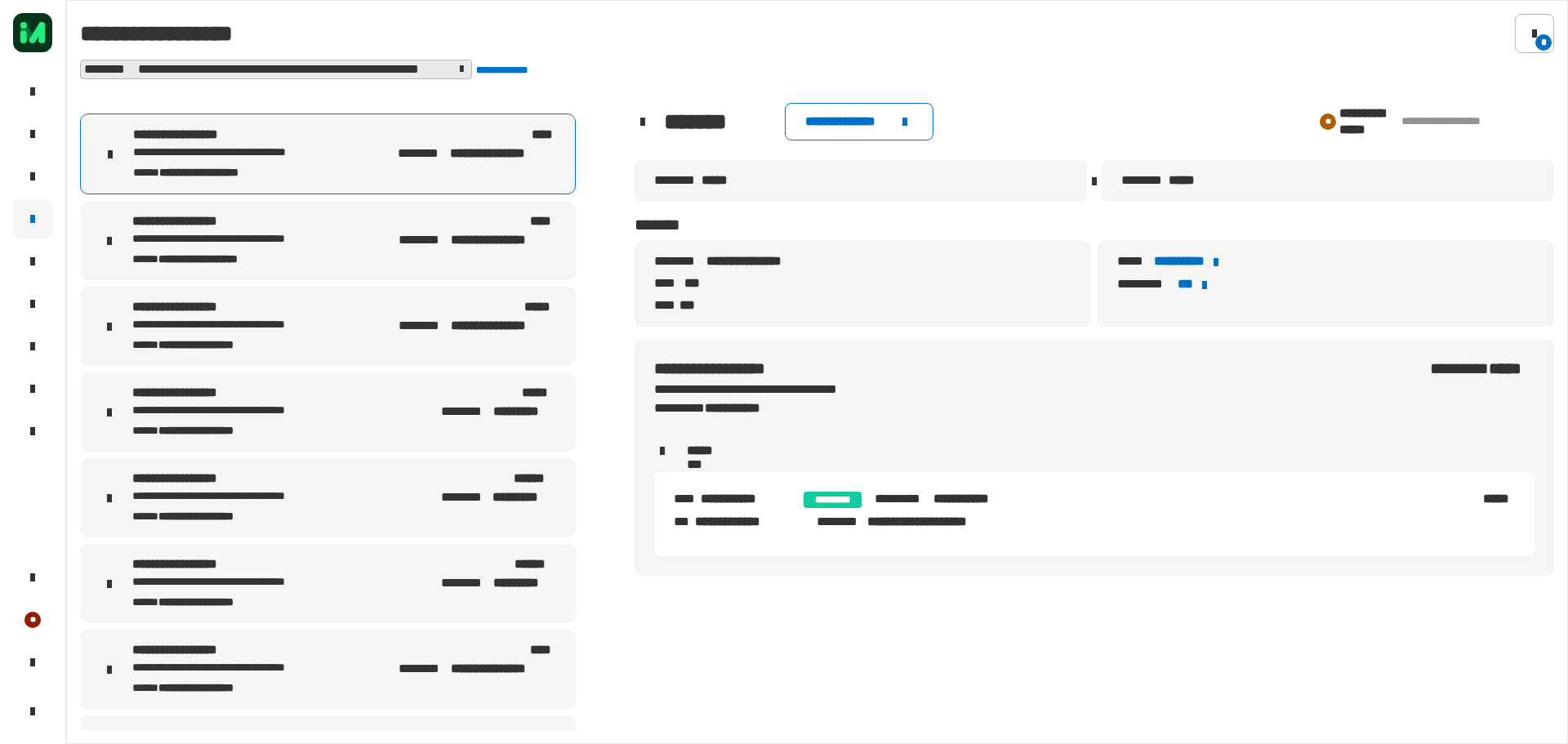 drag, startPoint x: 808, startPoint y: 268, endPoint x: 822, endPoint y: 264, distance: 14.56022 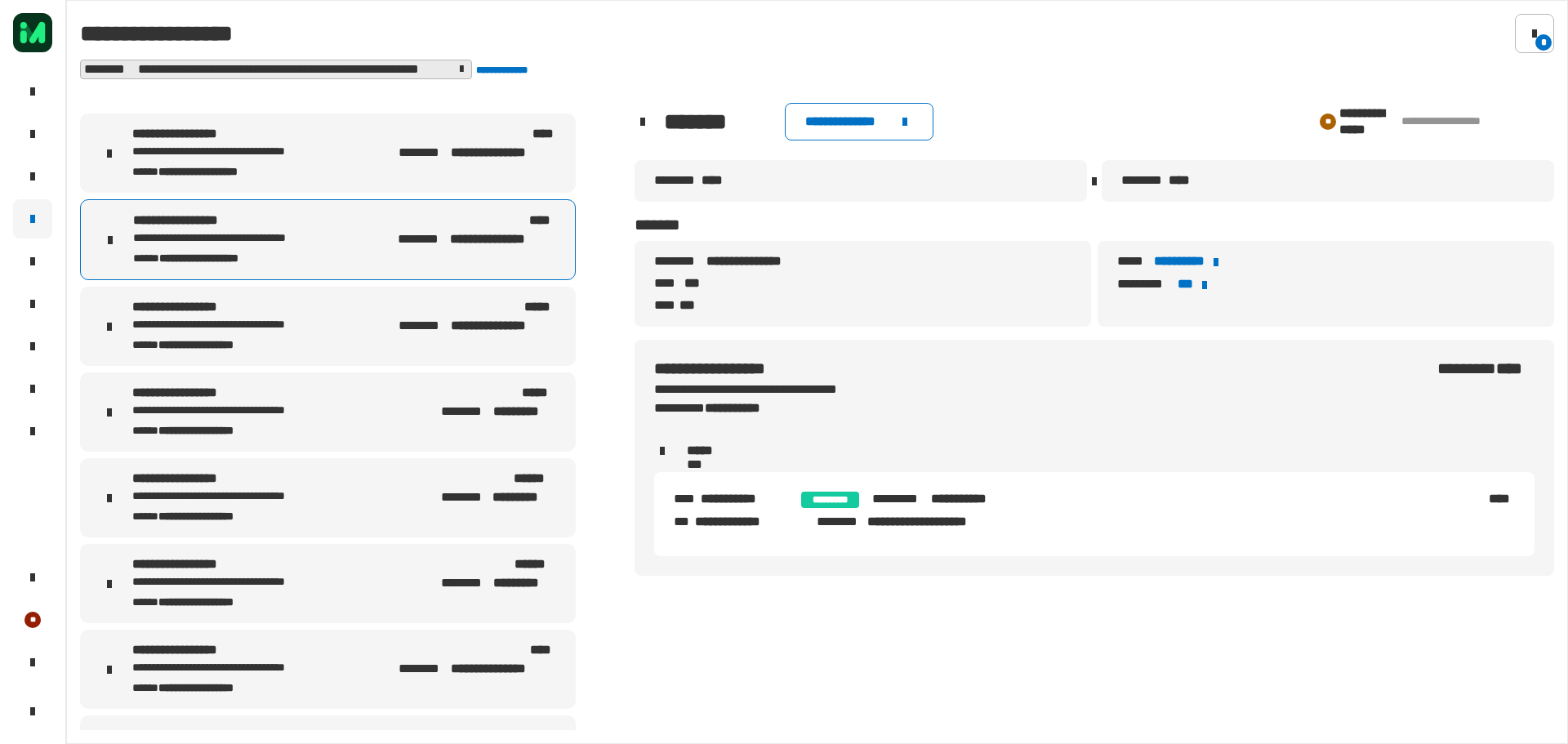 drag, startPoint x: 1526, startPoint y: 122, endPoint x: 1401, endPoint y: 125, distance: 125.03599 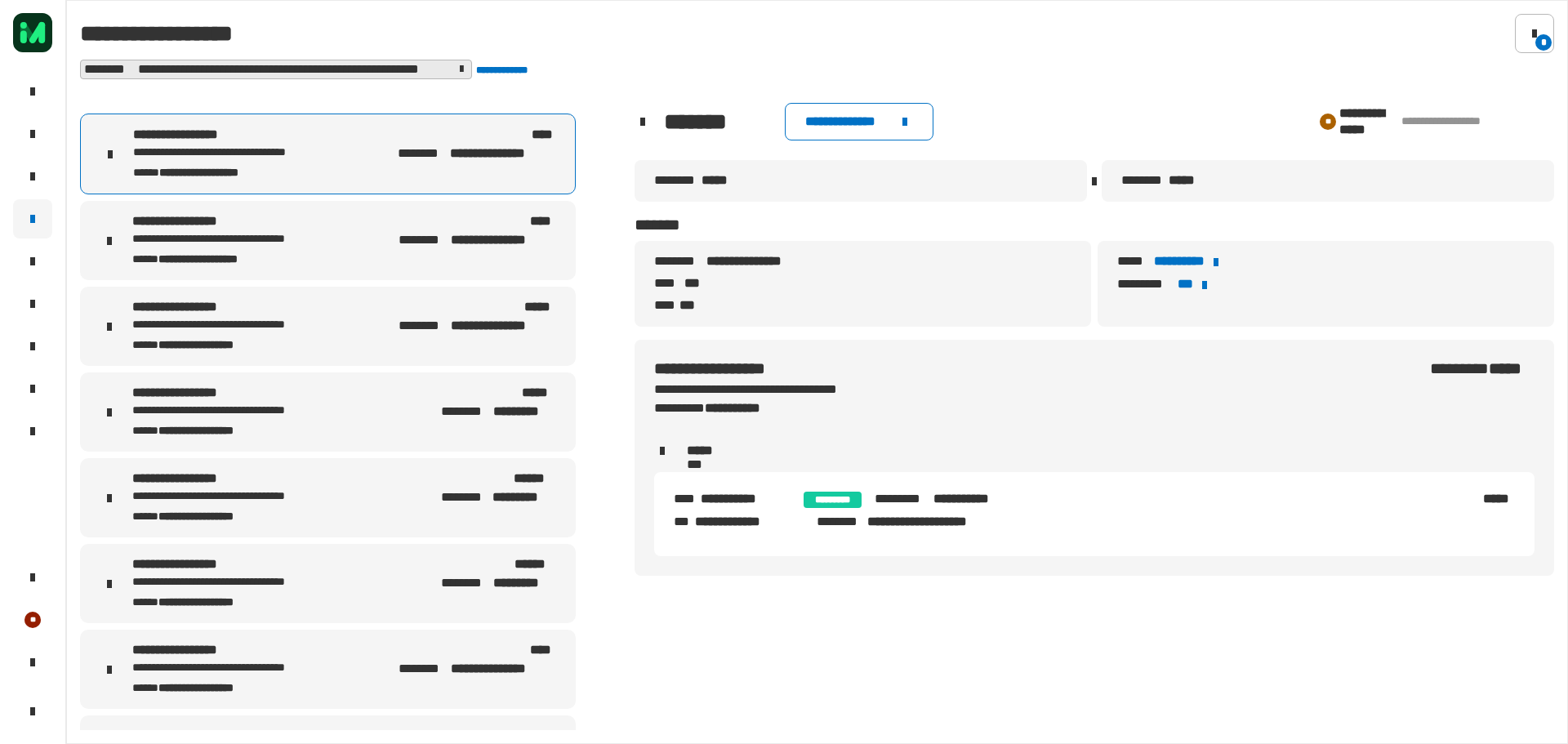 click on "**********" at bounding box center (246, 239) 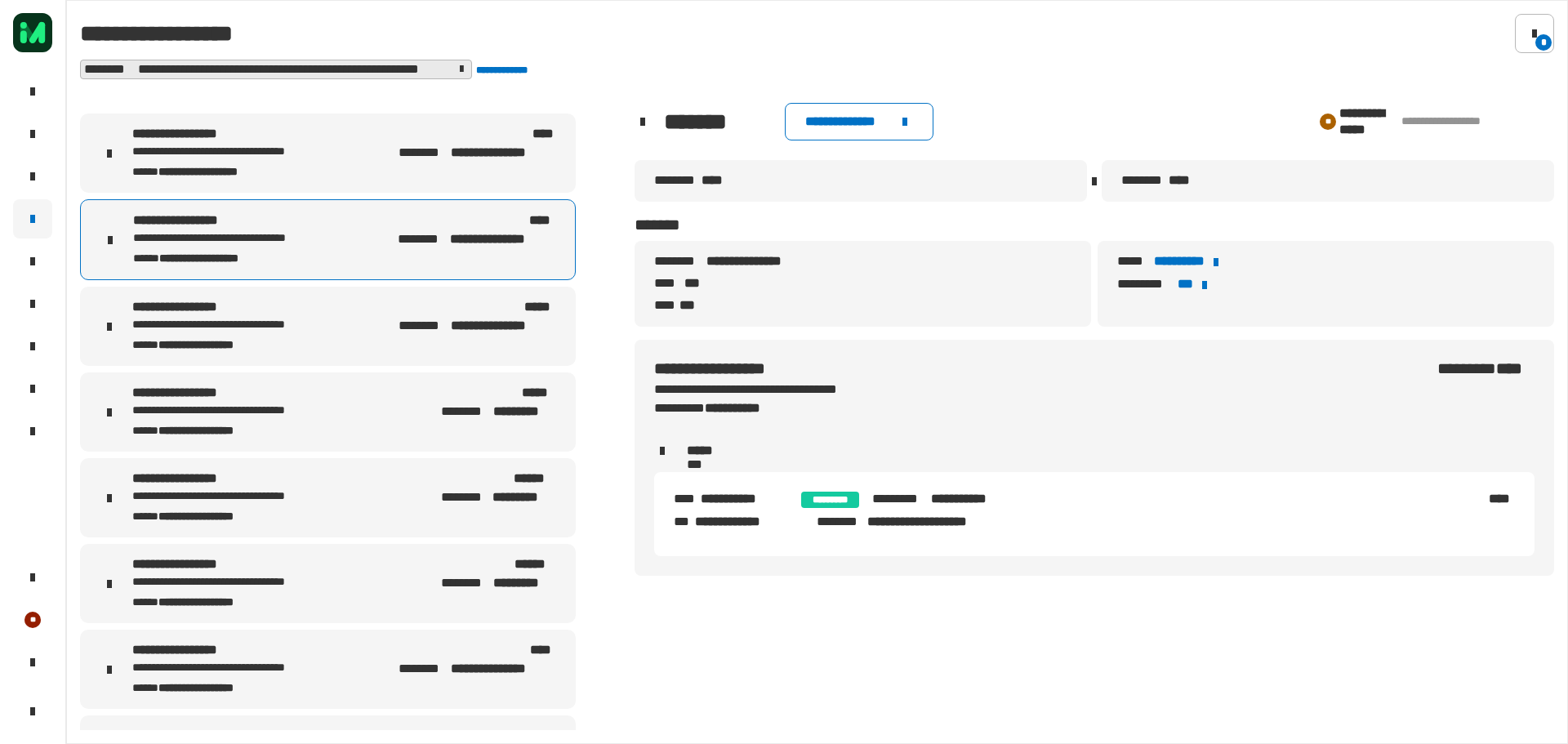 click on "**********" at bounding box center [246, 171] 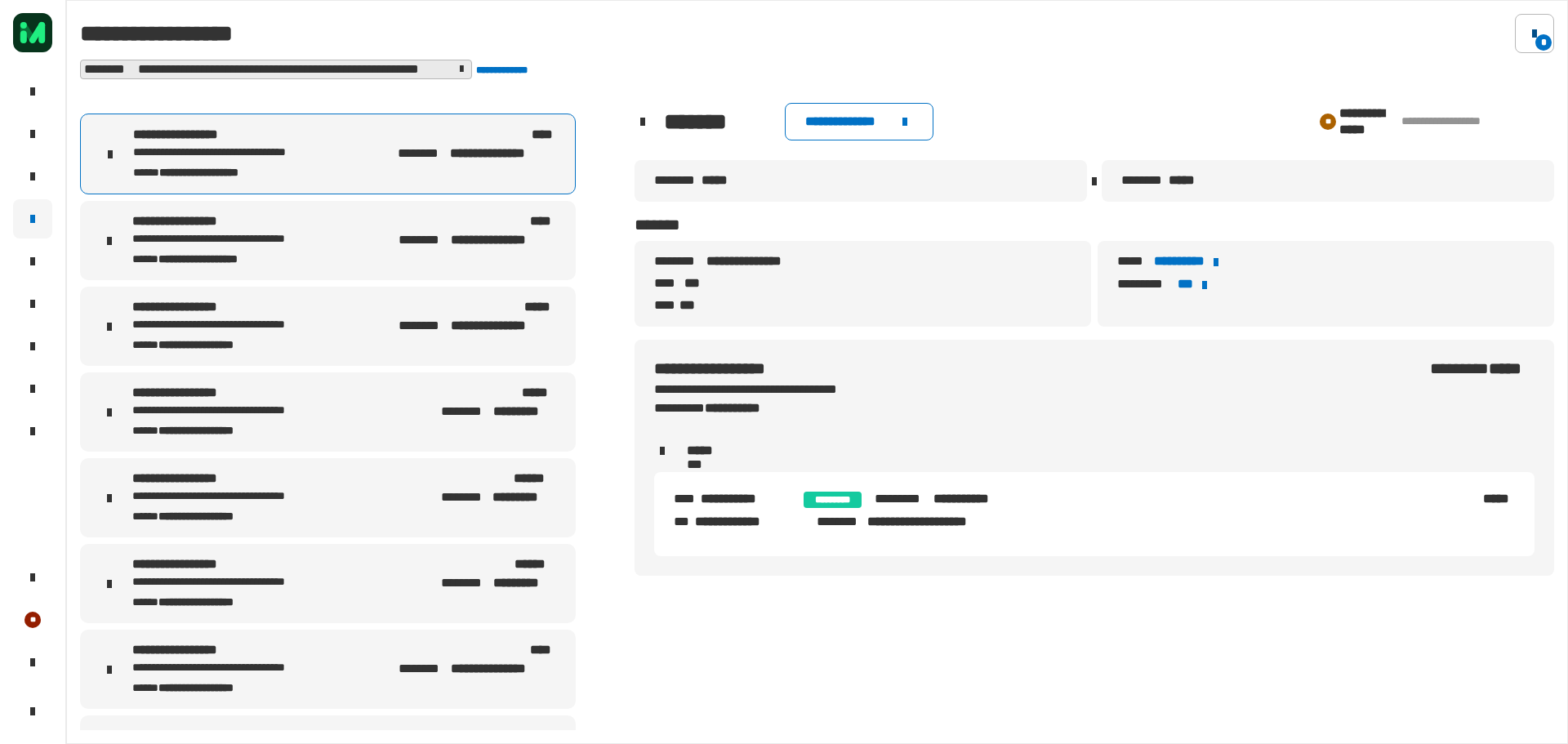 click on "*" 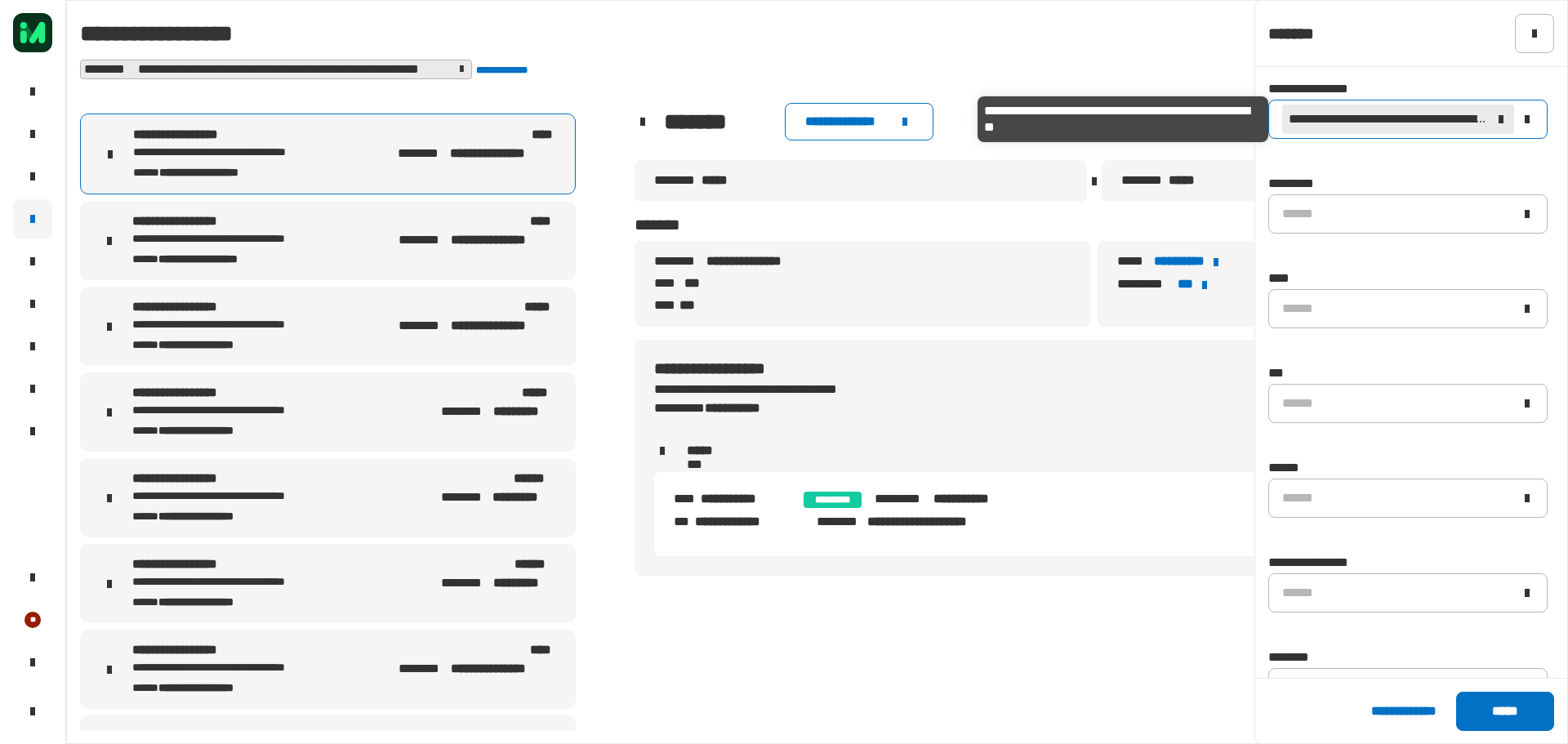 click 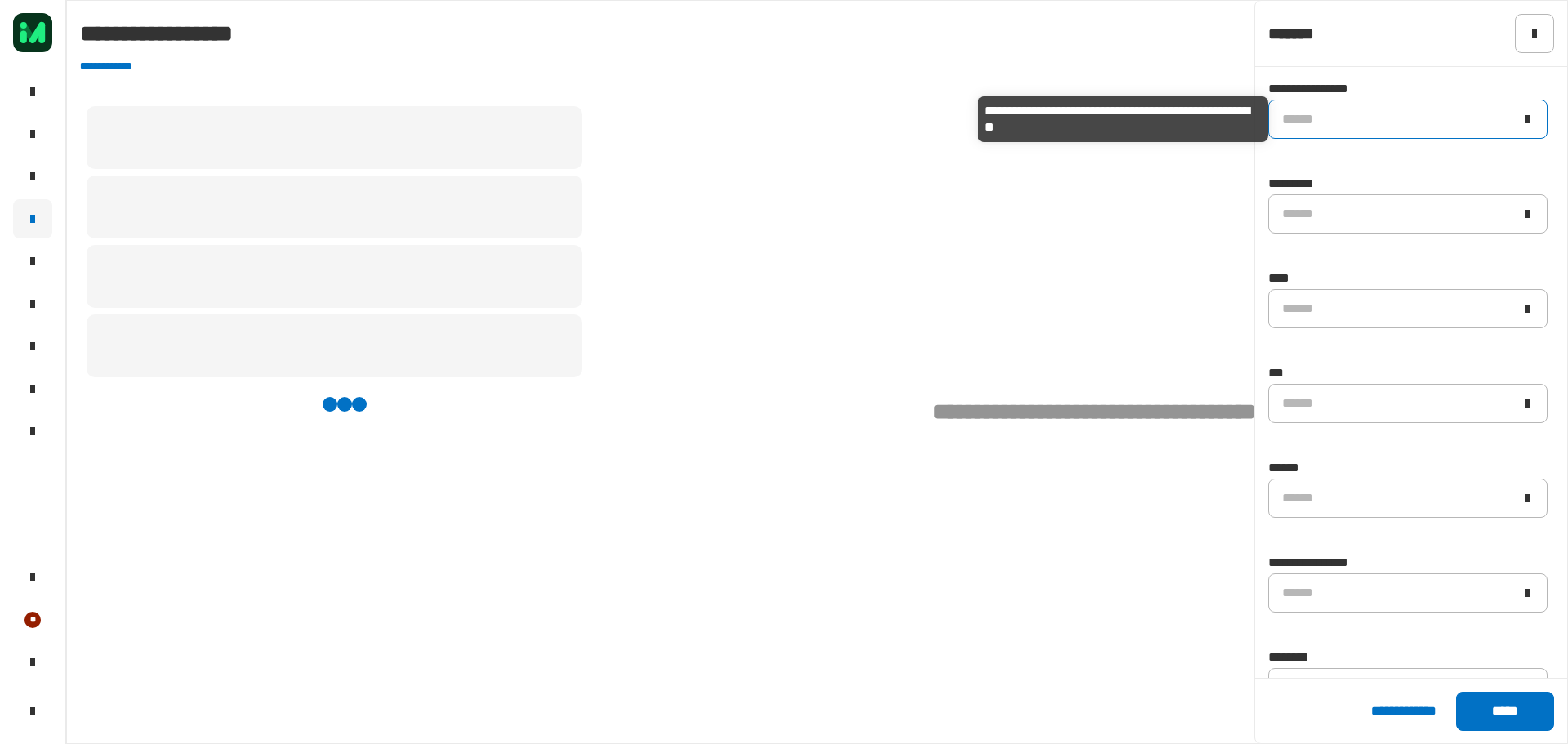 click on "******" 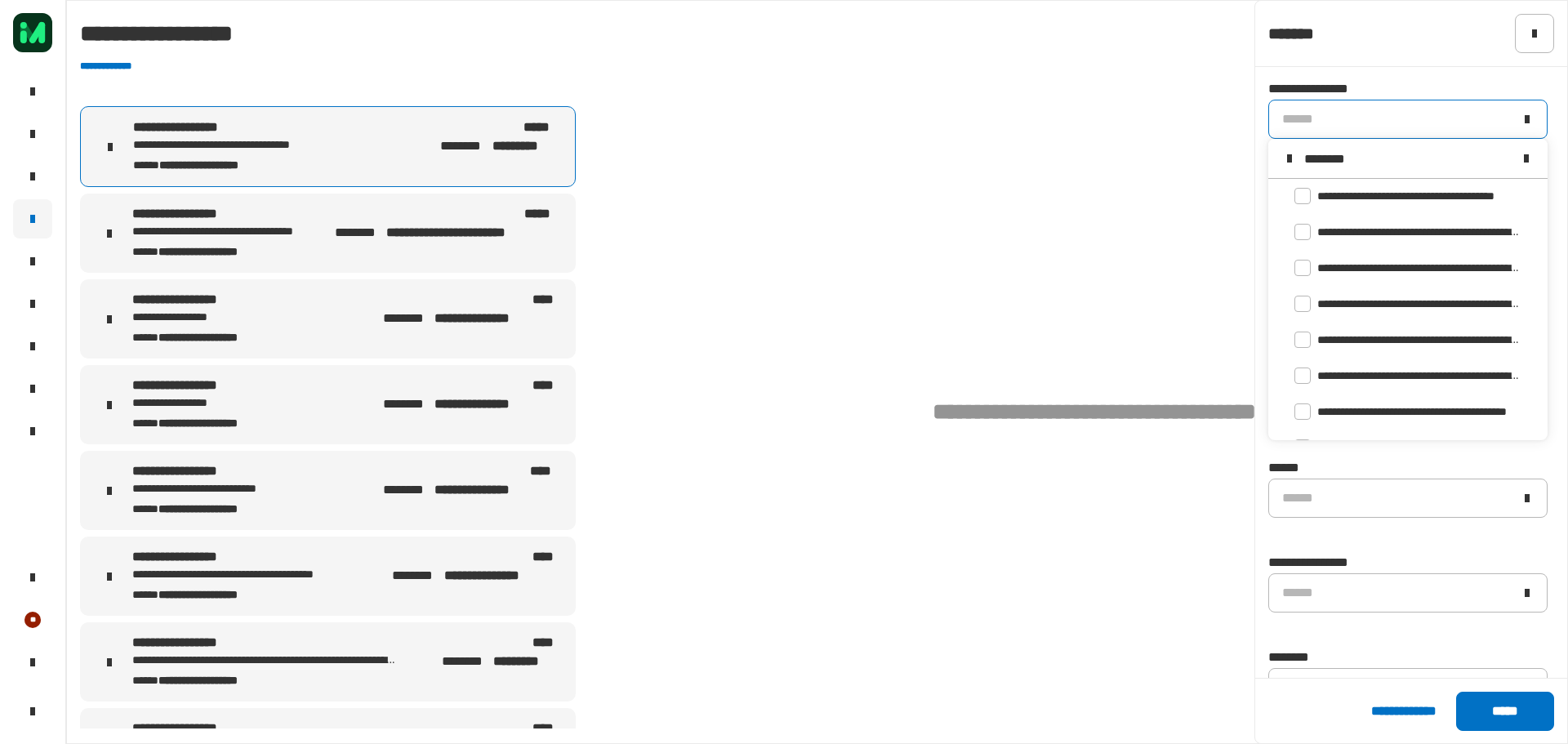 scroll, scrollTop: 0, scrollLeft: 0, axis: both 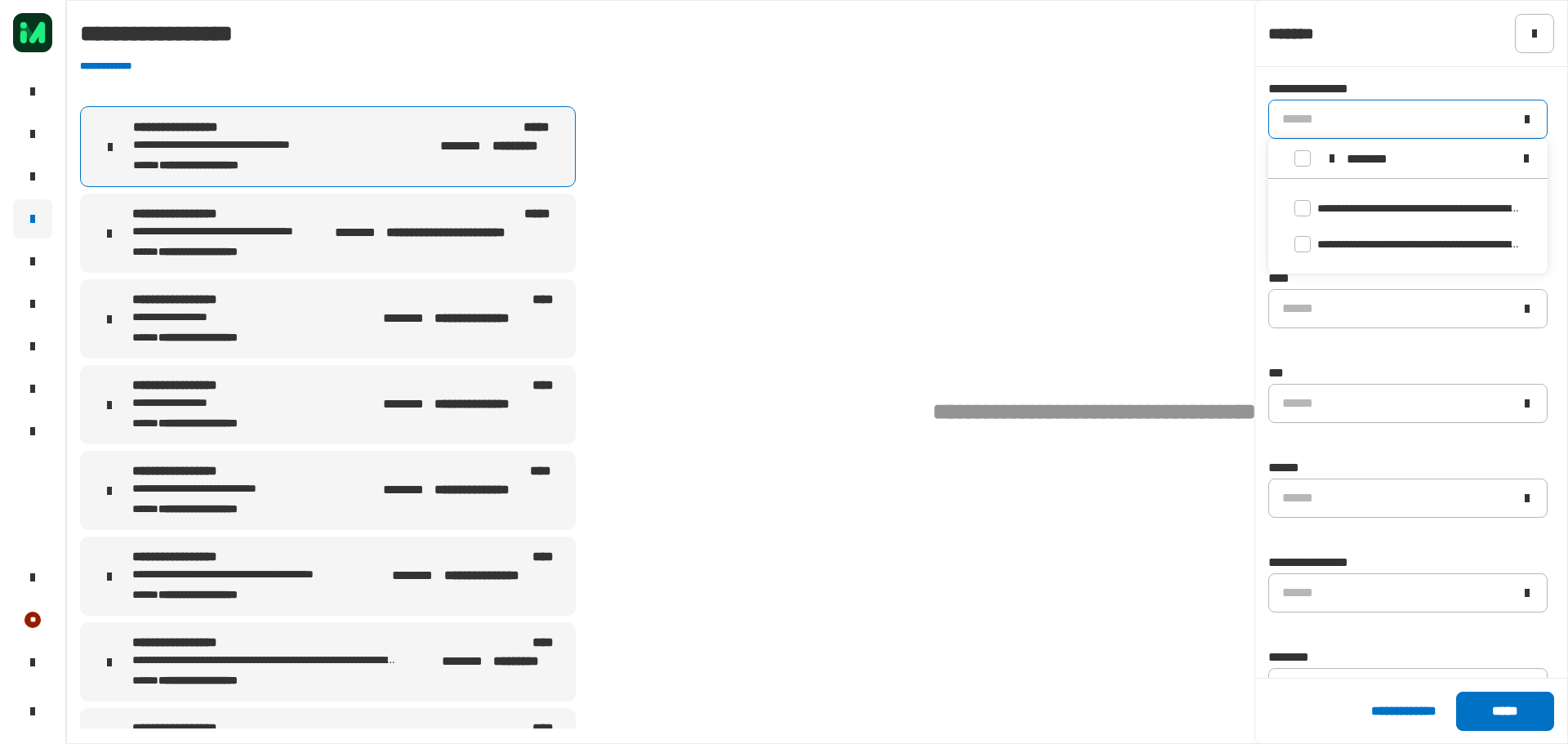 type on "********" 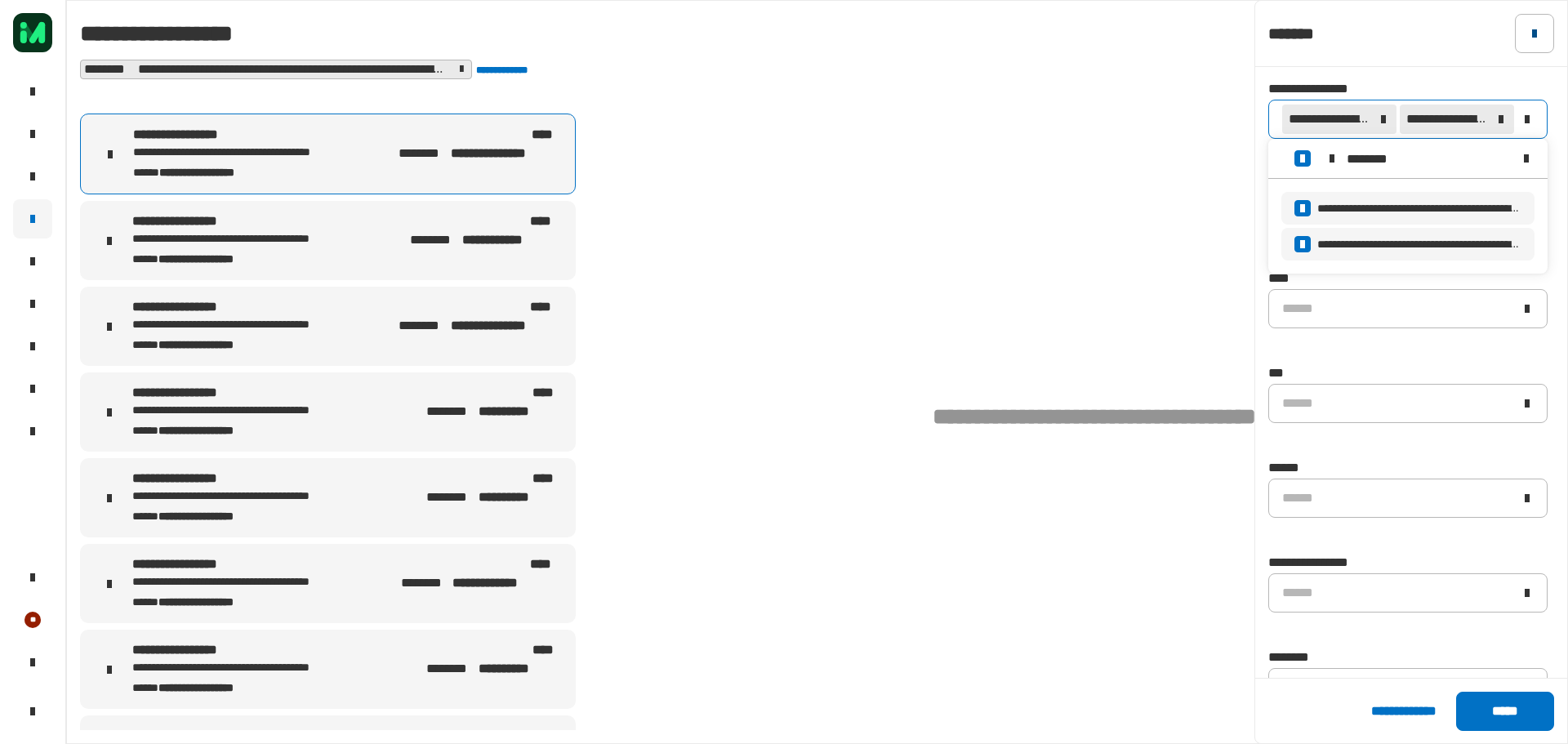 click 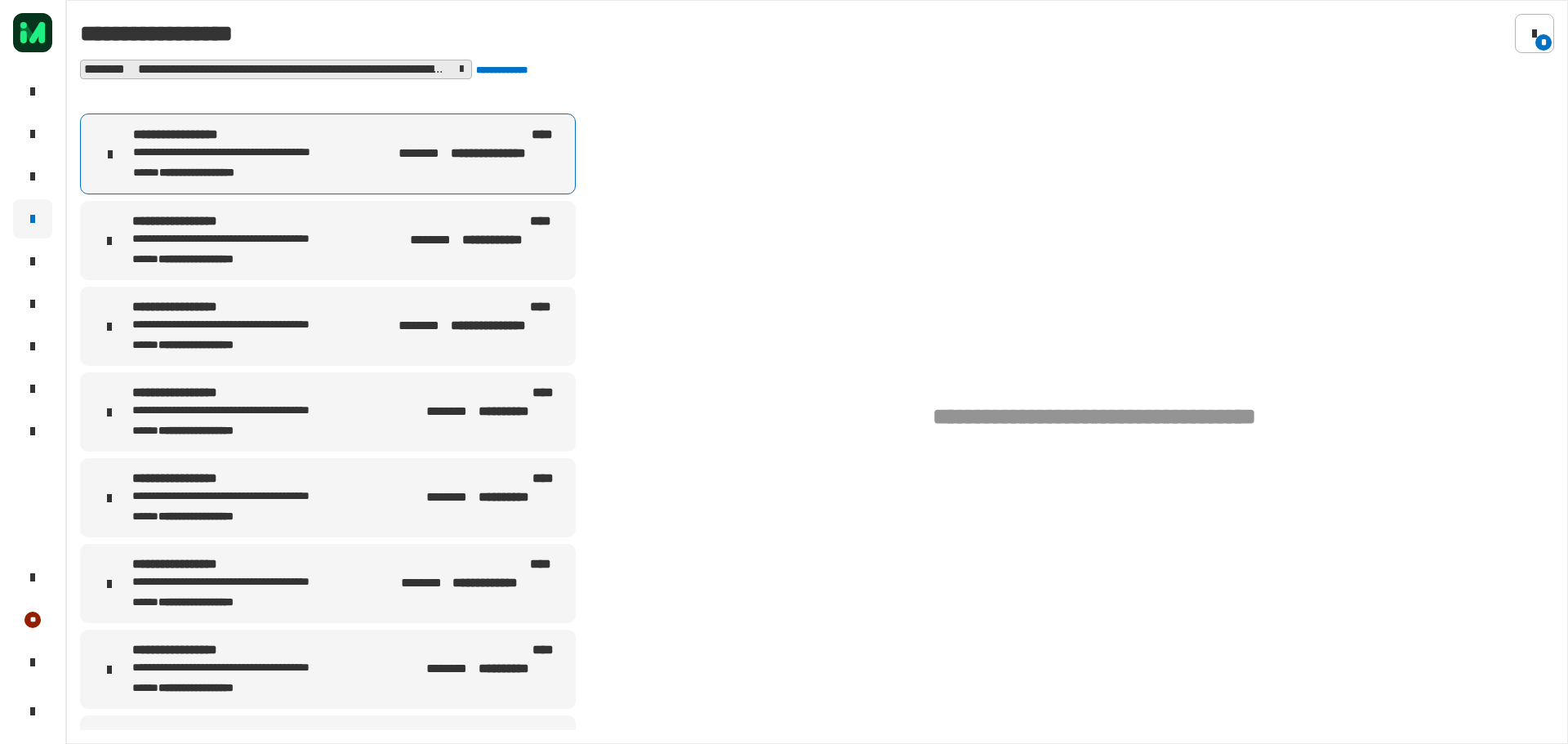 click on "**********" at bounding box center [264, 153] 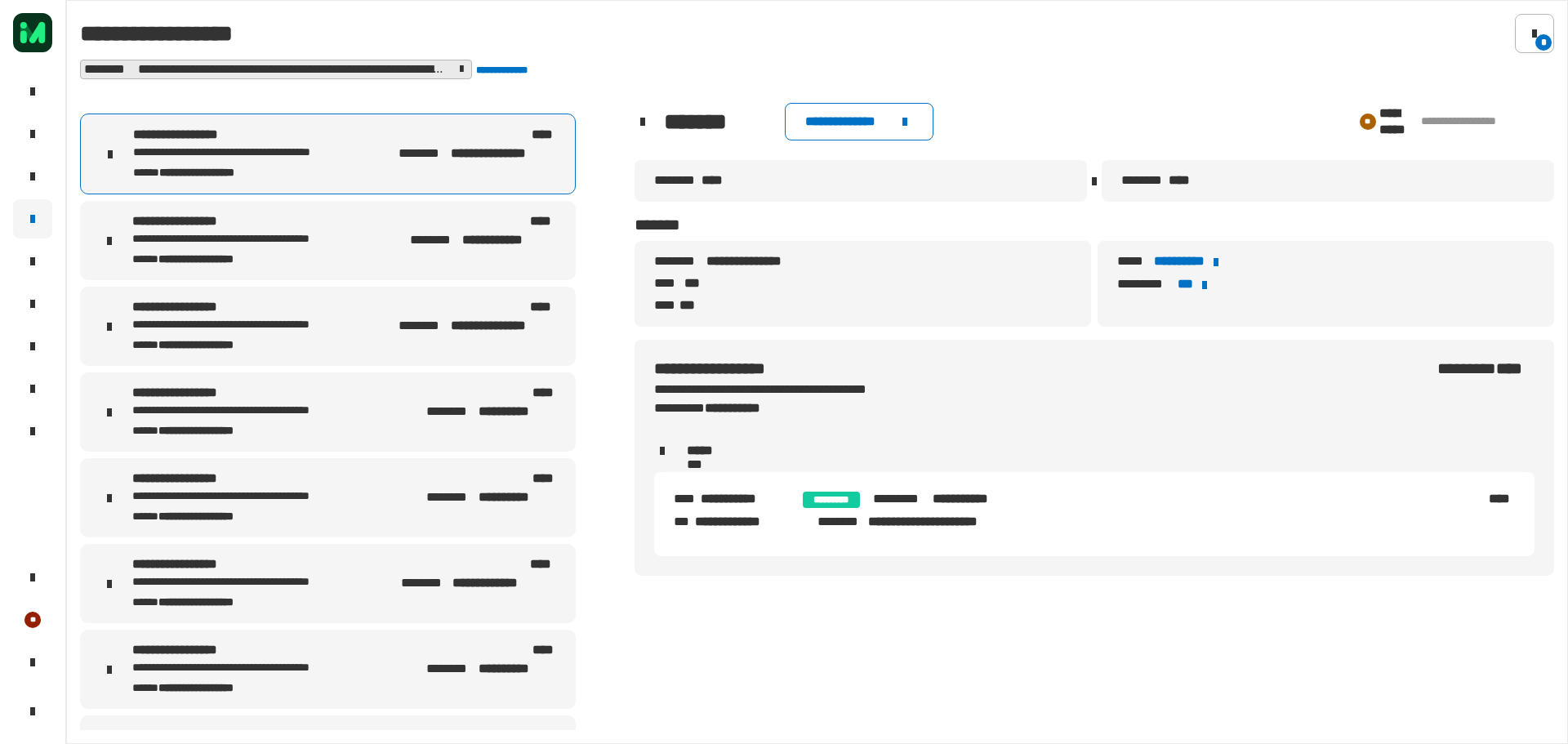 click on "**********" at bounding box center (192, 221) 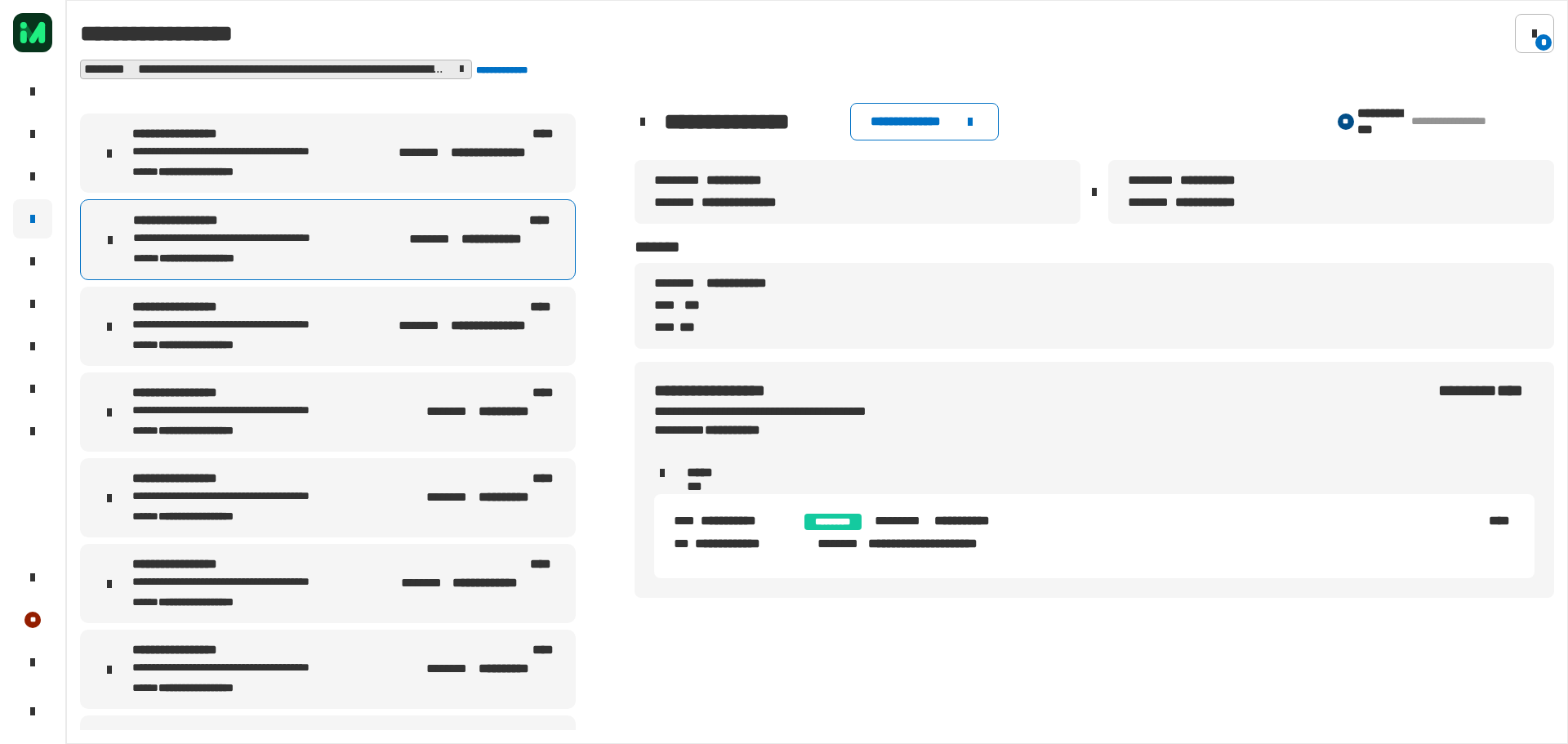 click on "**********" at bounding box center [264, 325] 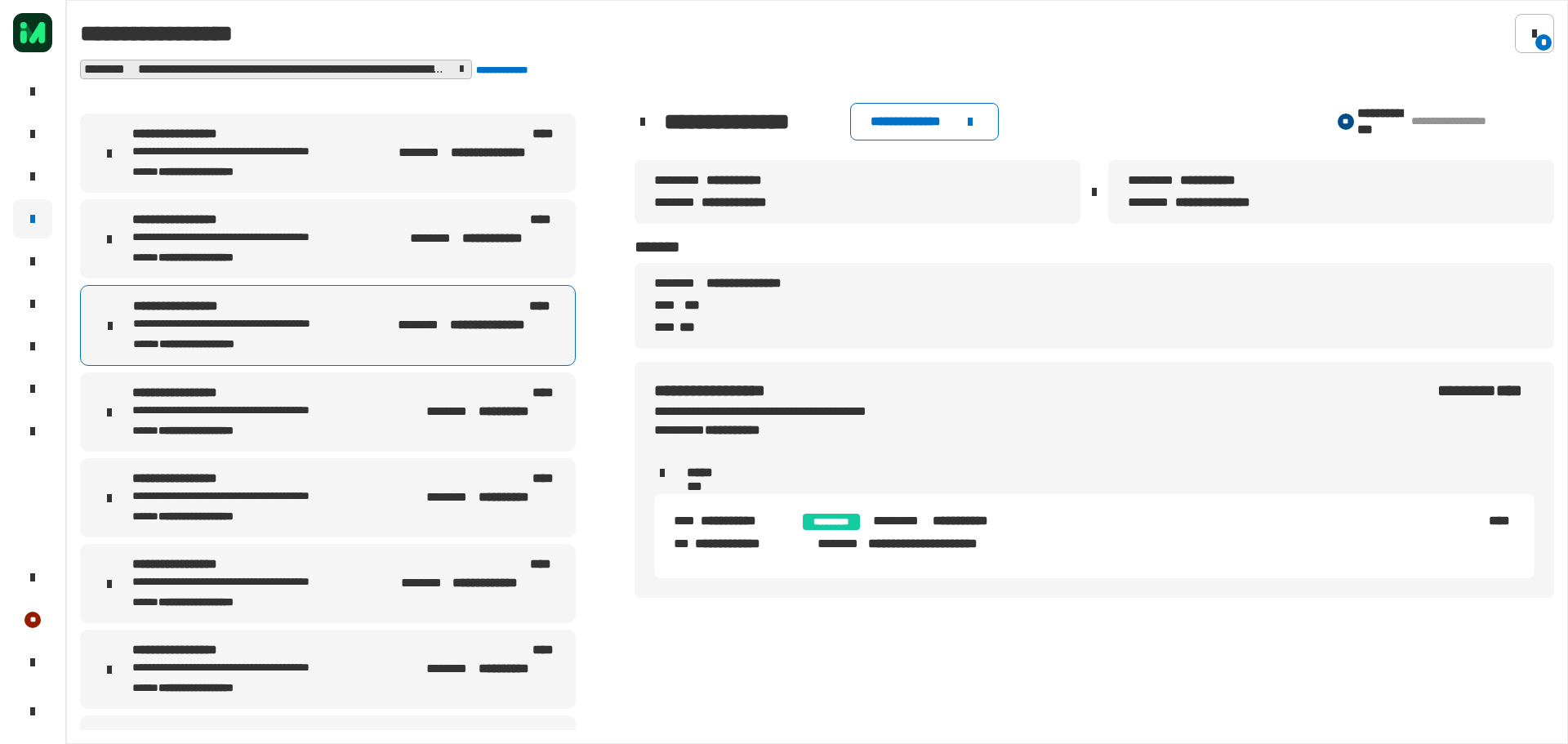 click on "[FIRST] [LAST] [STATE] [ZIP] [COUNTRY] [FIRST] [LAST] [STATE] [ZIP] [COUNTRY] [FIRST] [LAST] [STATE] [ZIP] [COUNTRY] [FIRST] [LAST] [STATE] [ZIP] [COUNTRY] [FIRST] [LAST] [STATE] [ZIP] [COUNTRY] [FIRST] [LAST] [STATE] [ZIP] [COUNTRY] [FIRST] [LAST] [STATE] [ZIP] [COUNTRY] [FIRST] [LAST] [STATE] [ZIP] [COUNTRY] [FIRST] [LAST] [STATE] [ZIP] [COUNTRY]" at bounding box center [344, 418] 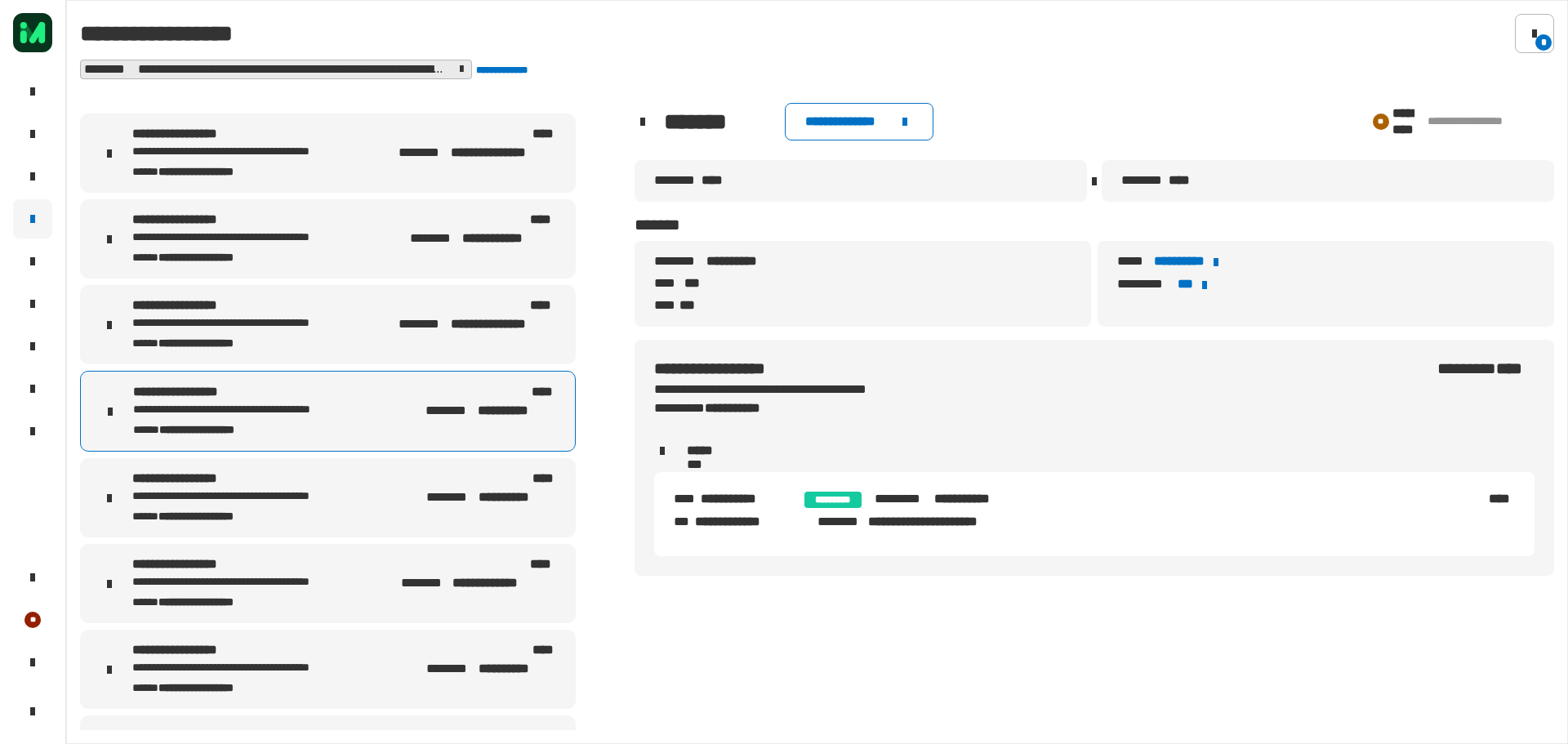 click on "**********" at bounding box center (264, 479) 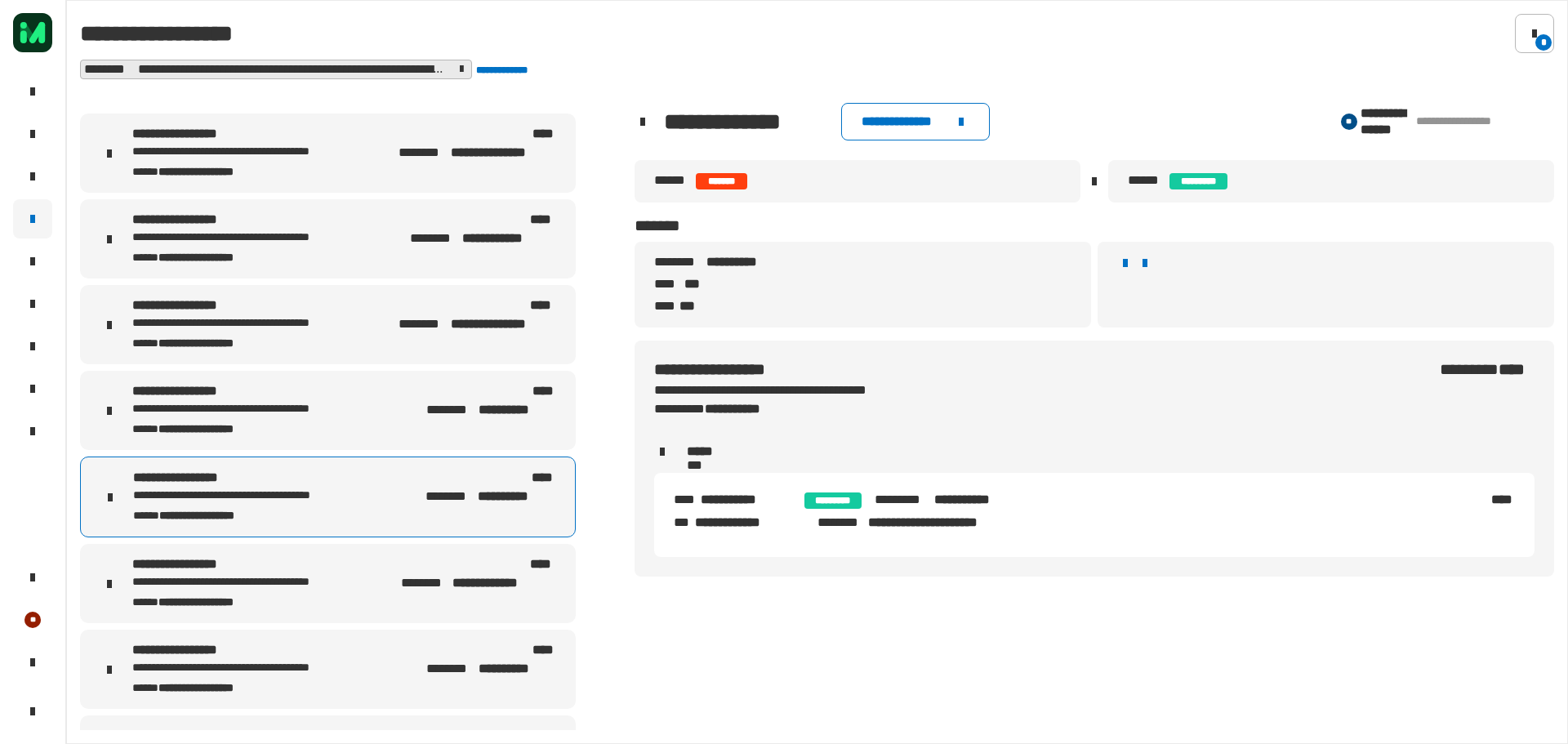 click on "[FIRST] [LAST]" at bounding box center [491, 660] 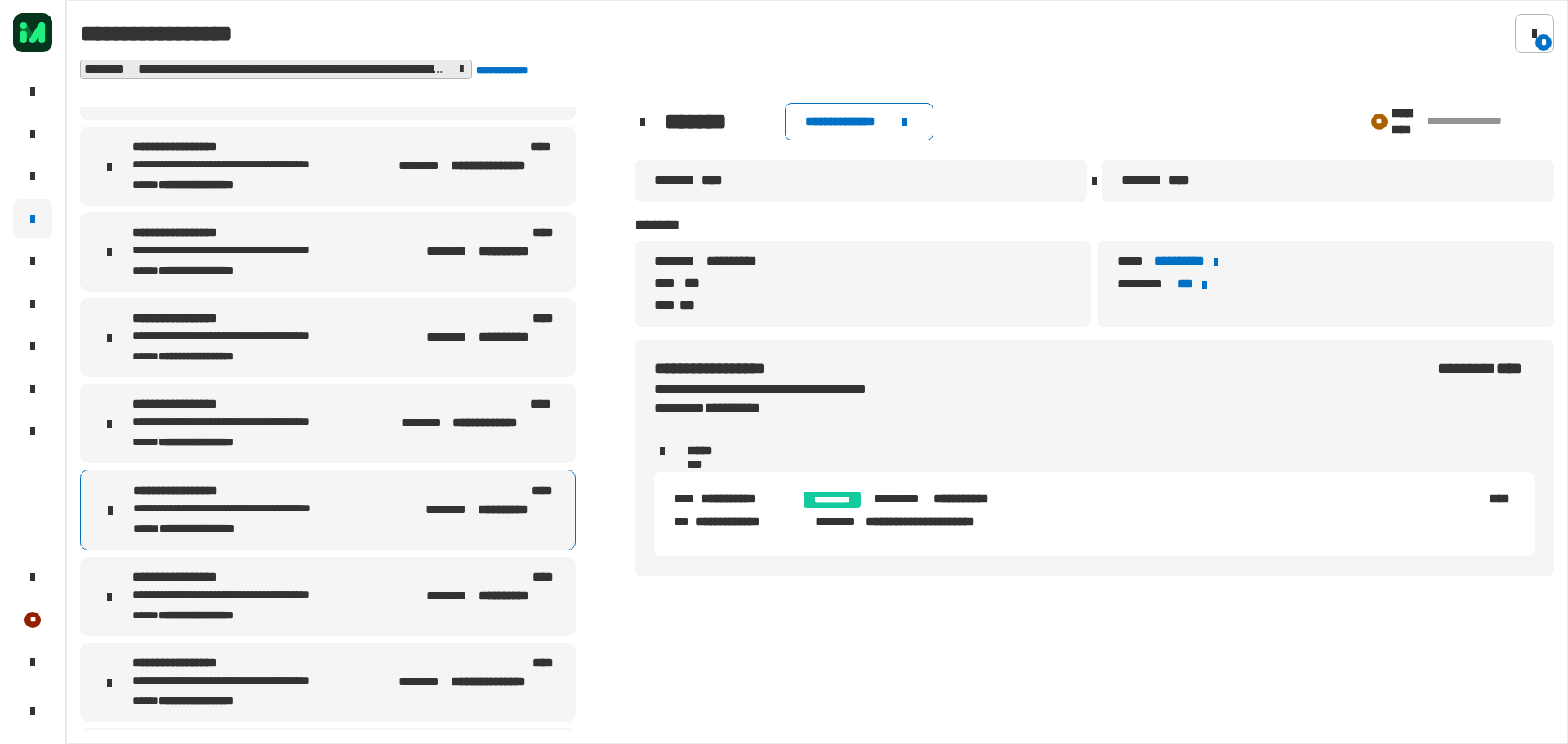 scroll, scrollTop: 163, scrollLeft: 0, axis: vertical 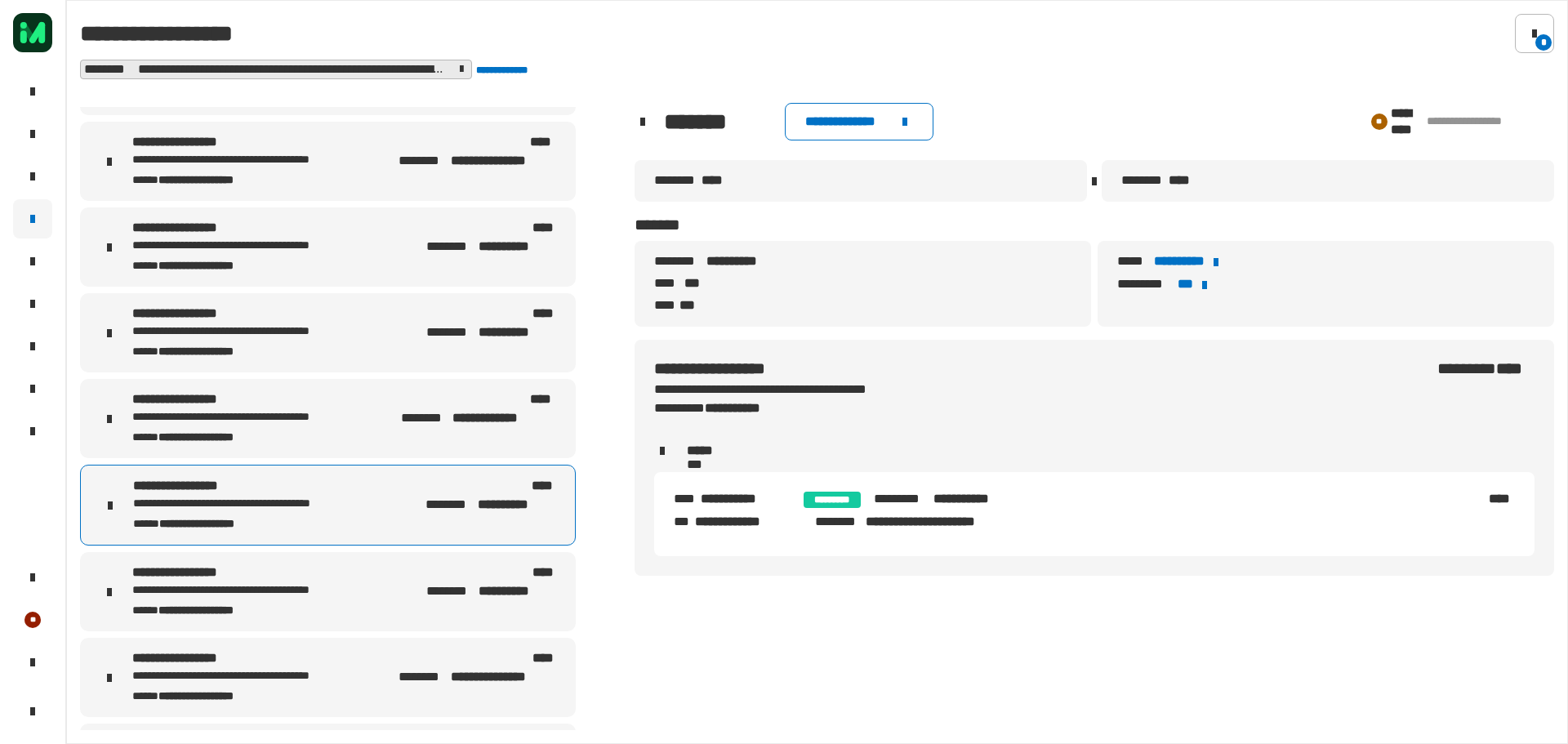 click on "**********" at bounding box center (264, 590) 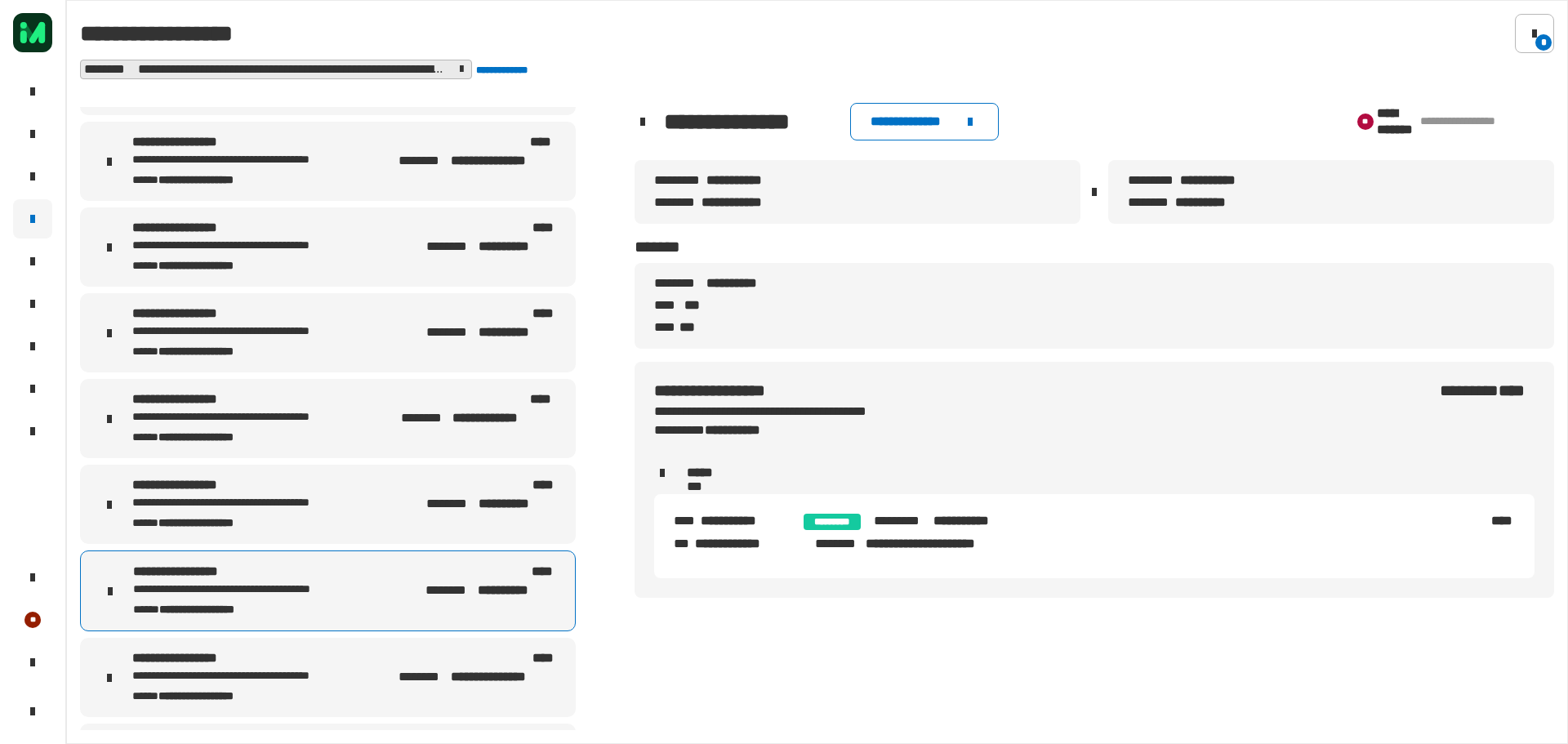 click on "[FIRST] [LAST] [STATE] [ZIP]" at bounding box center [327, 677] 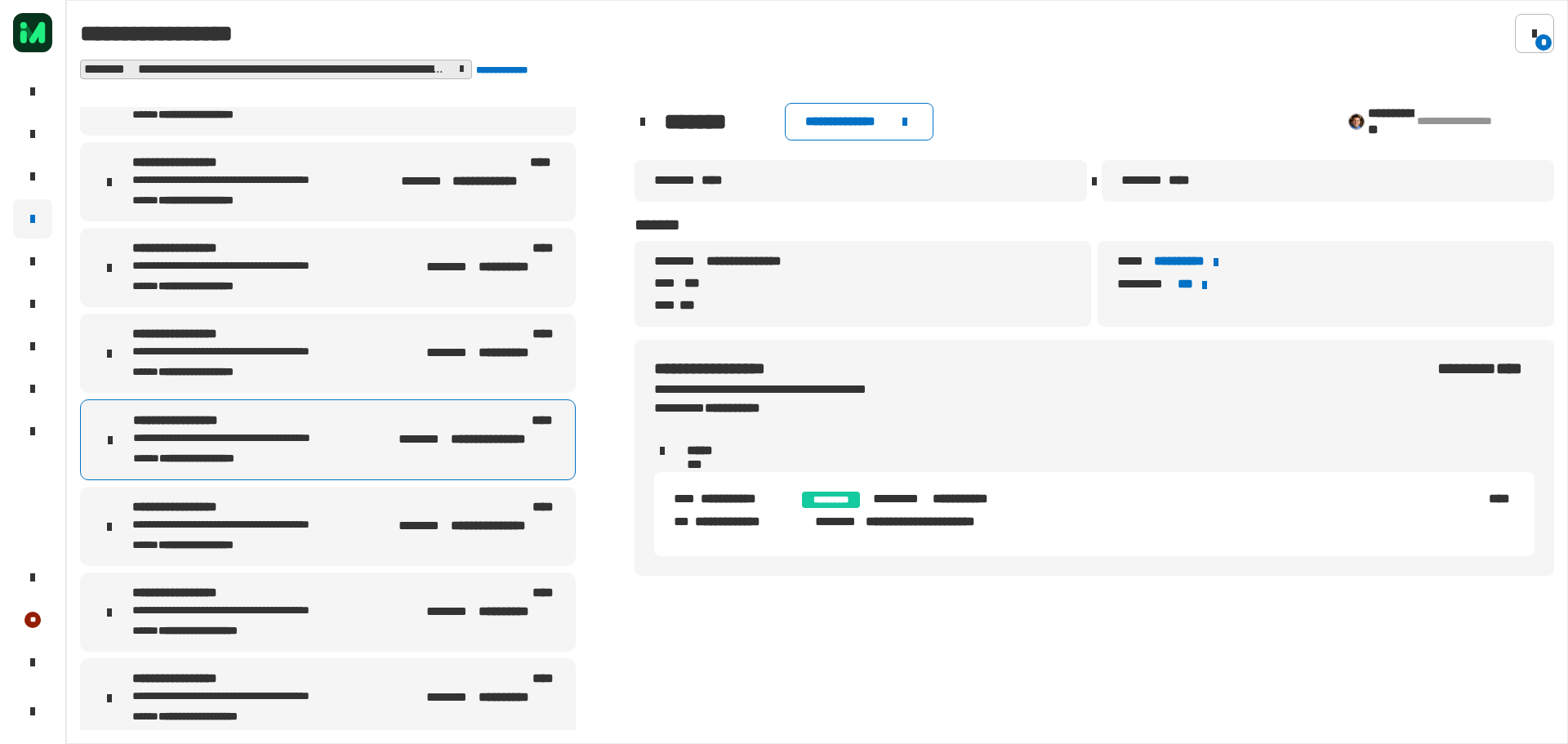 scroll, scrollTop: 408, scrollLeft: 0, axis: vertical 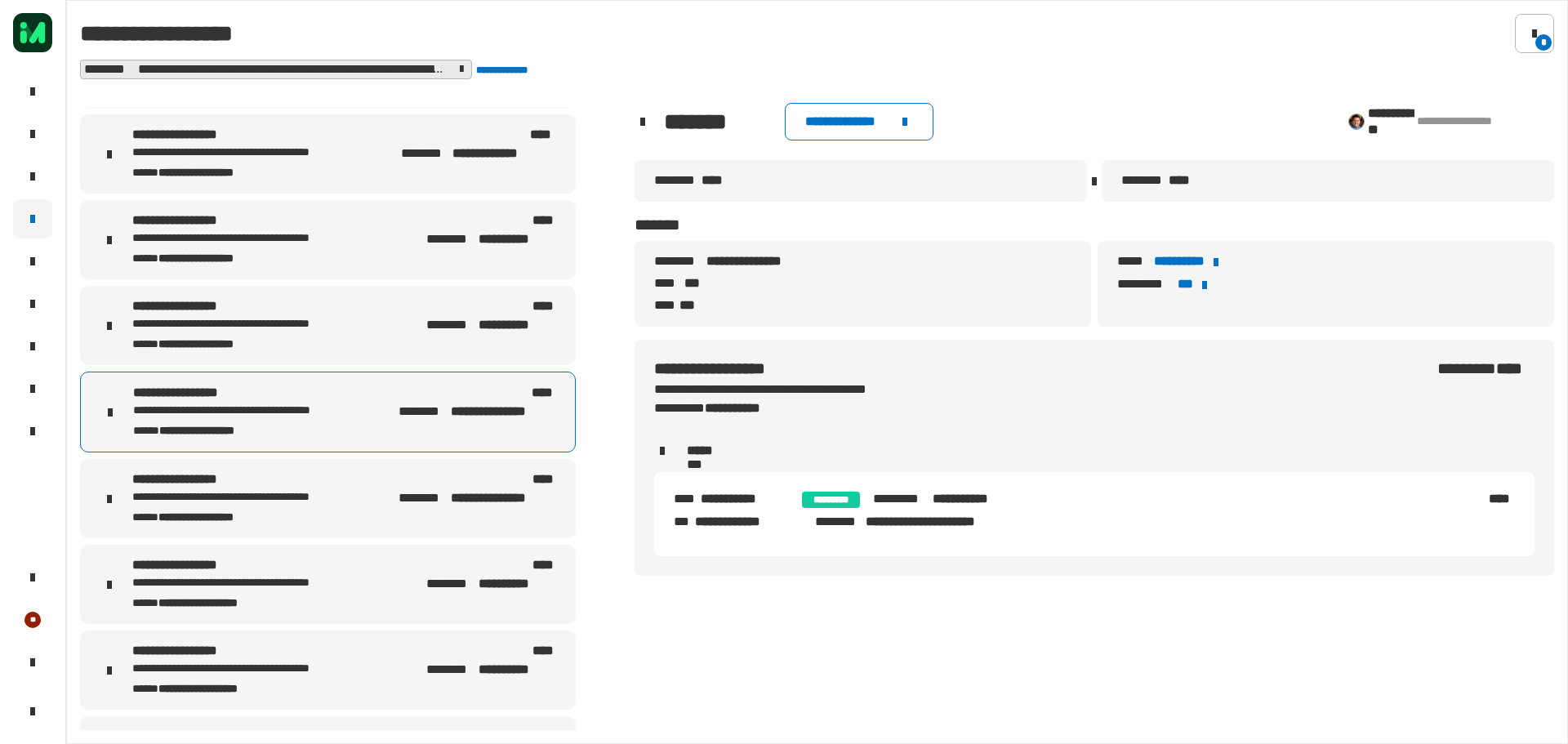 click on "**********" at bounding box center [264, 583] 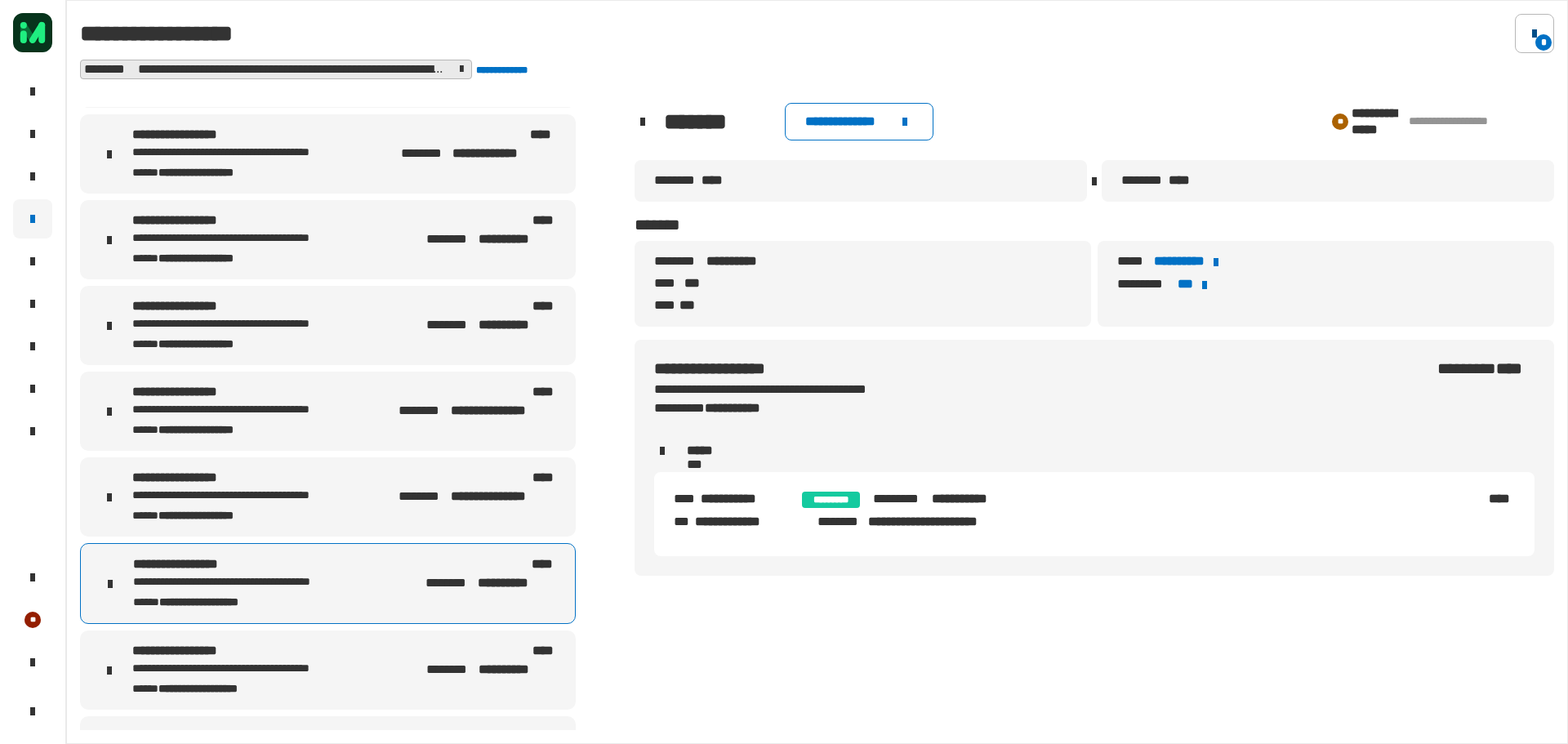 click on "*" 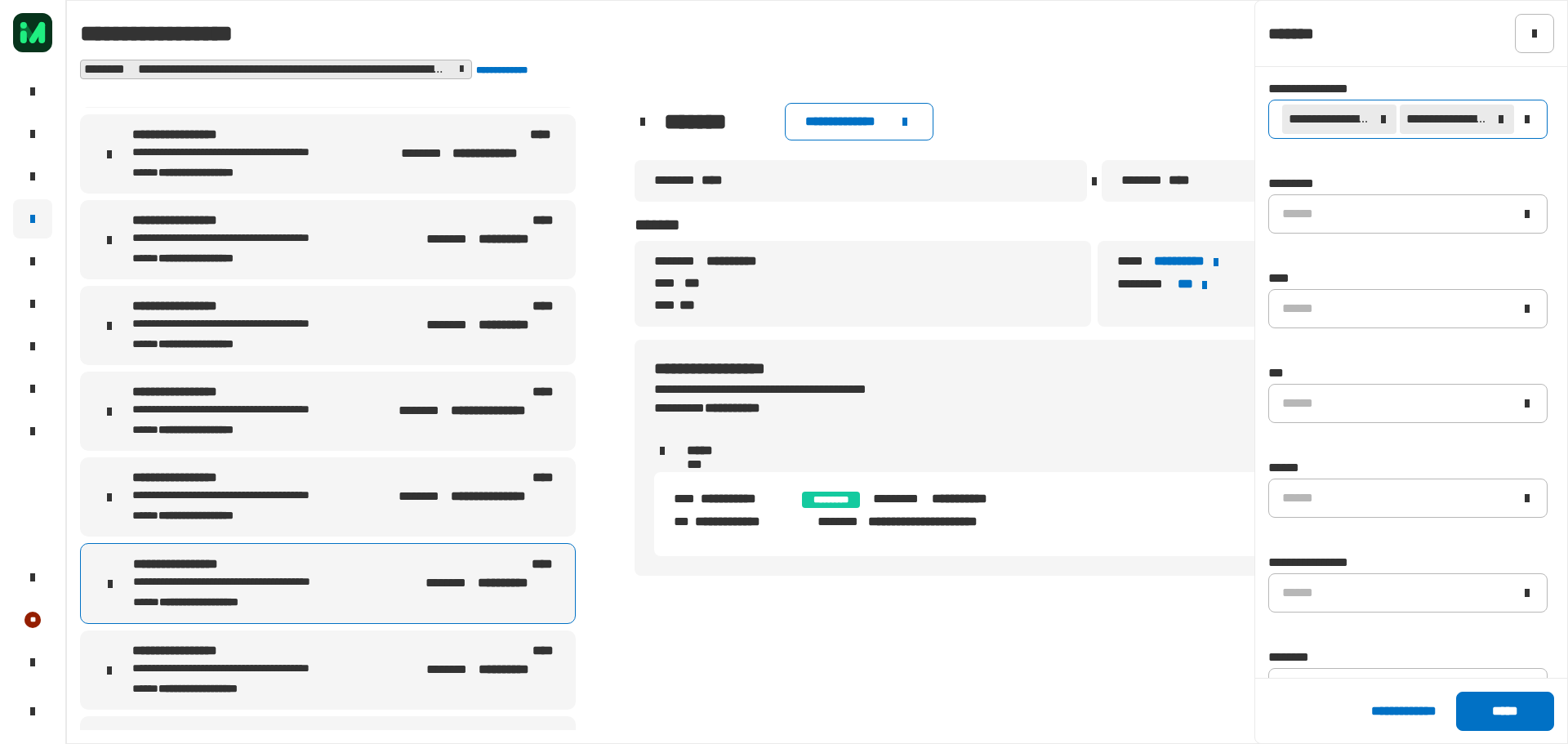 click 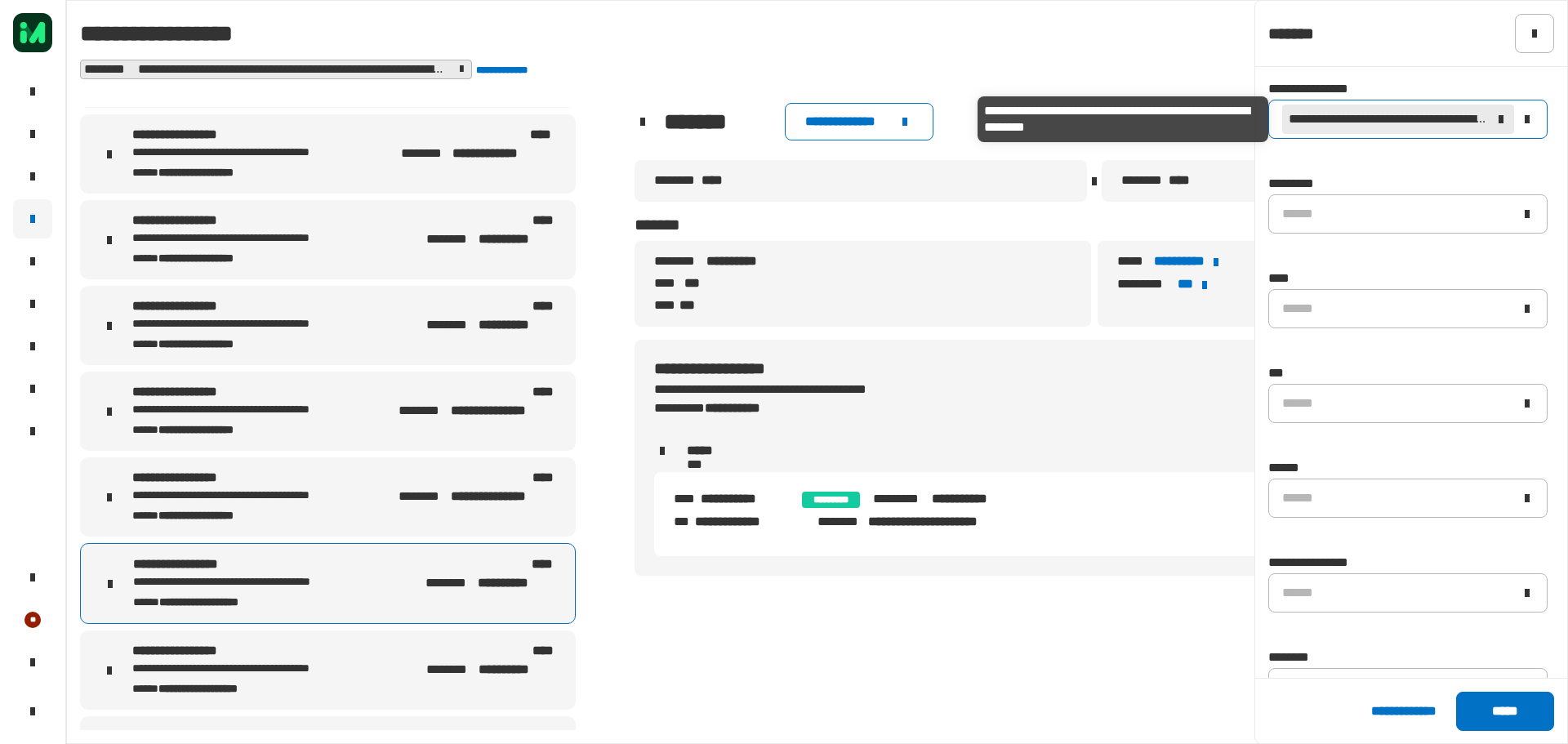 scroll, scrollTop: 0, scrollLeft: 0, axis: both 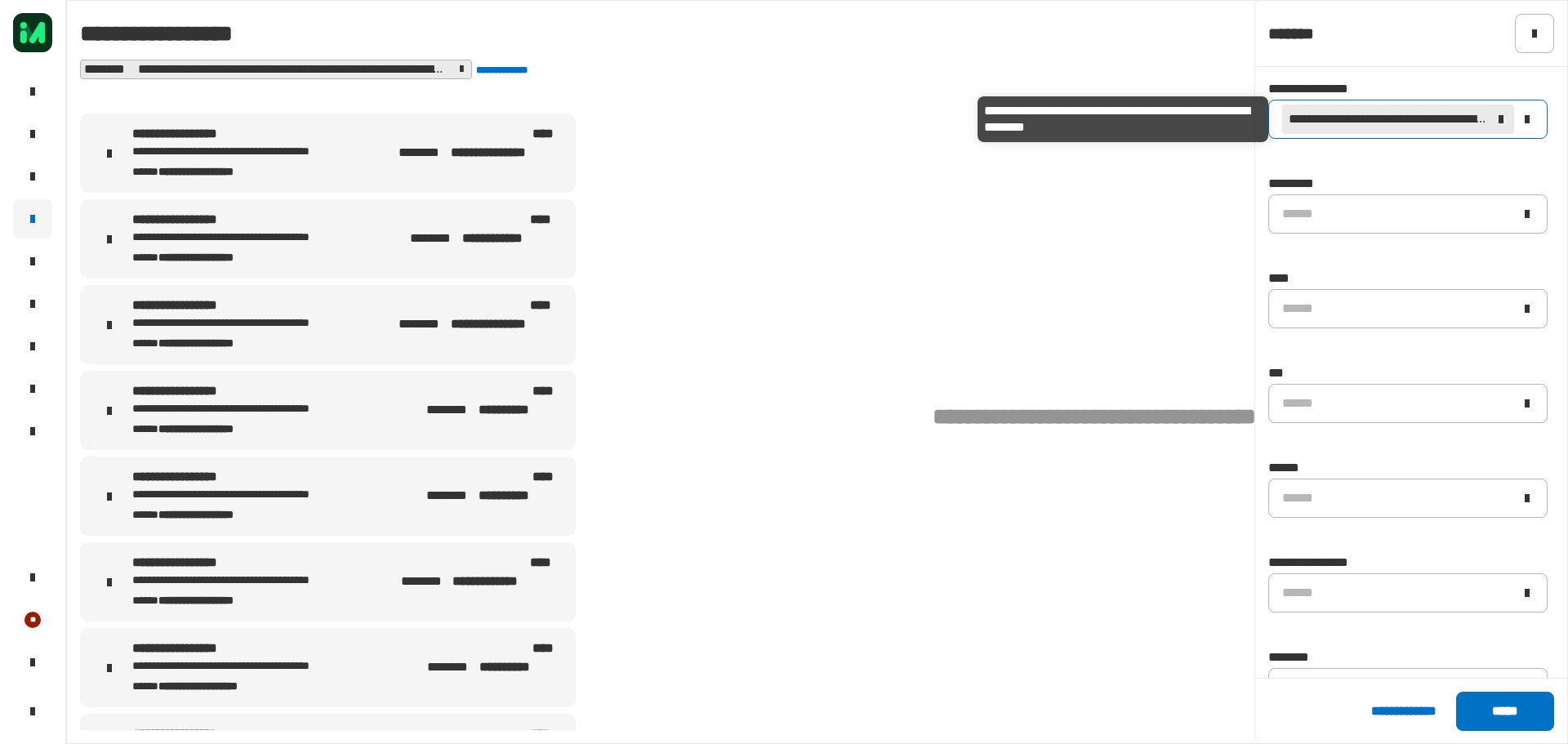 drag, startPoint x: 1498, startPoint y: 119, endPoint x: 1465, endPoint y: 131, distance: 35.1141 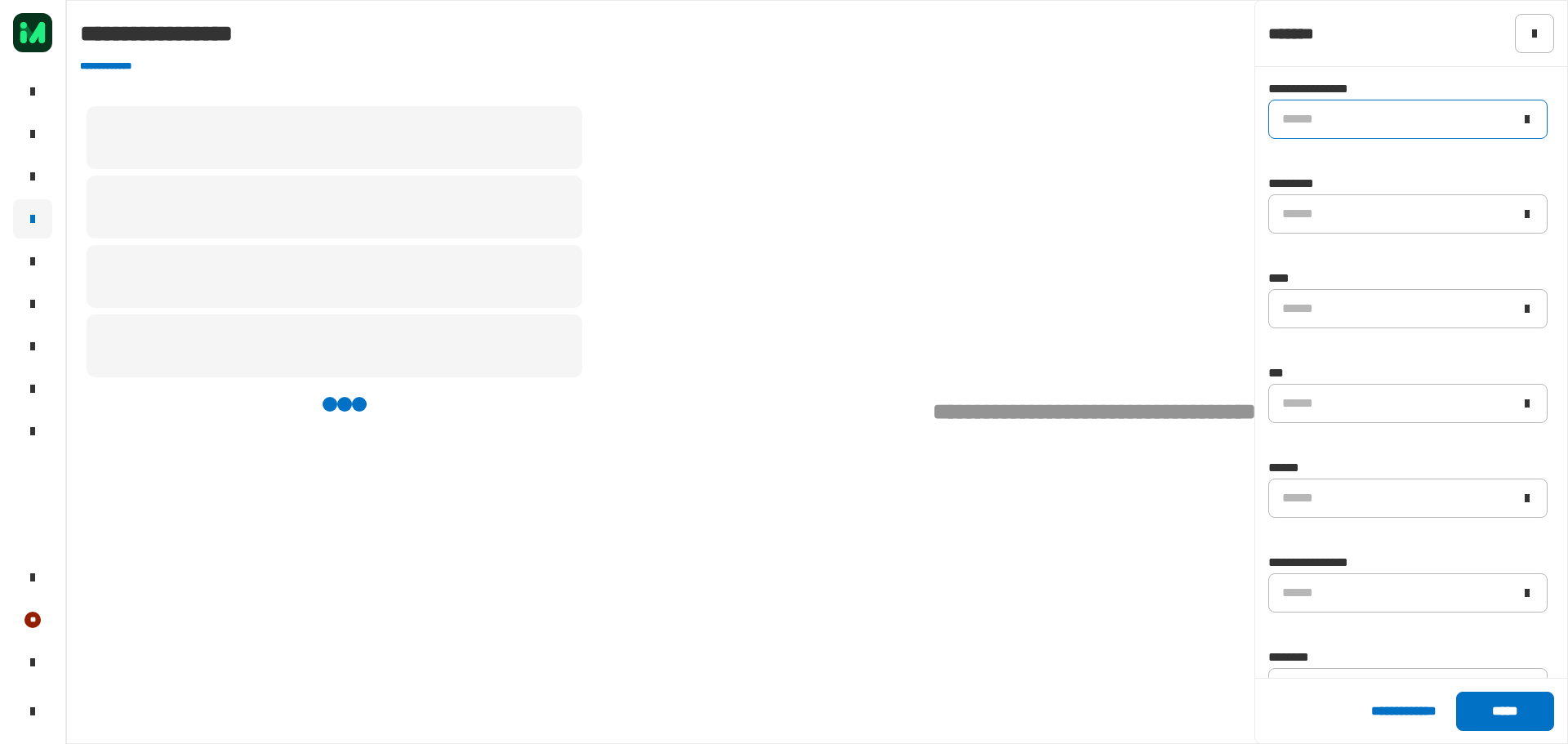 click on "******" 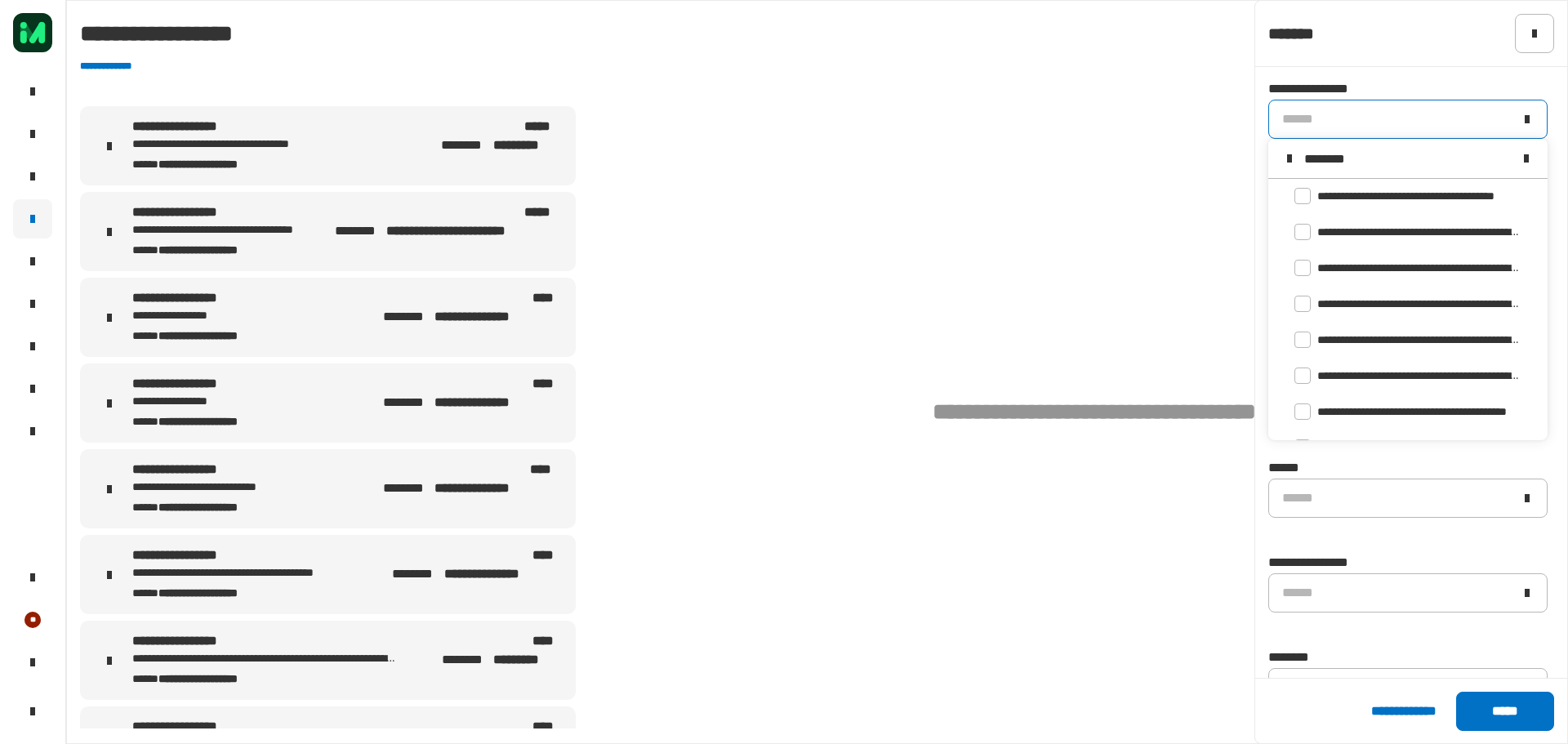 scroll, scrollTop: 0, scrollLeft: 0, axis: both 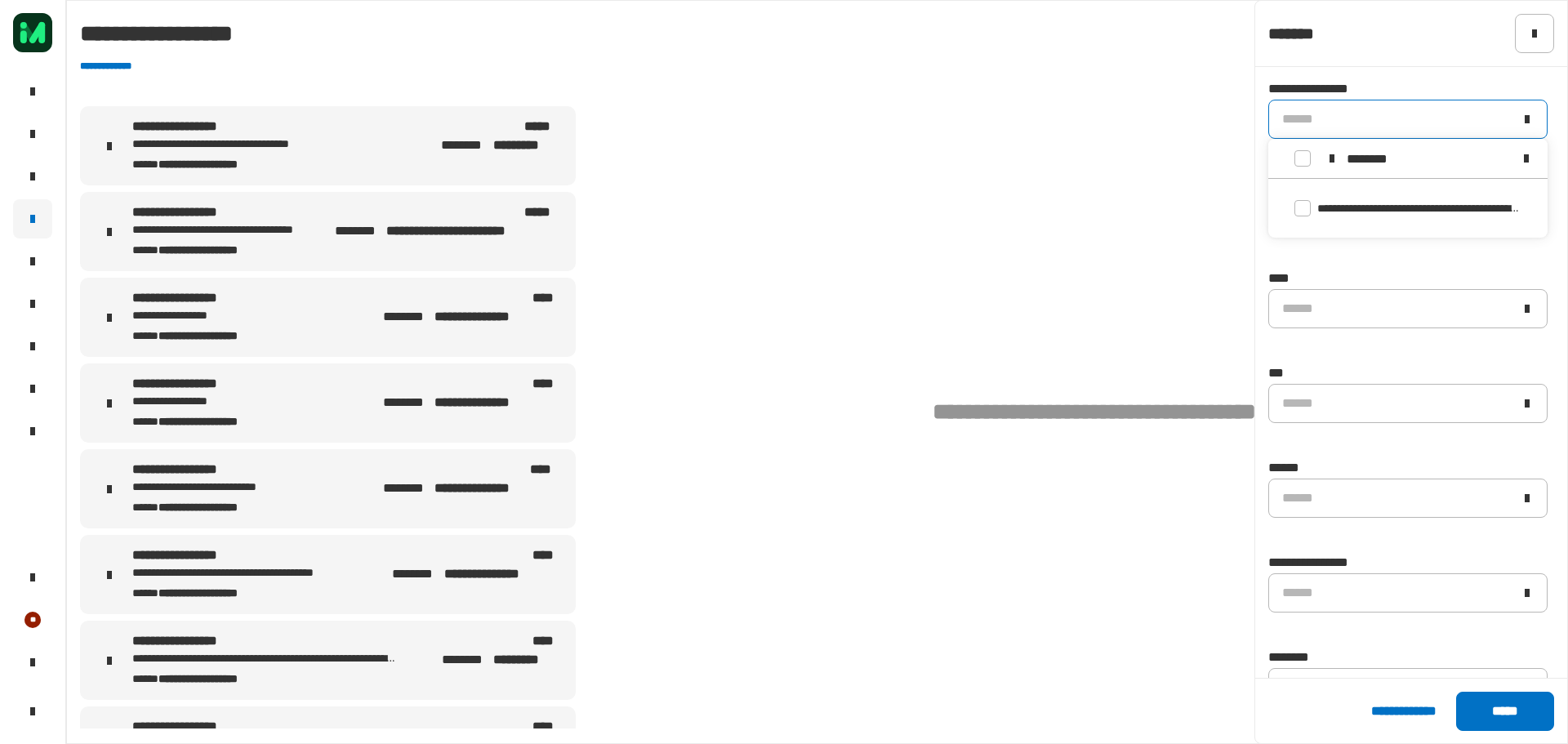 type on "********" 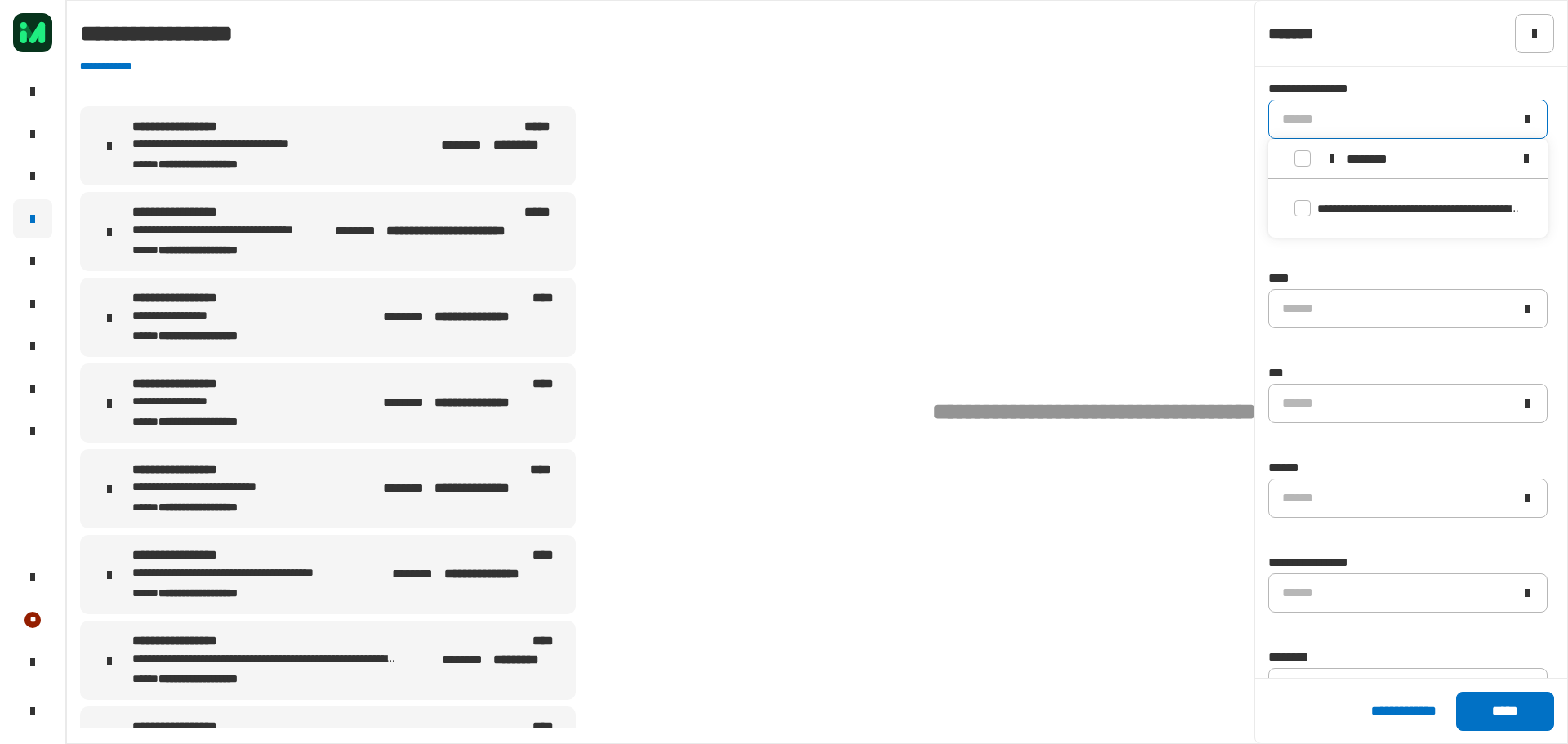 click at bounding box center (1303, 158) 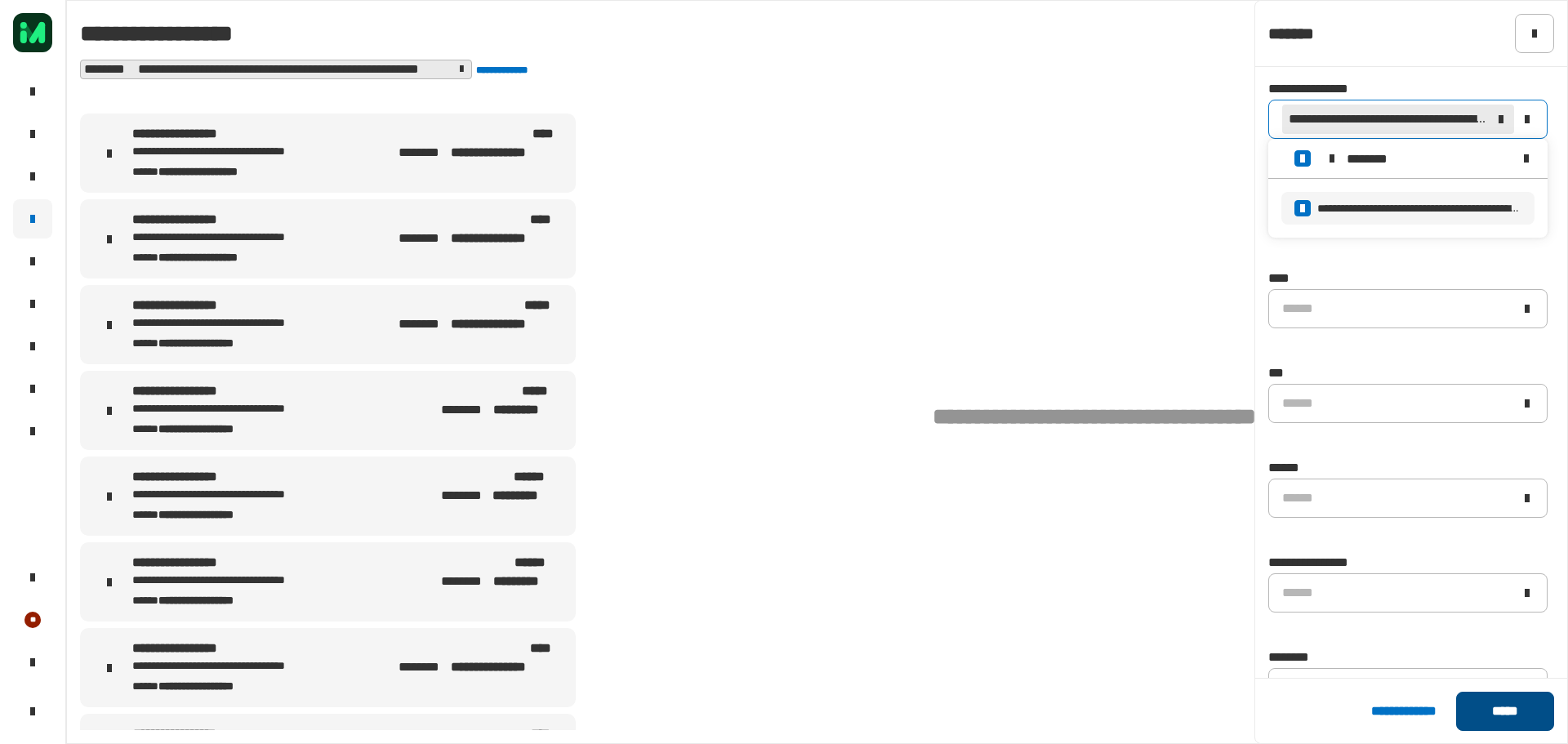 click on "*****" 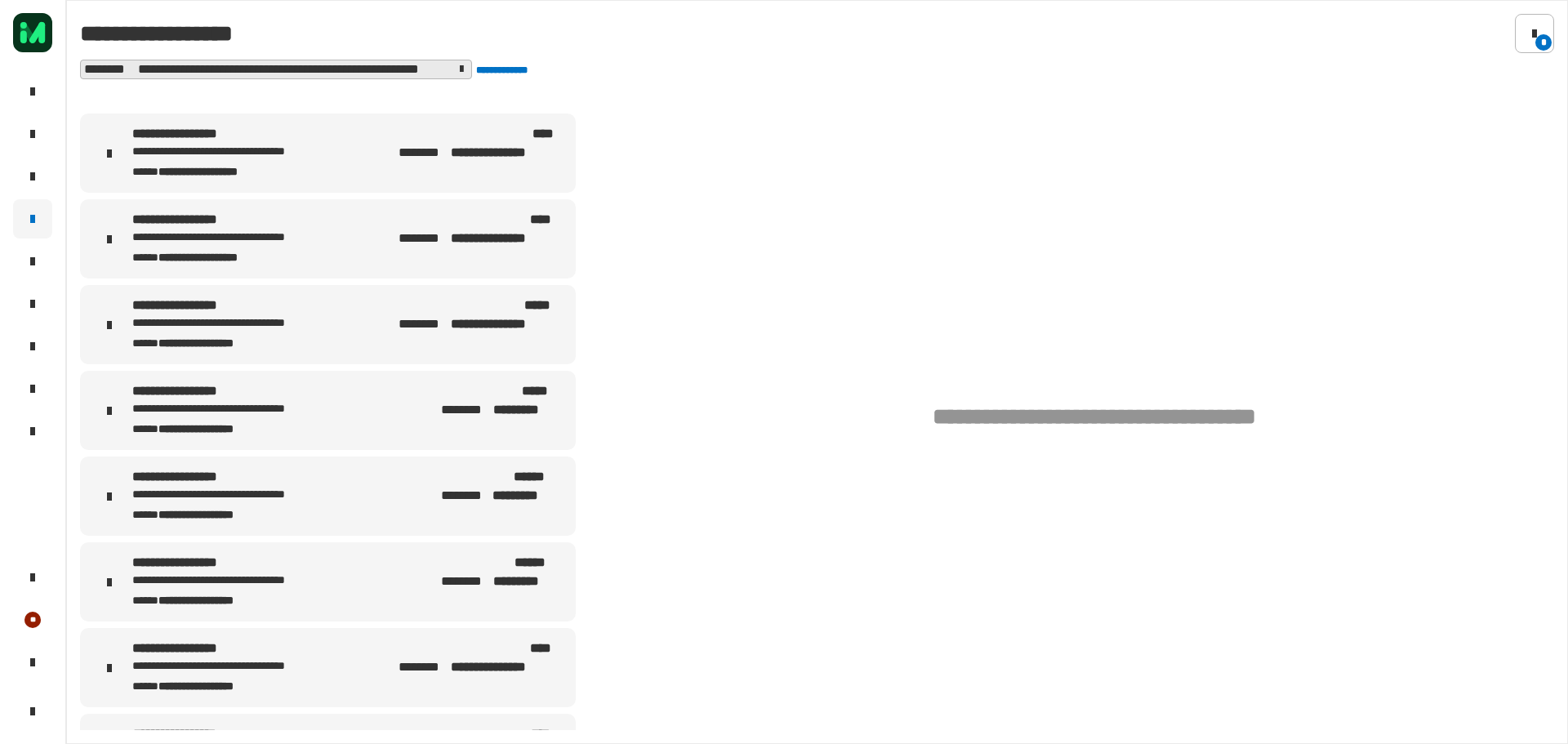 click on "[FIRST] [LAST] [STATE] [ZIP]" at bounding box center (246, 153) 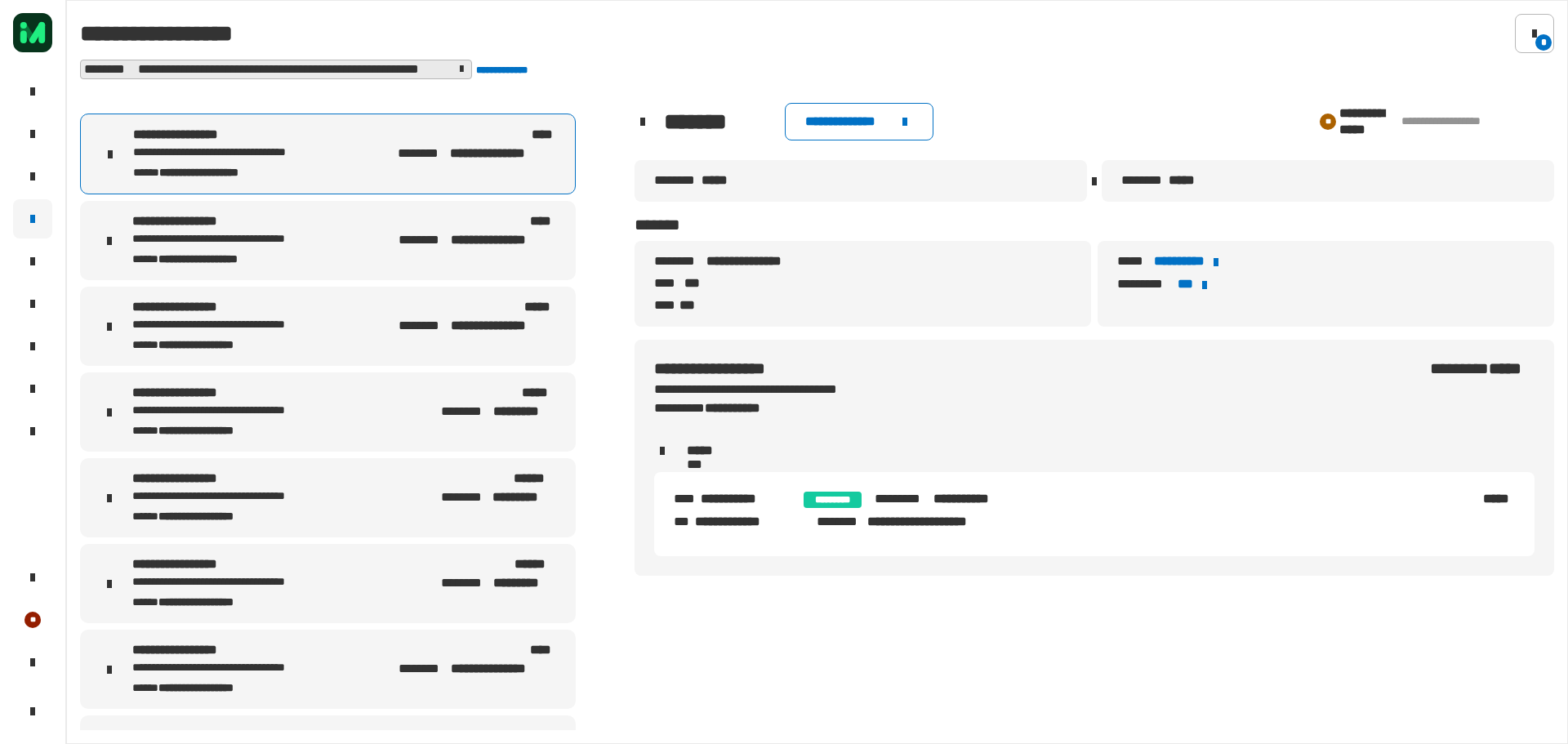 click on "**********" at bounding box center (503, 240) 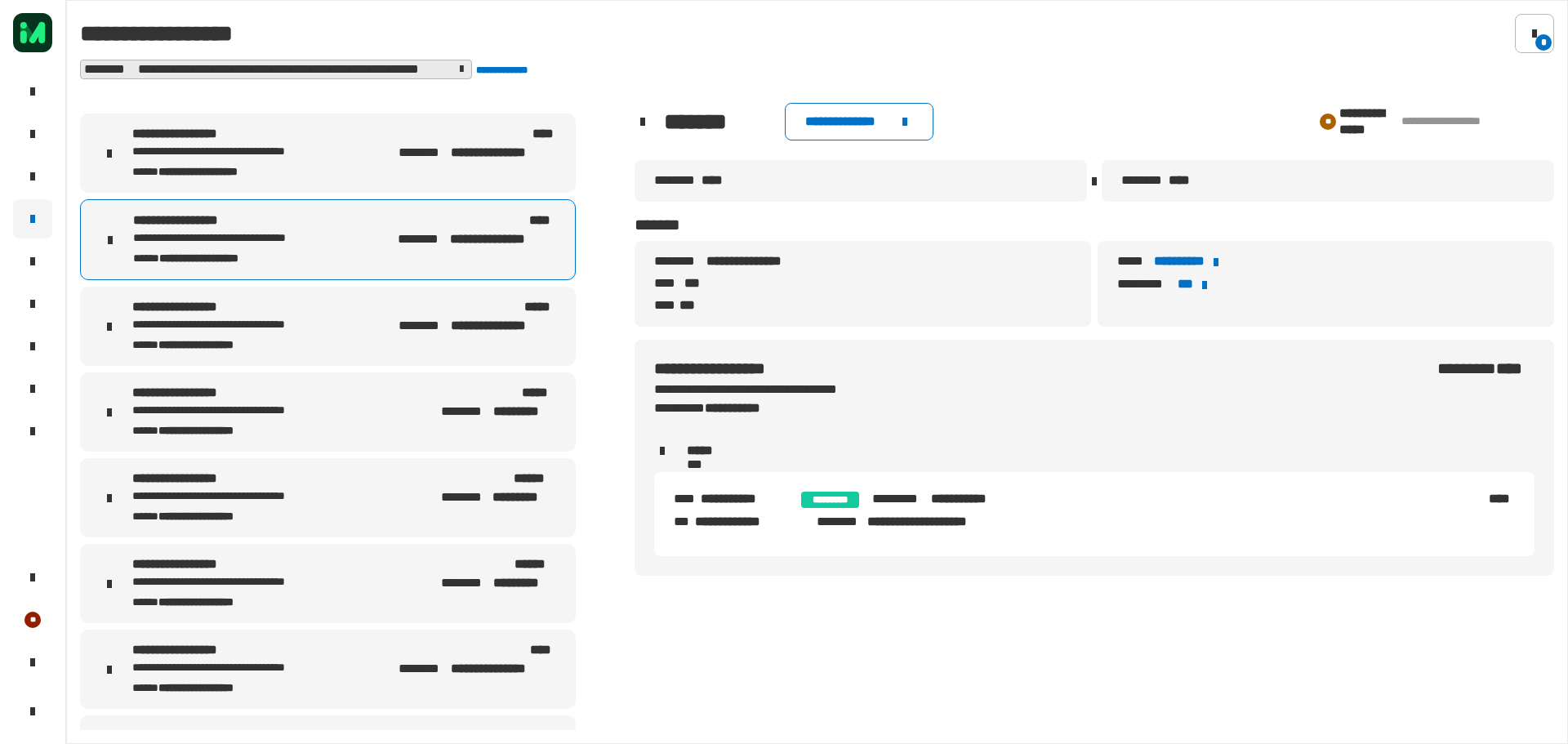 click on "**********" at bounding box center (477, 317) 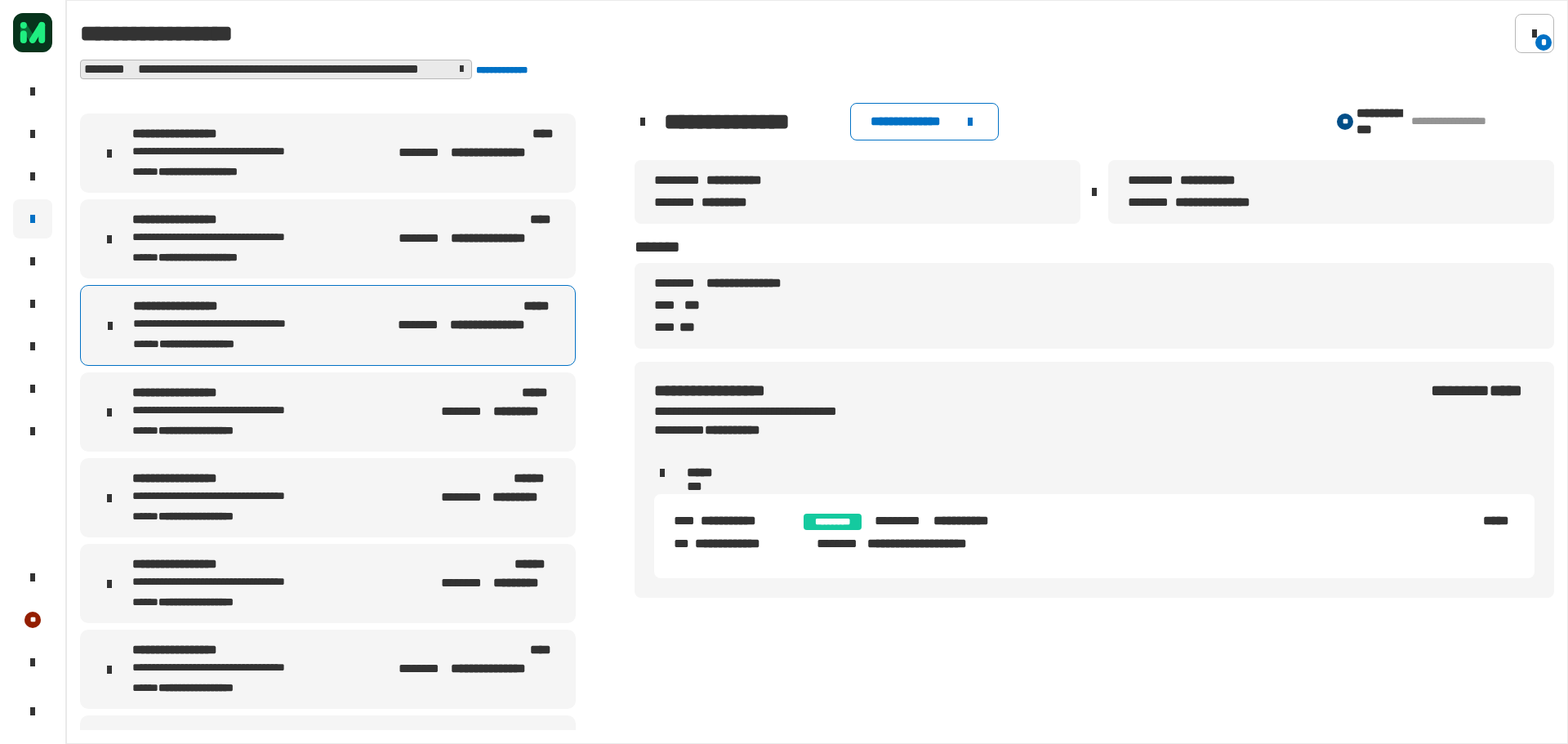 click on "**********" at bounding box center (503, 153) 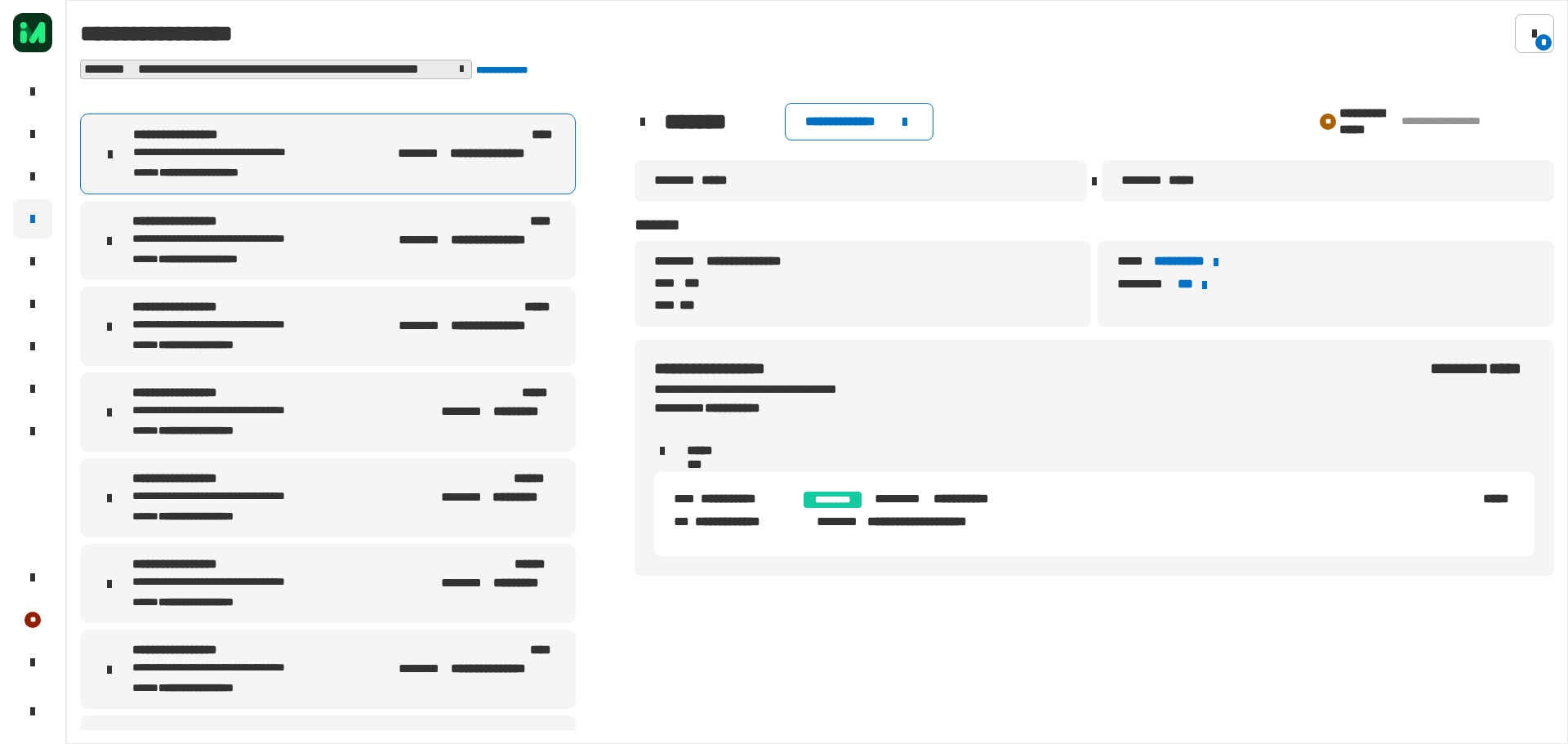 click on "********" at bounding box center (423, 326) 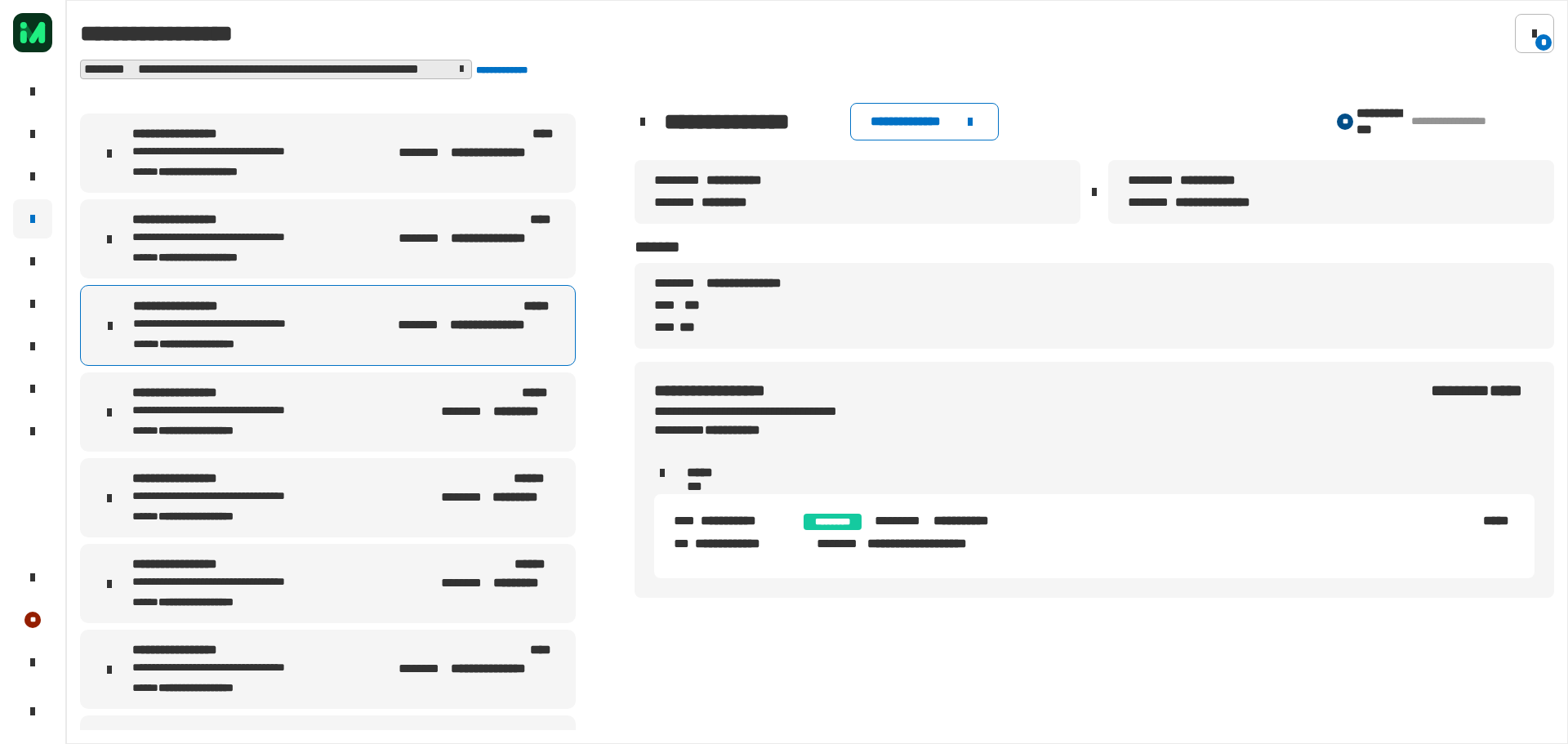 click on "[FIRST] [LAST] [STATE] [ZIP] [COUNTRY]" at bounding box center [327, 238] 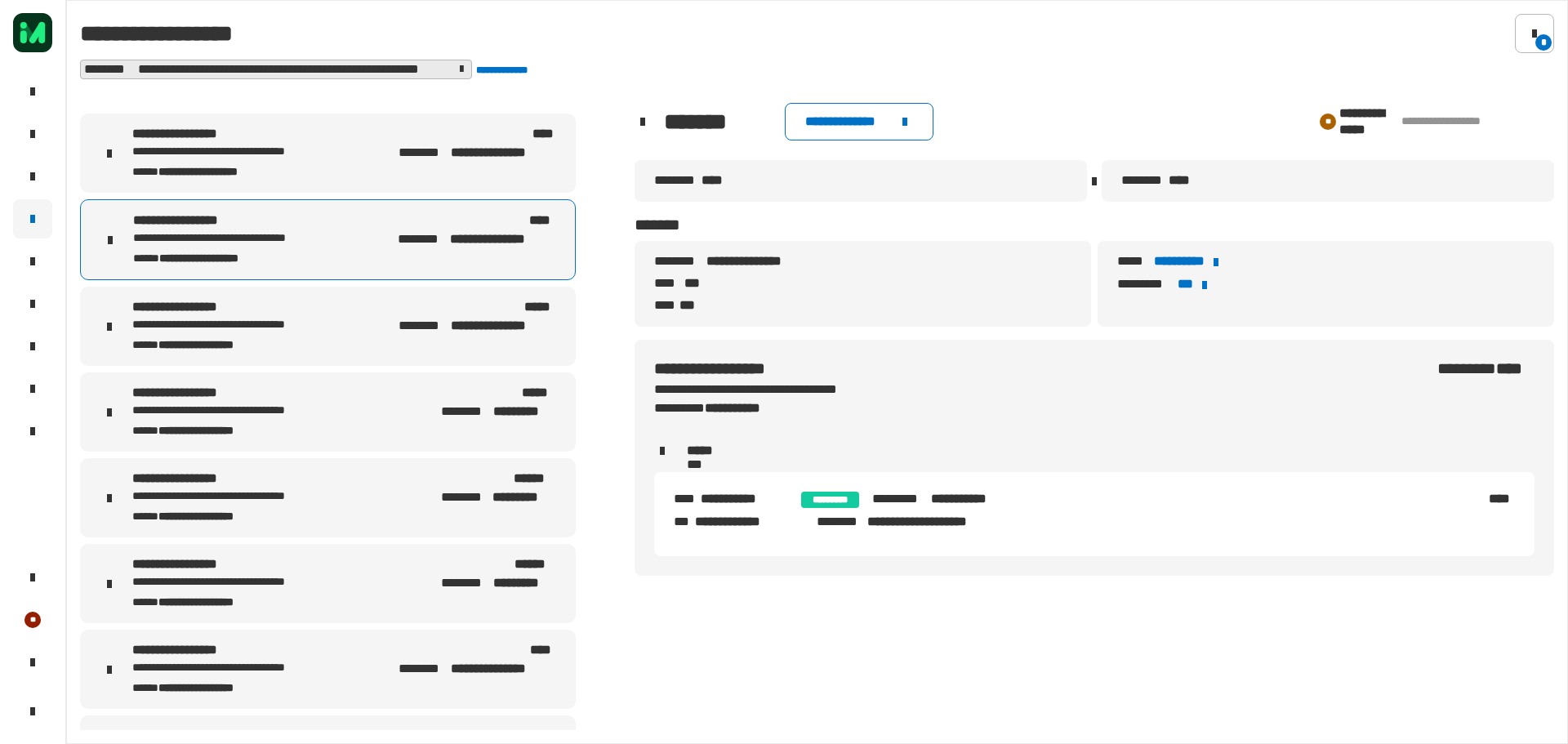 click on "[FIRST] [LAST] [STATE] [ZIP] [COUNTRY]" at bounding box center (327, 153) 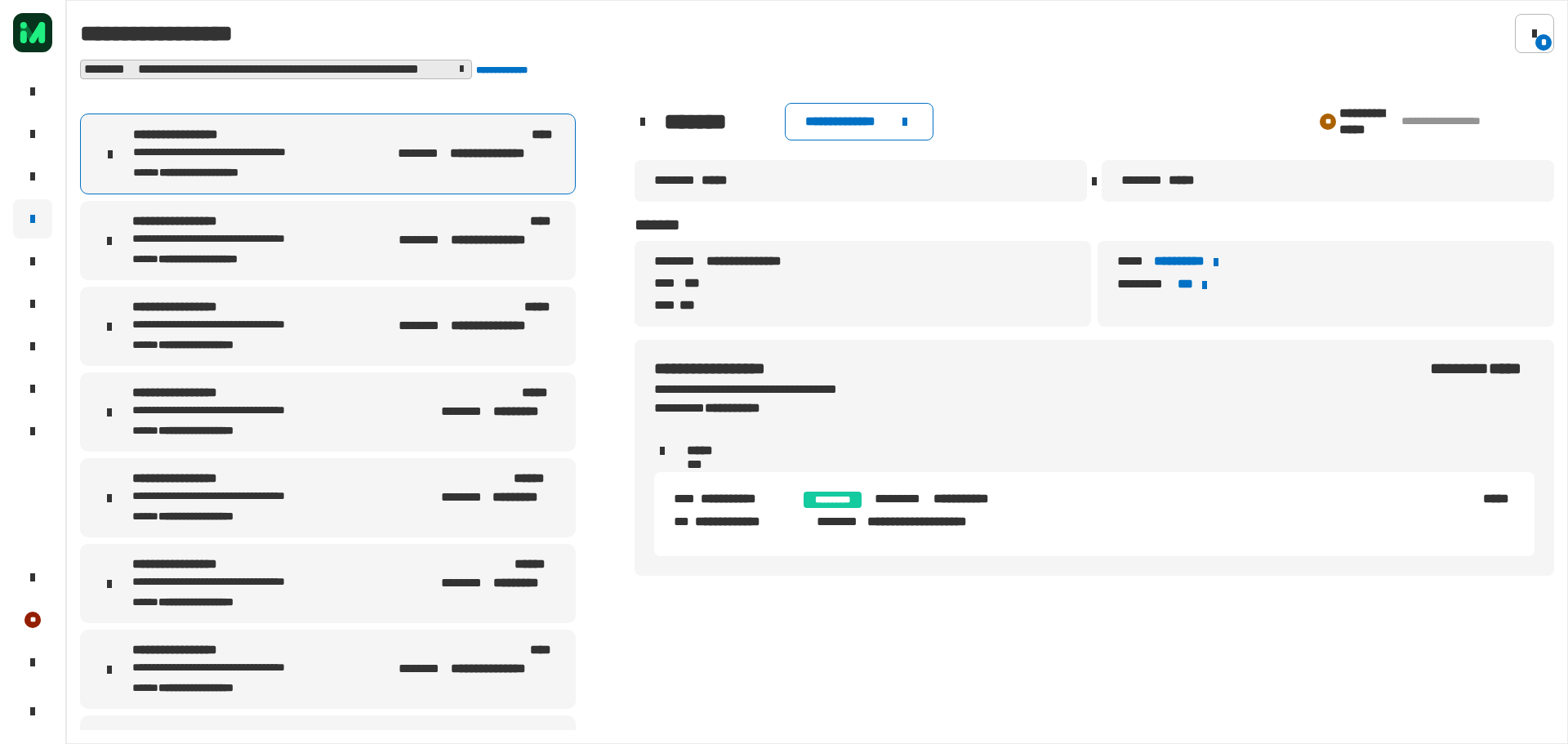 click on "**********" at bounding box center [477, 317] 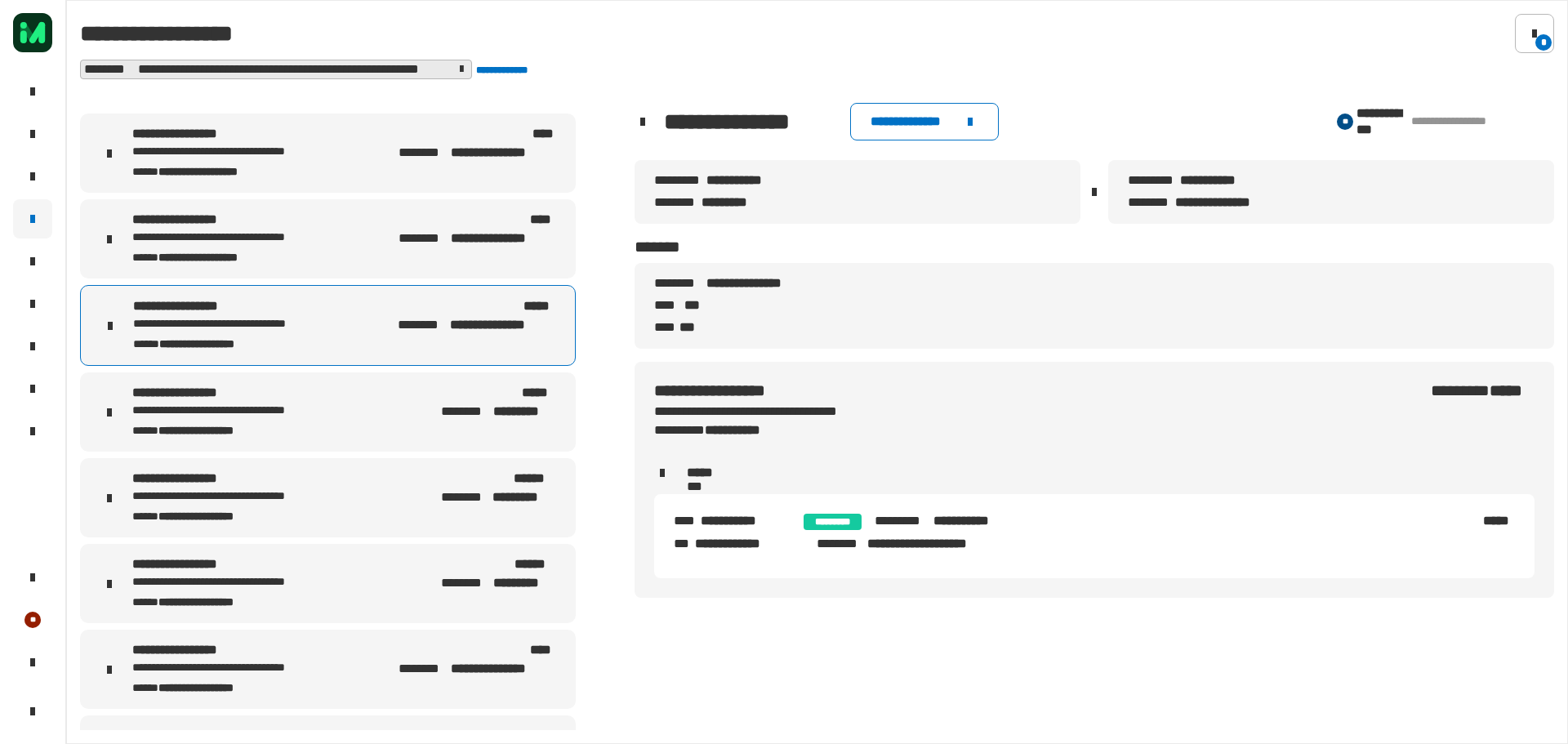 click on "**********" at bounding box center (246, 411) 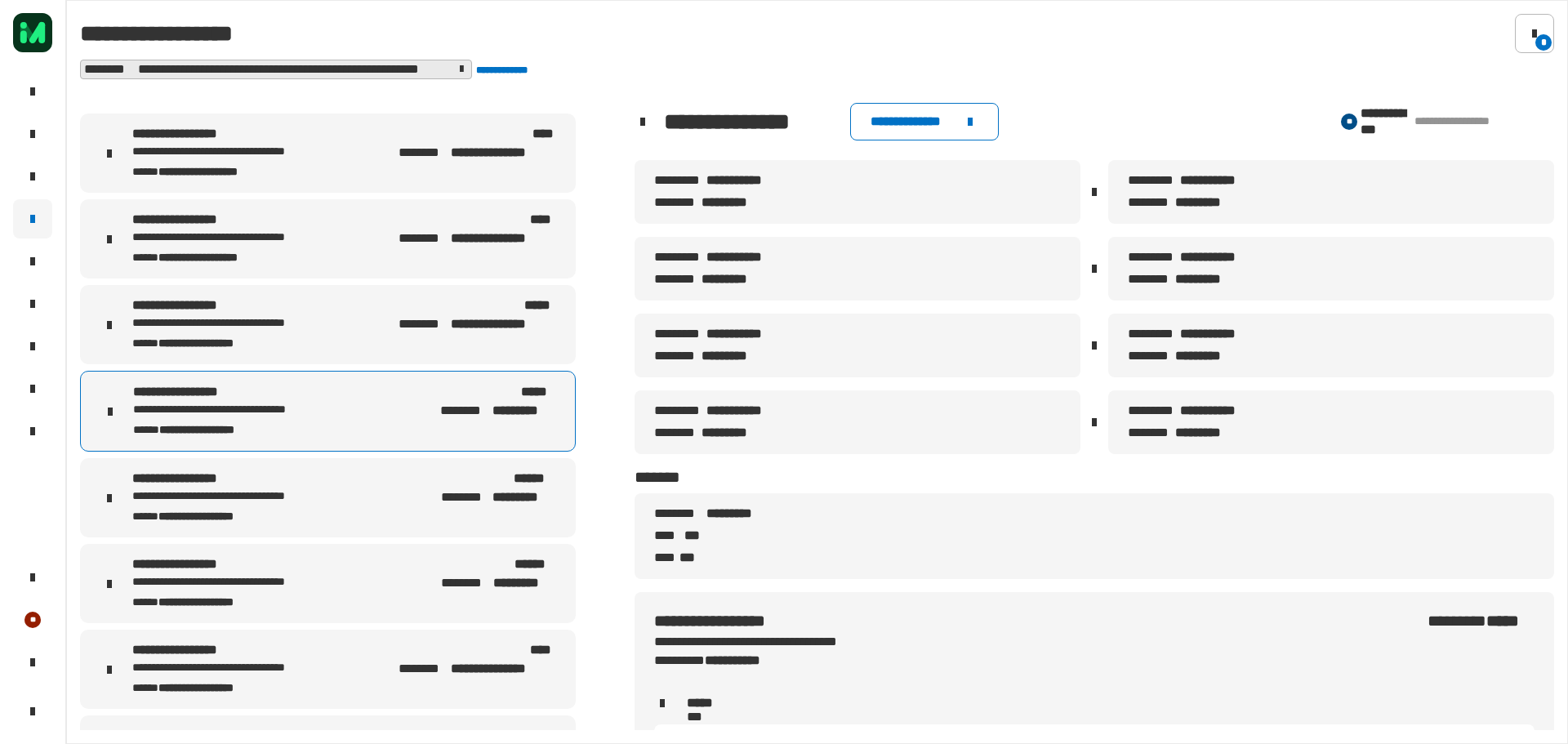 click on "[FIRST] [LAST] [STATE] [ZIP] [COUNTRY]" at bounding box center (327, 324) 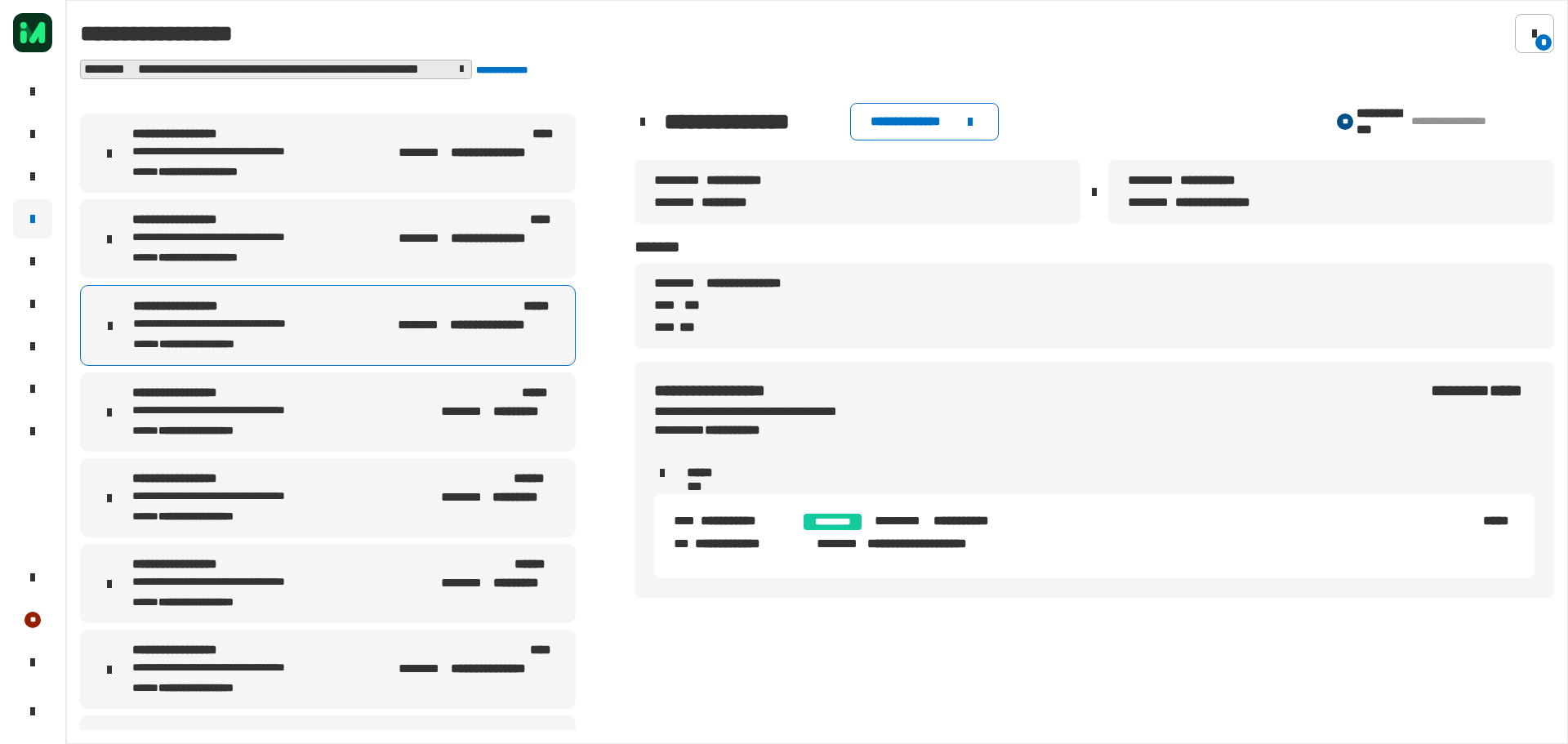 click on "**********" at bounding box center (477, 144) 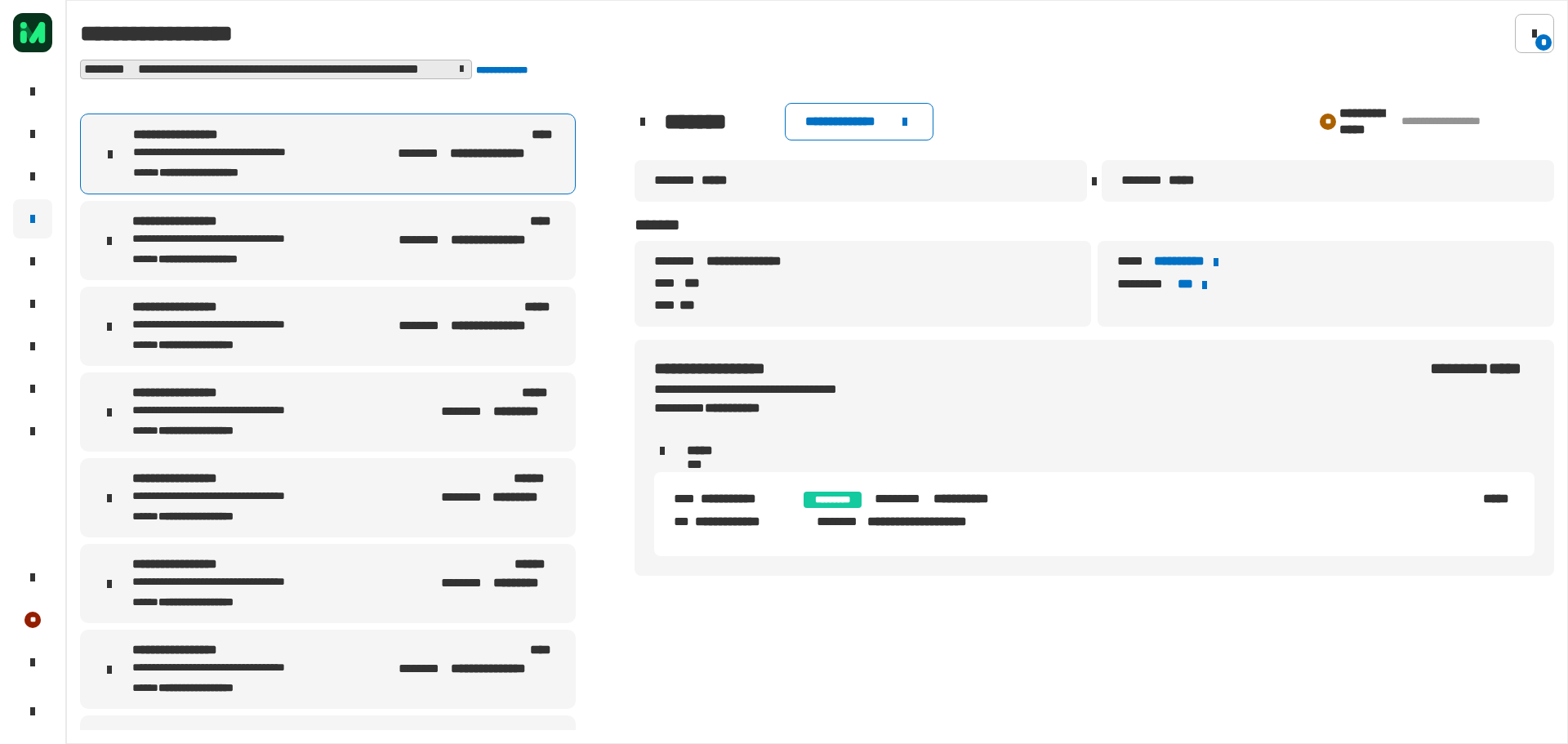 click on "********" at bounding box center [423, 240] 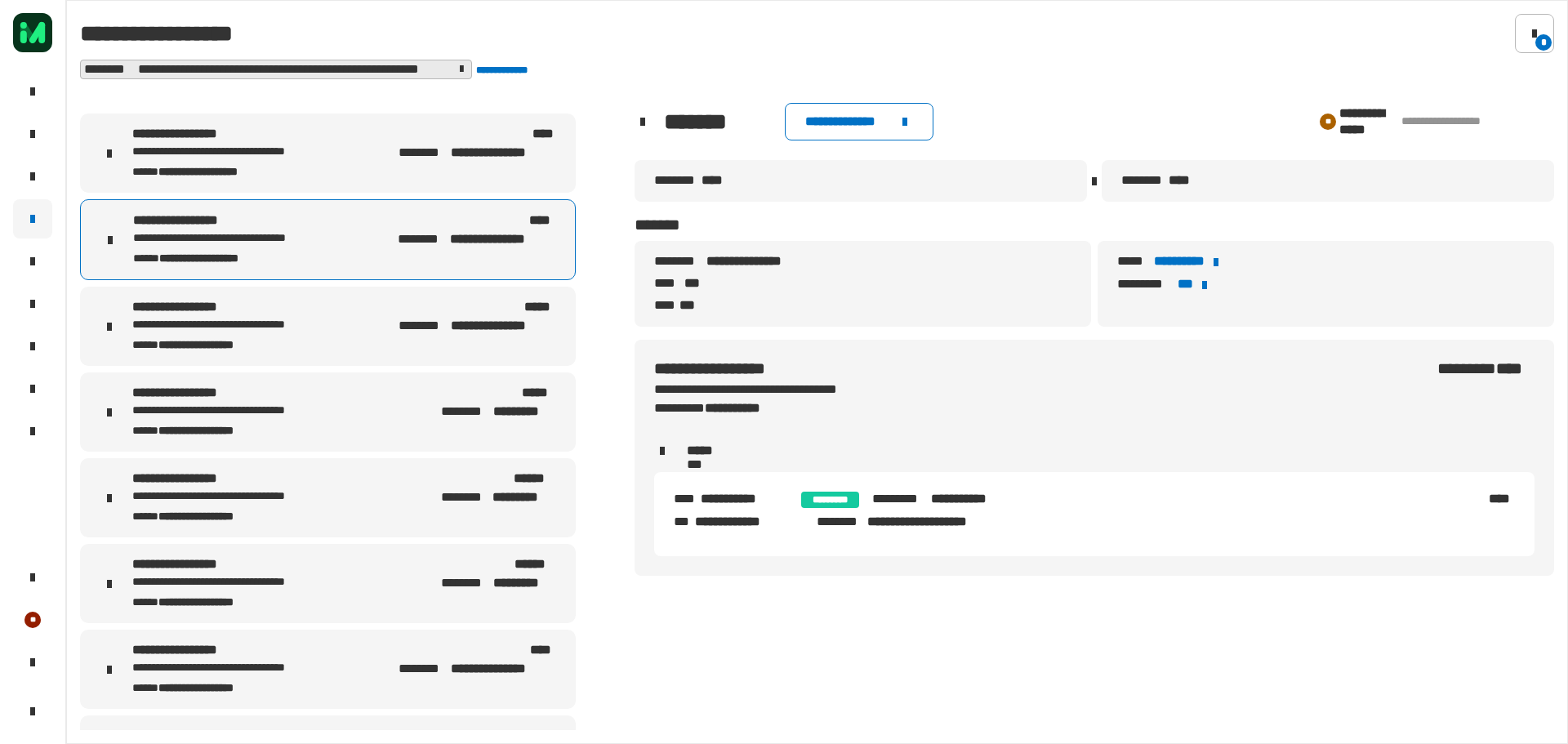 click on "[FIRST] [LAST] [STATE] [ZIP] [COUNTRY]" at bounding box center [327, 239] 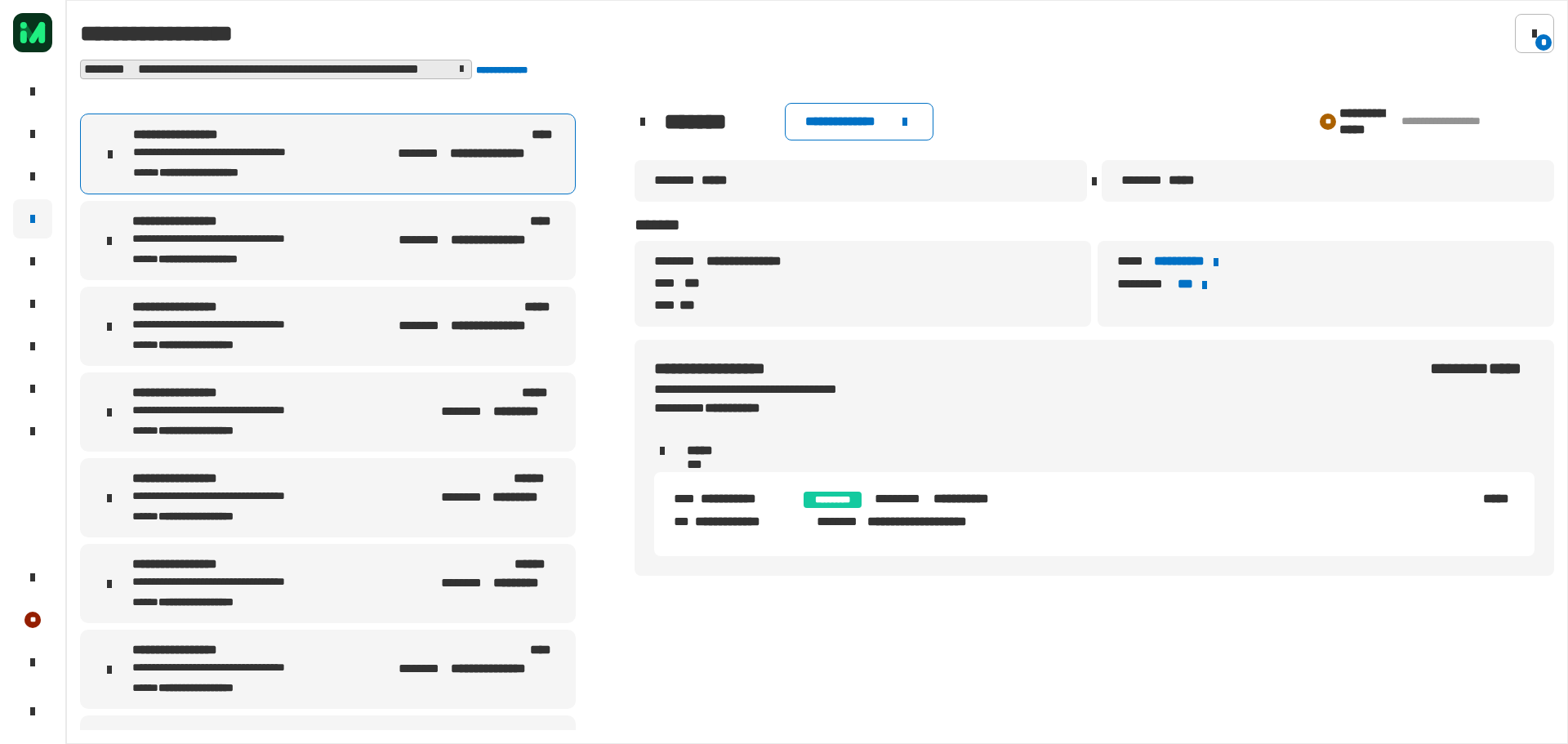 click on "**********" at bounding box center (477, 231) 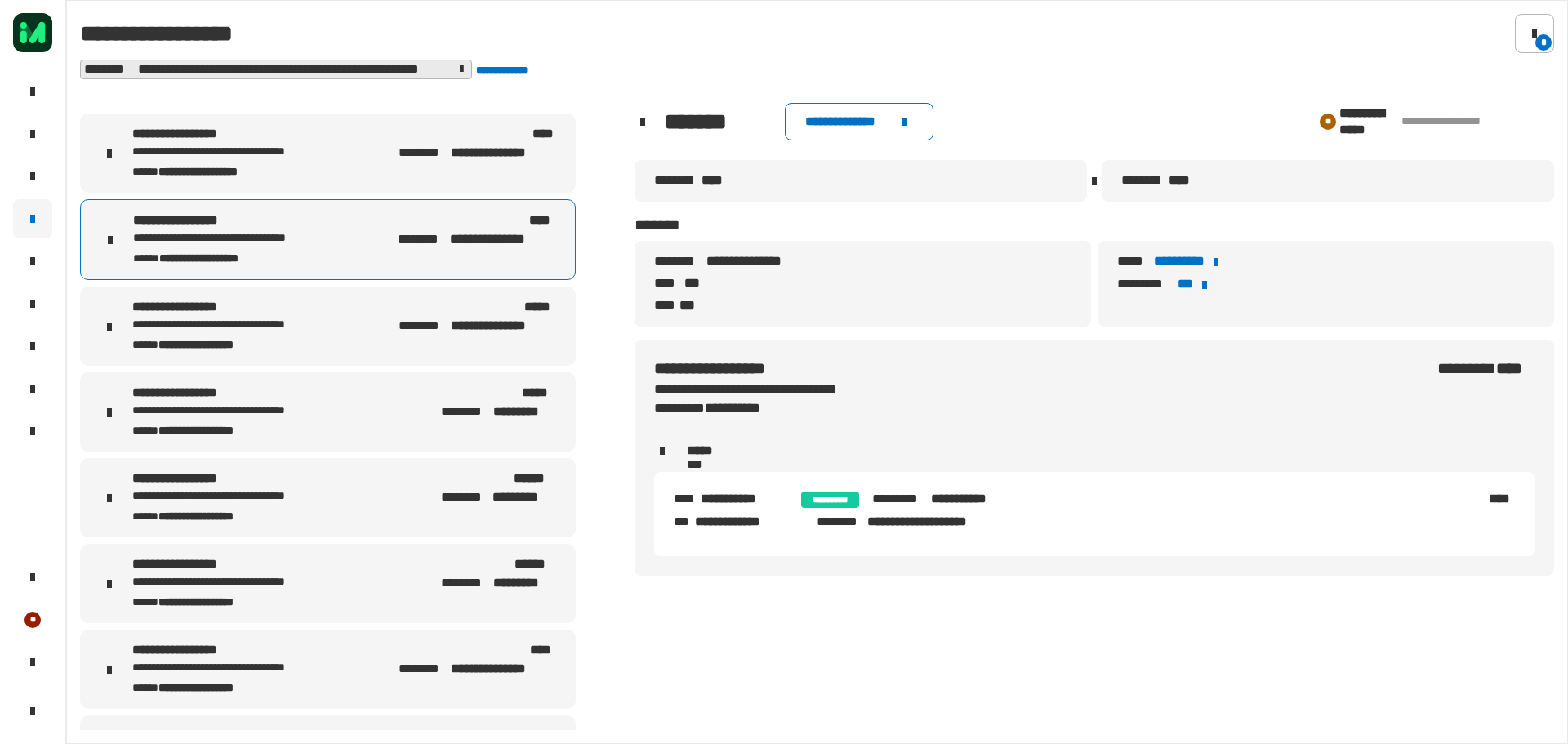 click on "********" at bounding box center (423, 153) 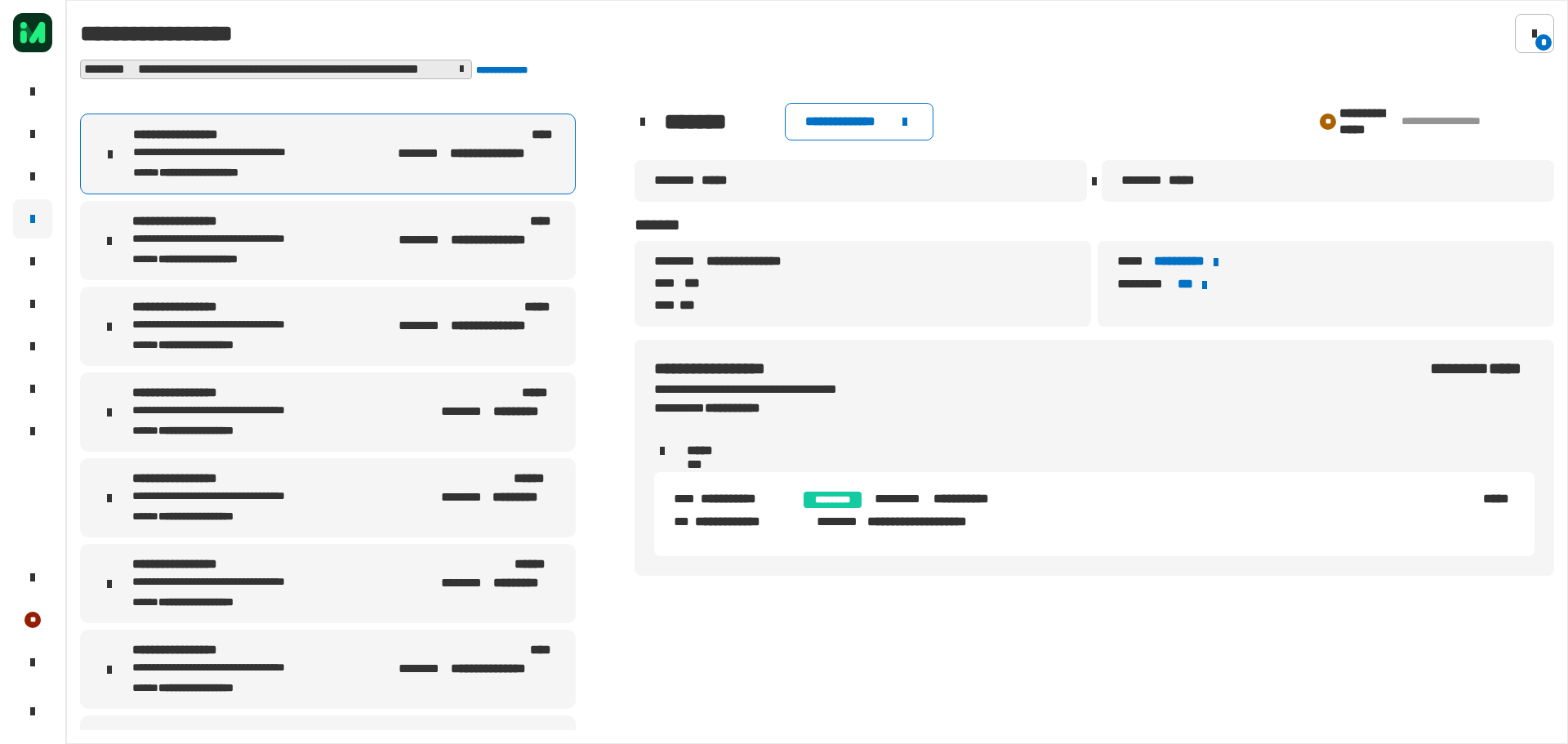 click on "********" at bounding box center (423, 326) 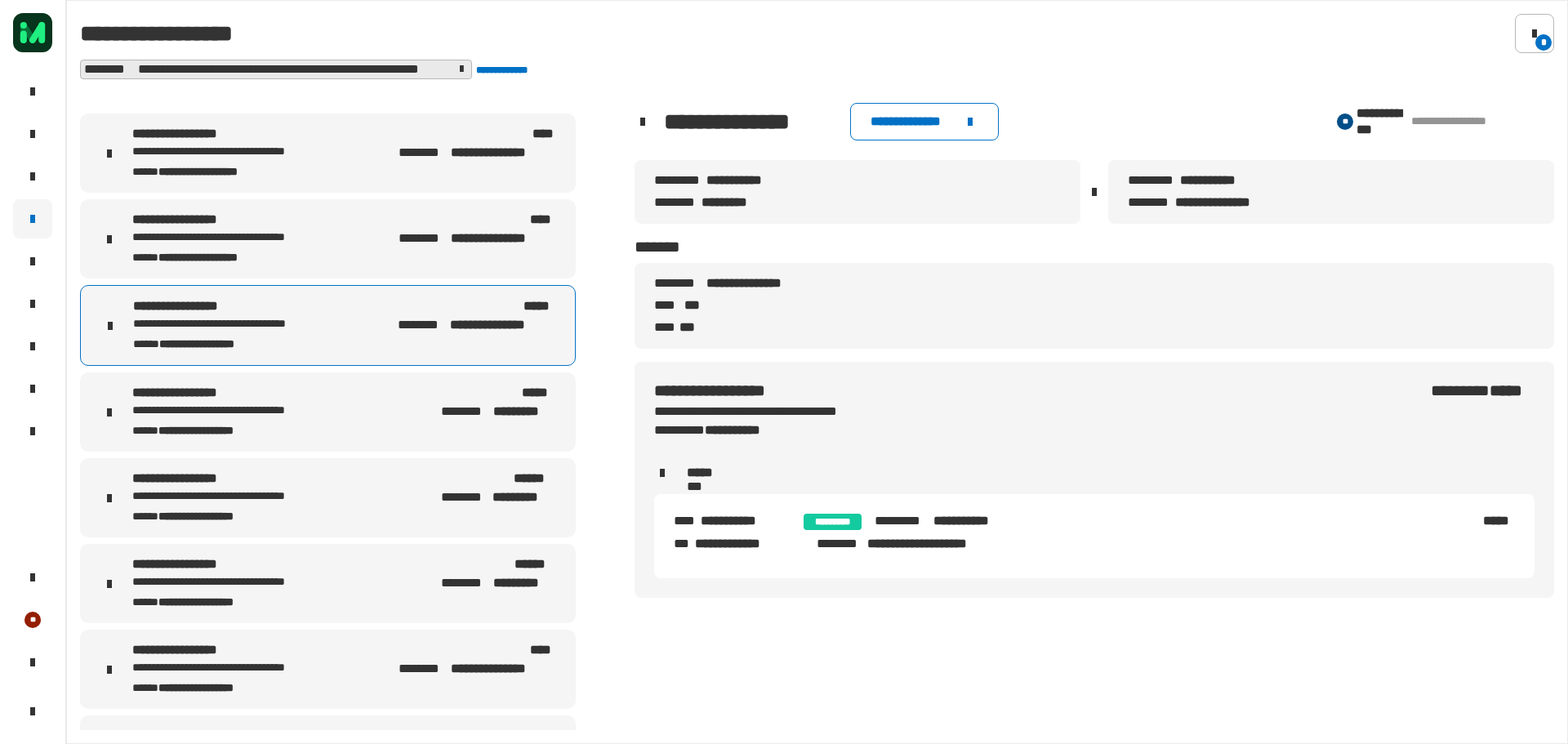 click on "********" at bounding box center (423, 238) 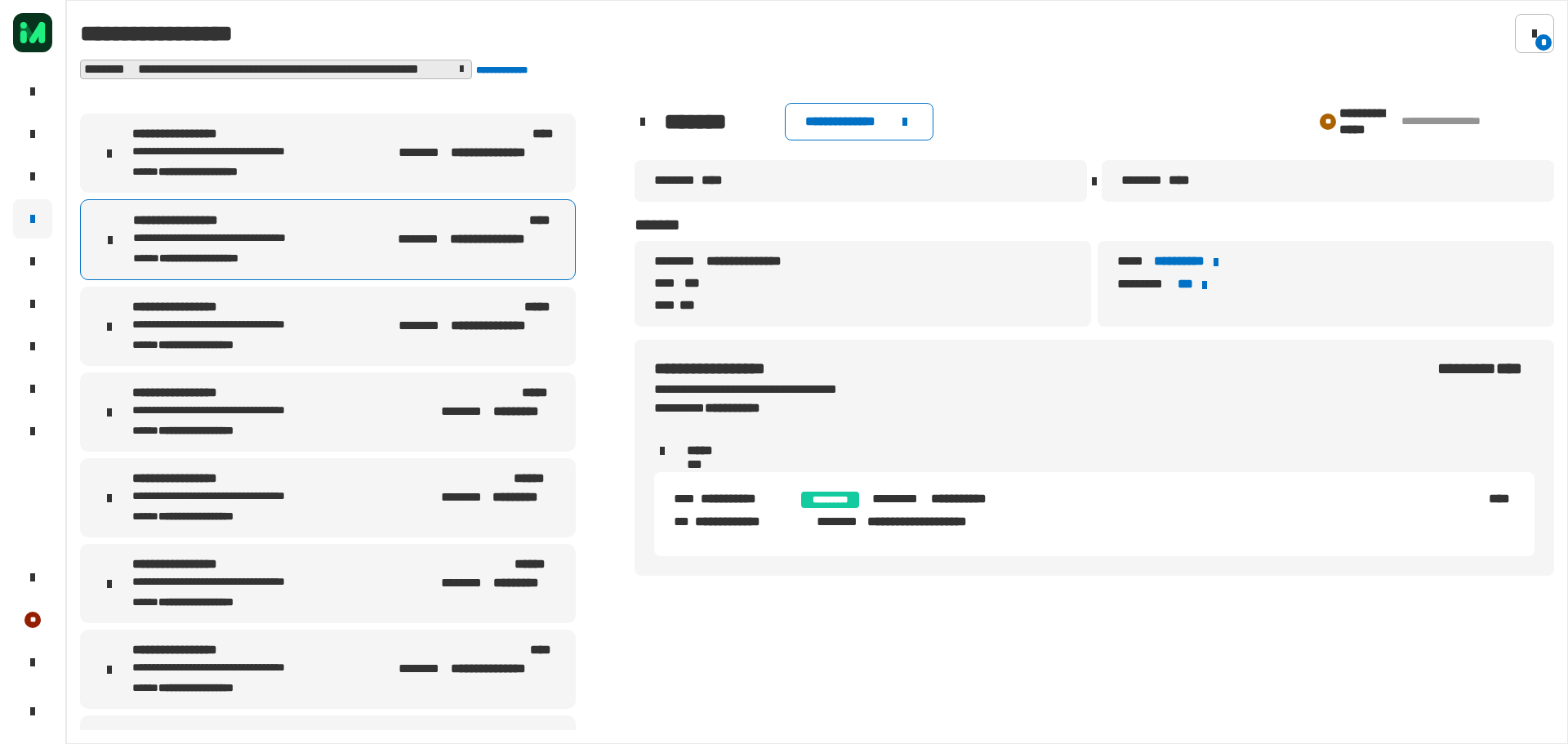 click on "[FIRST] [LAST] [STATE] [ZIP] [COUNTRY]" at bounding box center [327, 153] 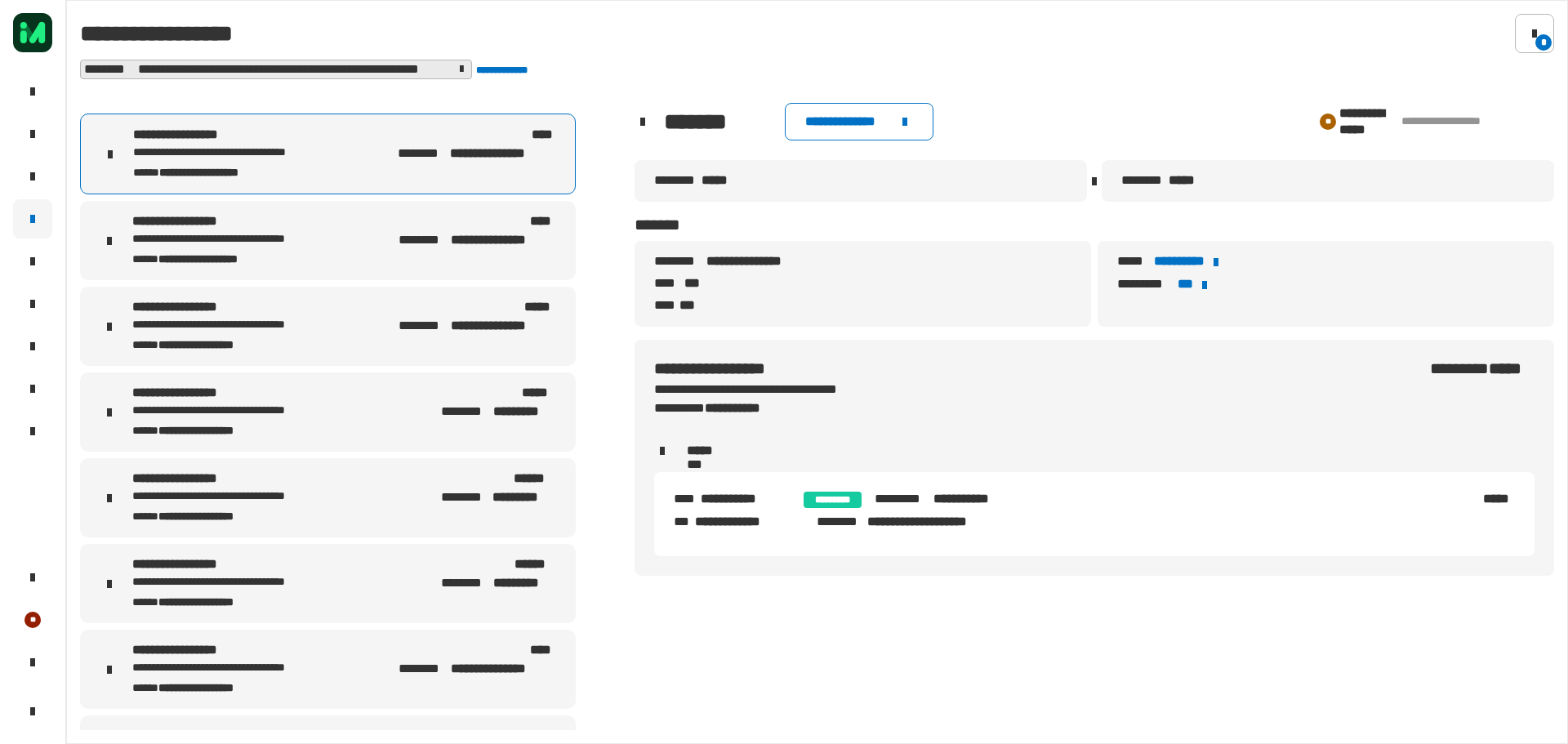 click on "**********" at bounding box center (477, 317) 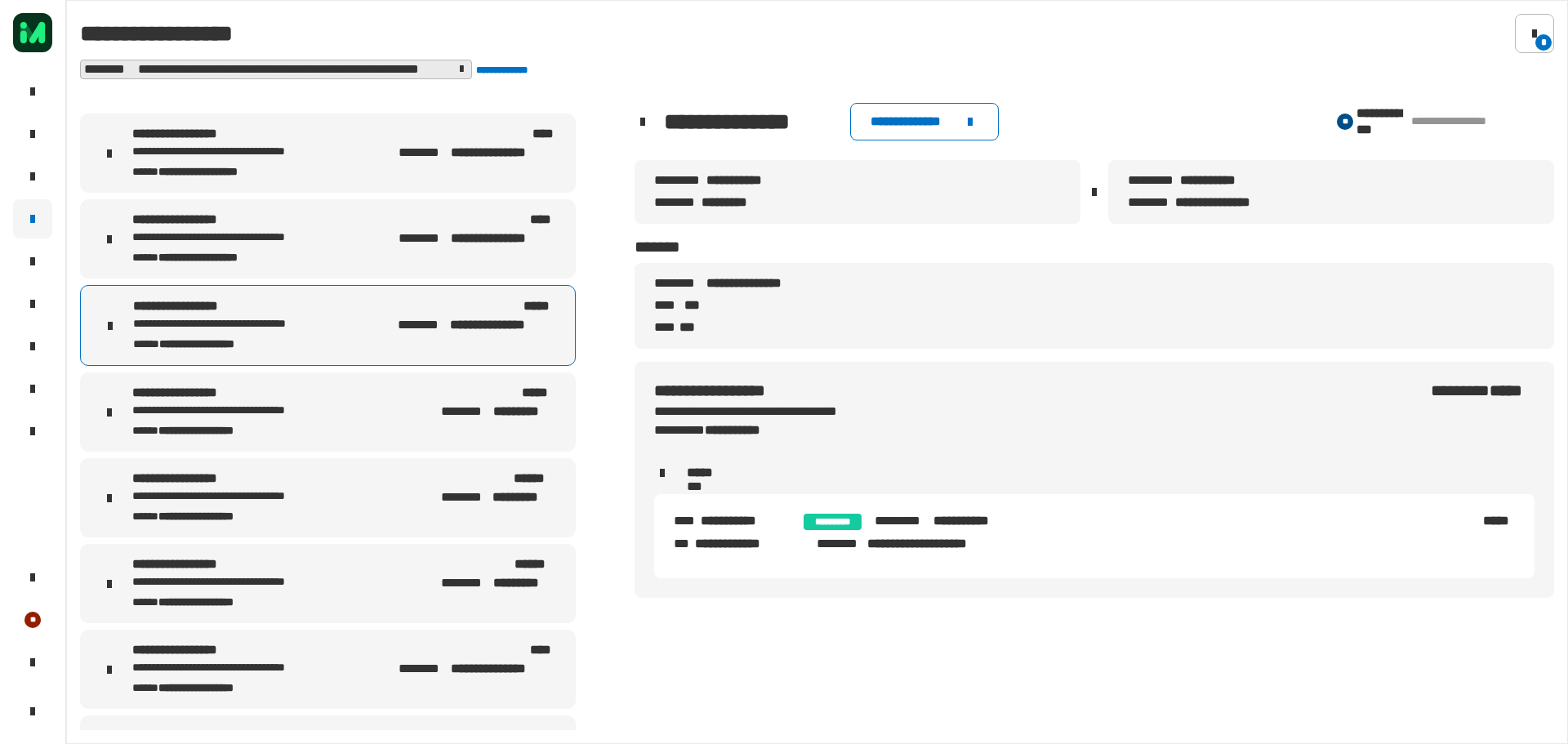 click on "**********" at bounding box center [477, 229] 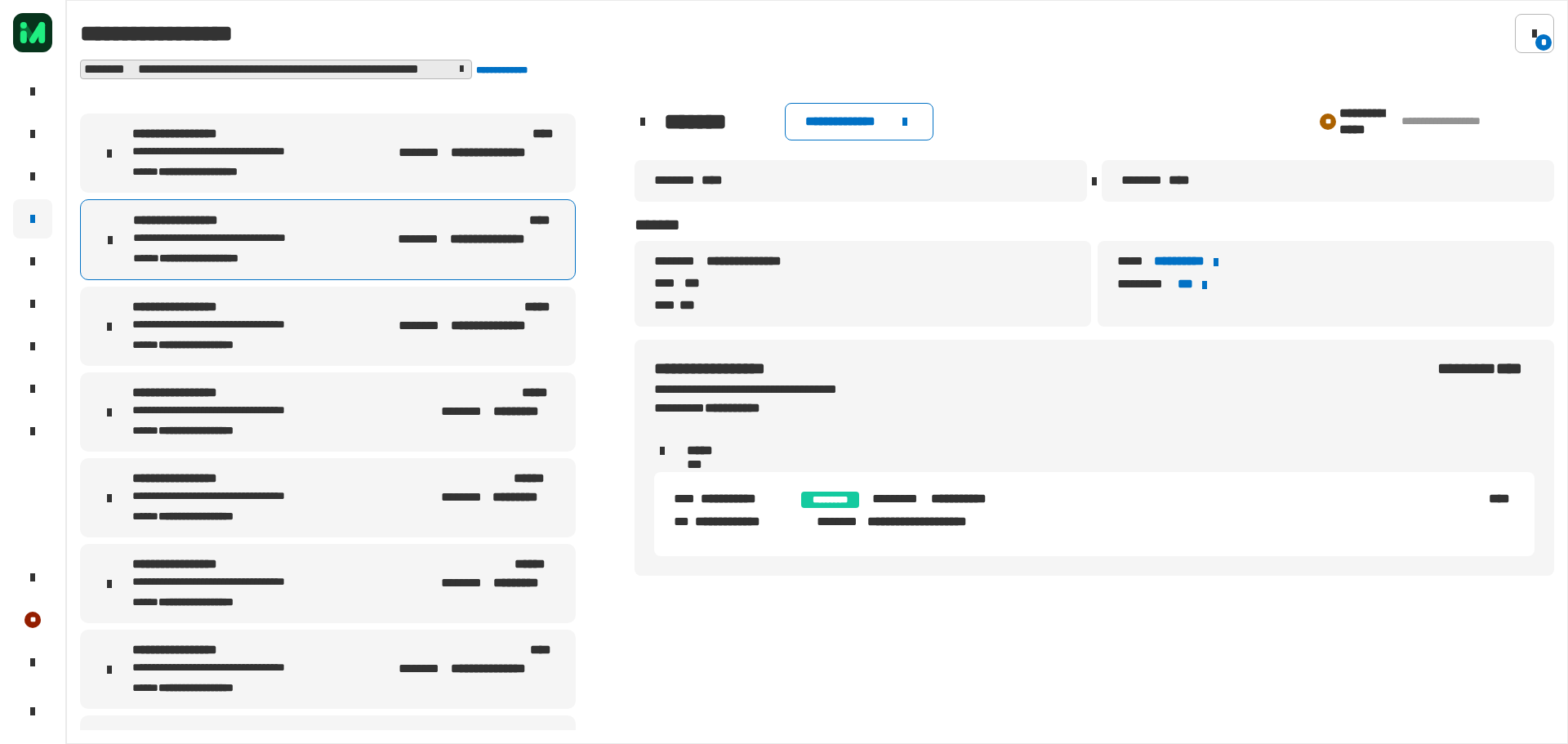 click on "**********" at bounding box center (503, 153) 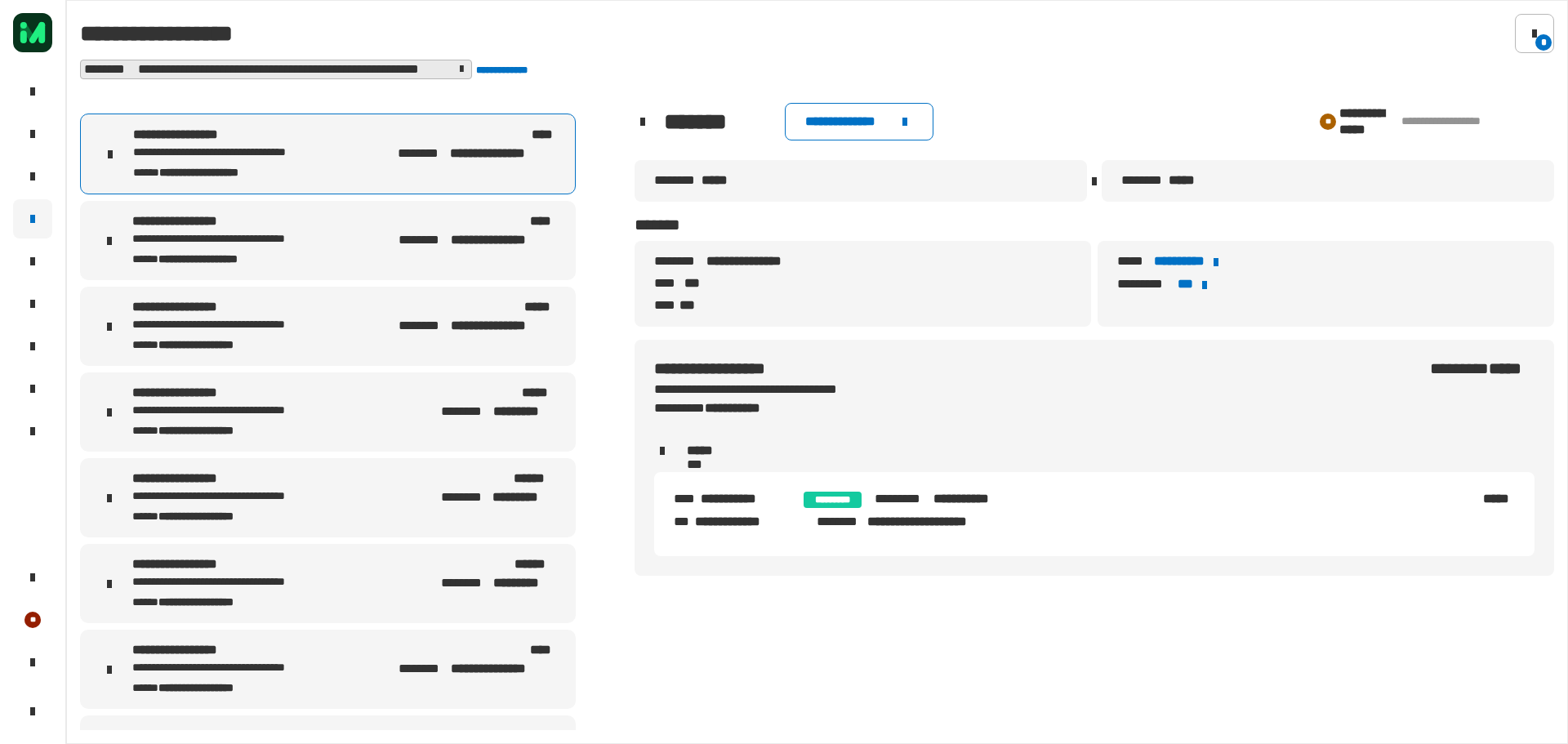 click on "**********" at bounding box center (503, 240) 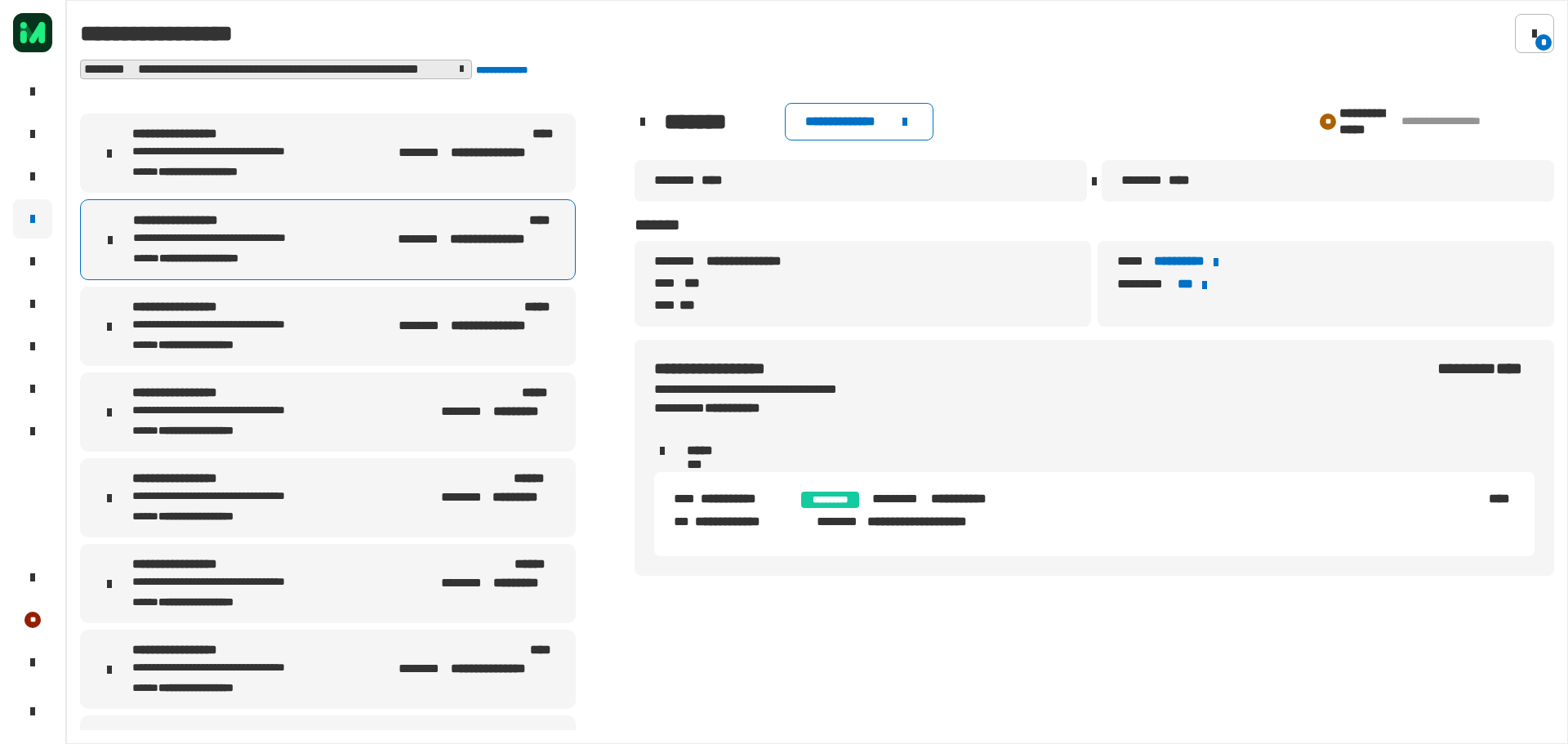 click on "********" at bounding box center [423, 326] 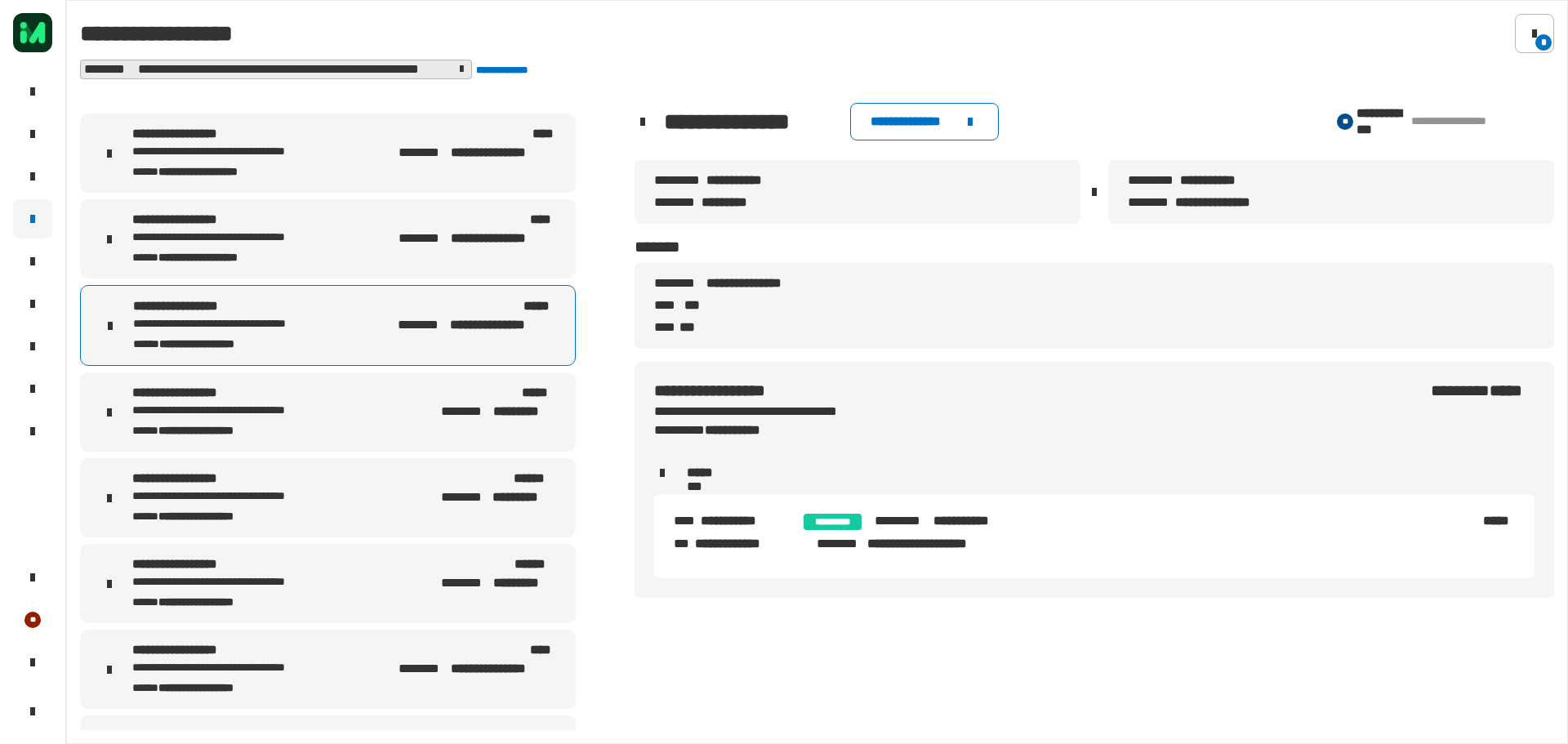 click on "**********" at bounding box center [503, 153] 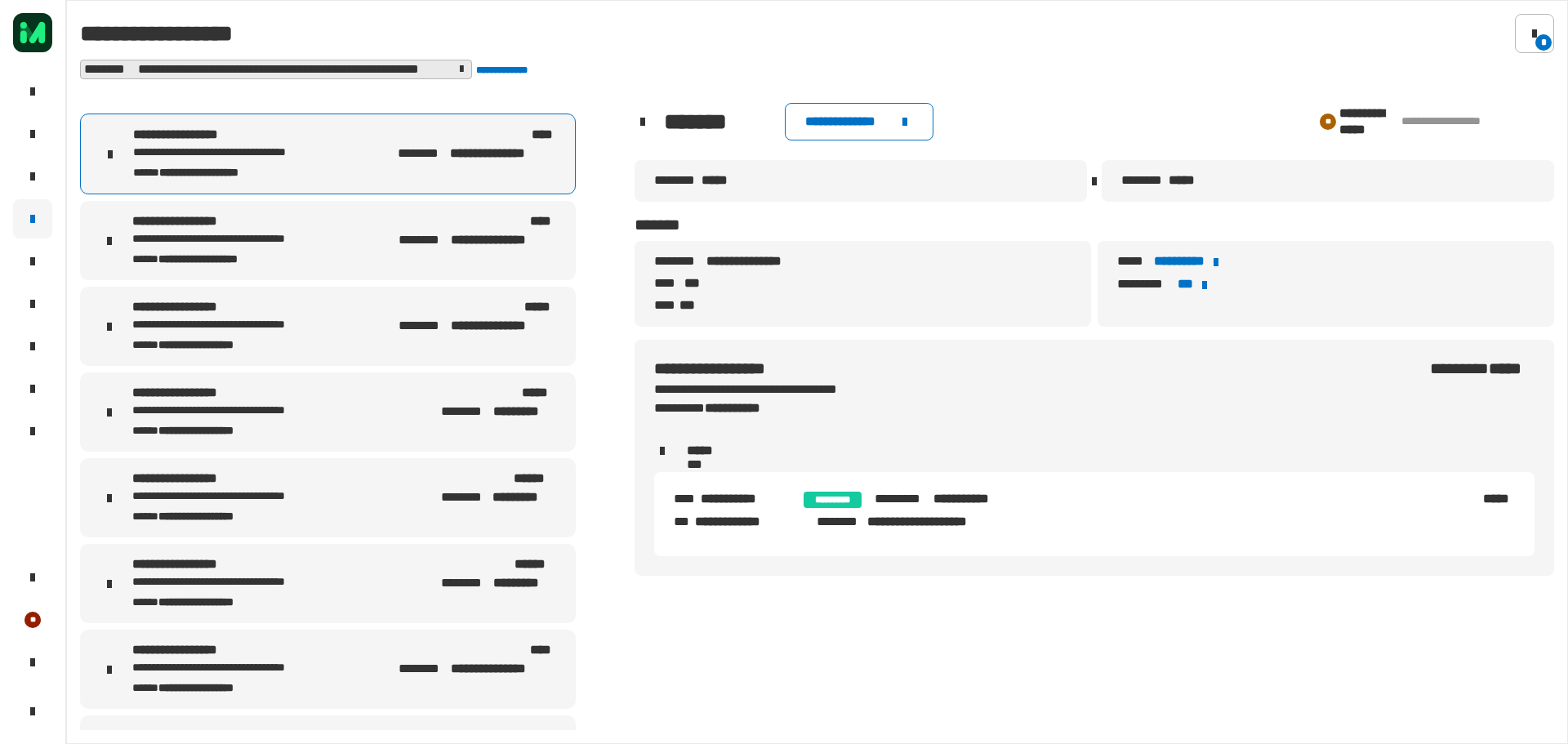 click on "**********" at bounding box center [477, 317] 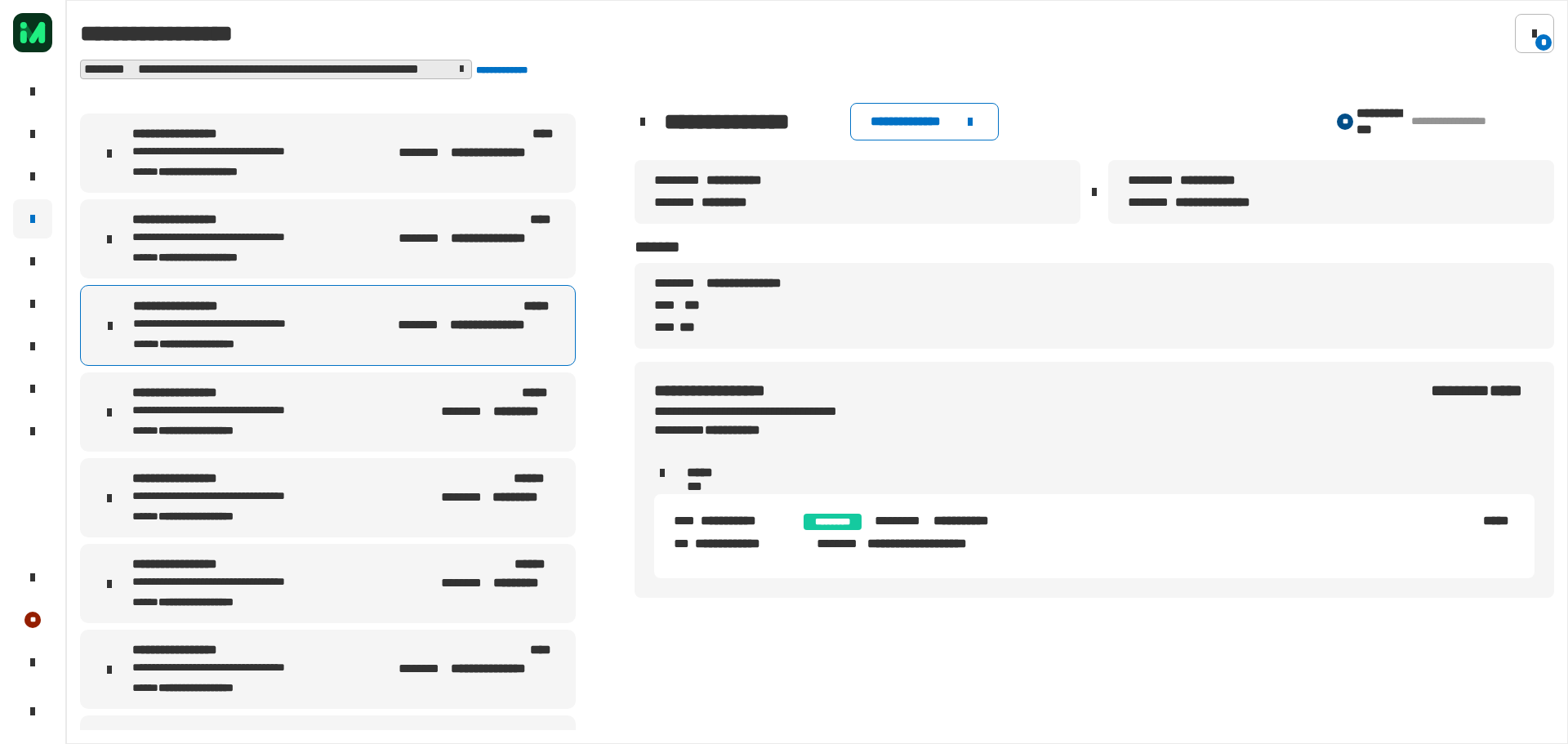 click on "**********" at bounding box center (246, 171) 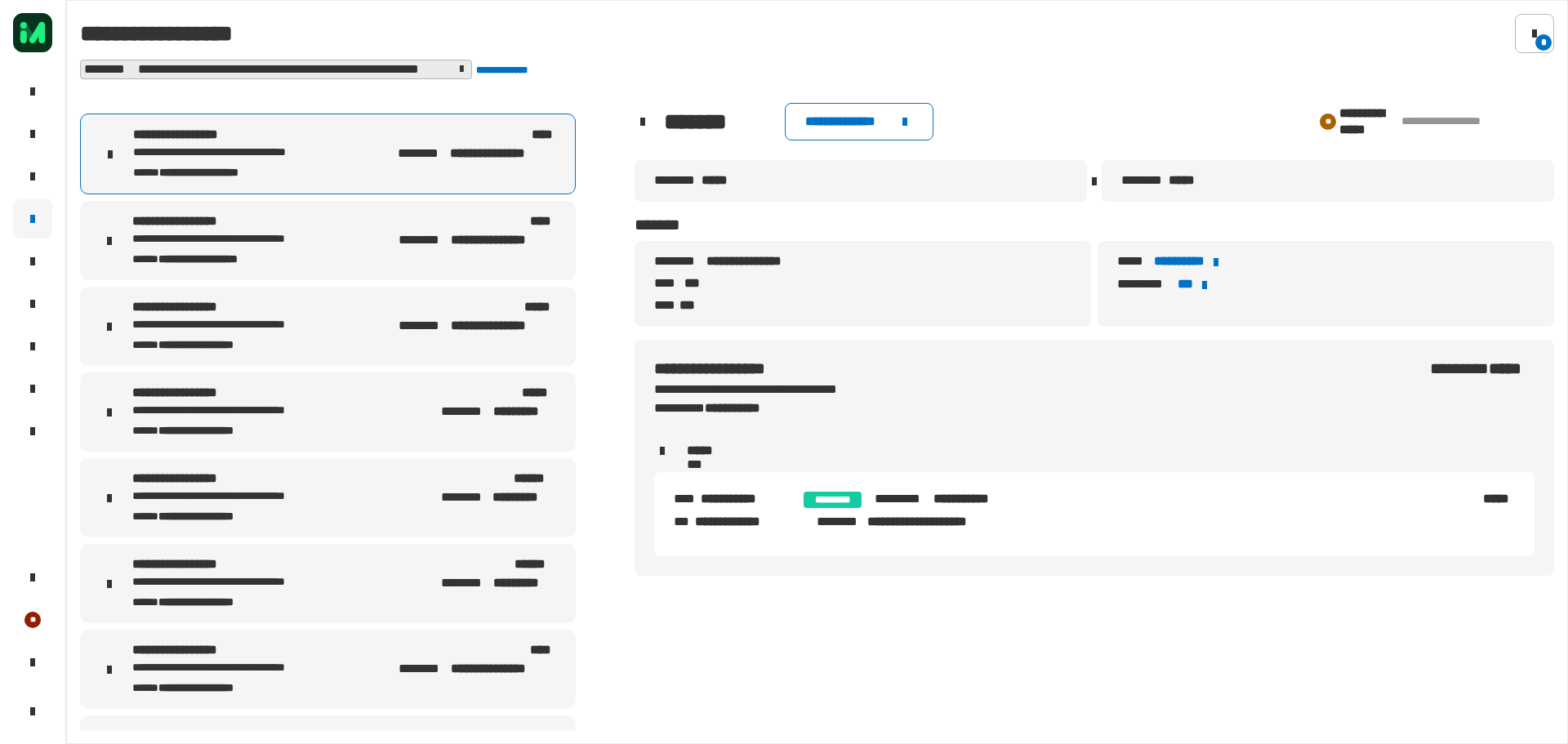 click on "[FIRST] [LAST] [STATE] [ZIP] [COUNTRY]" at bounding box center [327, 240] 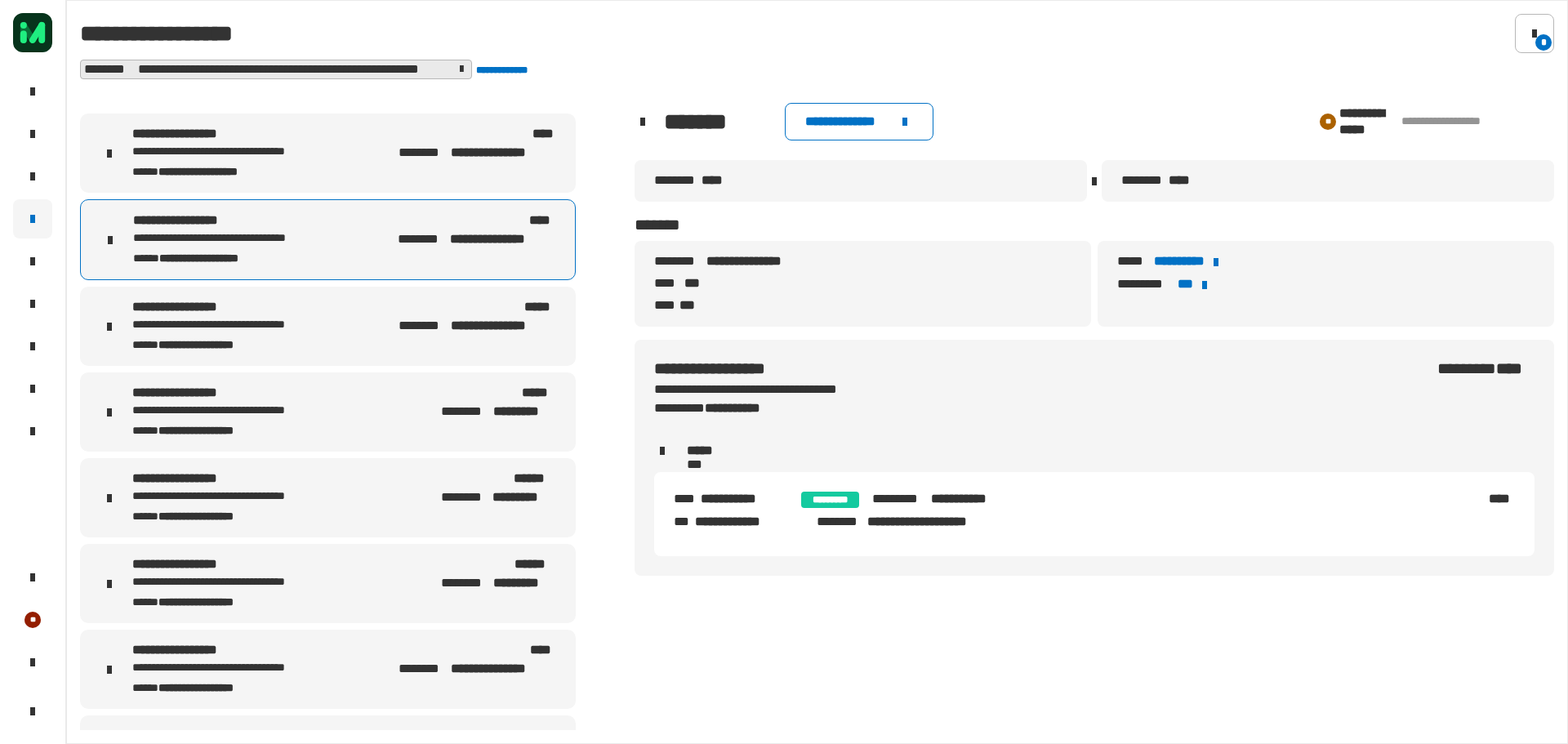 click on "**********" at bounding box center [246, 325] 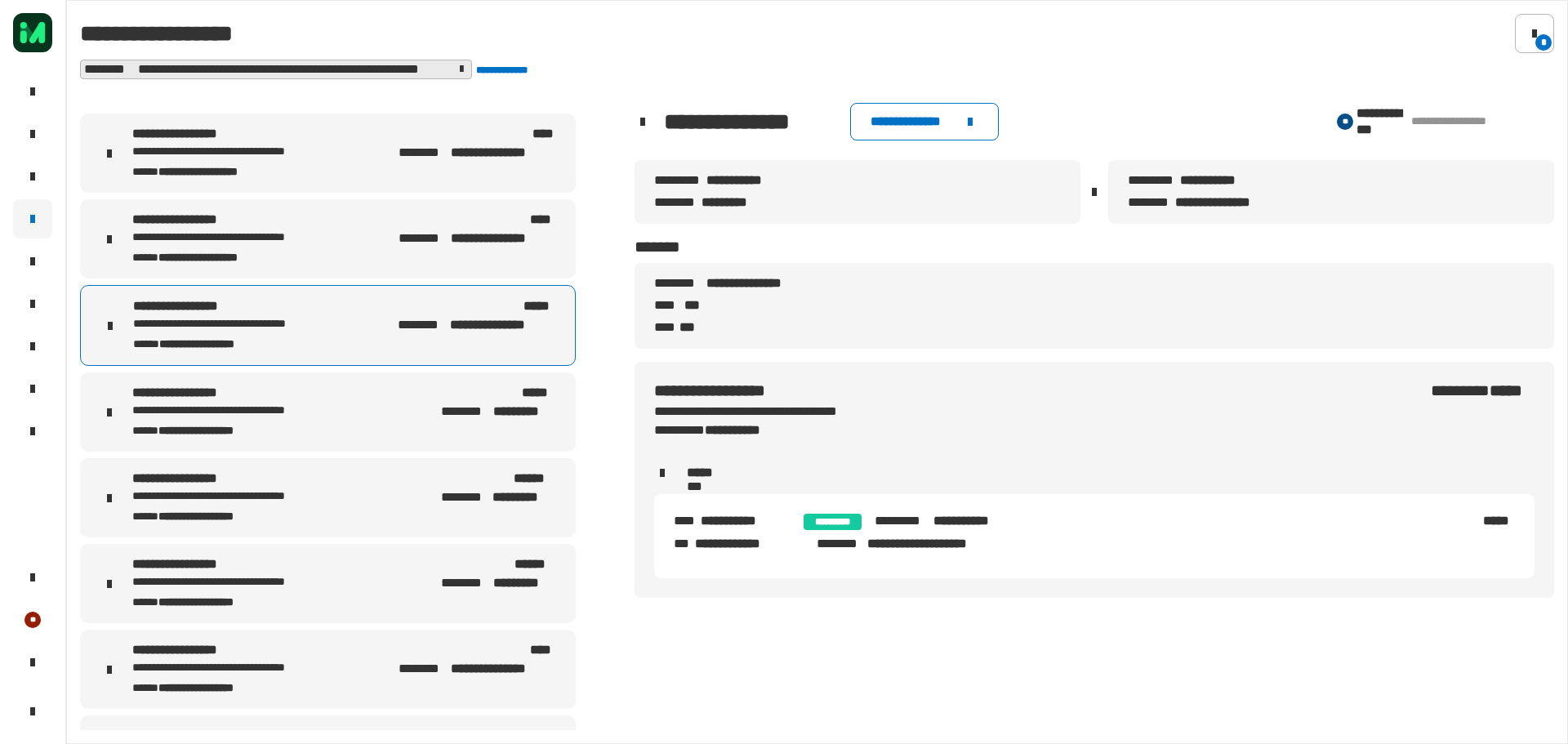 click on "[FIRST] [LAST] [STATE] [ZIP]" 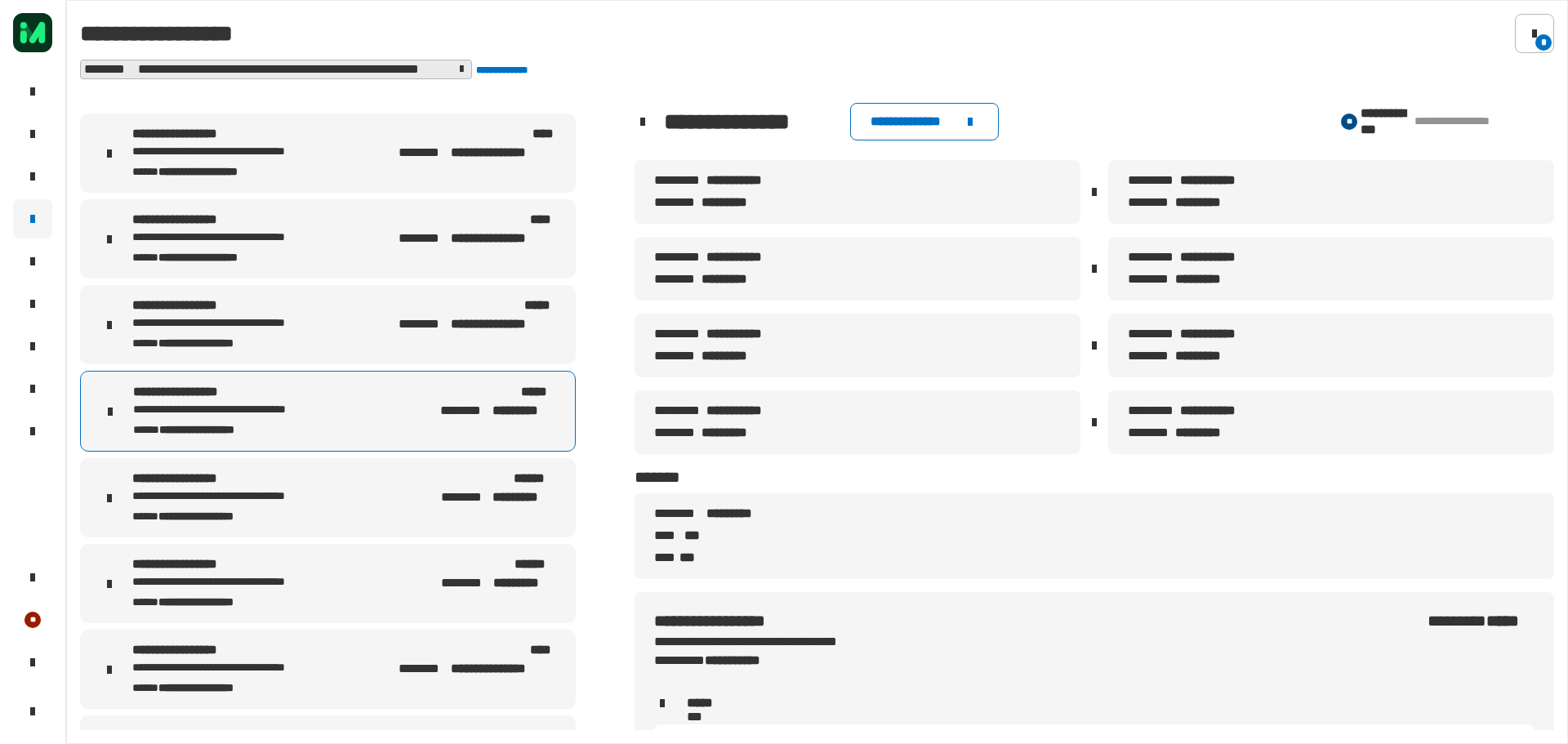 drag, startPoint x: 1499, startPoint y: 121, endPoint x: 1396, endPoint y: 125, distance: 103.07764 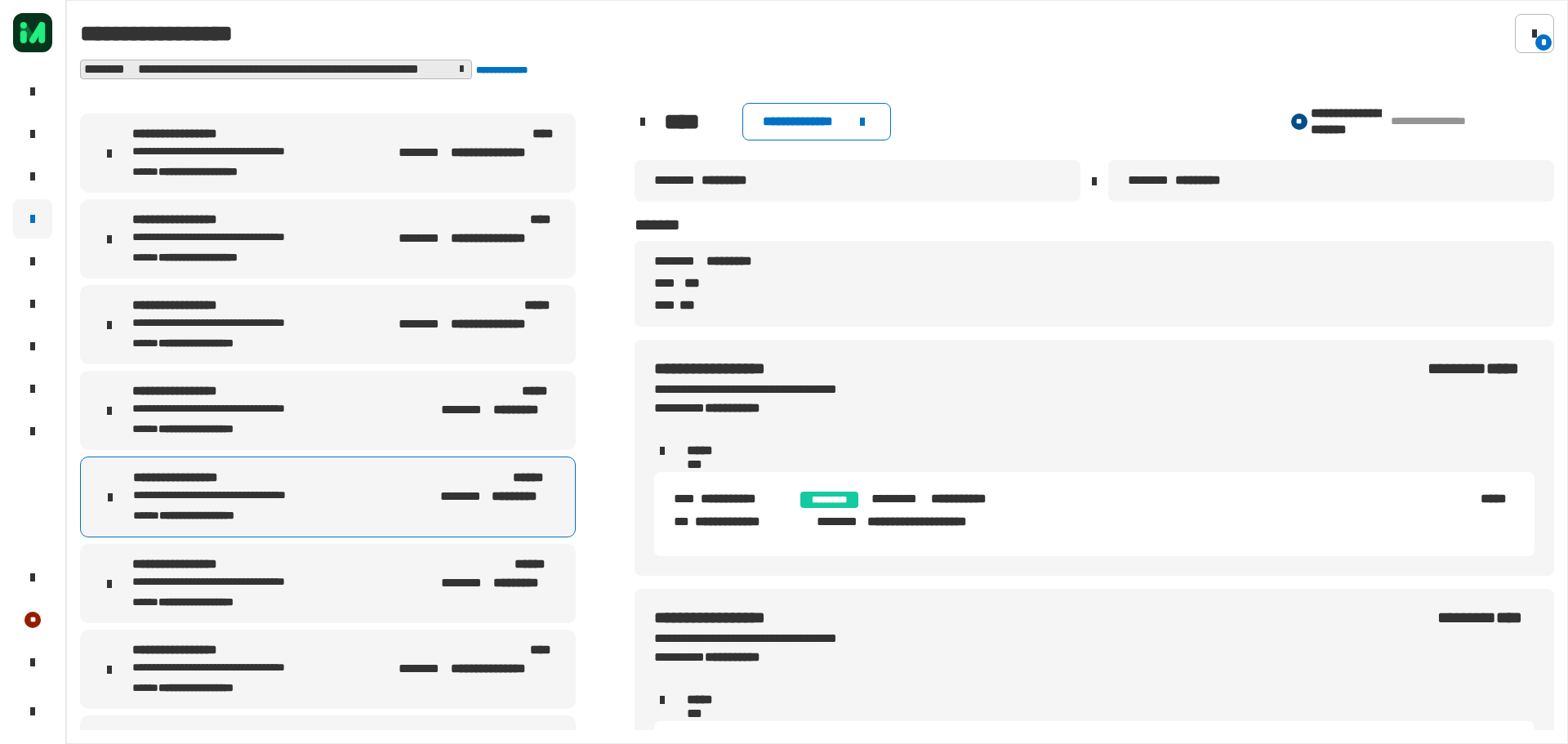 drag, startPoint x: 1486, startPoint y: 122, endPoint x: 1374, endPoint y: 126, distance: 112.07141 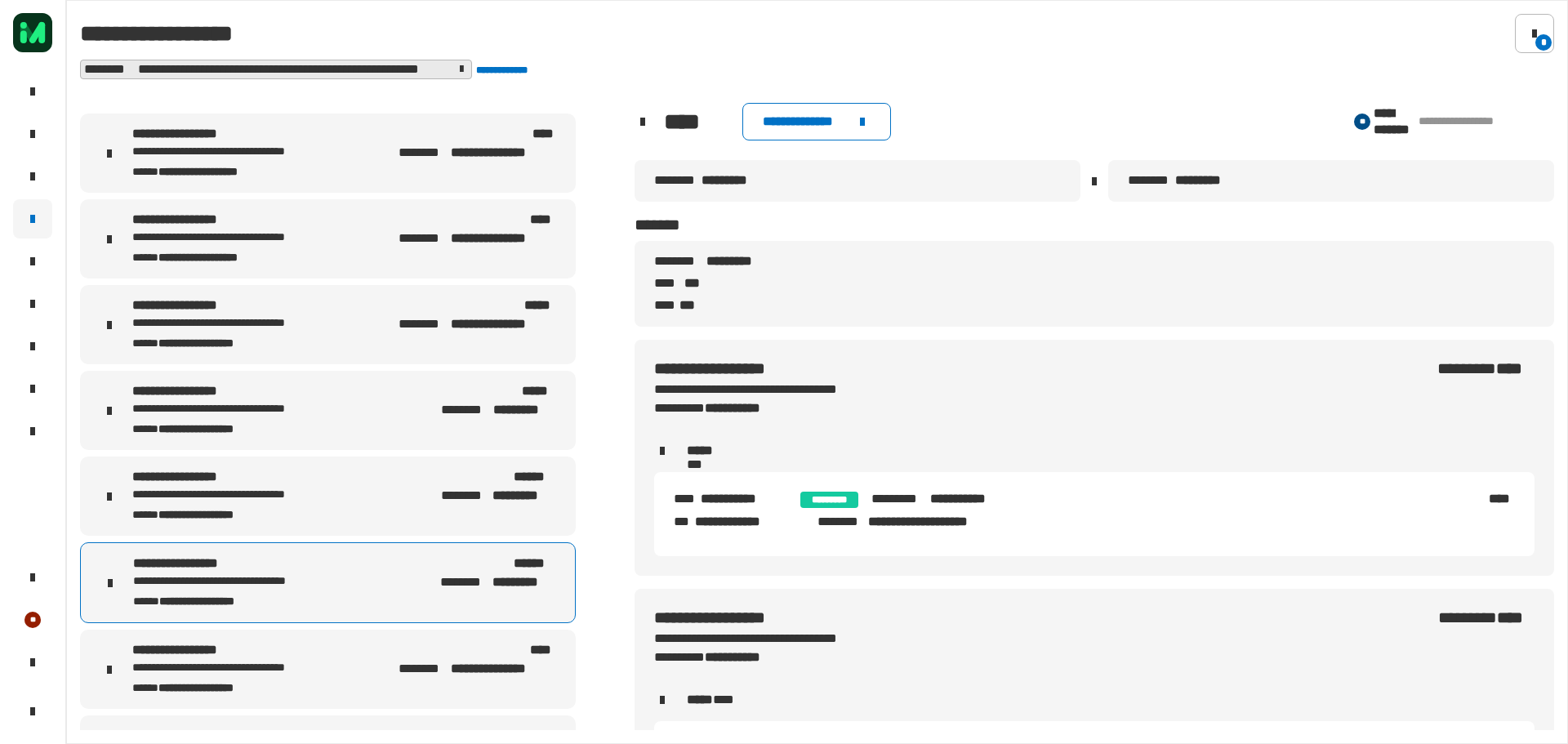 click on "[FIRST] [LAST] [STATE] [ZIP] [COUNTRY]" at bounding box center [327, 669] 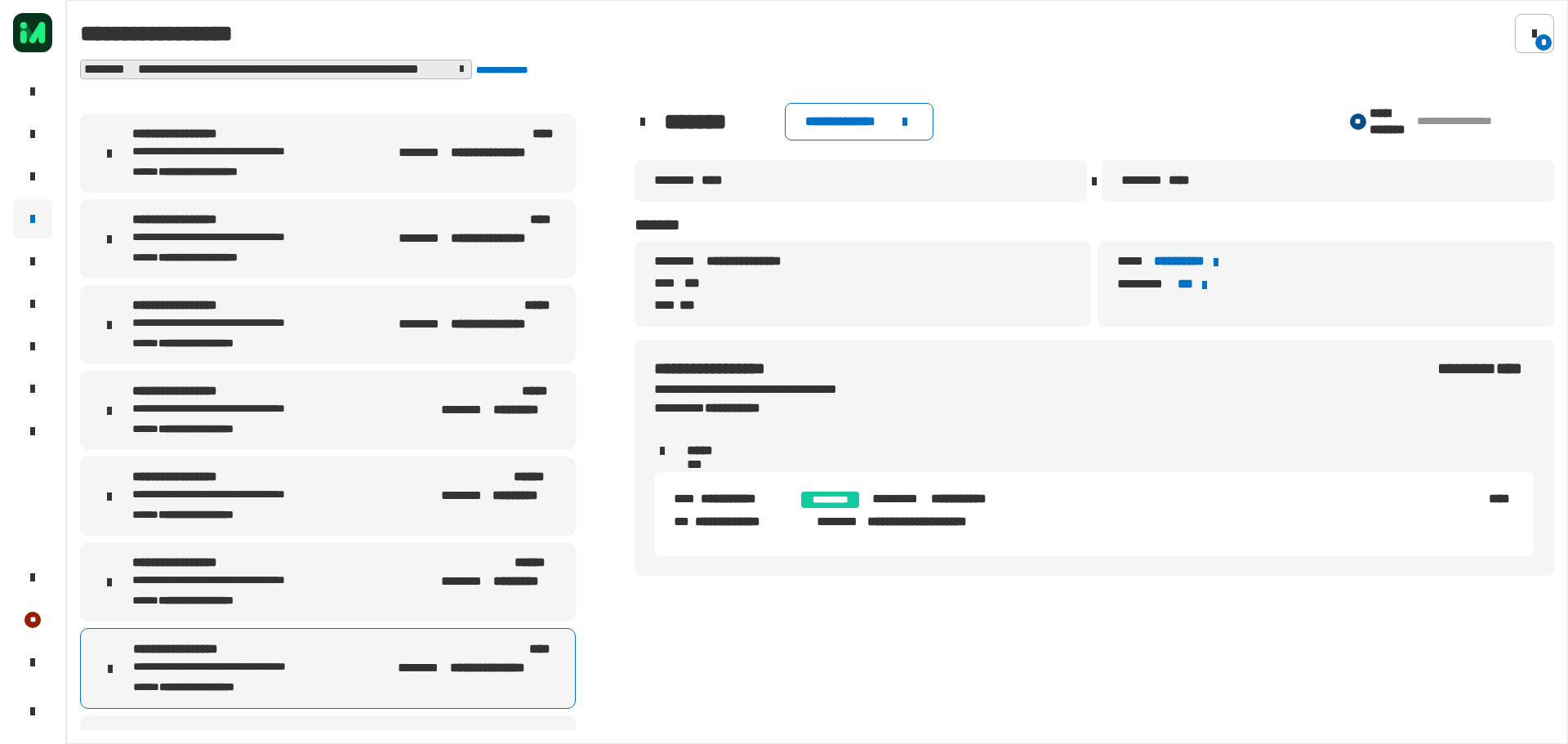 click on "[FIRST] [LAST] [STATE] [ZIP]" at bounding box center (327, 581) 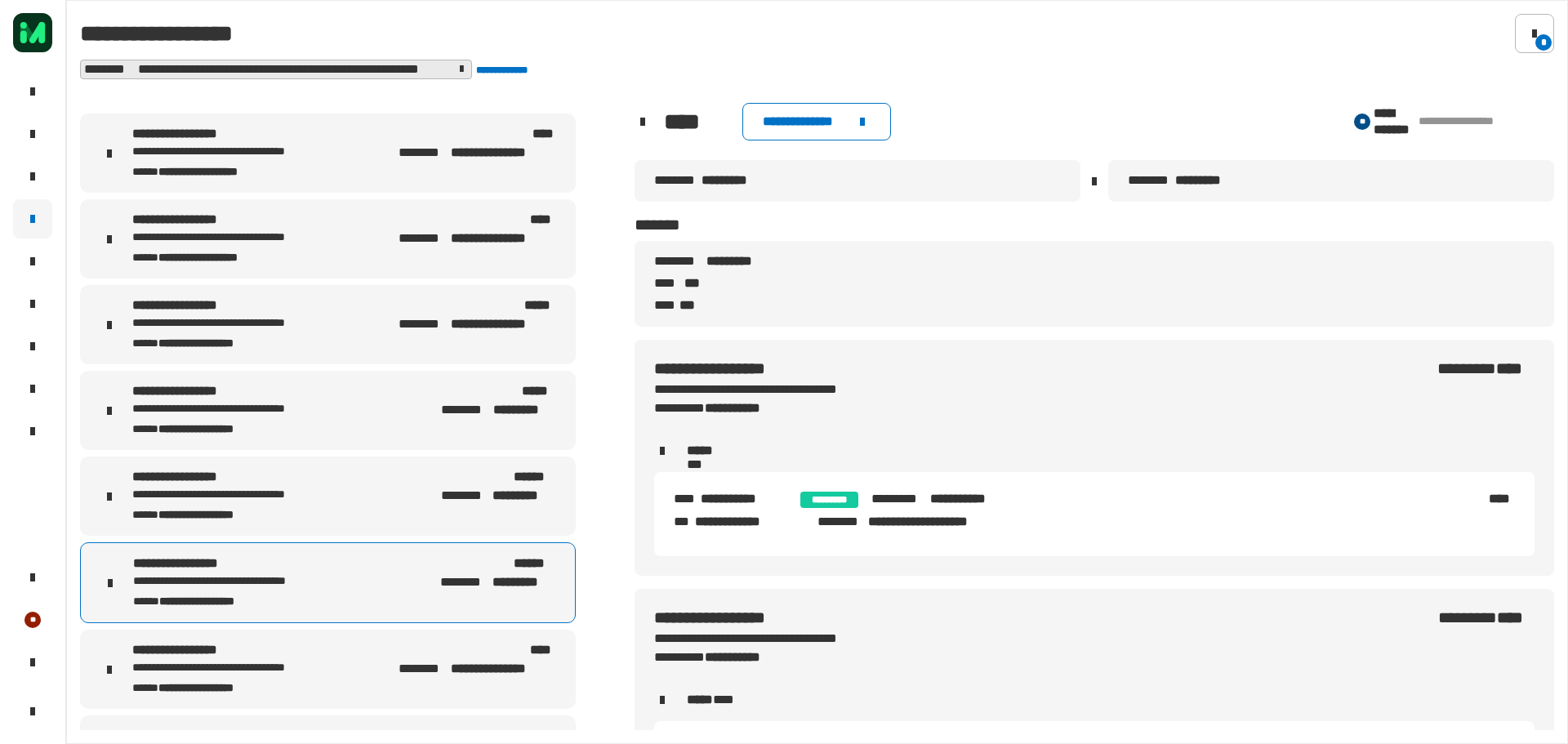 drag, startPoint x: 779, startPoint y: 182, endPoint x: 768, endPoint y: 182, distance: 11 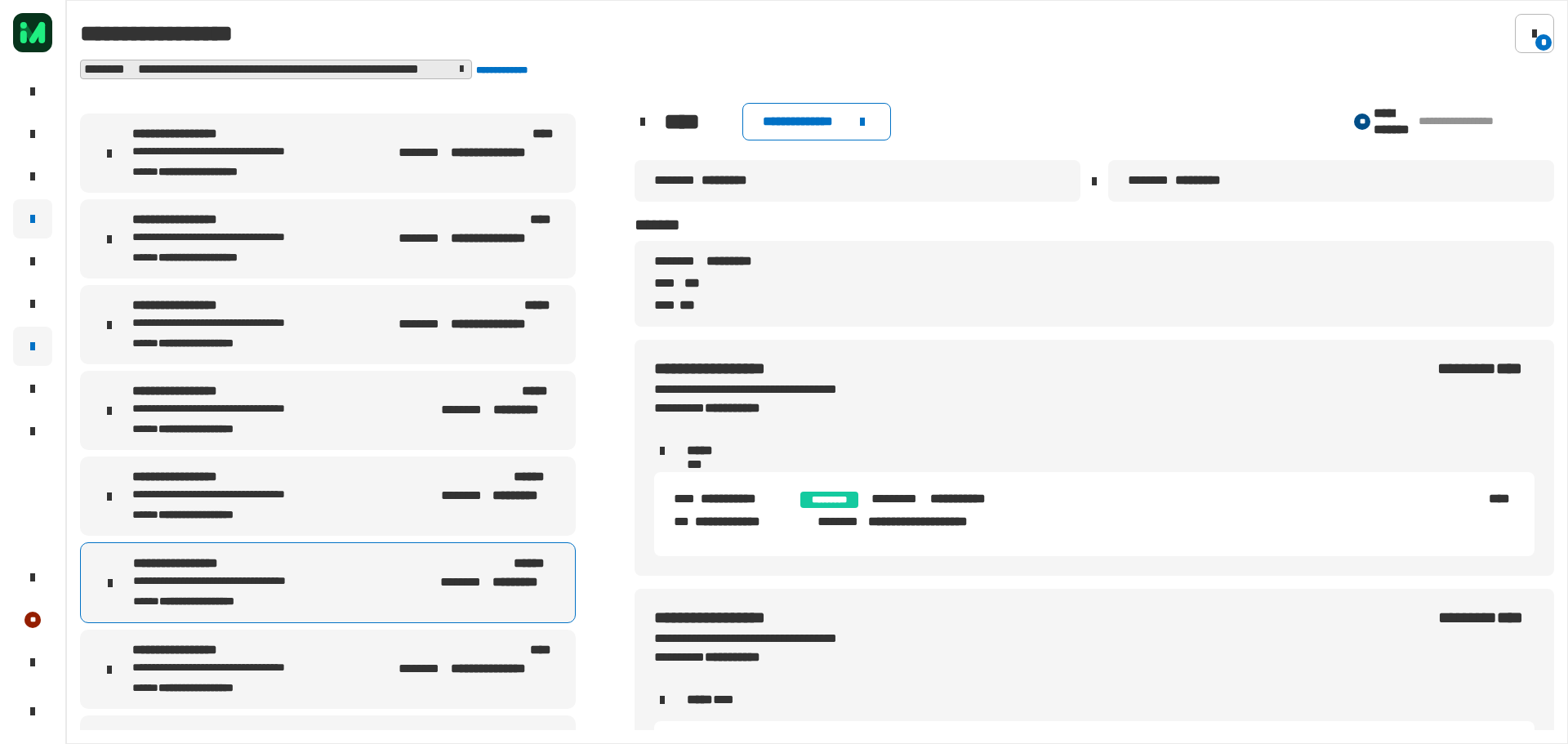 copy on "*********" 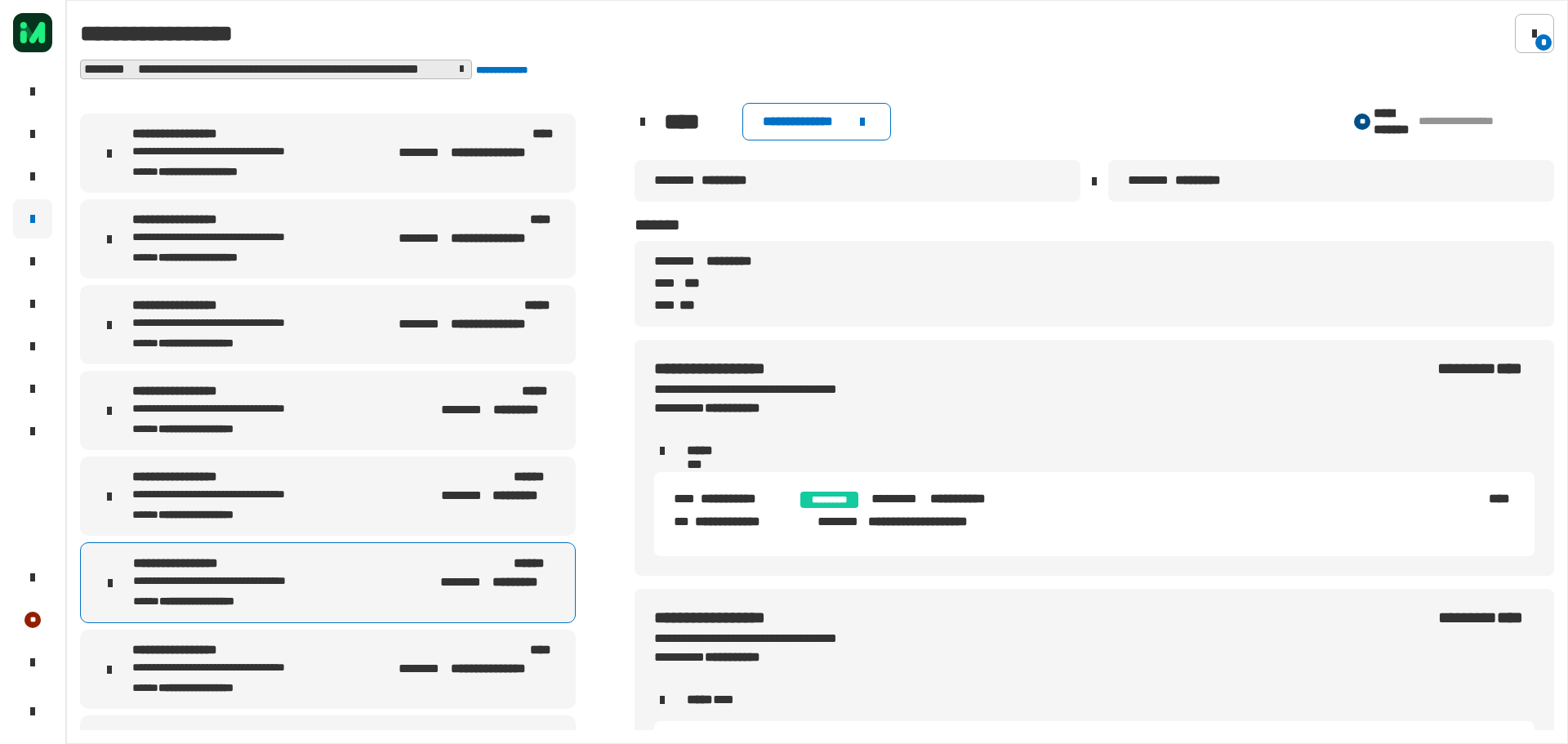 click on "******** *********" 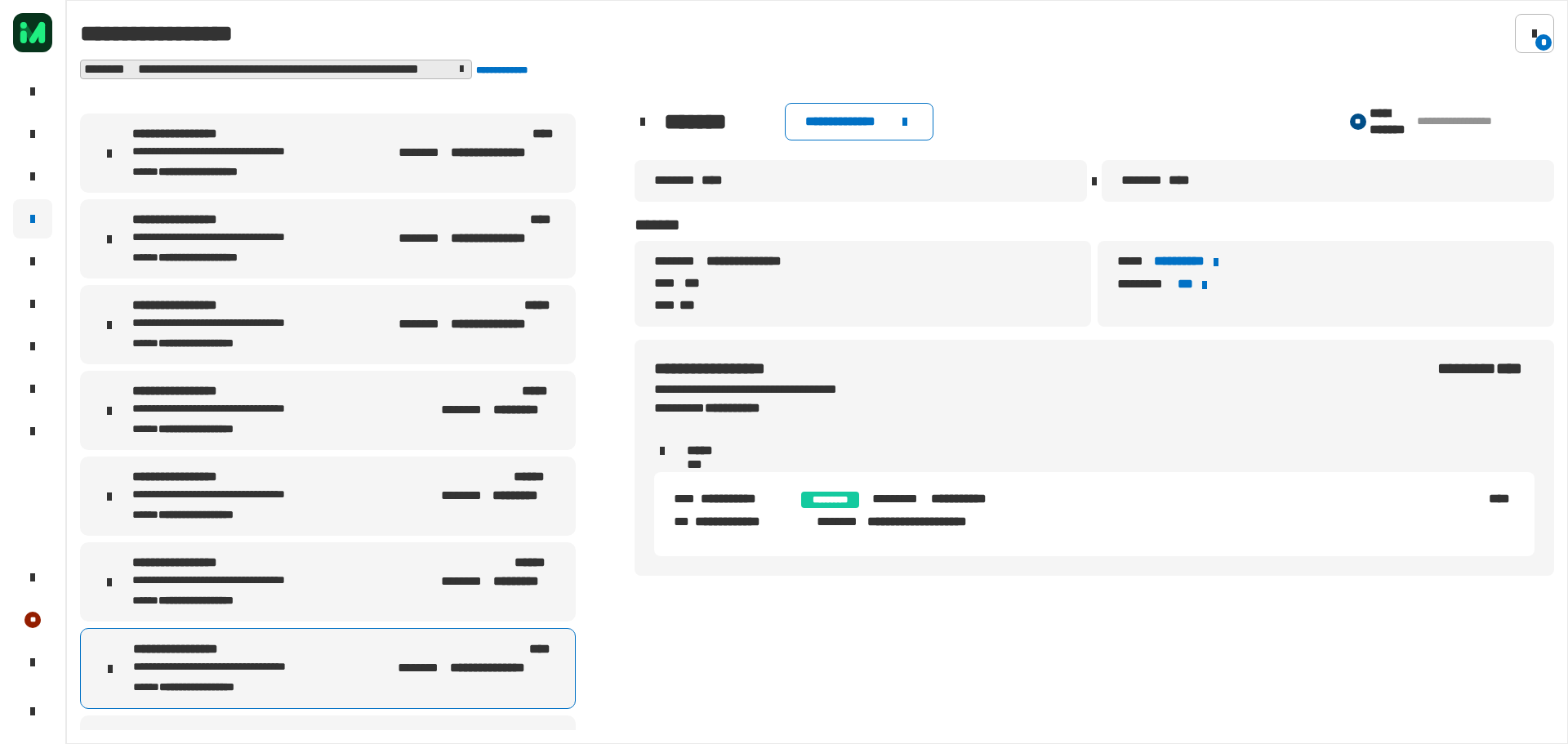 click on "**** ***" 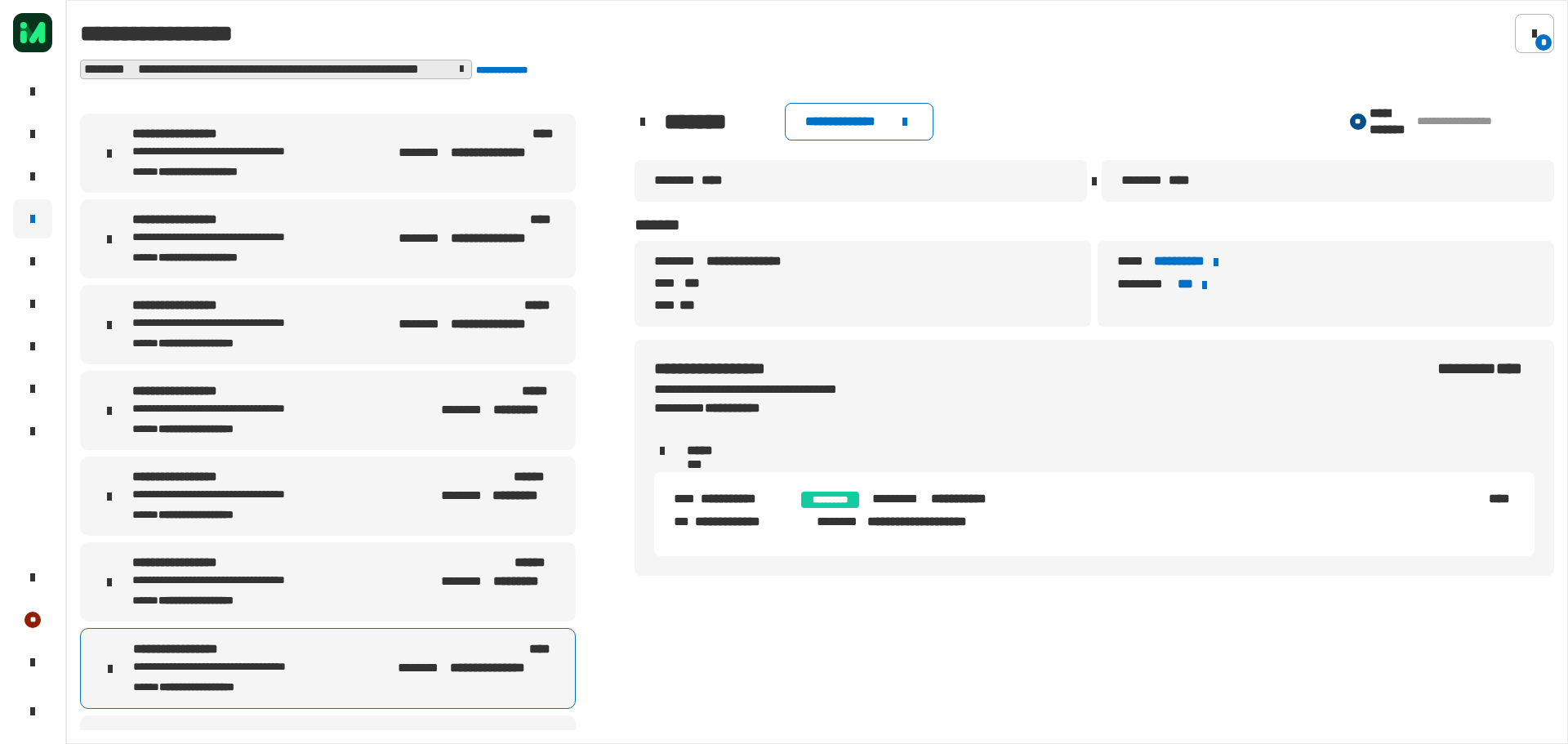 drag, startPoint x: 1370, startPoint y: 115, endPoint x: 1415, endPoint y: 138, distance: 50.5371 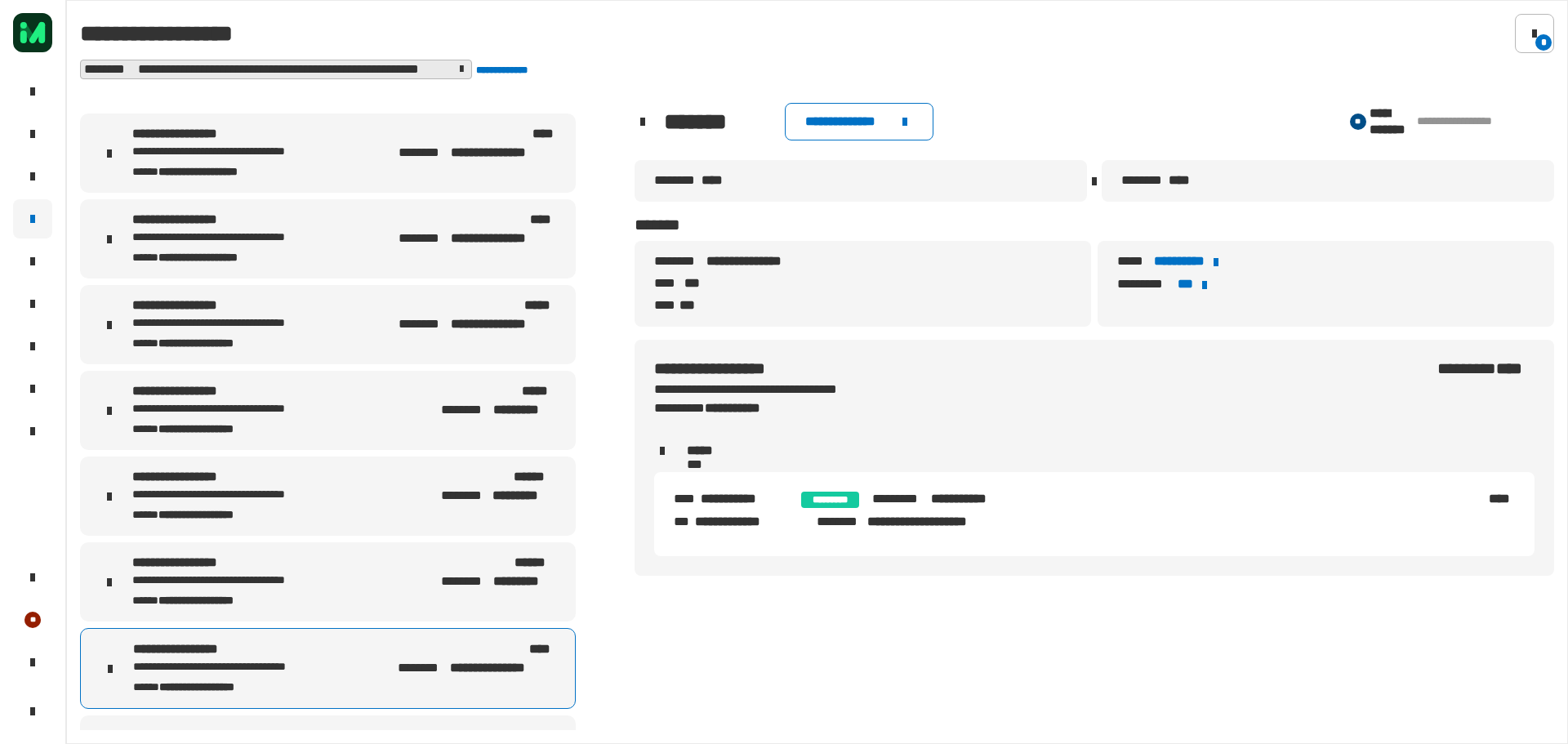 click on "**********" at bounding box center (246, 256) 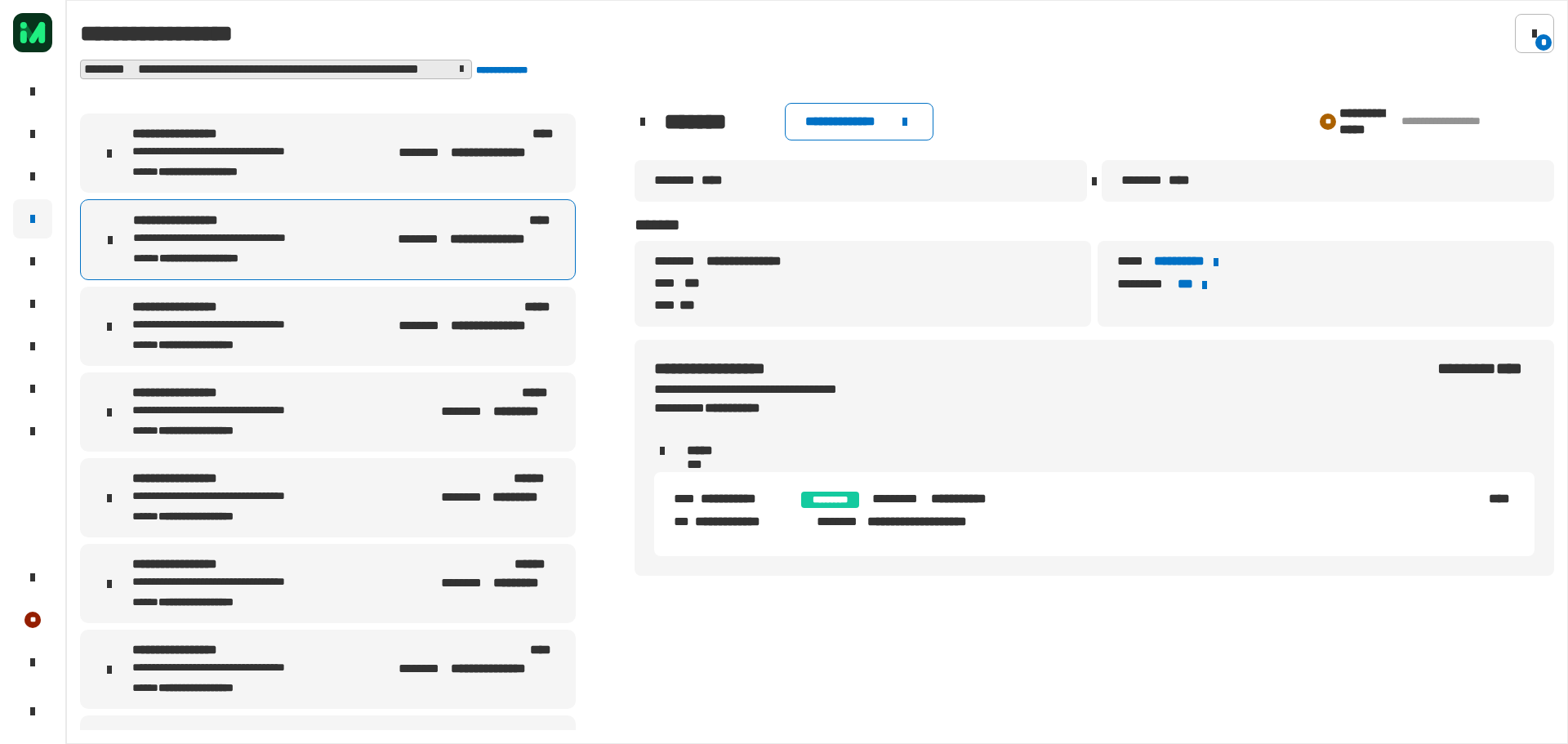 click on "**********" at bounding box center (246, 668) 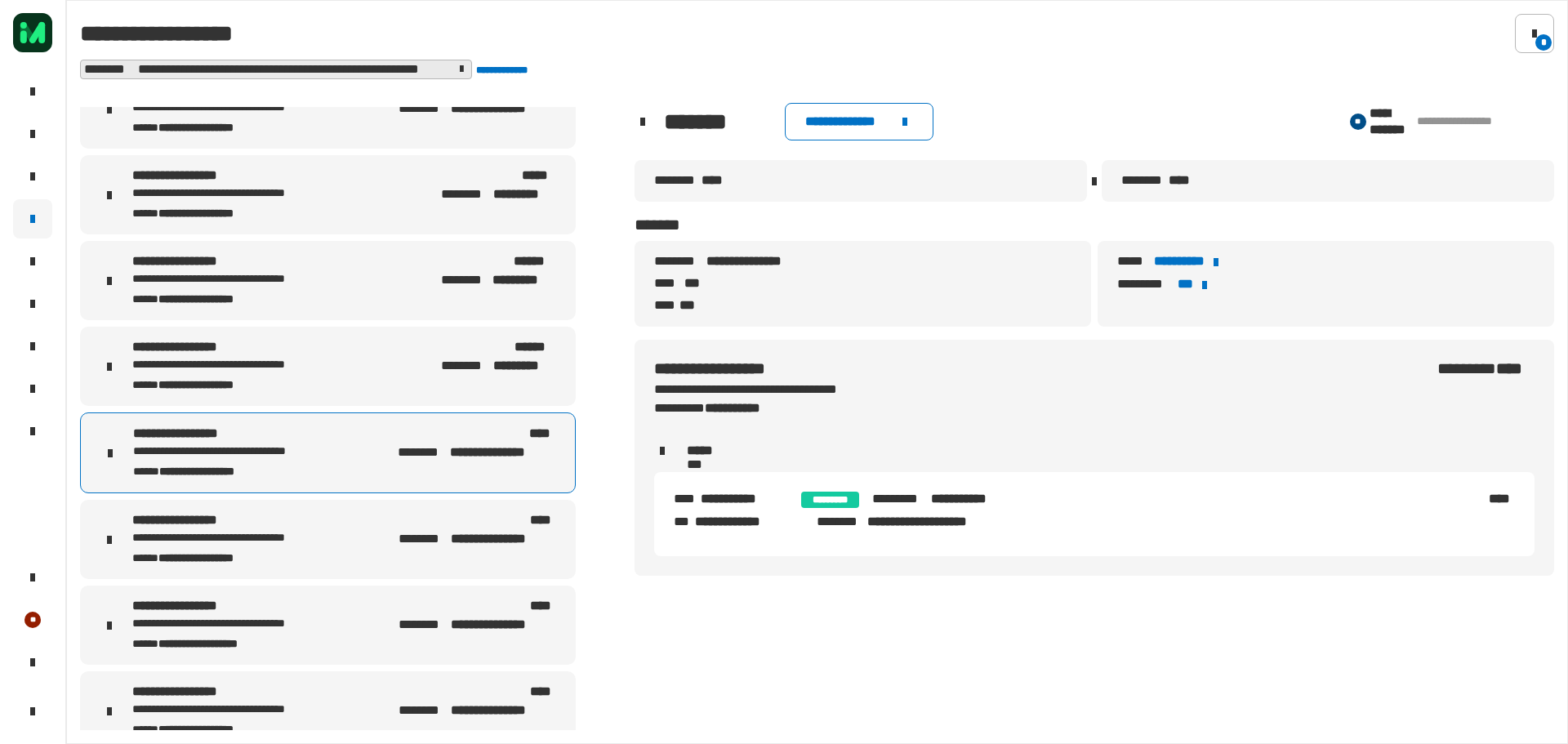 scroll, scrollTop: 236, scrollLeft: 0, axis: vertical 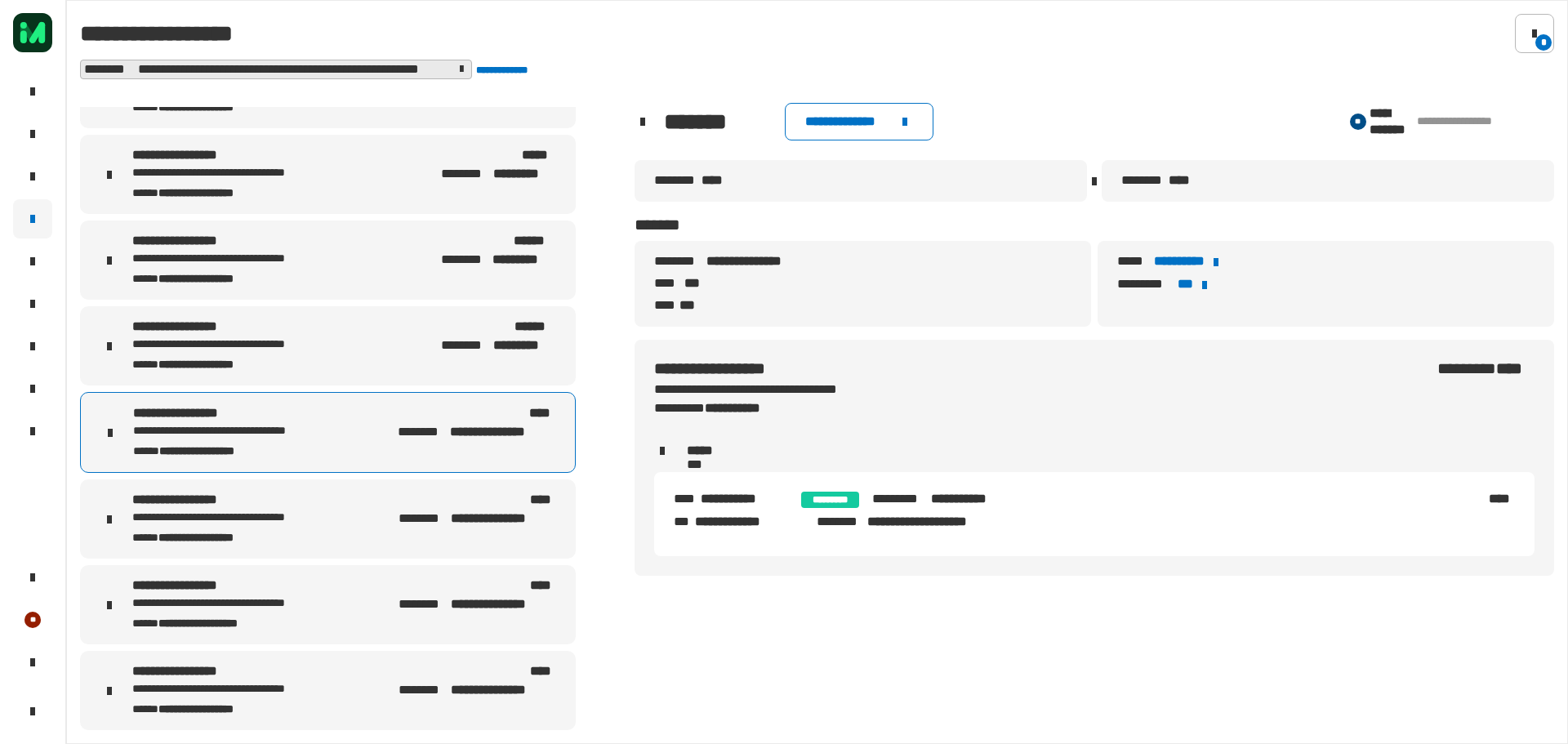 click on "**********" at bounding box center [246, 518] 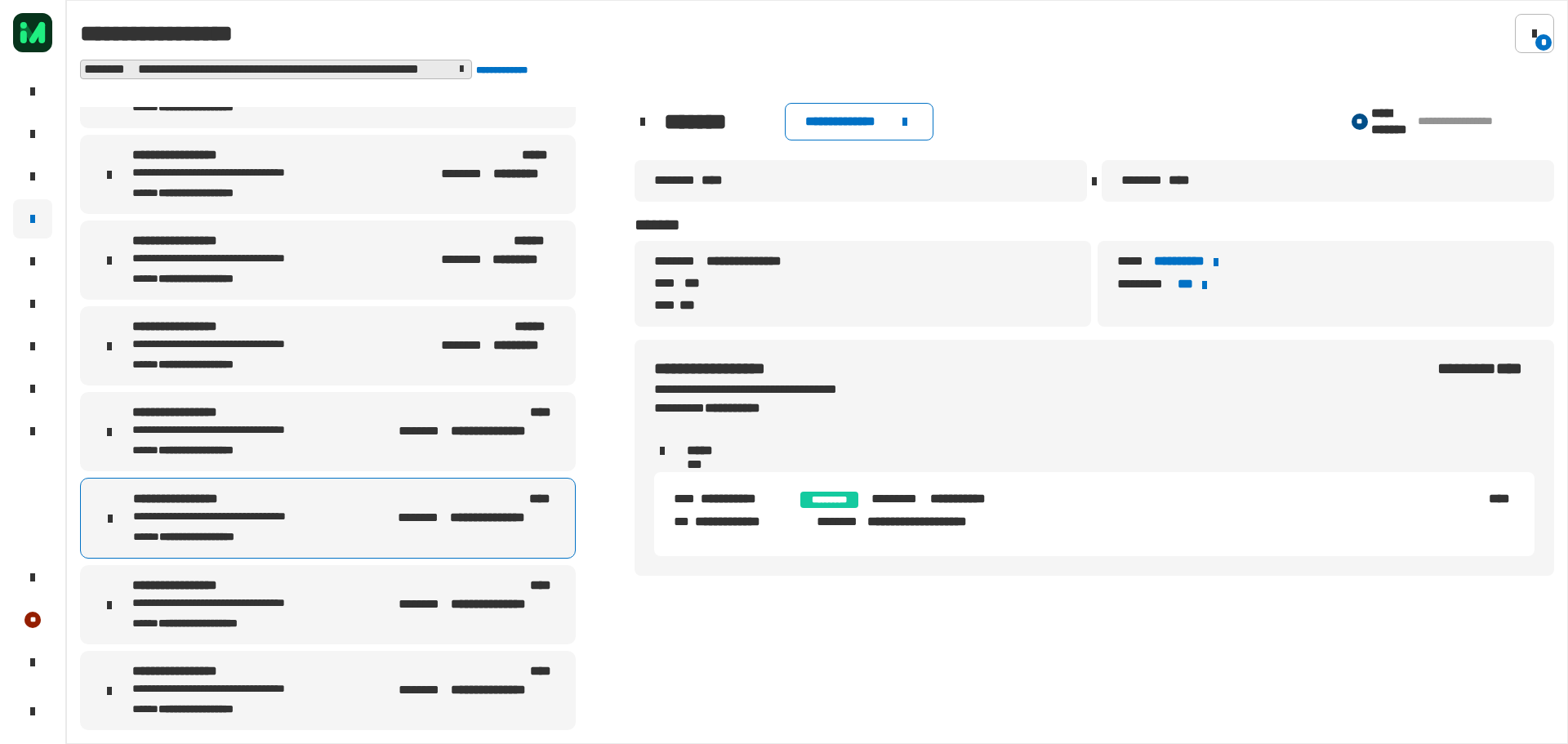 click on "[FIRST] [LAST] [STATE] [ZIP] [COUNTRY]" at bounding box center [327, 431] 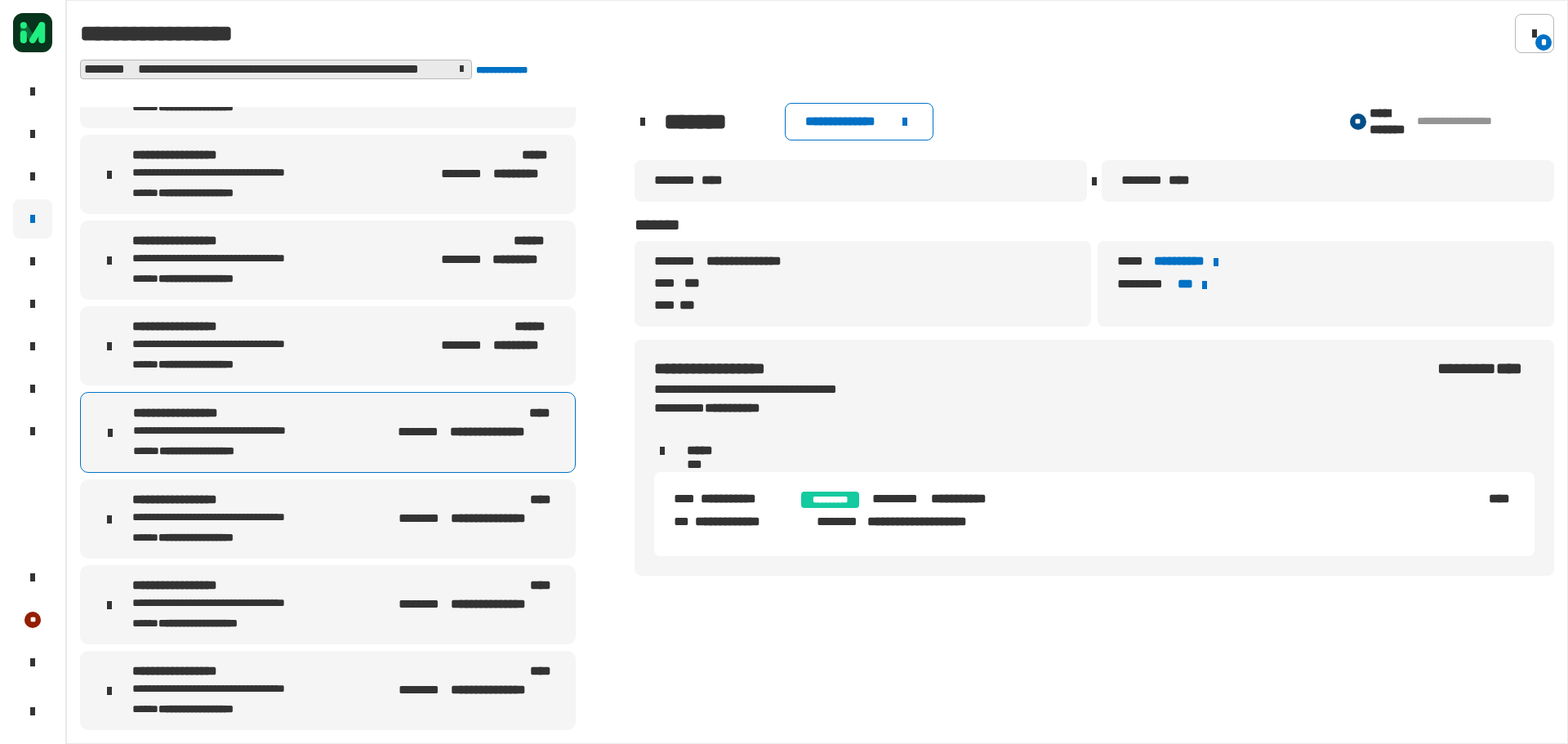 click on "**********" at bounding box center (246, 500) 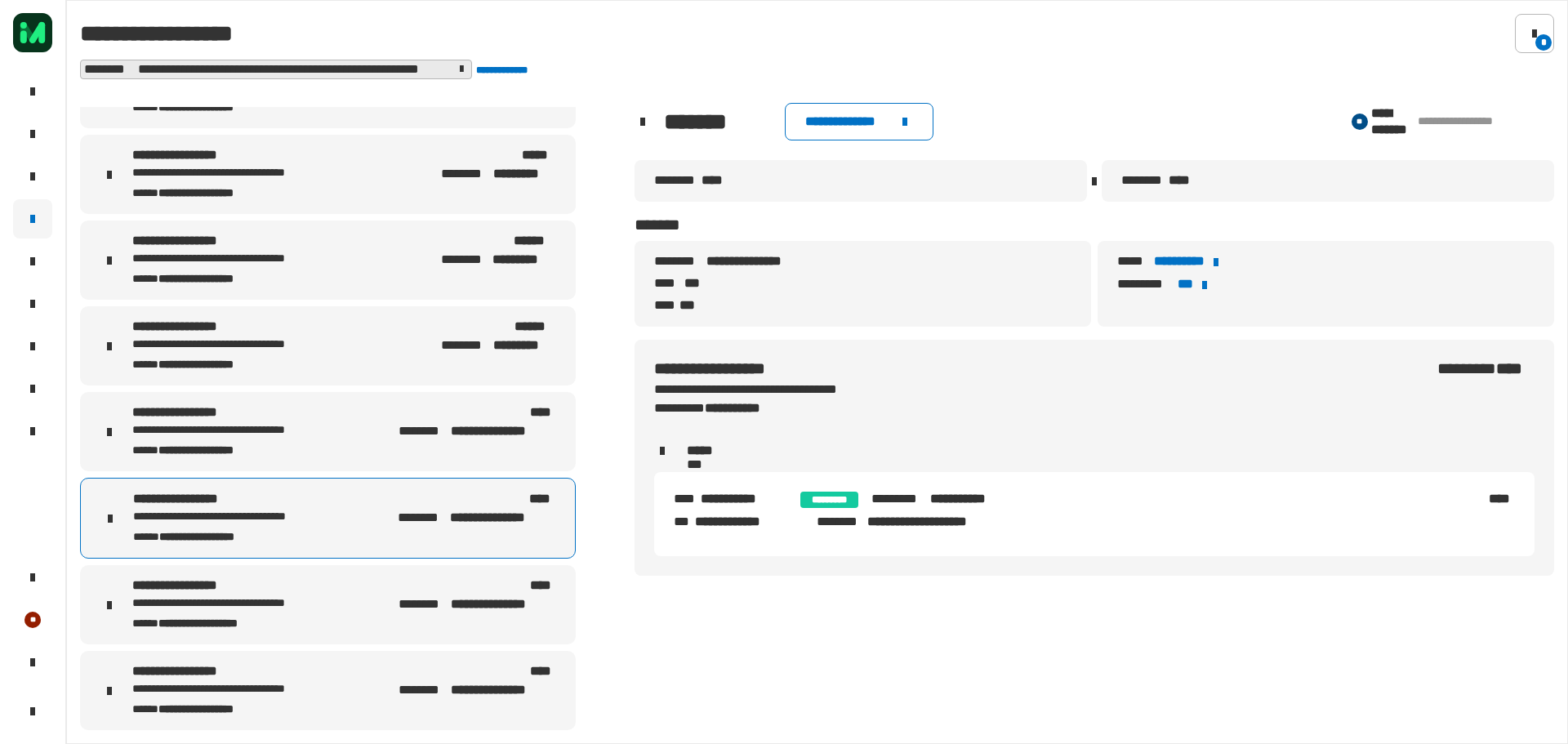 click on "**********" at bounding box center [246, 449] 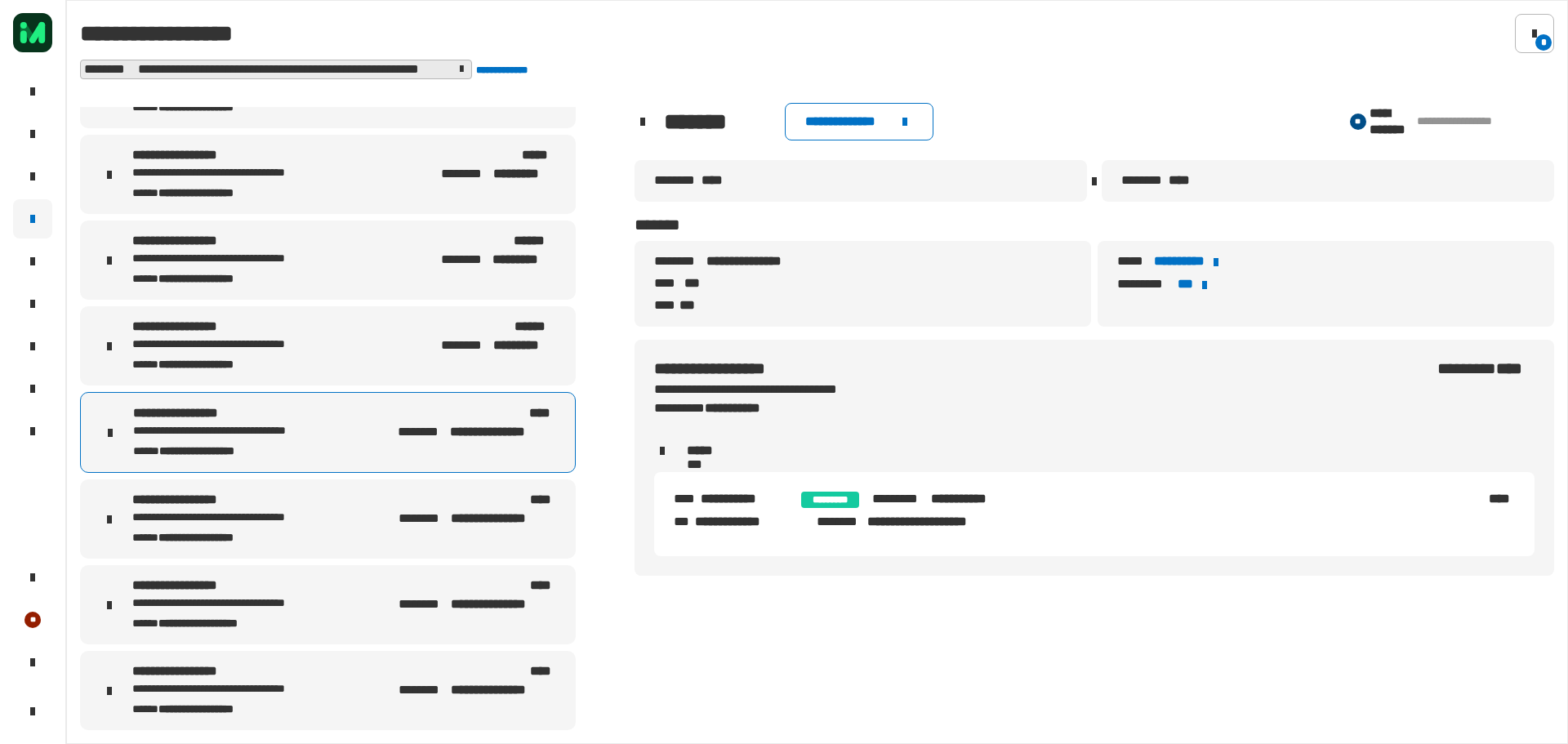 click on "**********" at bounding box center (246, 518) 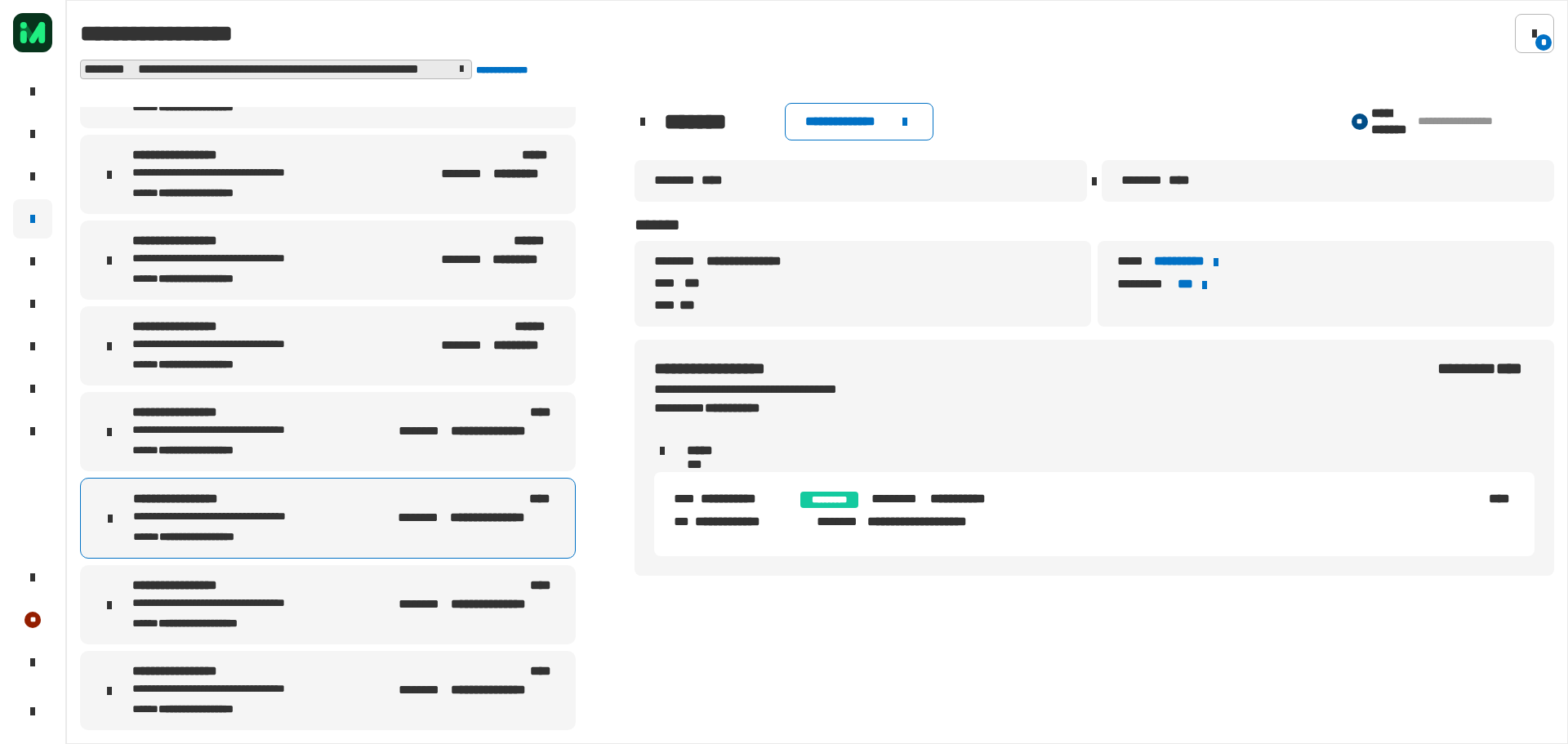 click on "**********" at bounding box center [246, 449] 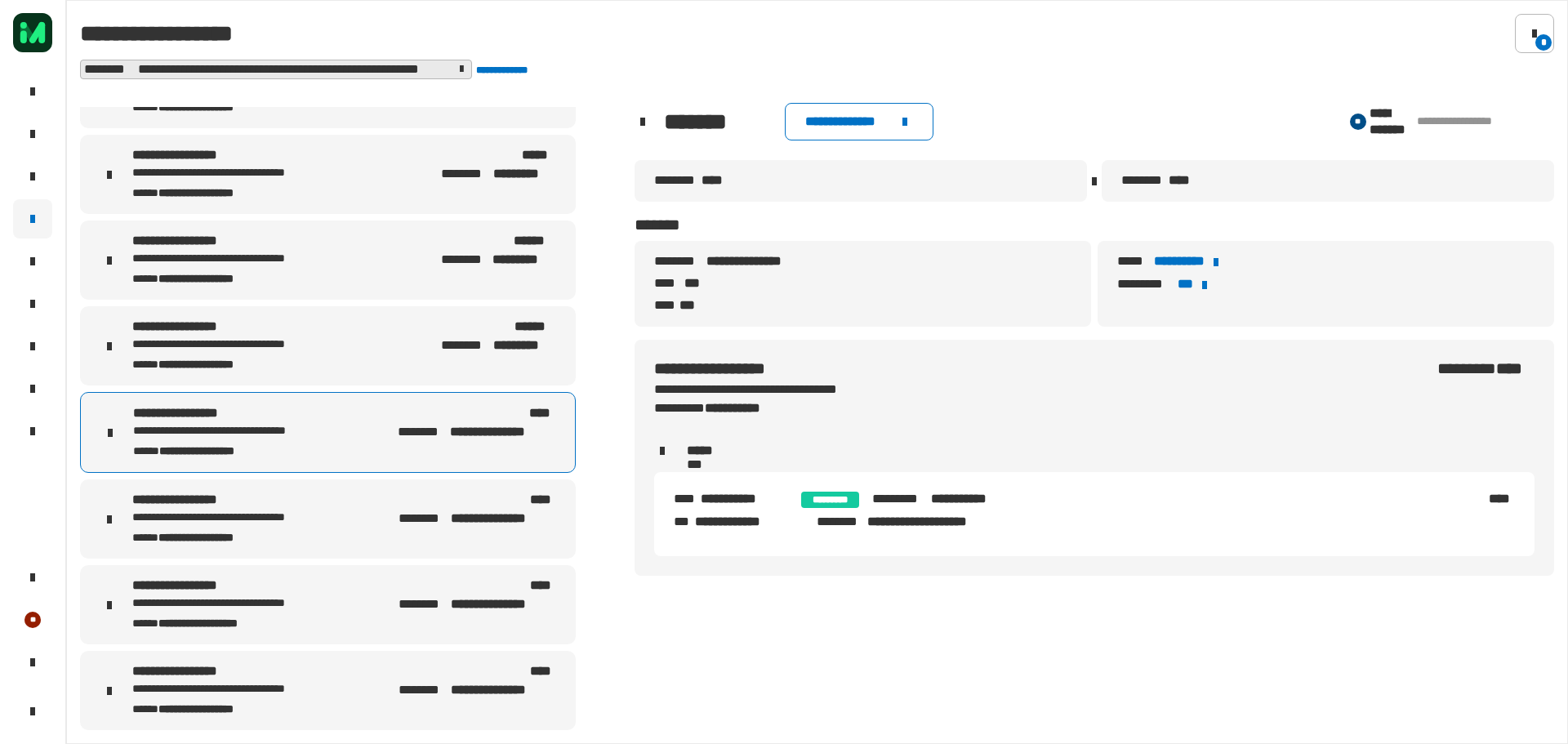 click on "**********" at bounding box center (246, 518) 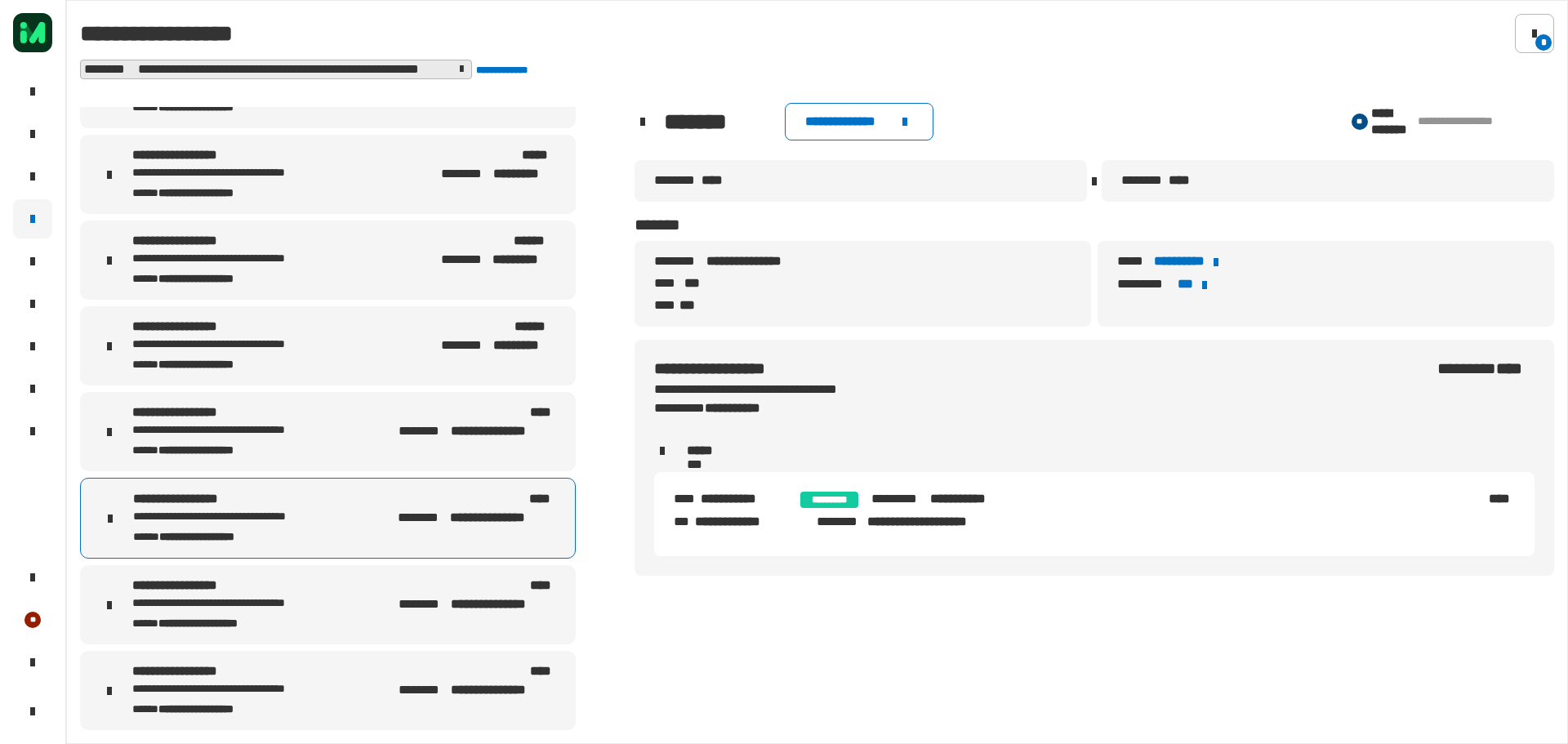 click on "**********" at bounding box center [246, 449] 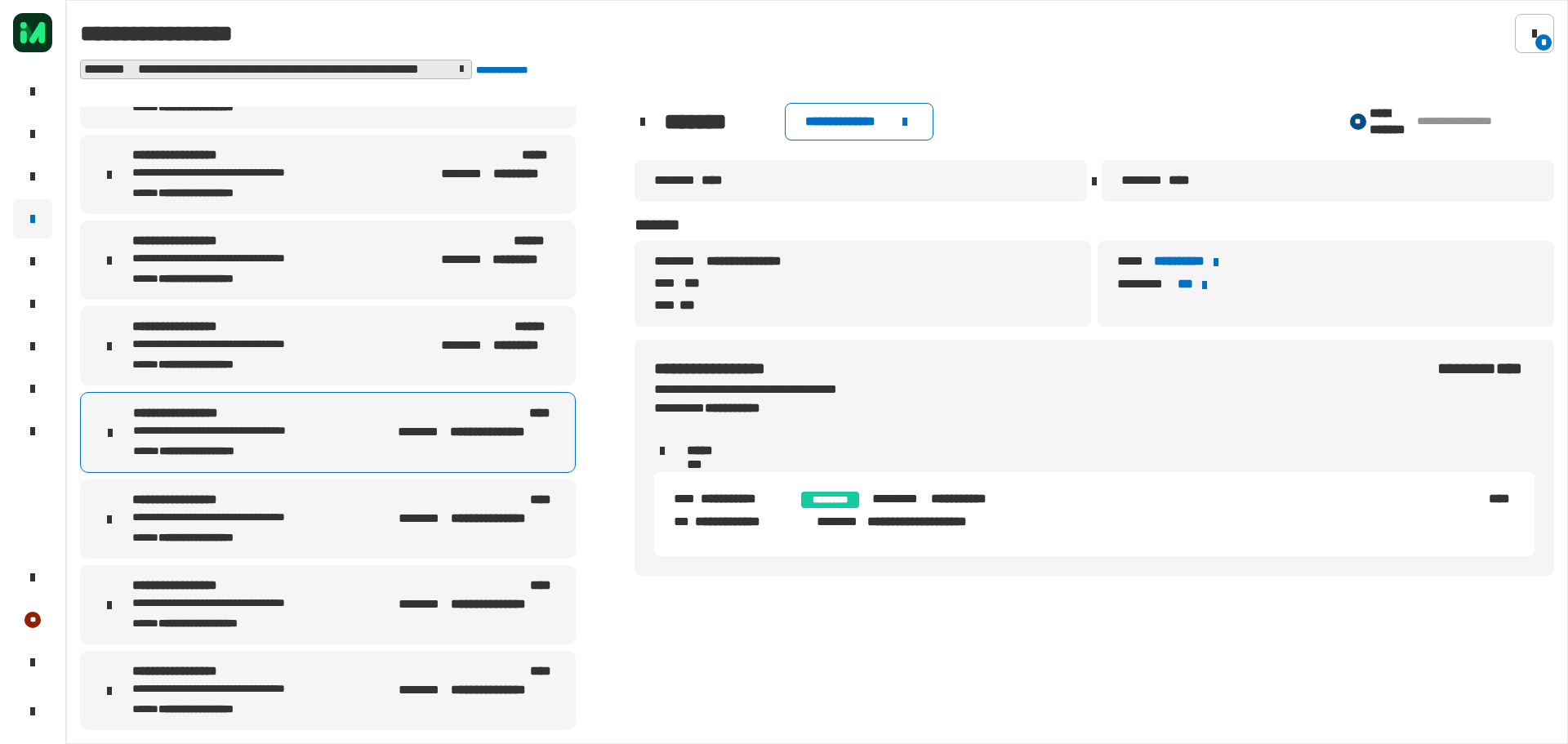 click on "**********" at bounding box center [246, 518] 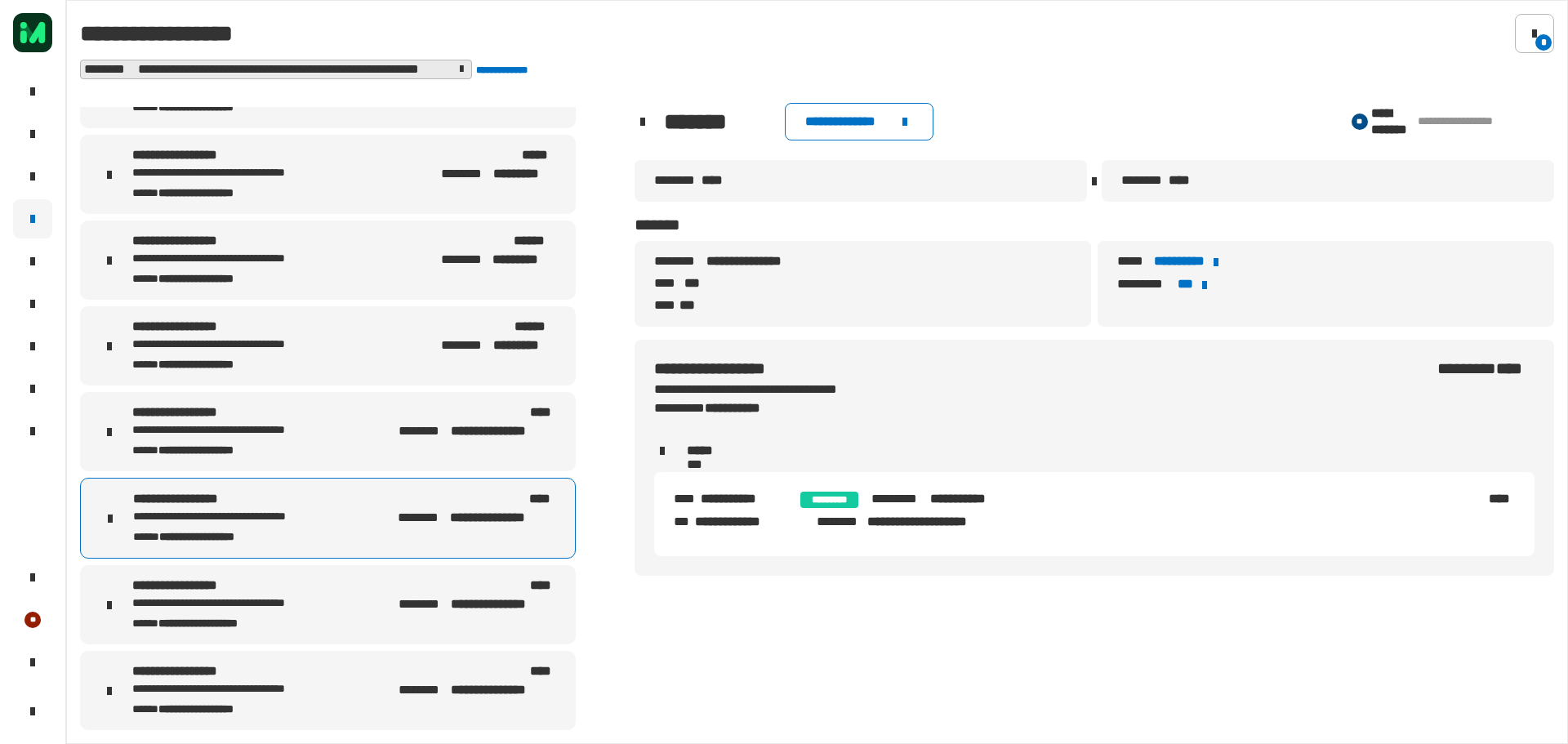 click on "**********" at bounding box center [246, 604] 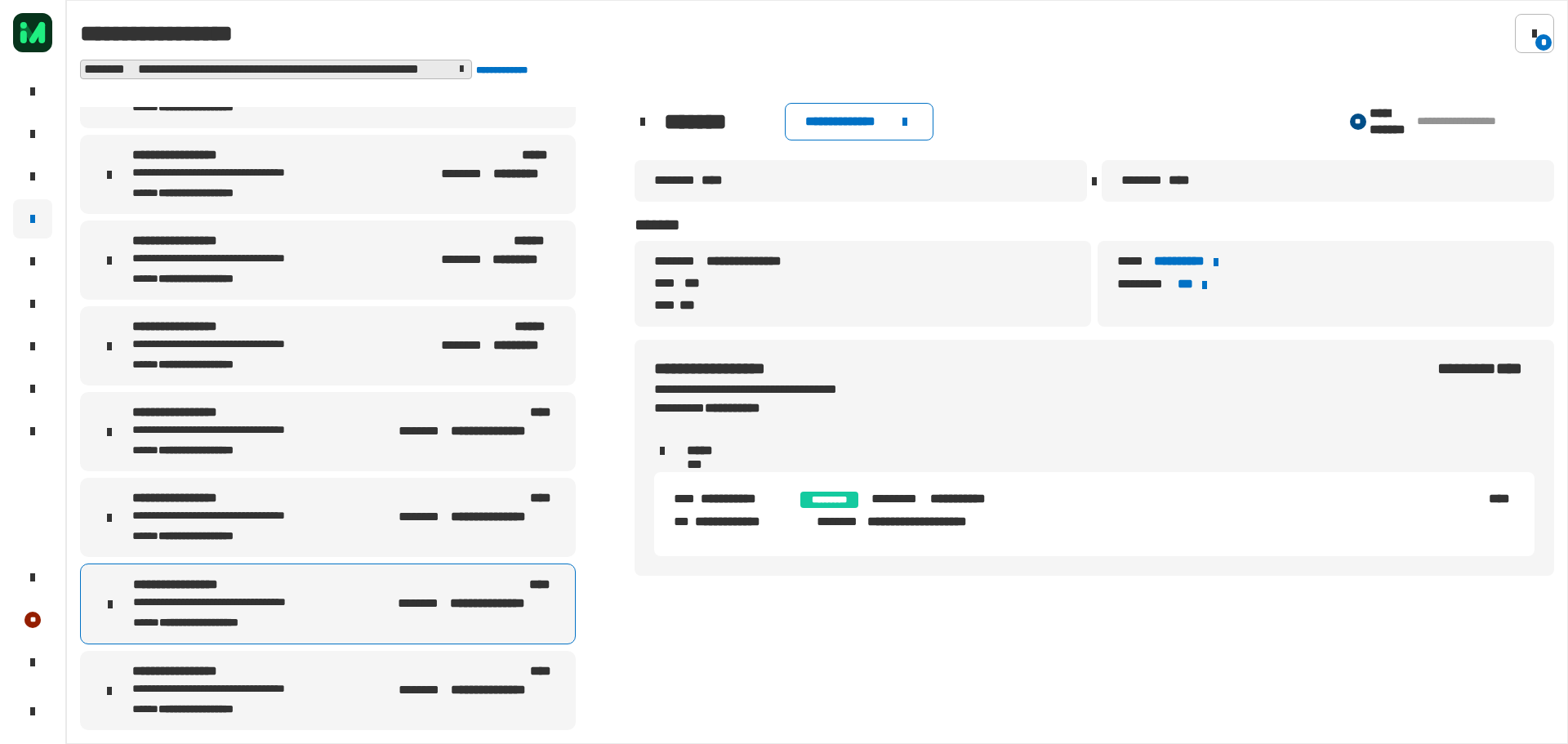 click on "[FIRST] [LAST] [STATE] [ZIP] [COUNTRY]" at bounding box center [327, 517] 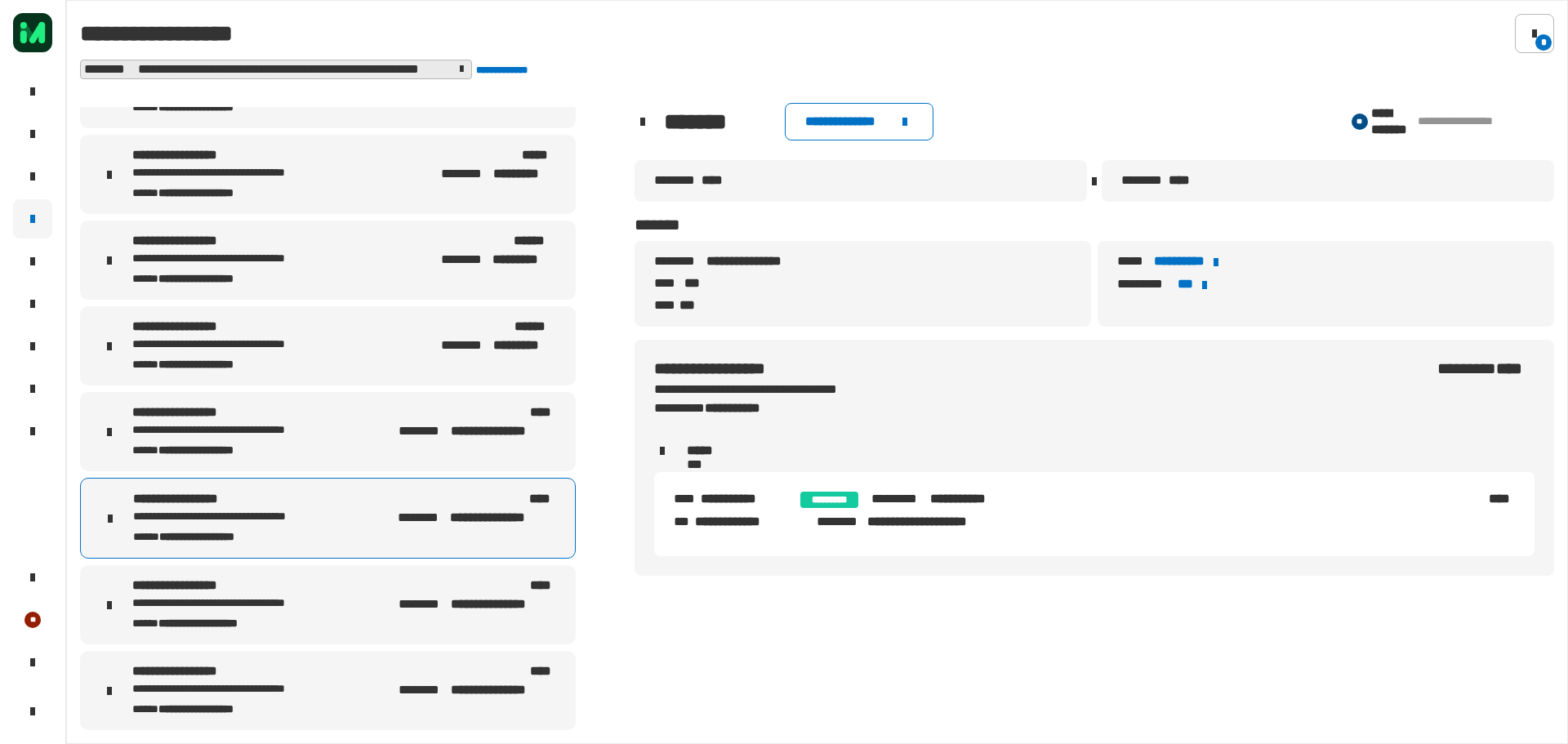 click on "**********" at bounding box center (246, 622) 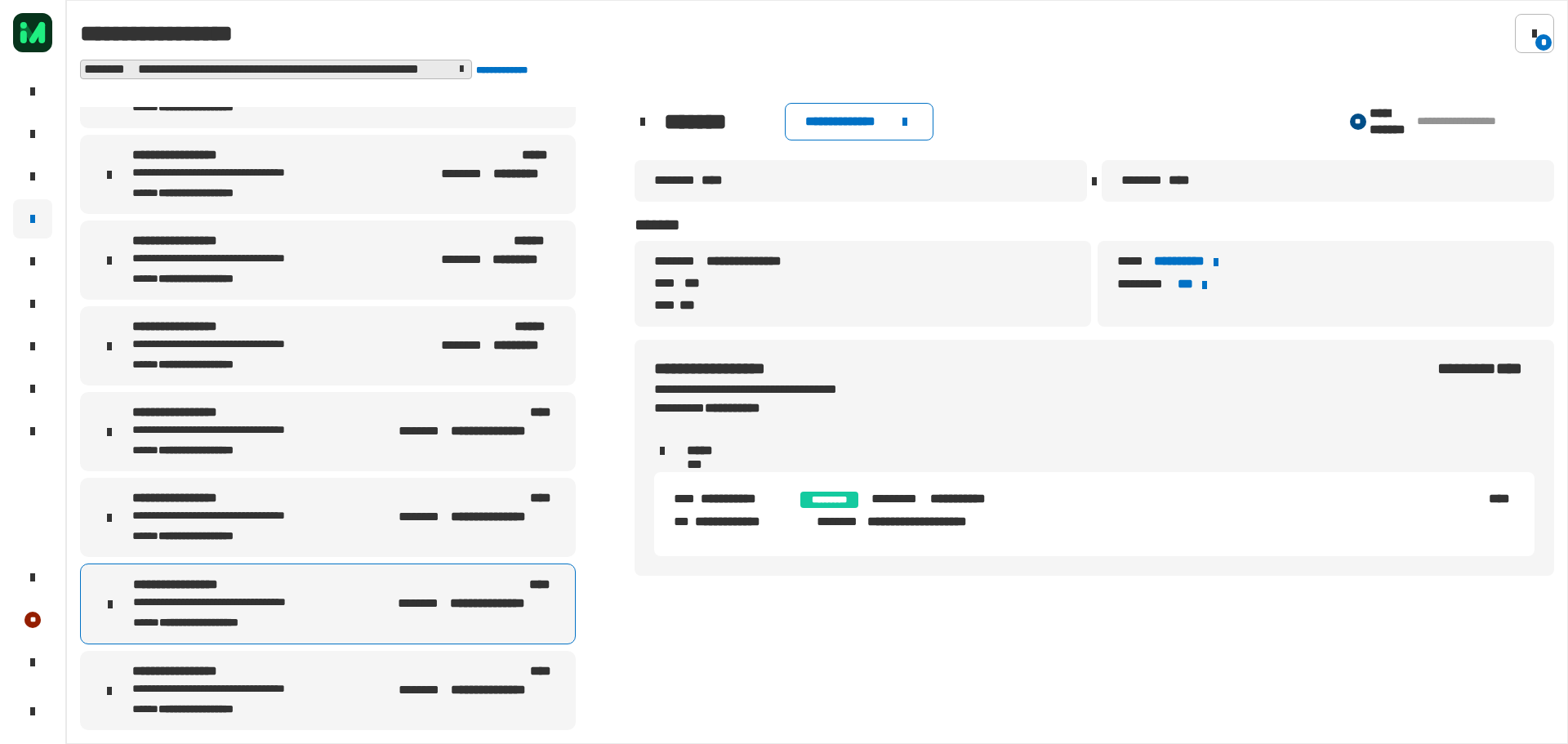 click on "[FIRST] [LAST] [STATE] [ZIP] [COUNTRY]" at bounding box center [327, 604] 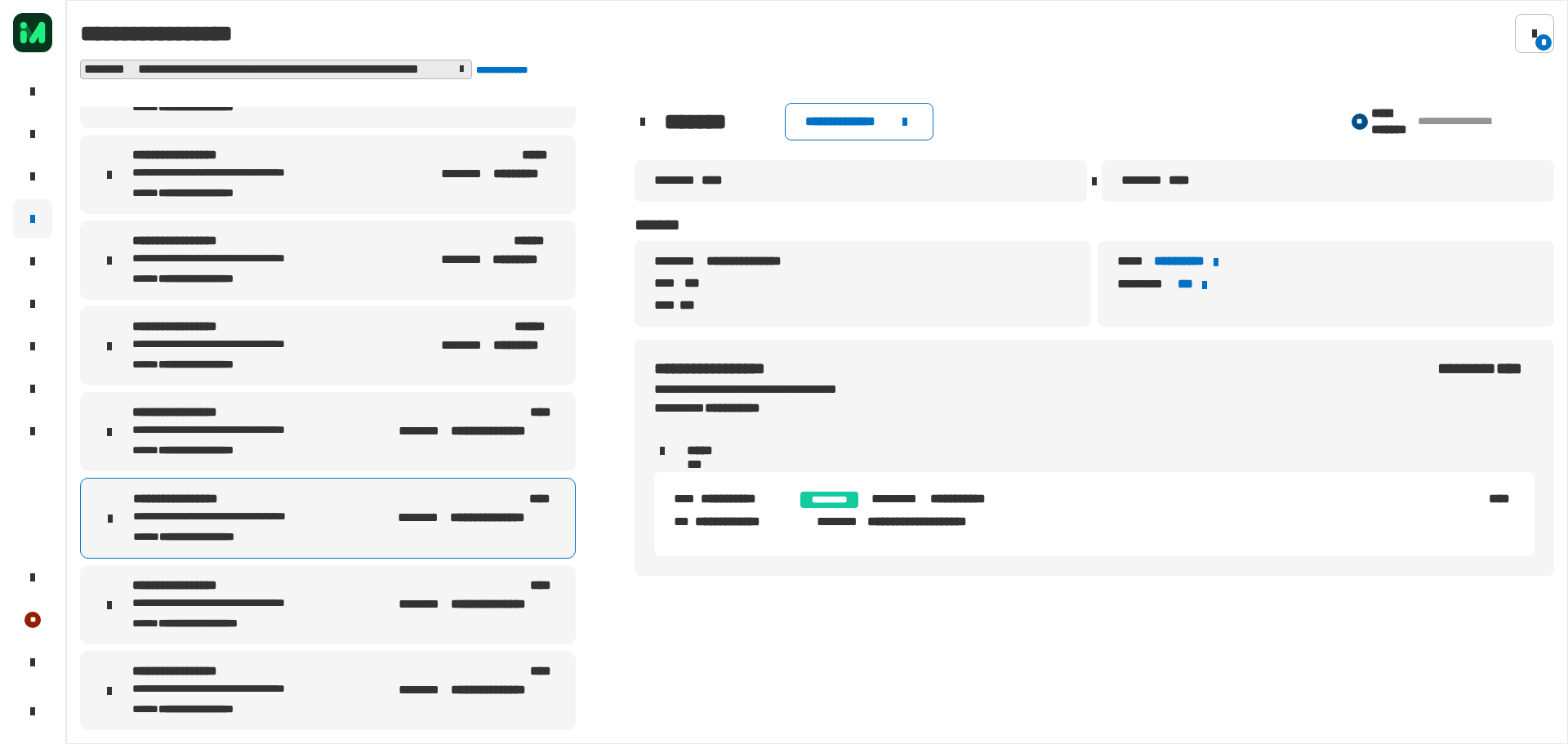 click on "[FIRST] [LAST] [STATE] [ZIP]" at bounding box center (246, 604) 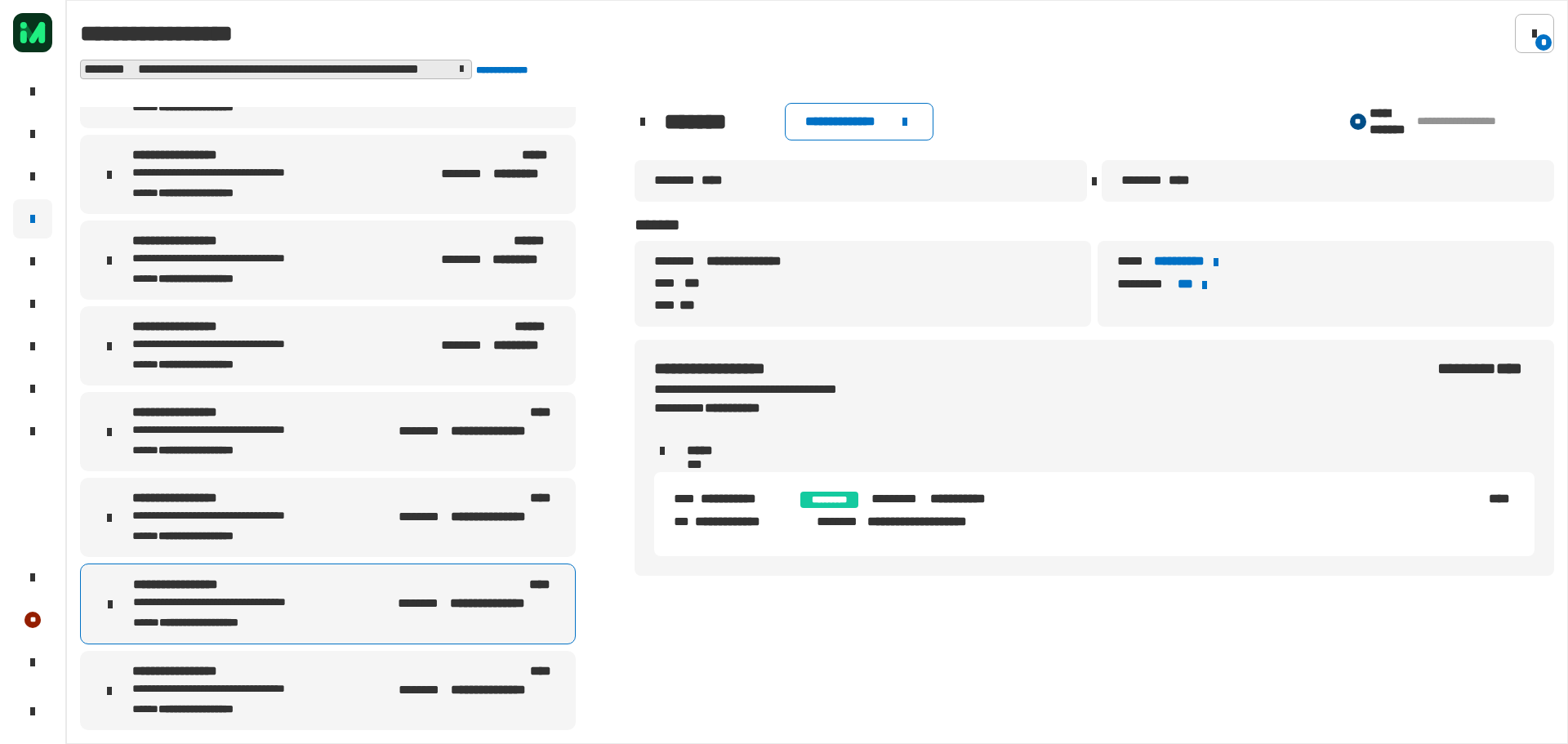 click on "[FIRST] [LAST] [STATE] [ZIP] [COUNTRY]" at bounding box center [327, 431] 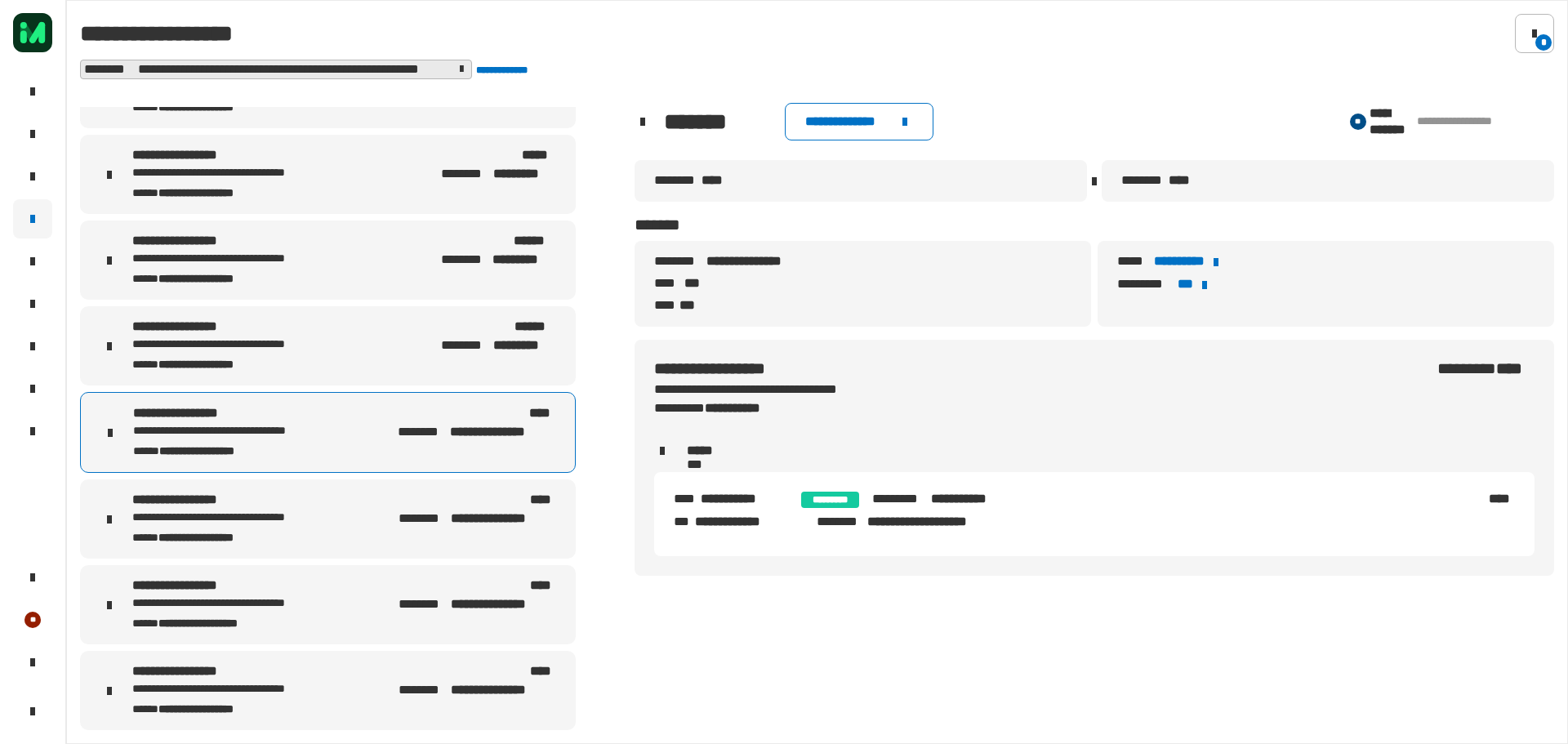 click on "[FIRST] [LAST] [STATE] [ZIP] [COUNTRY]" at bounding box center [327, 519] 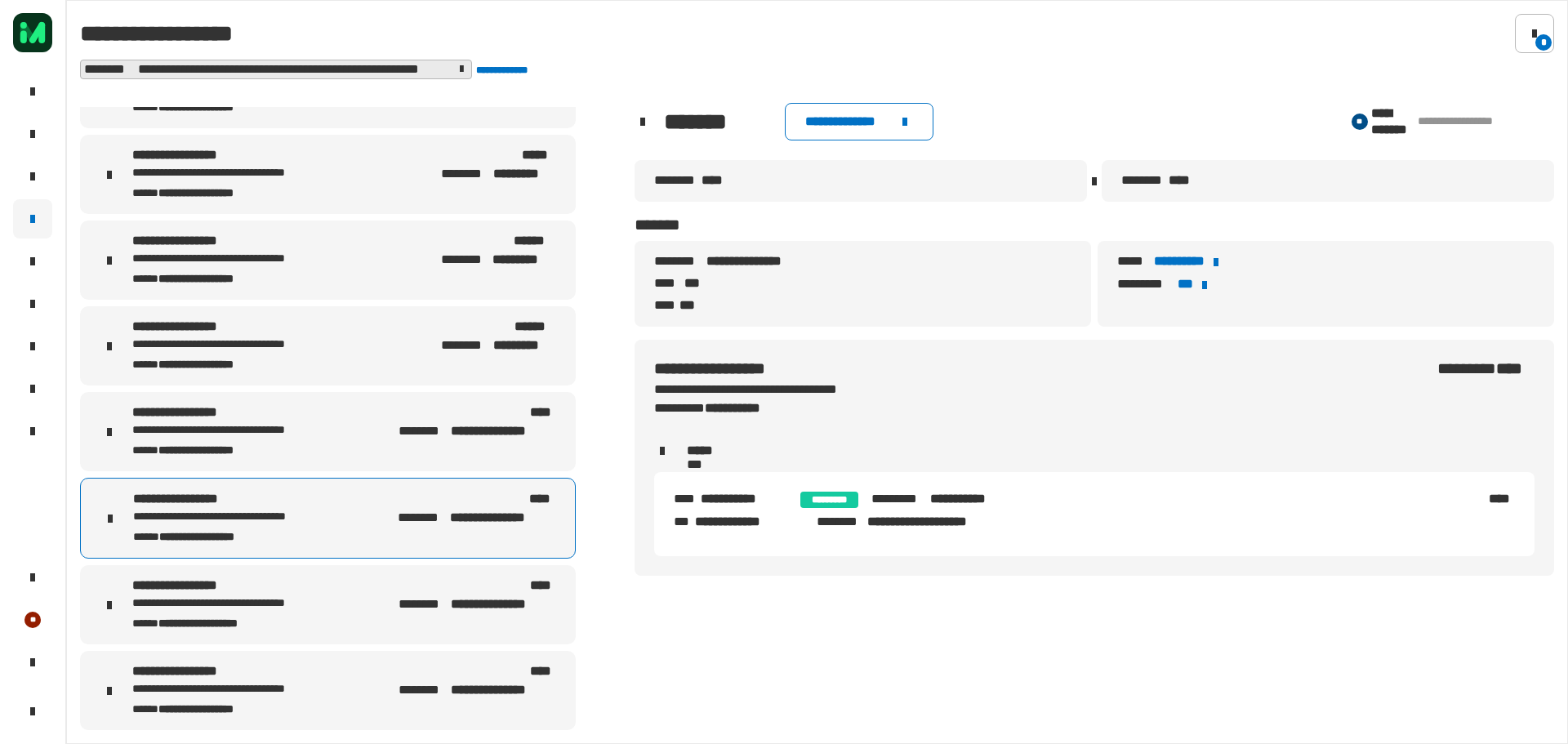 click on "[FIRST] [LAST] [STATE] [ZIP] [COUNTRY]" at bounding box center (327, 431) 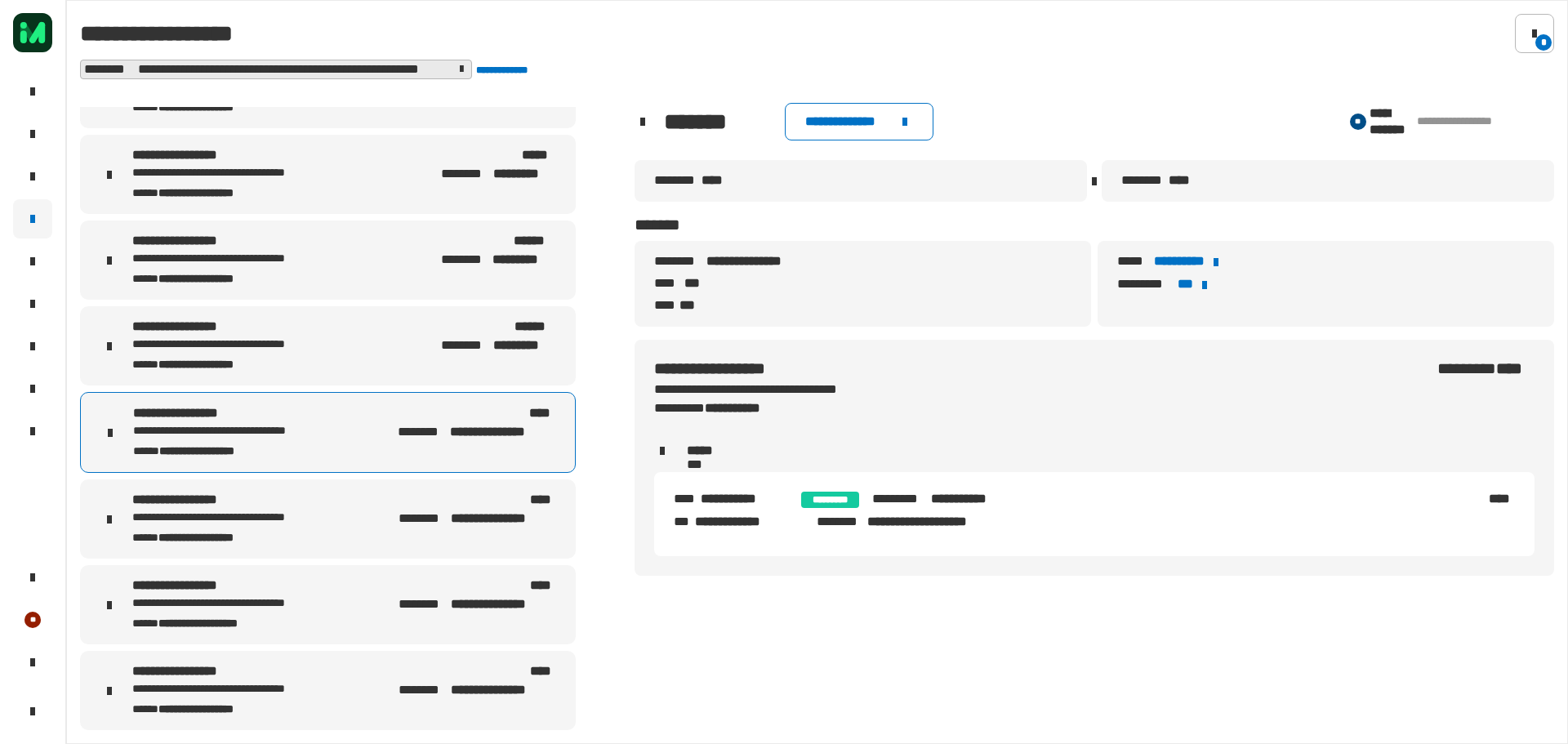 click on "[FIRST] [LAST] [STATE] [ZIP] [COUNTRY]" at bounding box center (327, 519) 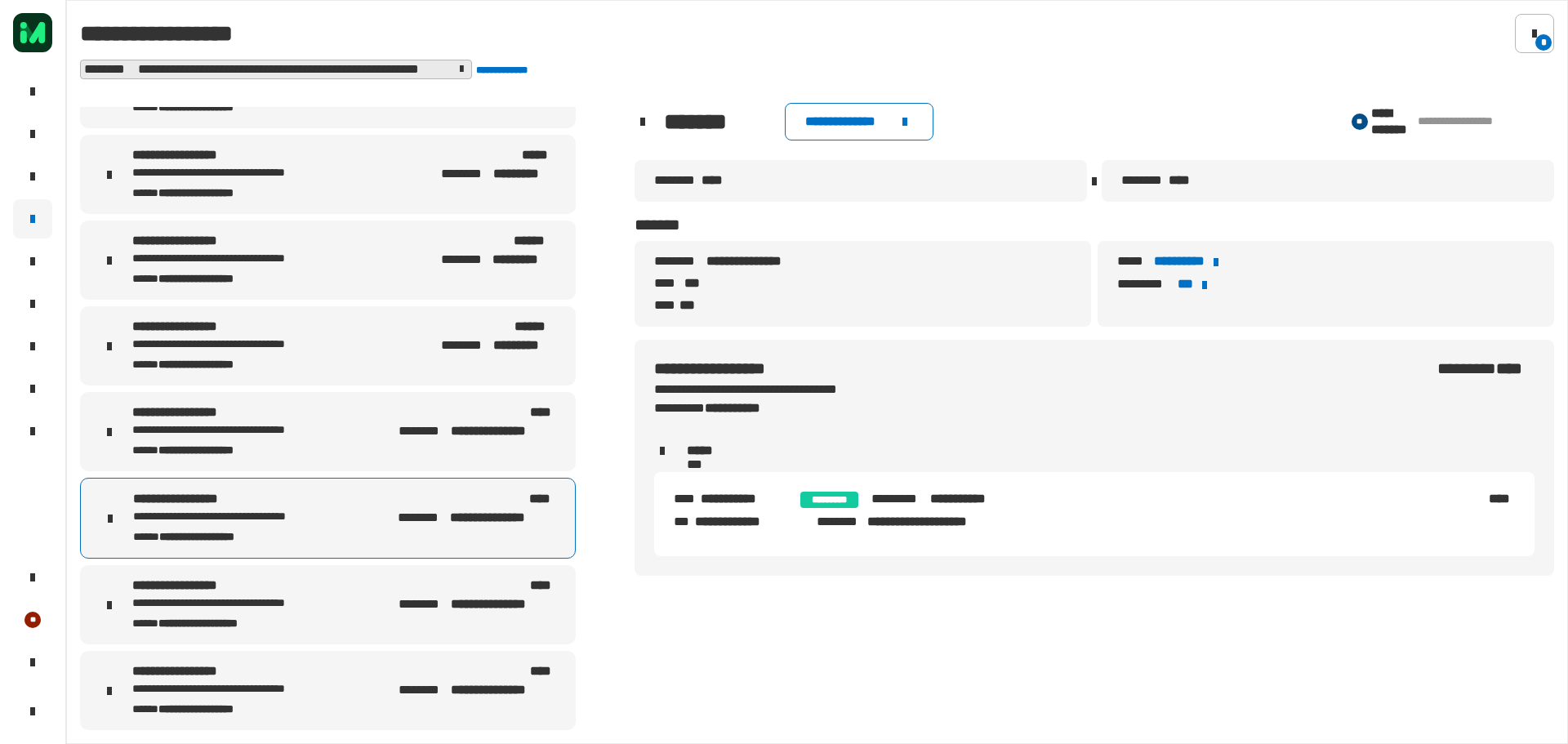 click on "**********" at bounding box center [246, 604] 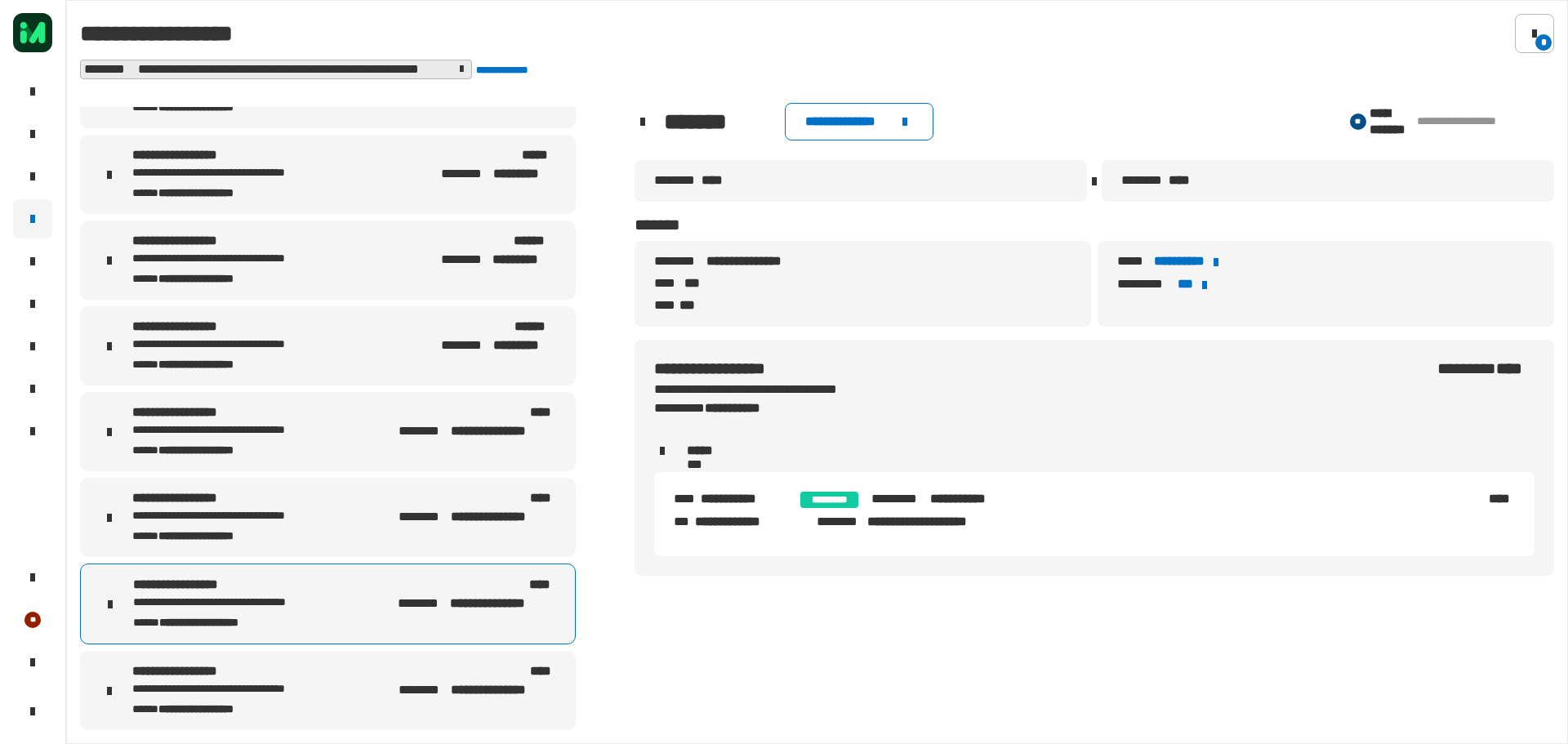 click on "[FIRST] [LAST] [STATE] [ZIP] [COUNTRY]" at bounding box center [327, 431] 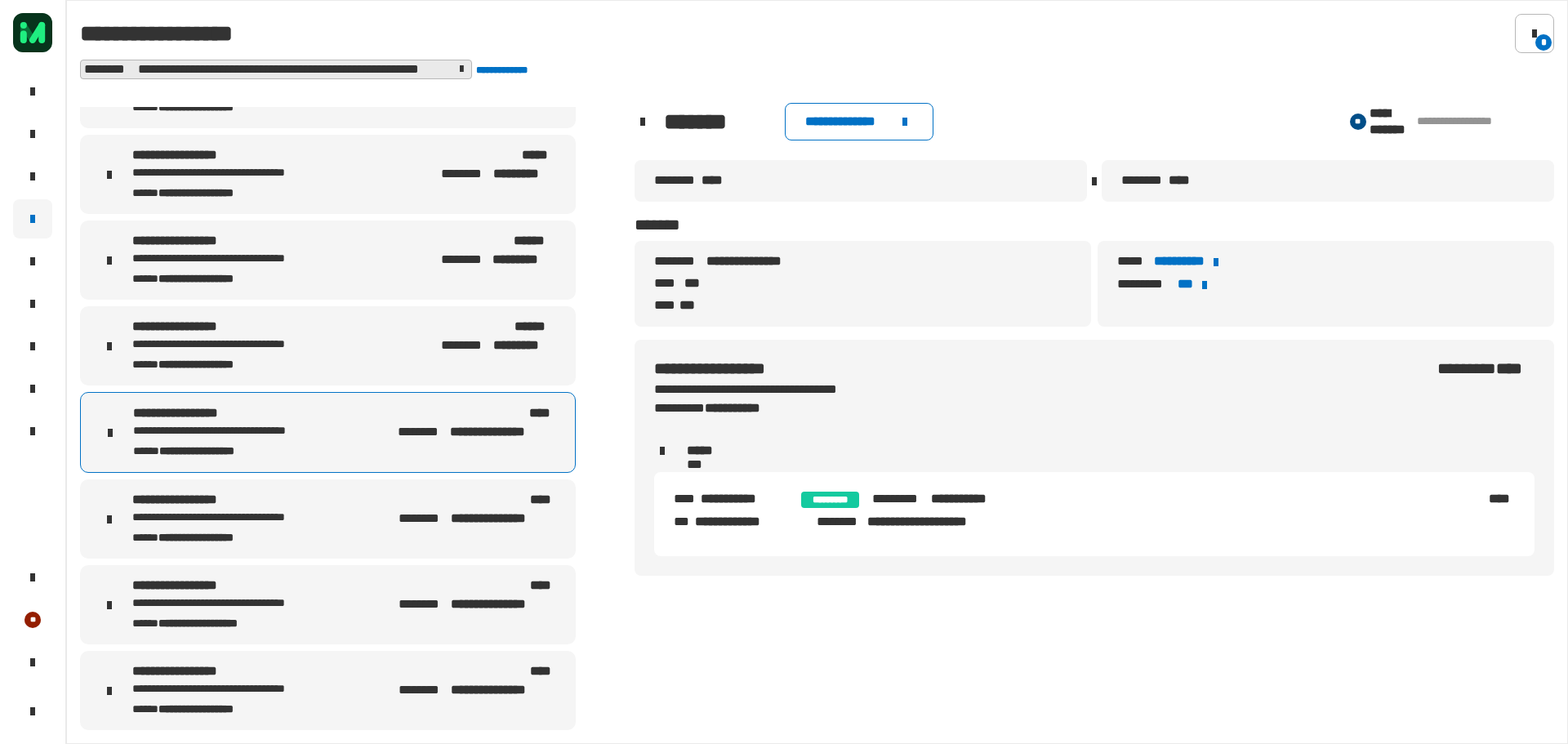 click on "**********" at bounding box center [246, 518] 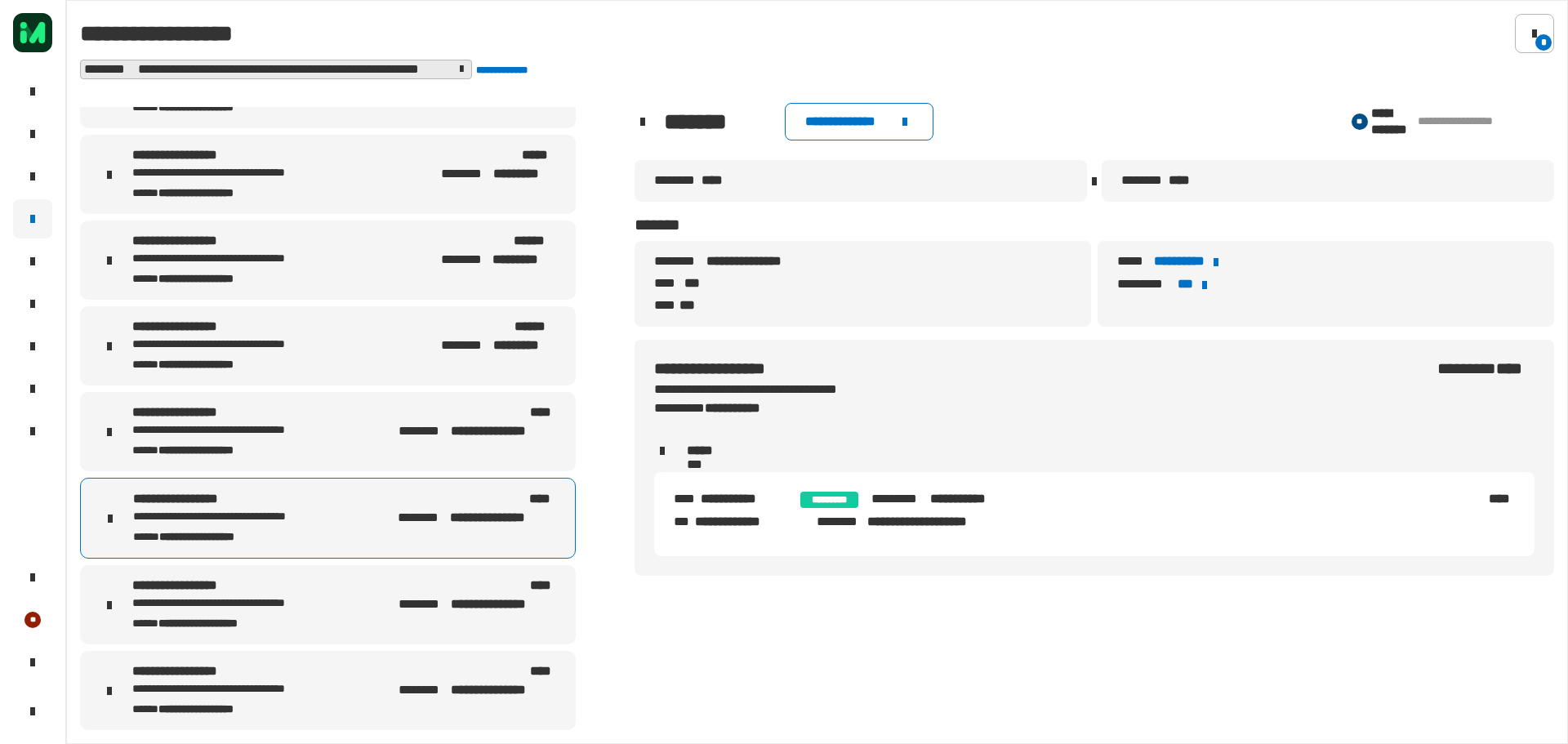 click on "[FIRST] [LAST] [STATE] [ZIP] [COUNTRY]" at bounding box center [327, 431] 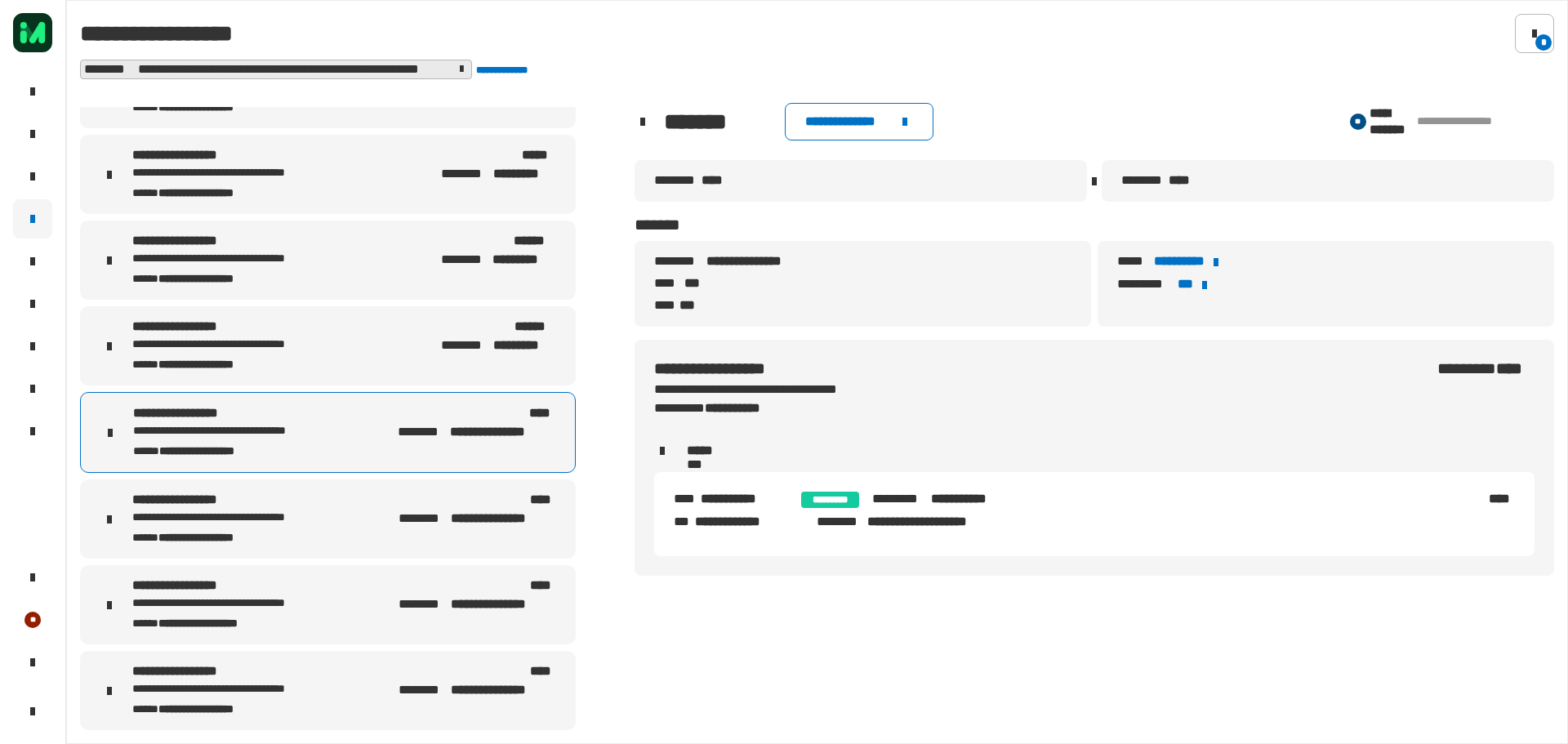 click on "**********" at bounding box center (246, 500) 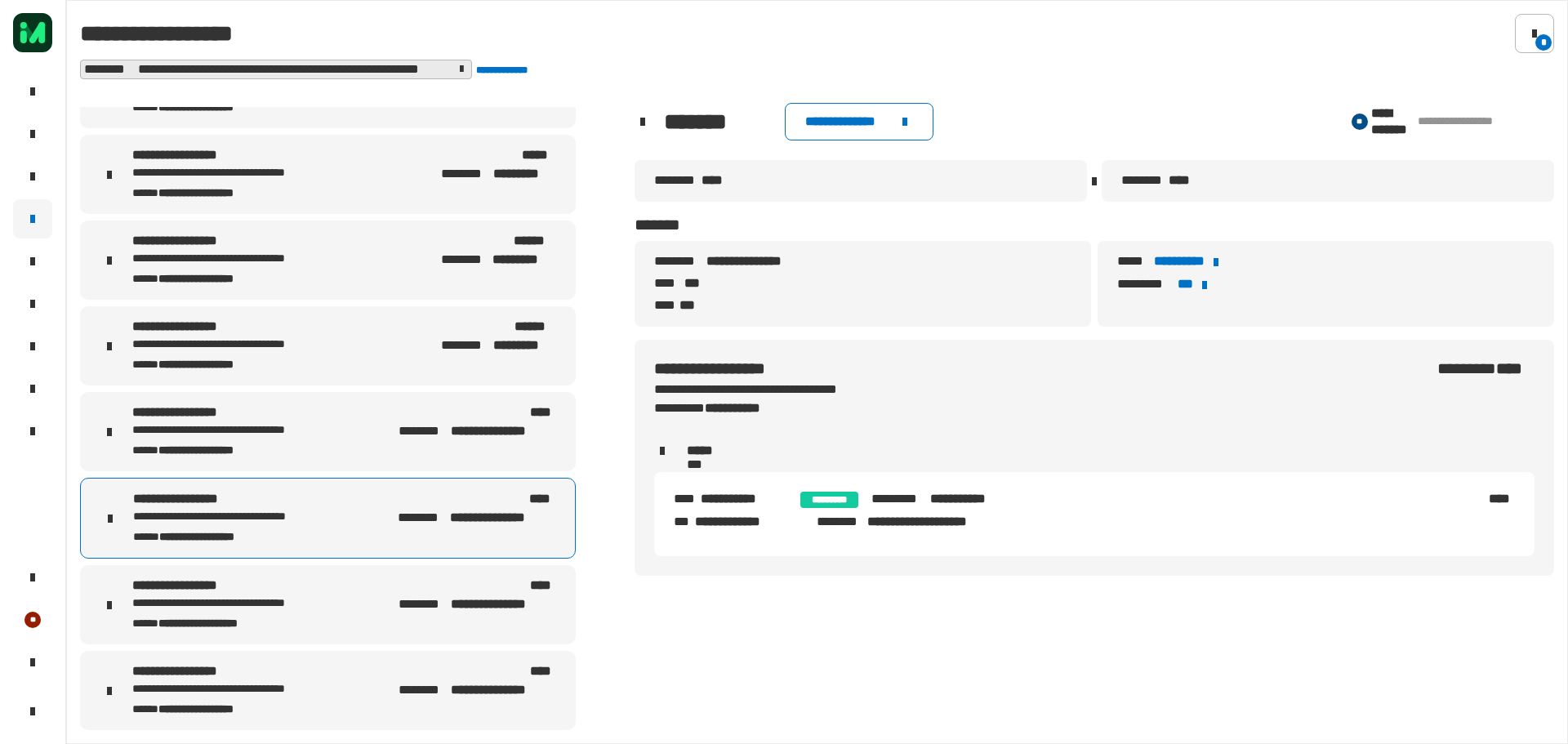 click on "[FIRST] [LAST] [STATE] [ZIP]" at bounding box center [246, 604] 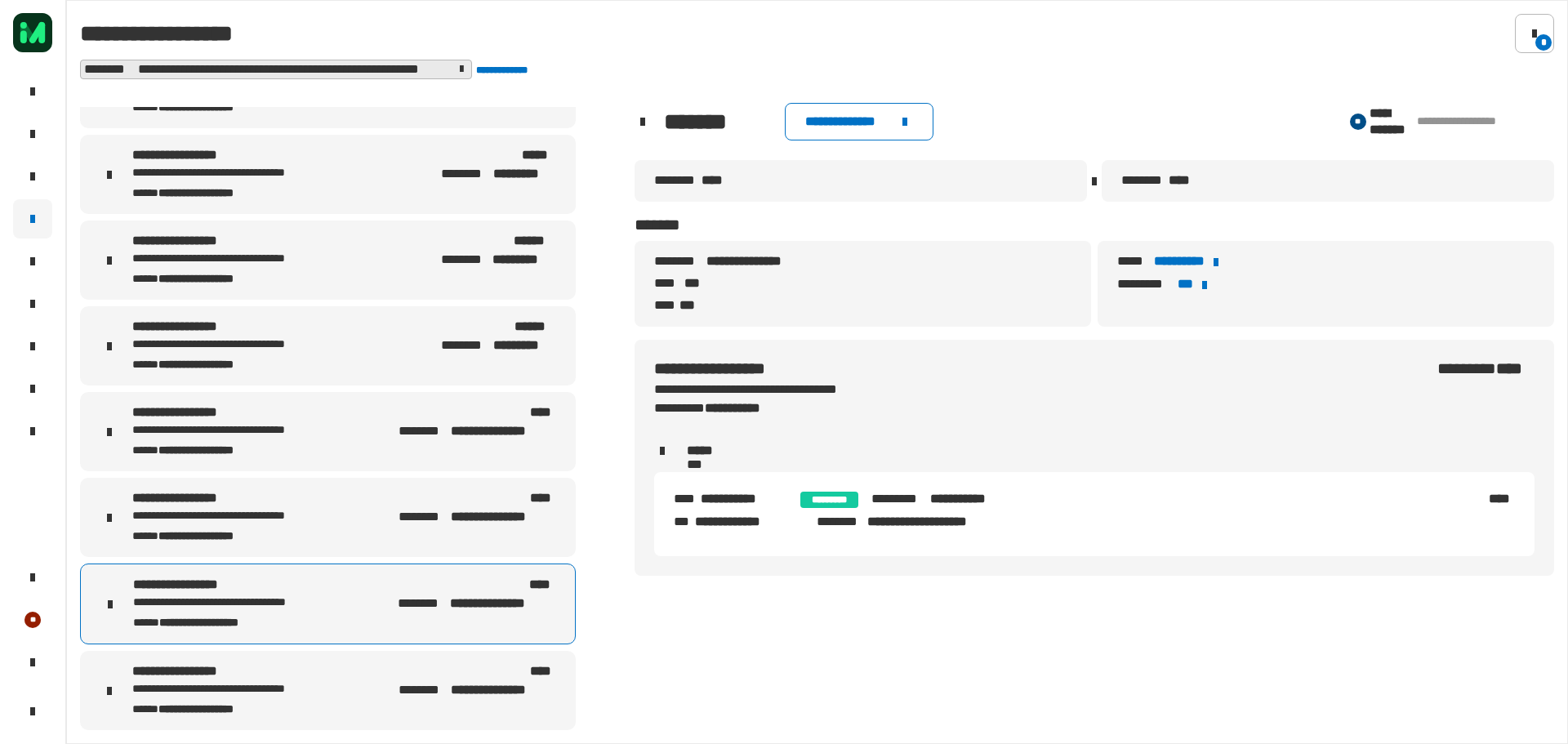click on "**********" at bounding box center [246, 535] 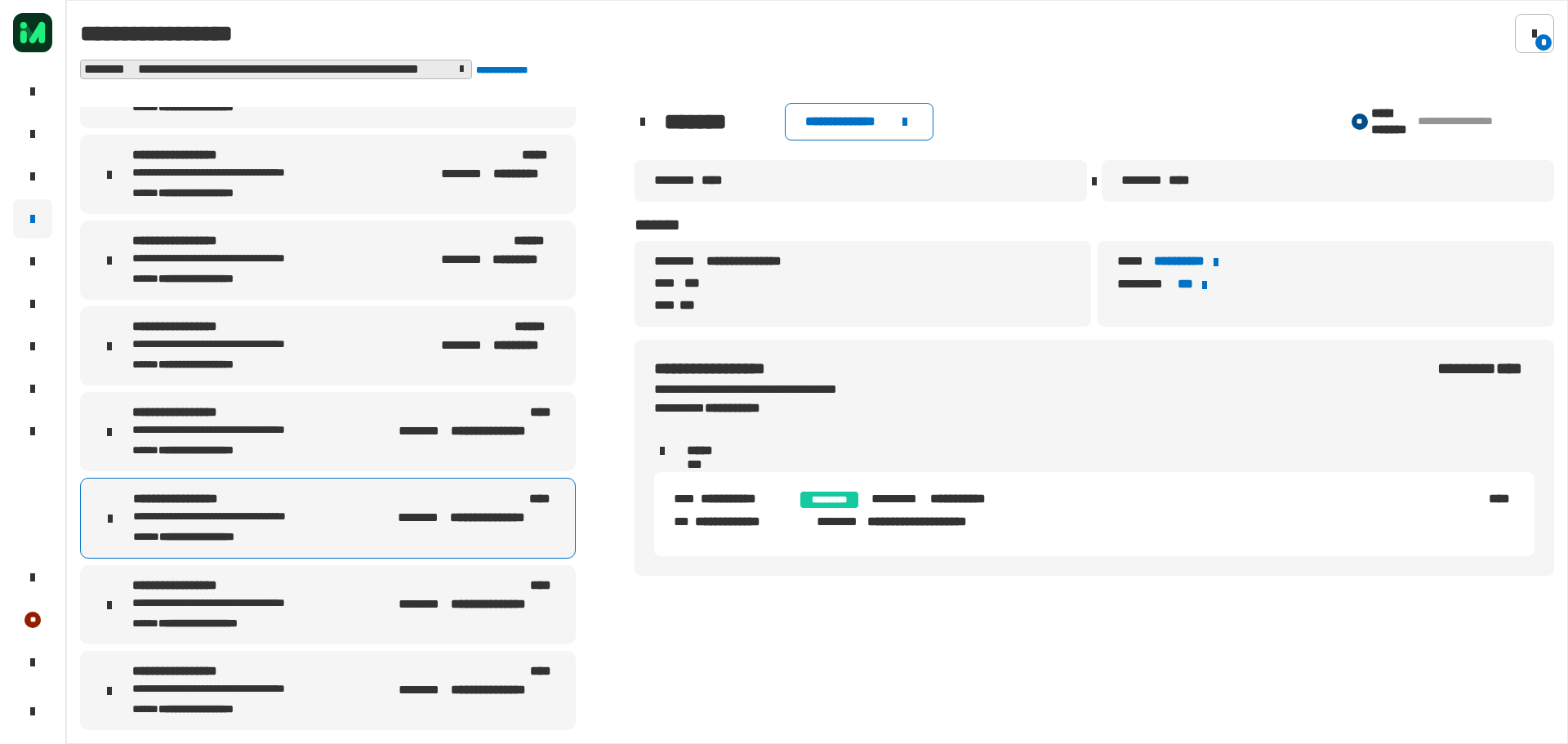 drag, startPoint x: 1523, startPoint y: 127, endPoint x: 1419, endPoint y: 129, distance: 104.01923 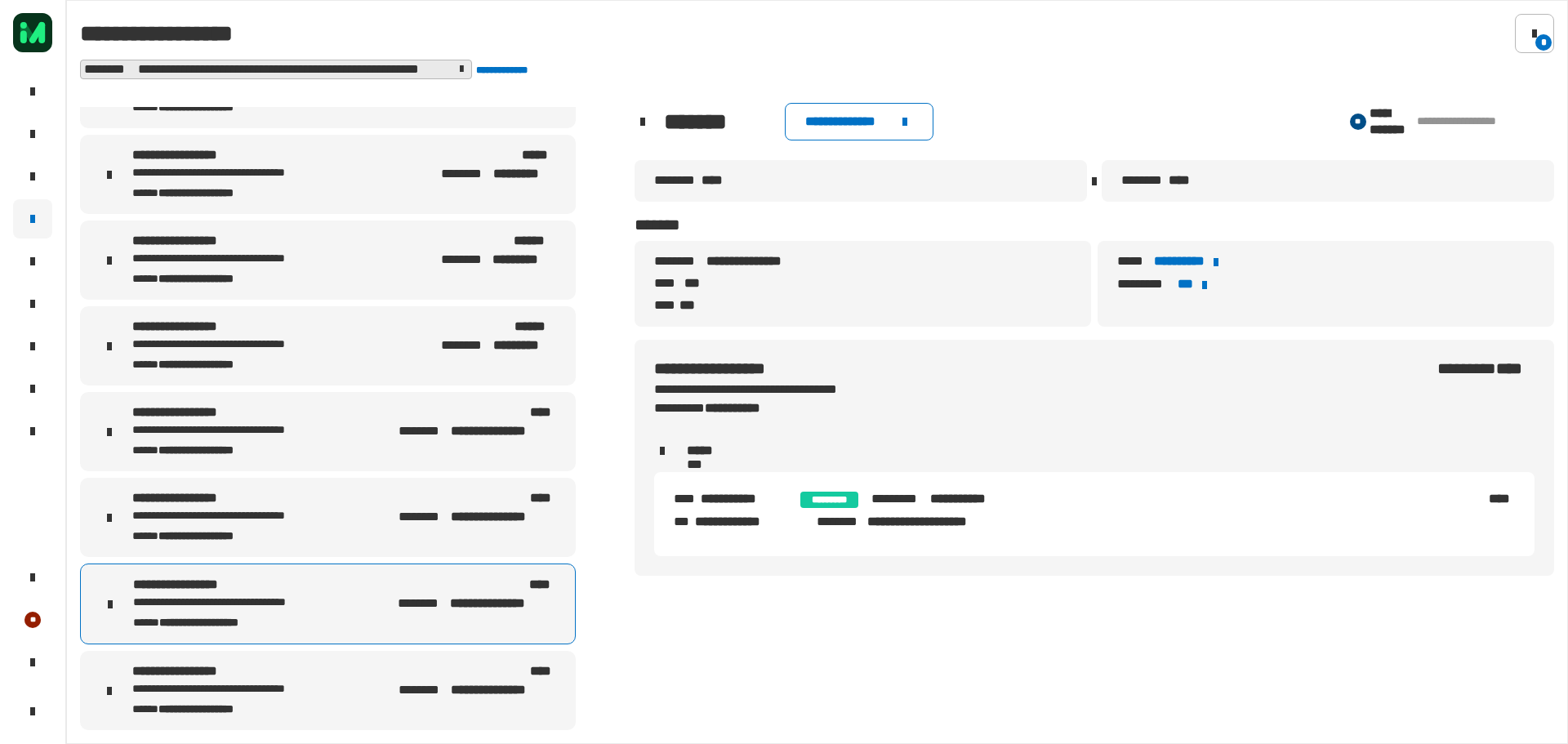drag, startPoint x: 1533, startPoint y: 119, endPoint x: 1419, endPoint y: 127, distance: 114.28036 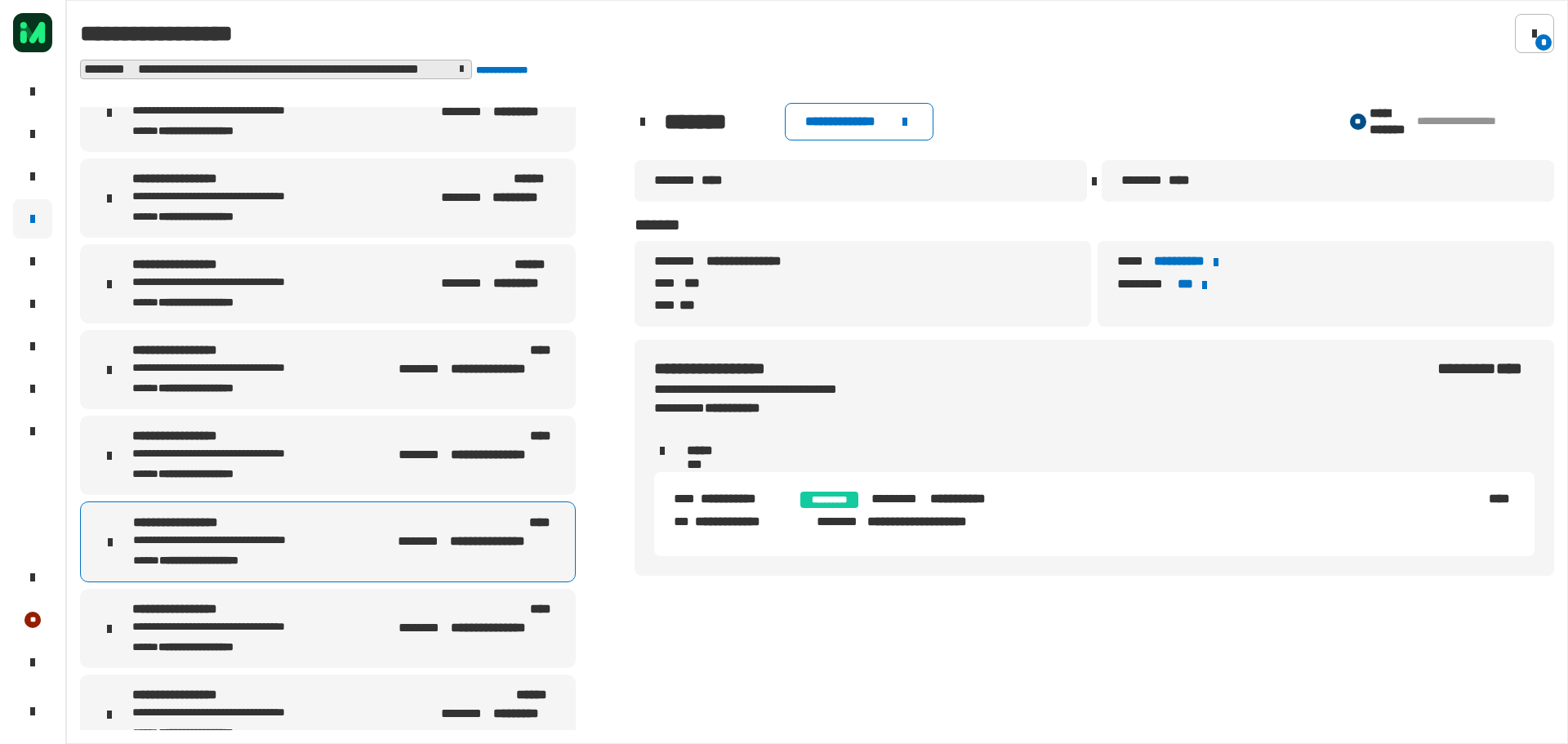 scroll, scrollTop: 318, scrollLeft: 0, axis: vertical 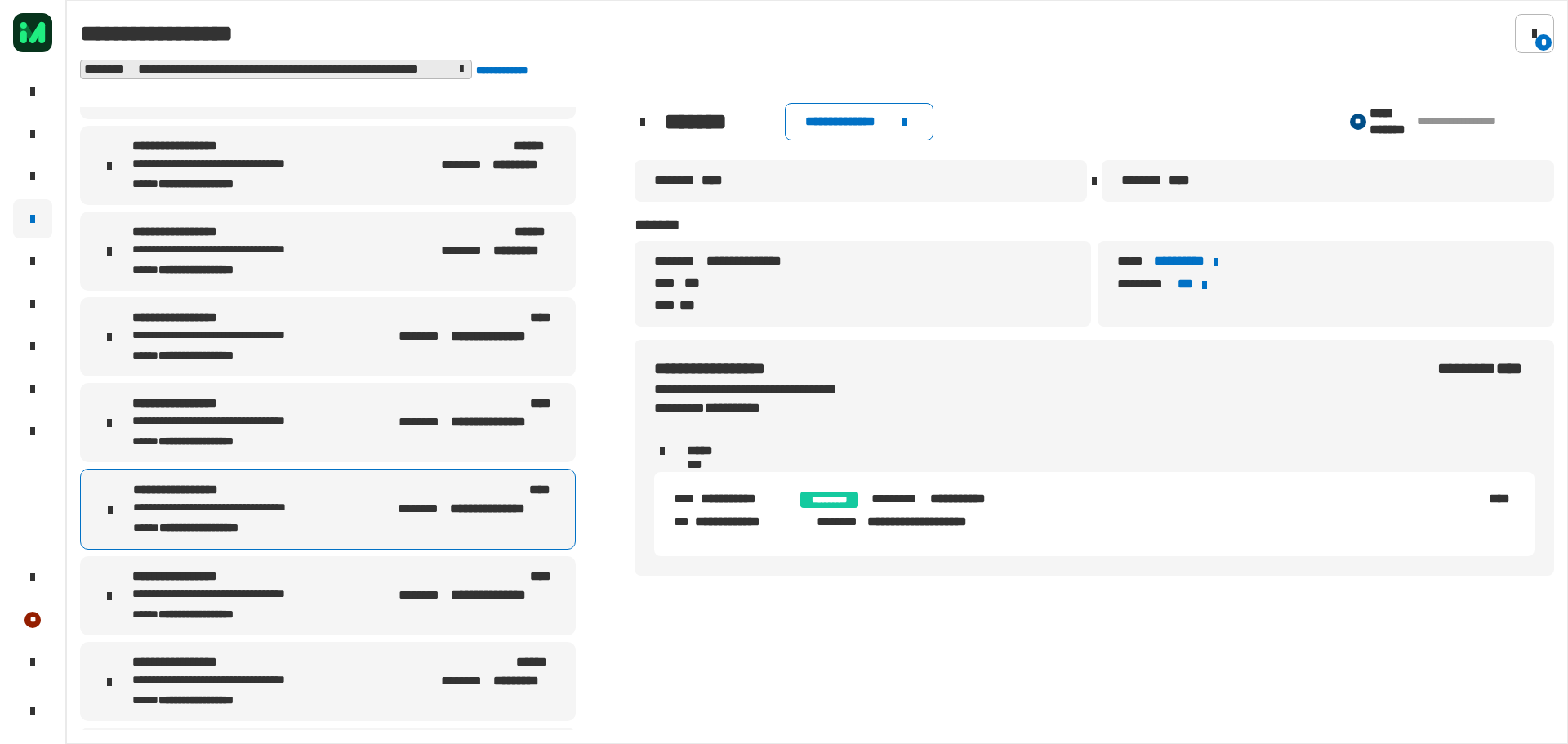 click on "**********" at bounding box center [246, 595] 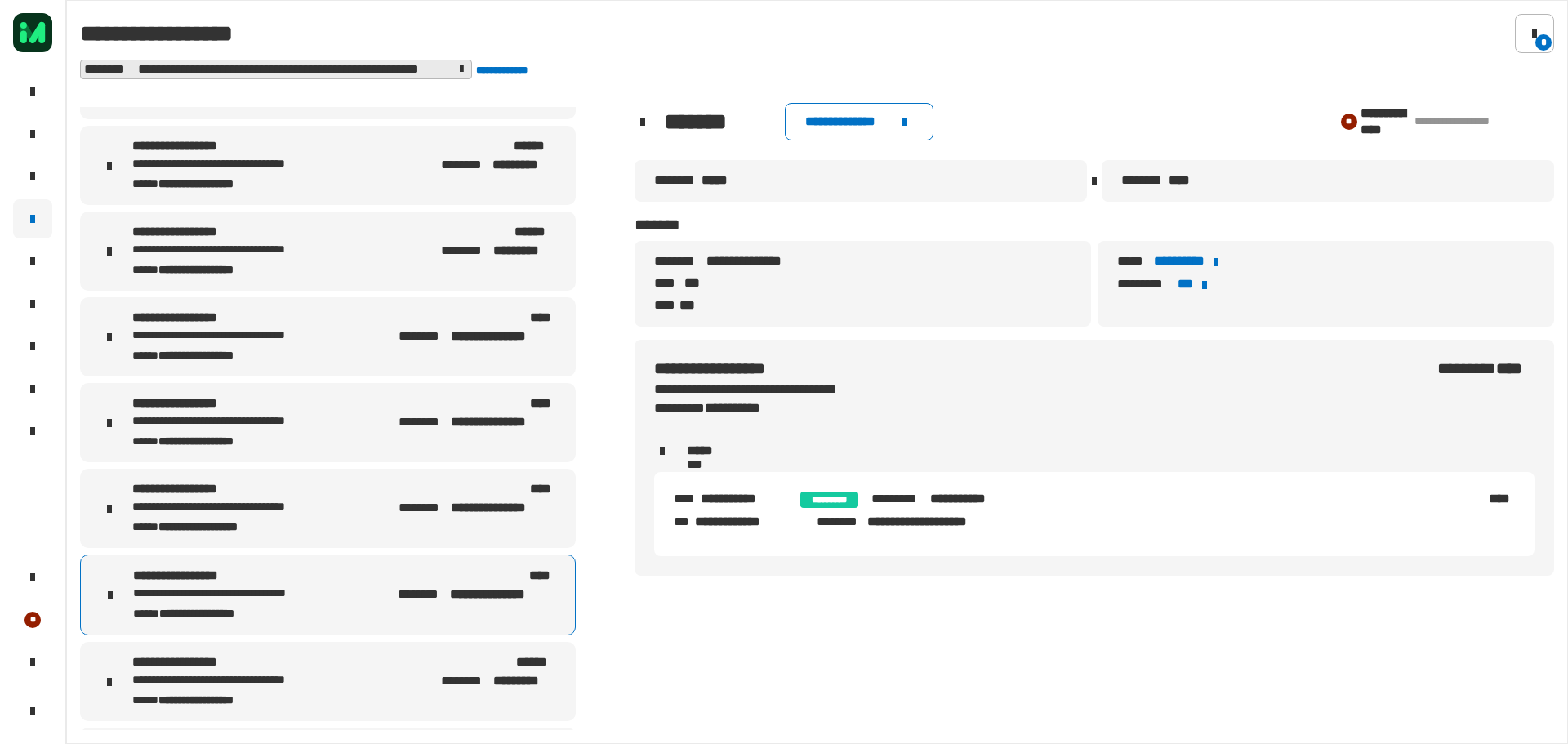 drag, startPoint x: 1526, startPoint y: 123, endPoint x: 1414, endPoint y: 126, distance: 112.04017 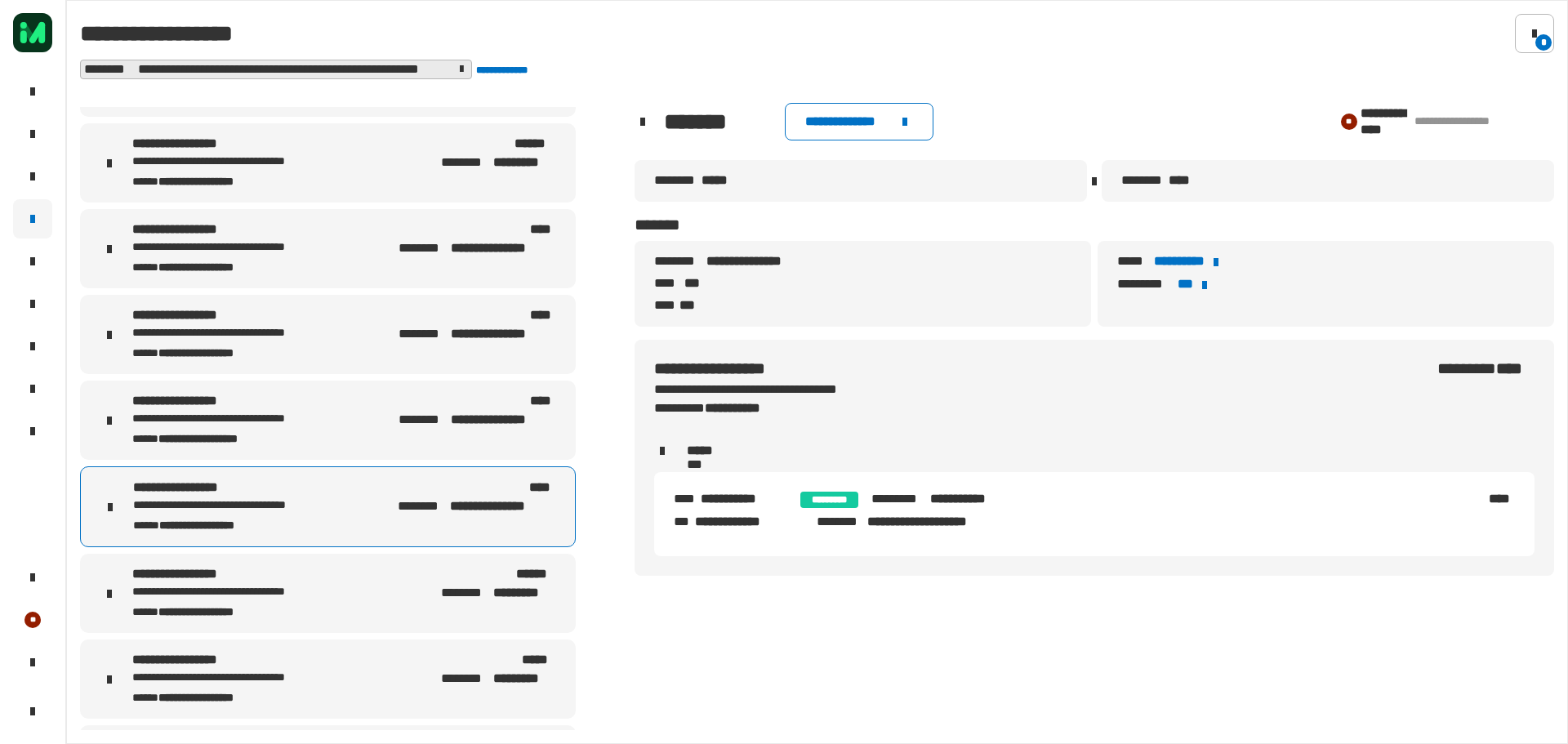 click on "[FIRST] [LAST] [STATE] [ZIP]" at bounding box center [327, 593] 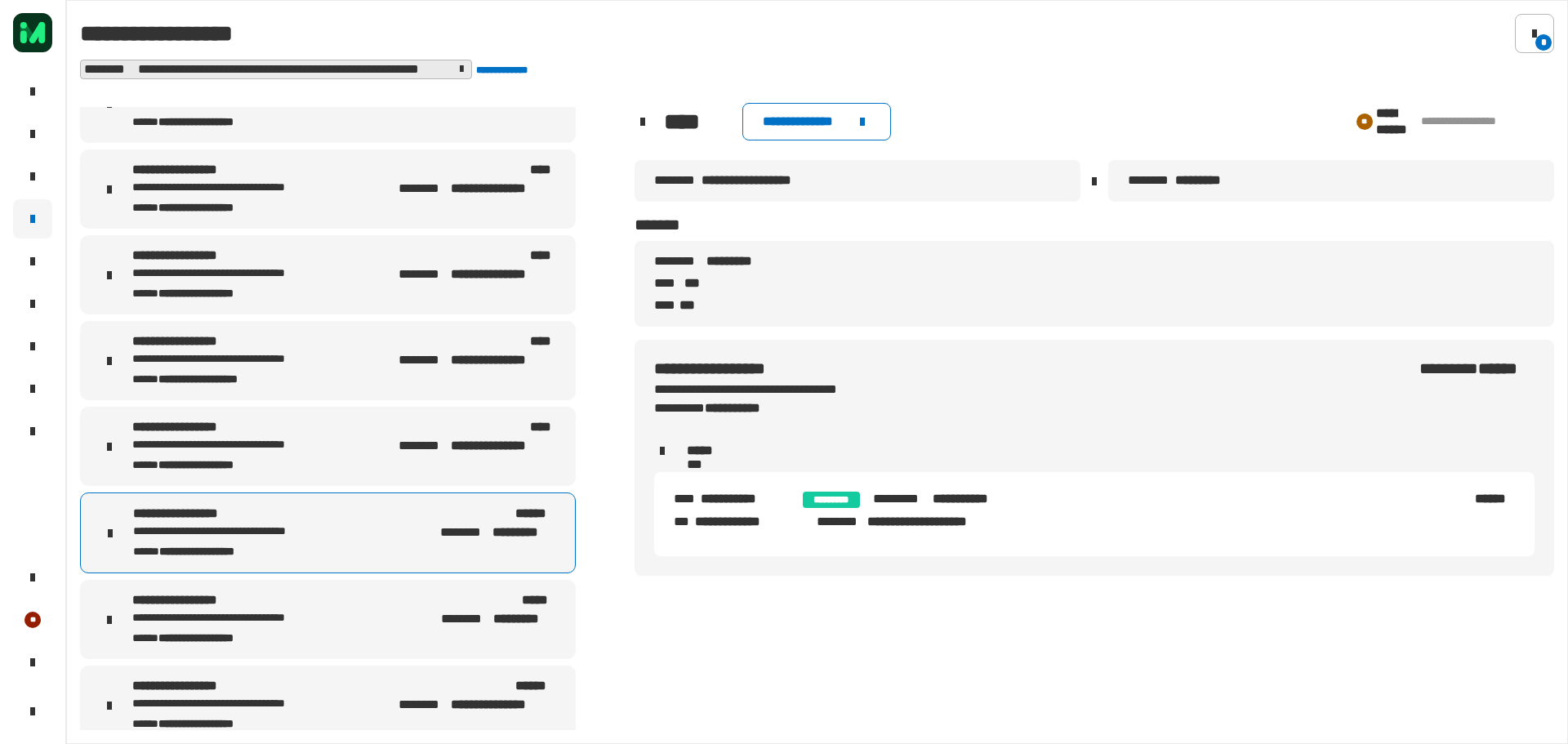 scroll, scrollTop: 481, scrollLeft: 0, axis: vertical 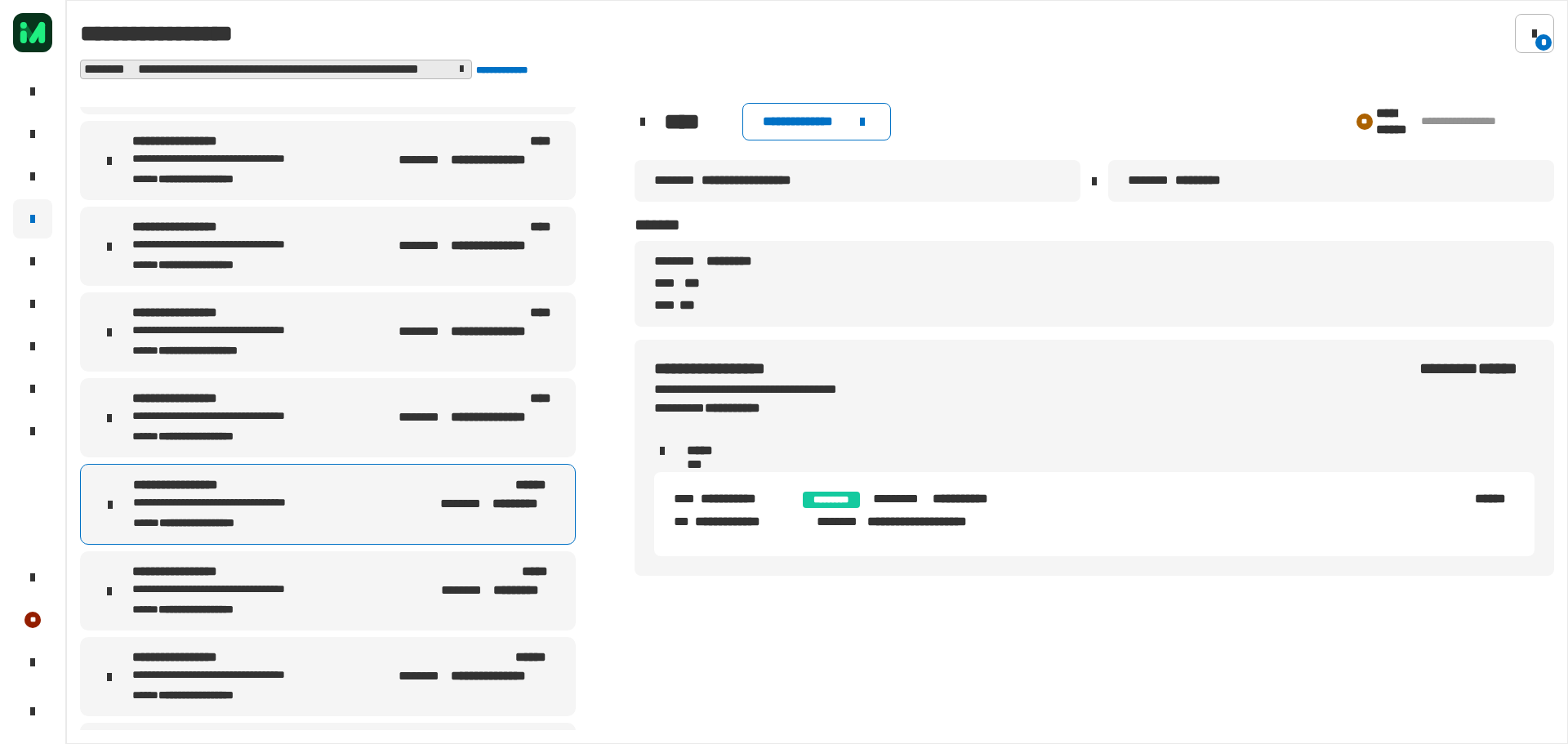 click on "**********" at bounding box center (246, 572) 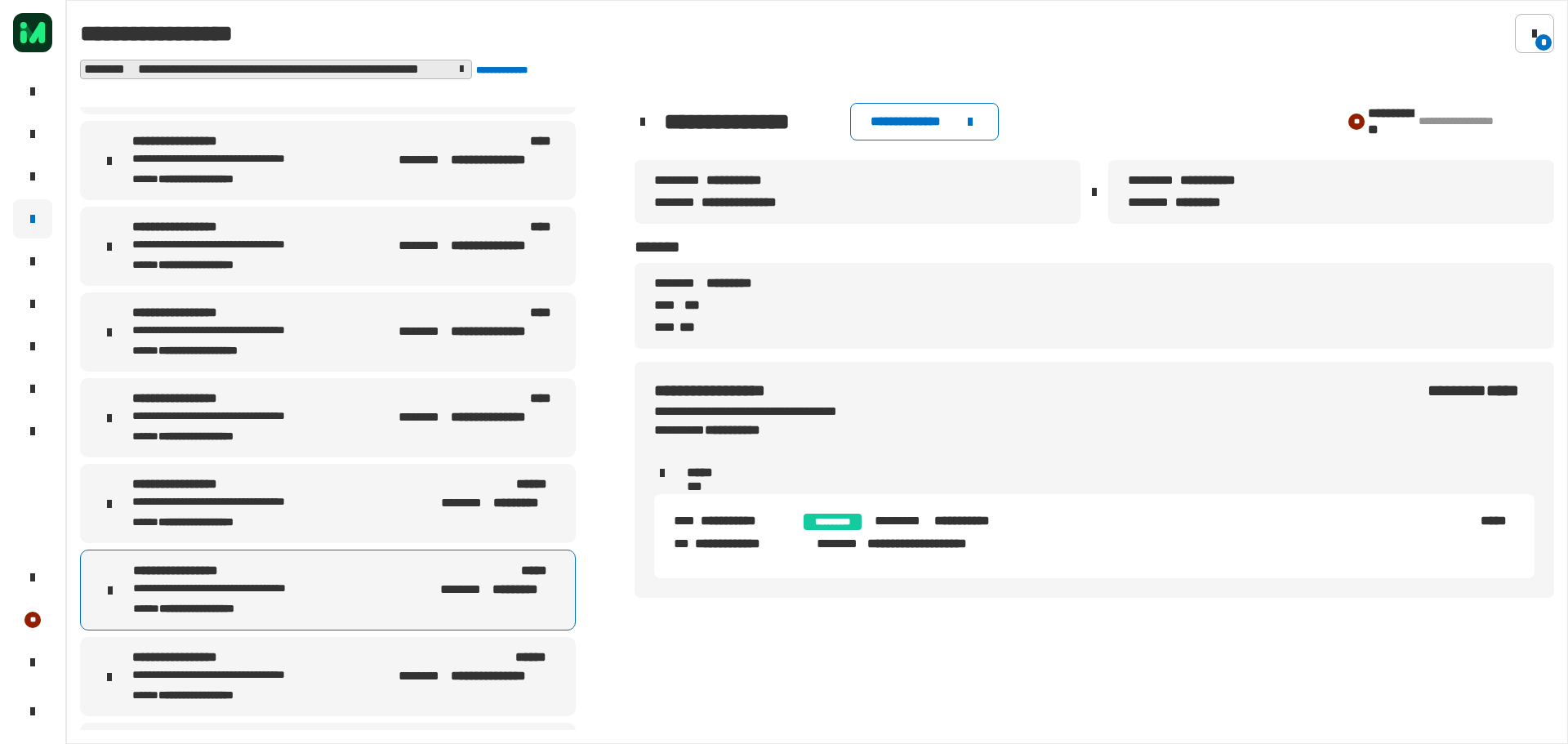 click on "[FIRST] [LAST] [STATE] [ZIP]" at bounding box center (327, 503) 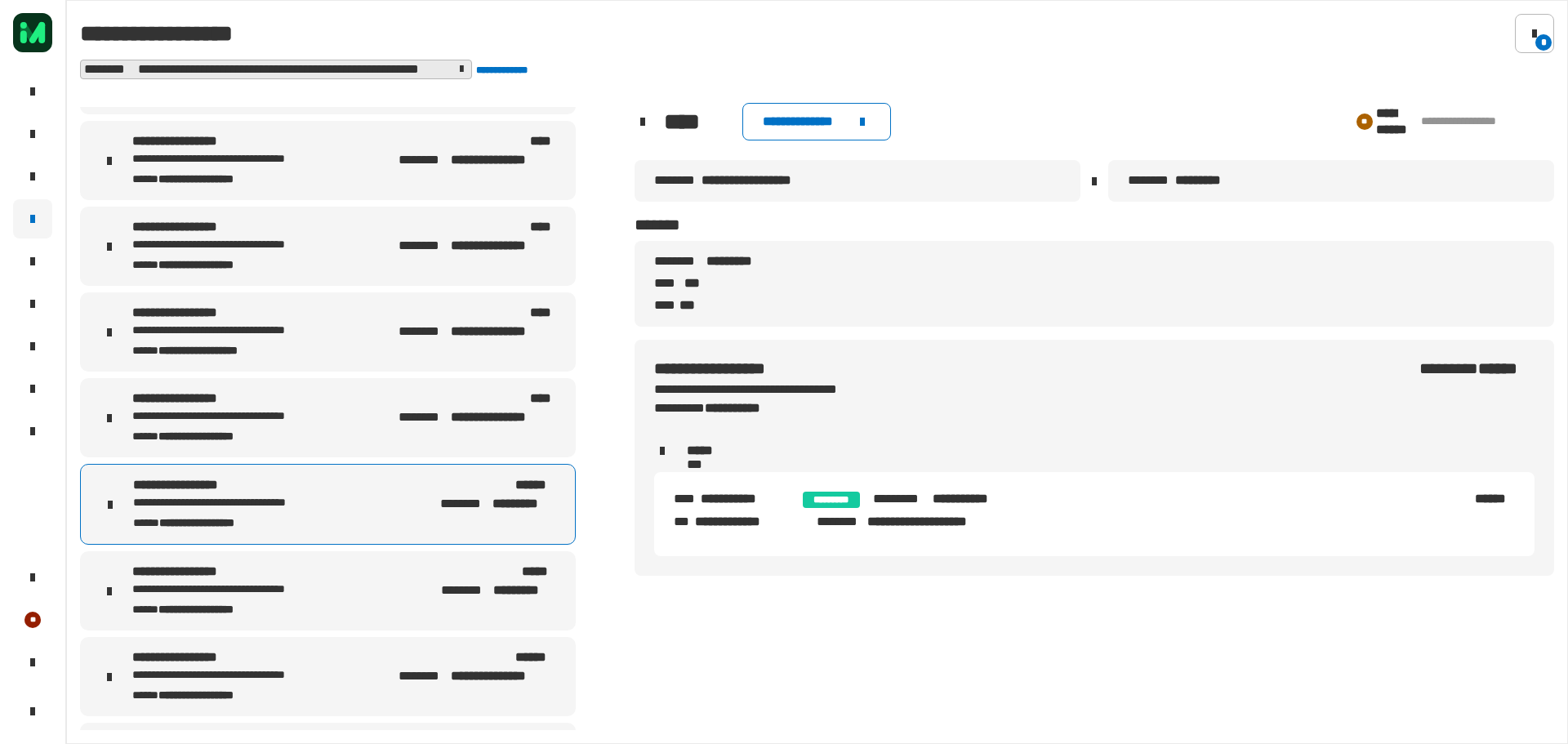 drag, startPoint x: 812, startPoint y: 177, endPoint x: 823, endPoint y: 181, distance: 11.7047 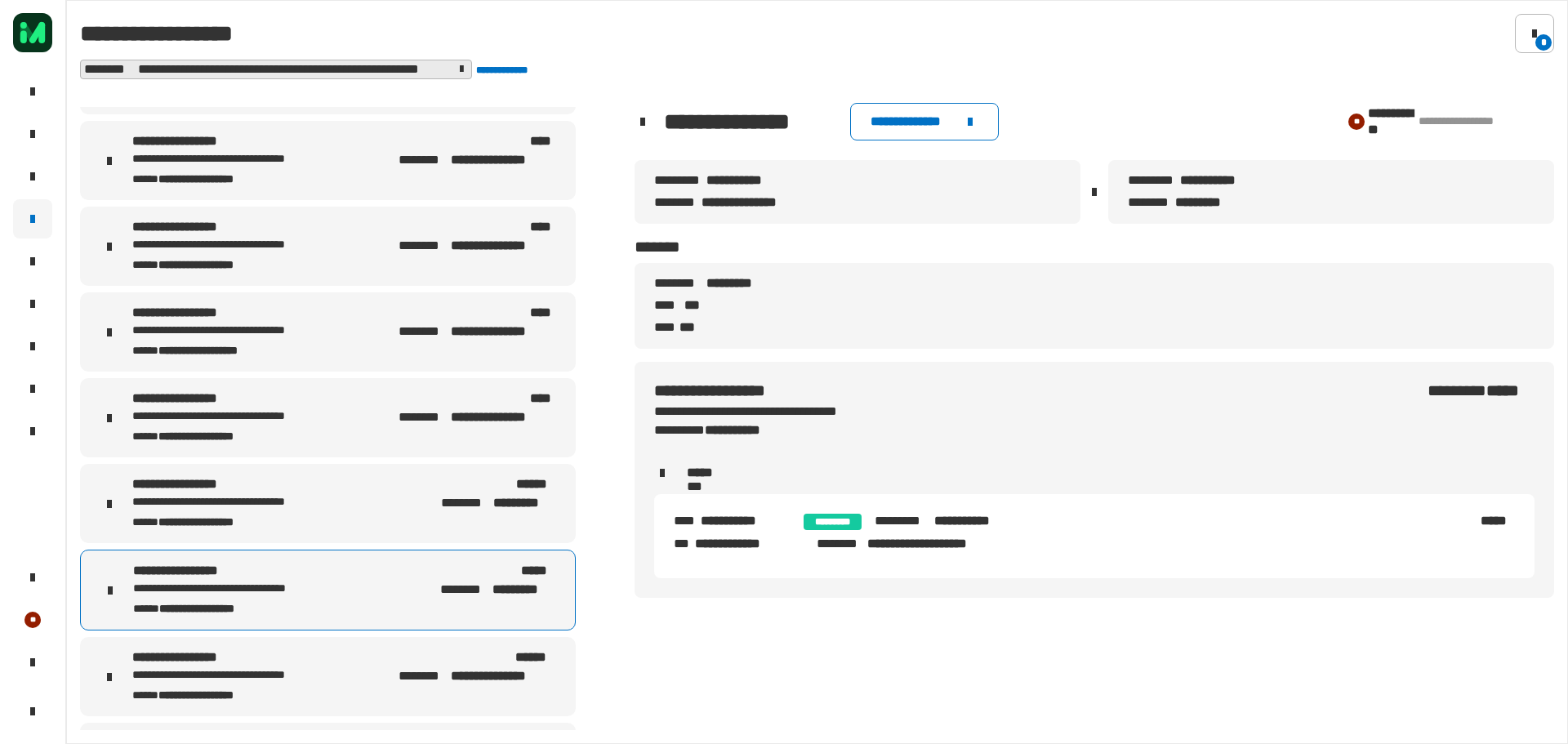 click on "[FIRST] [LAST] [STATE] [ZIP]" at bounding box center [327, 503] 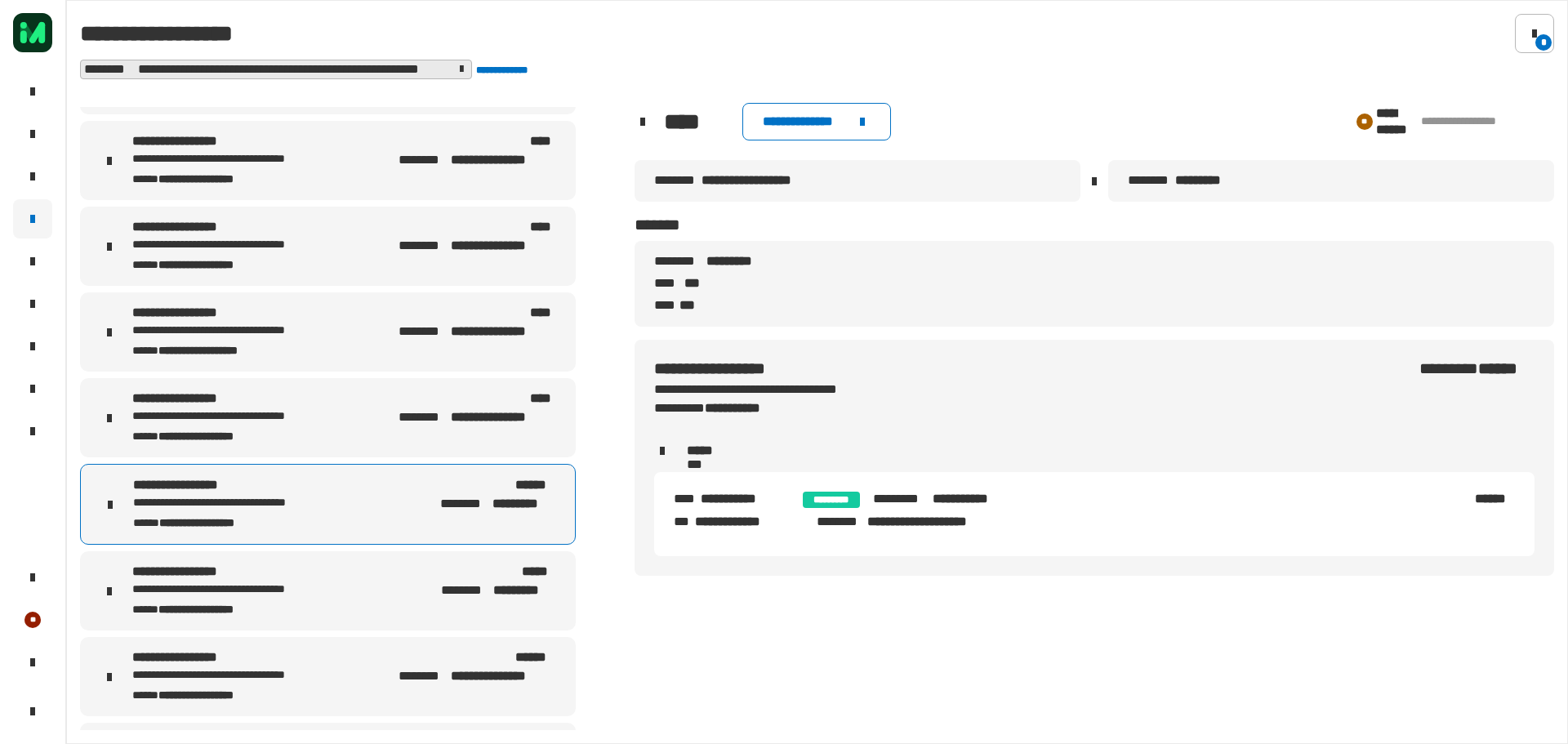 click on "[FIRST] [LAST] [STATE] [ZIP]" at bounding box center (327, 590) 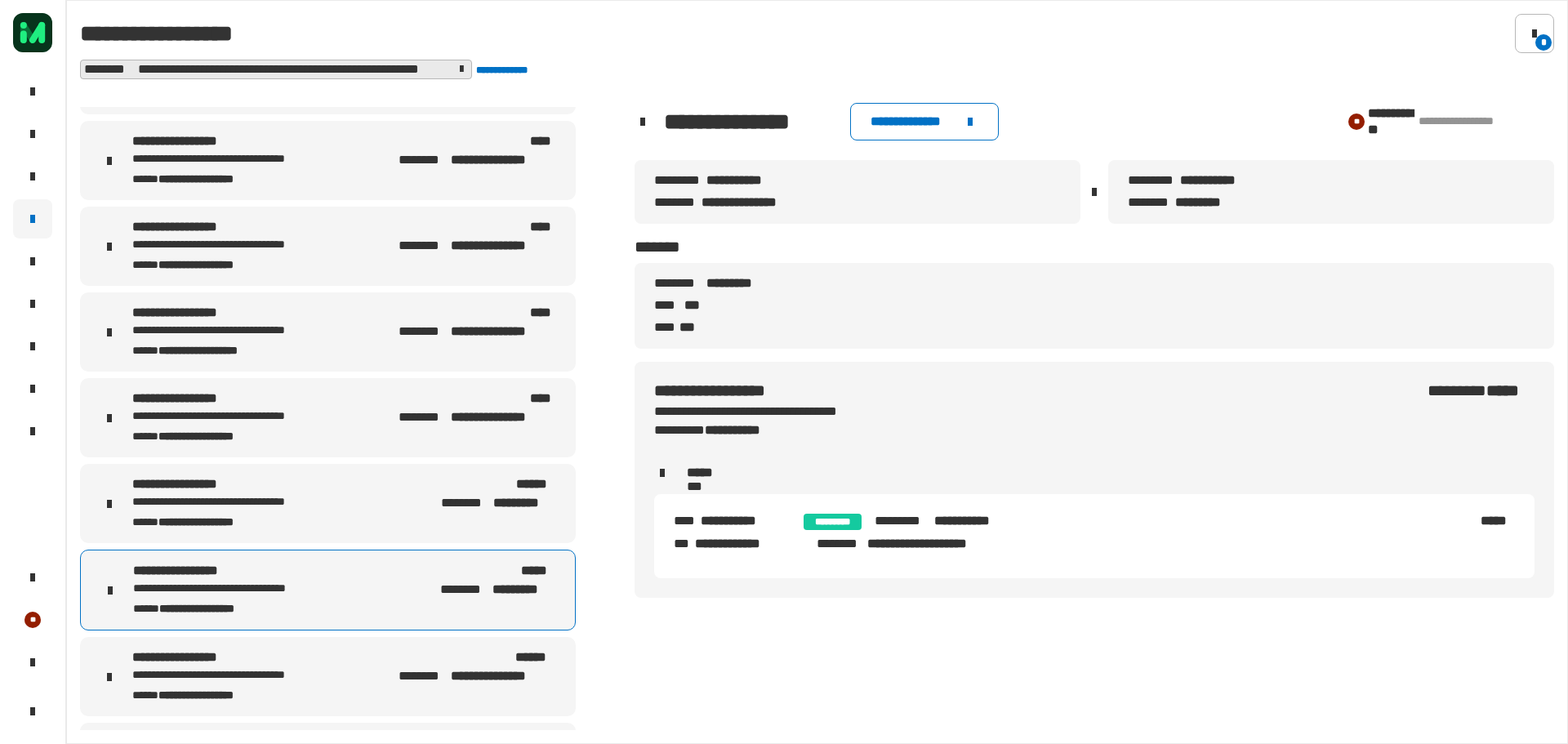 click on "**********" 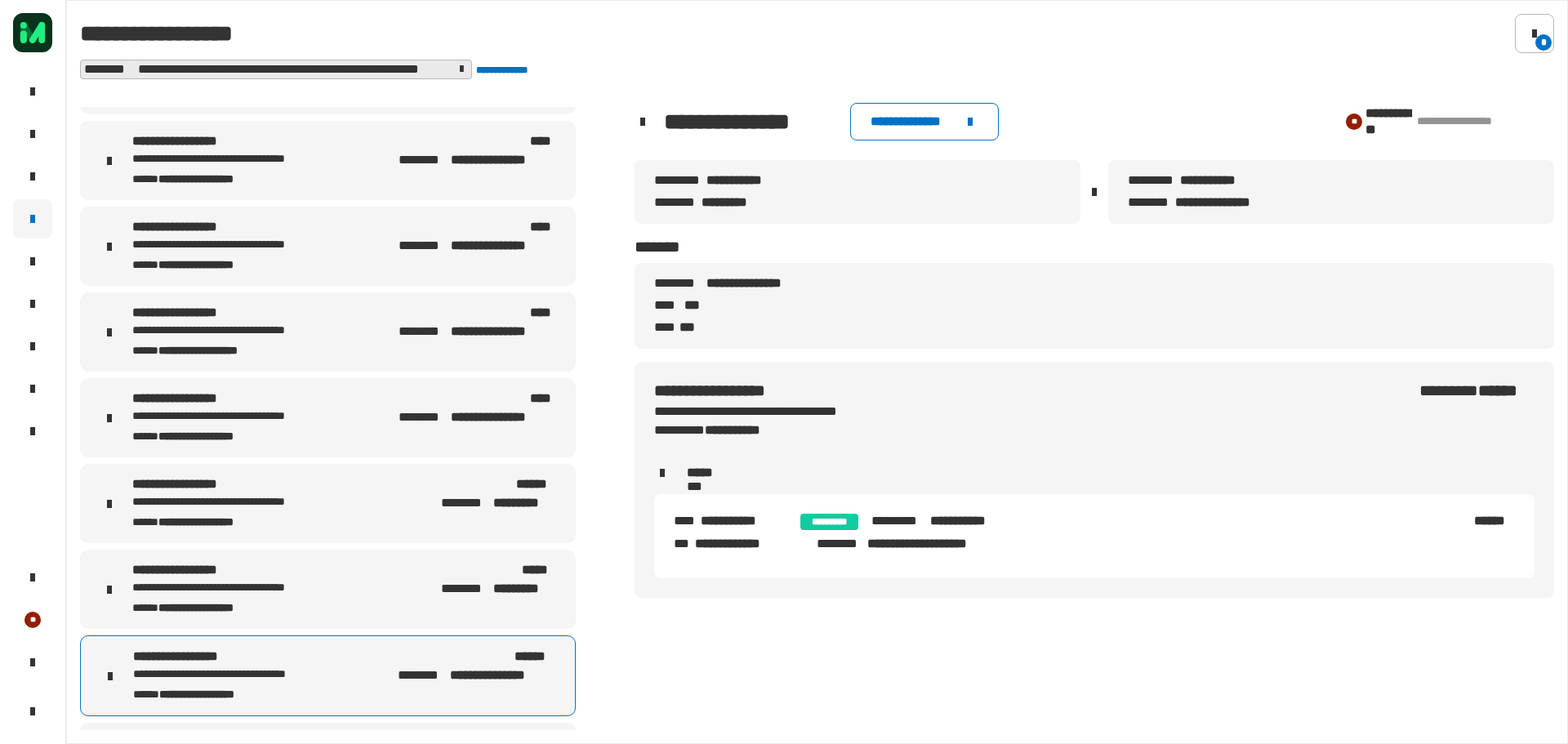 click on "******** *********" 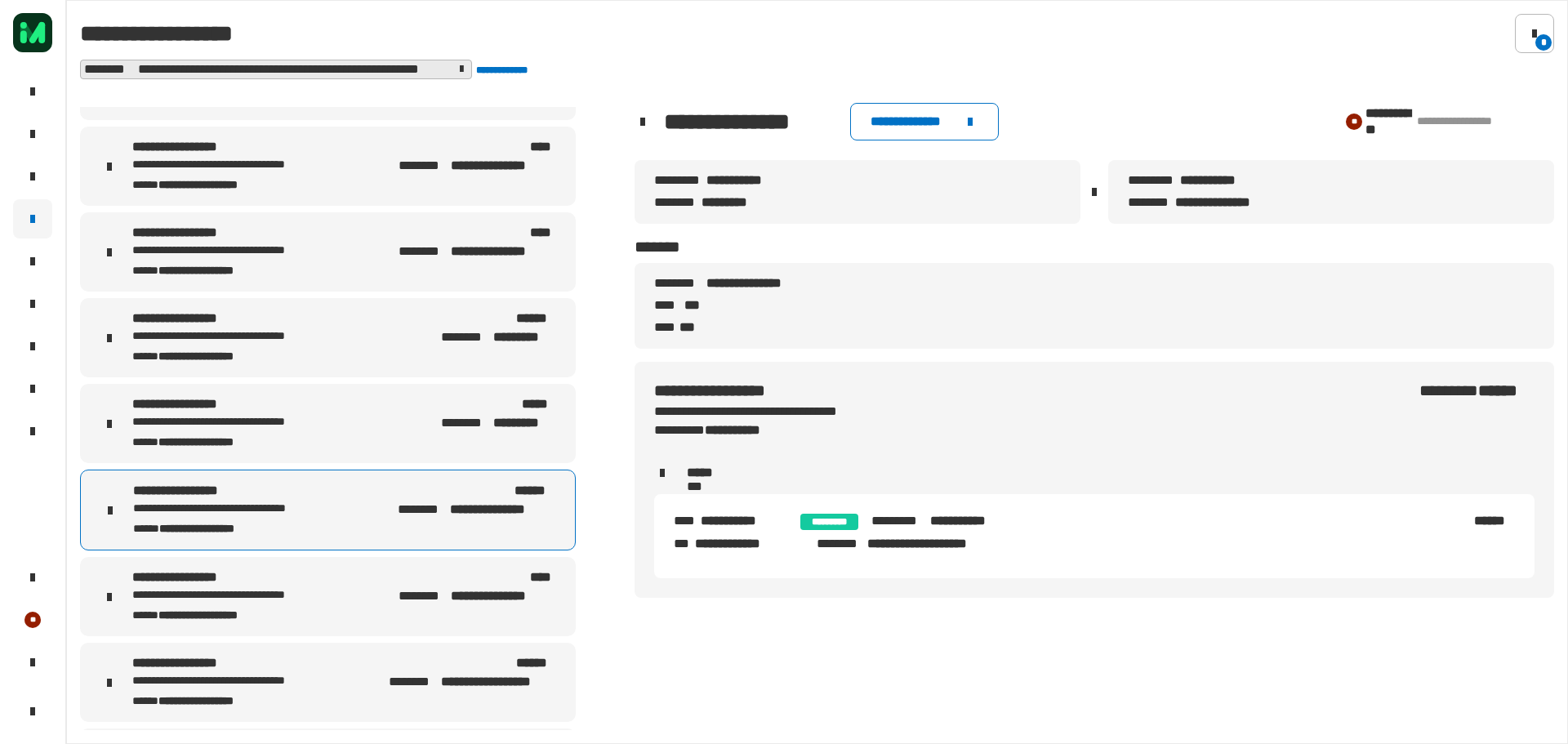 scroll, scrollTop: 644, scrollLeft: 0, axis: vertical 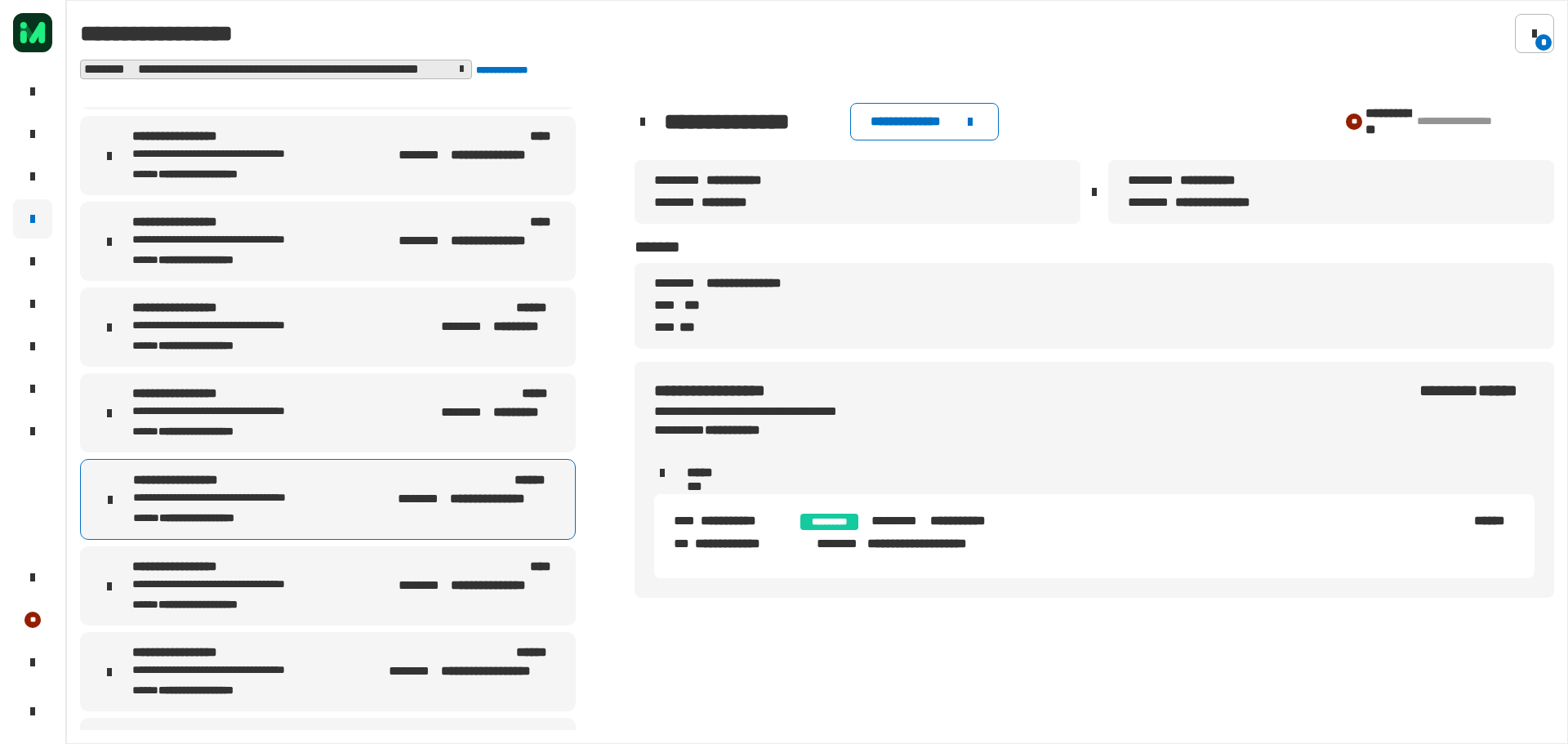 click on "[FIRST] [LAST] [STATE] [ZIP]" at bounding box center (246, 586) 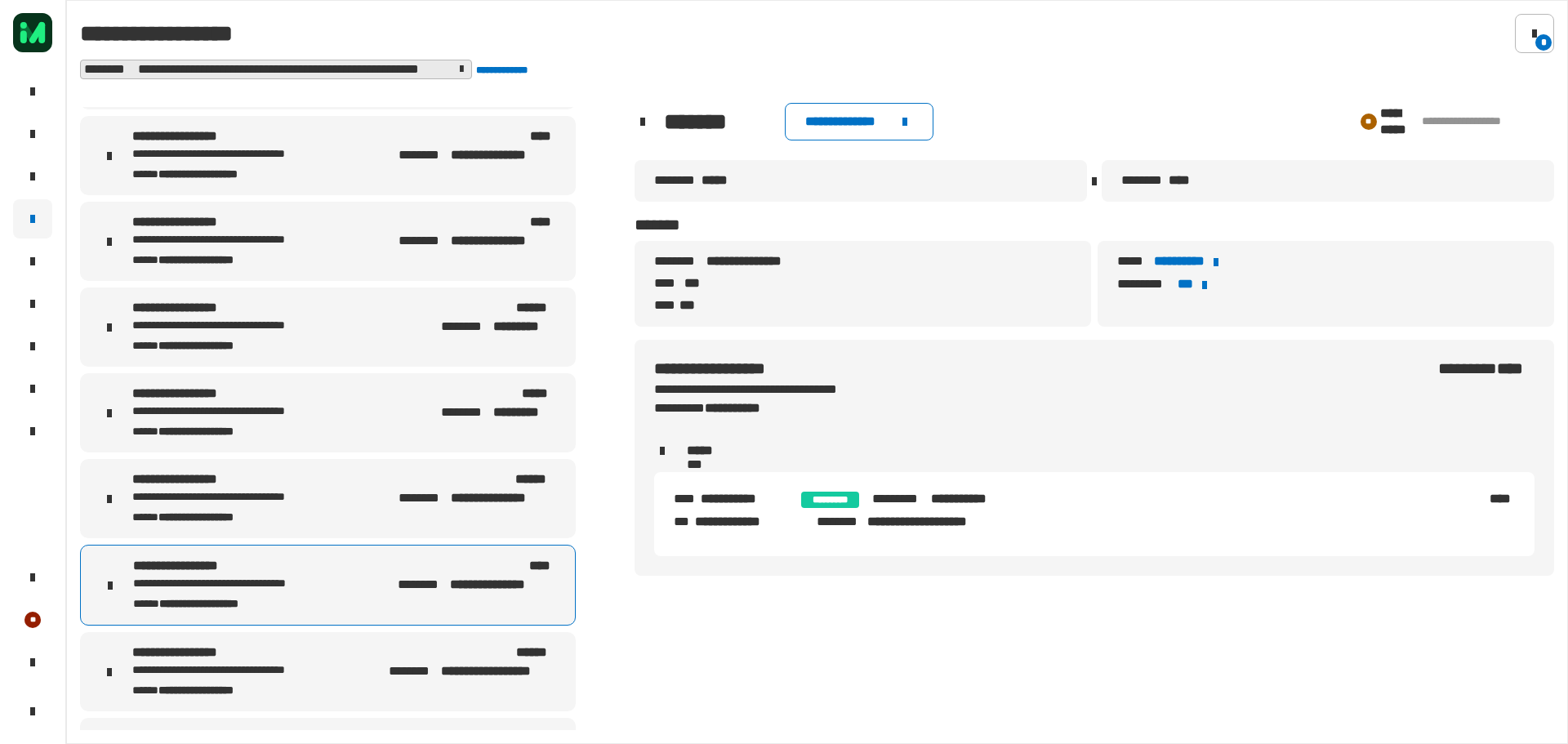 drag, startPoint x: 762, startPoint y: 127, endPoint x: 664, endPoint y: 130, distance: 98.04591 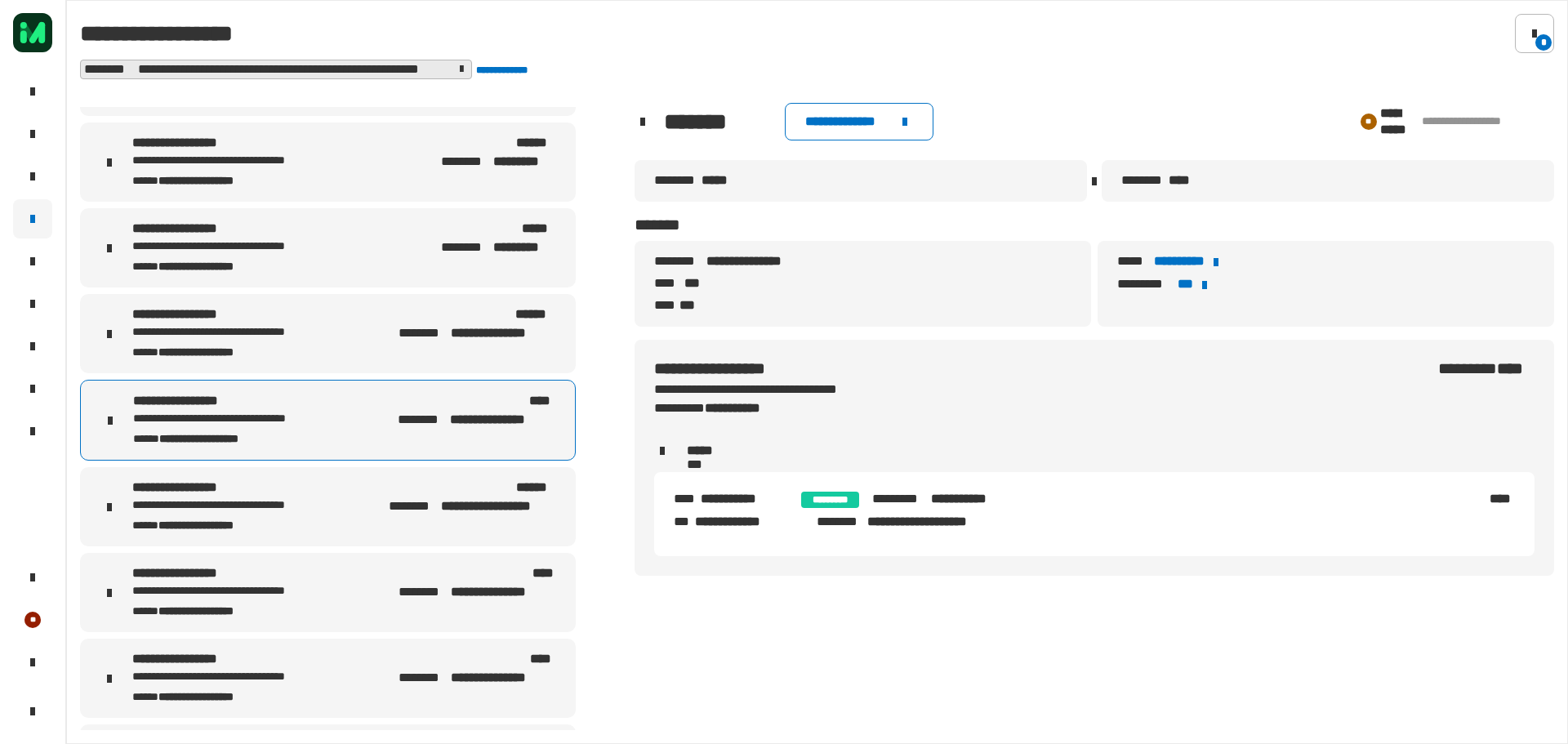 scroll, scrollTop: 808, scrollLeft: 0, axis: vertical 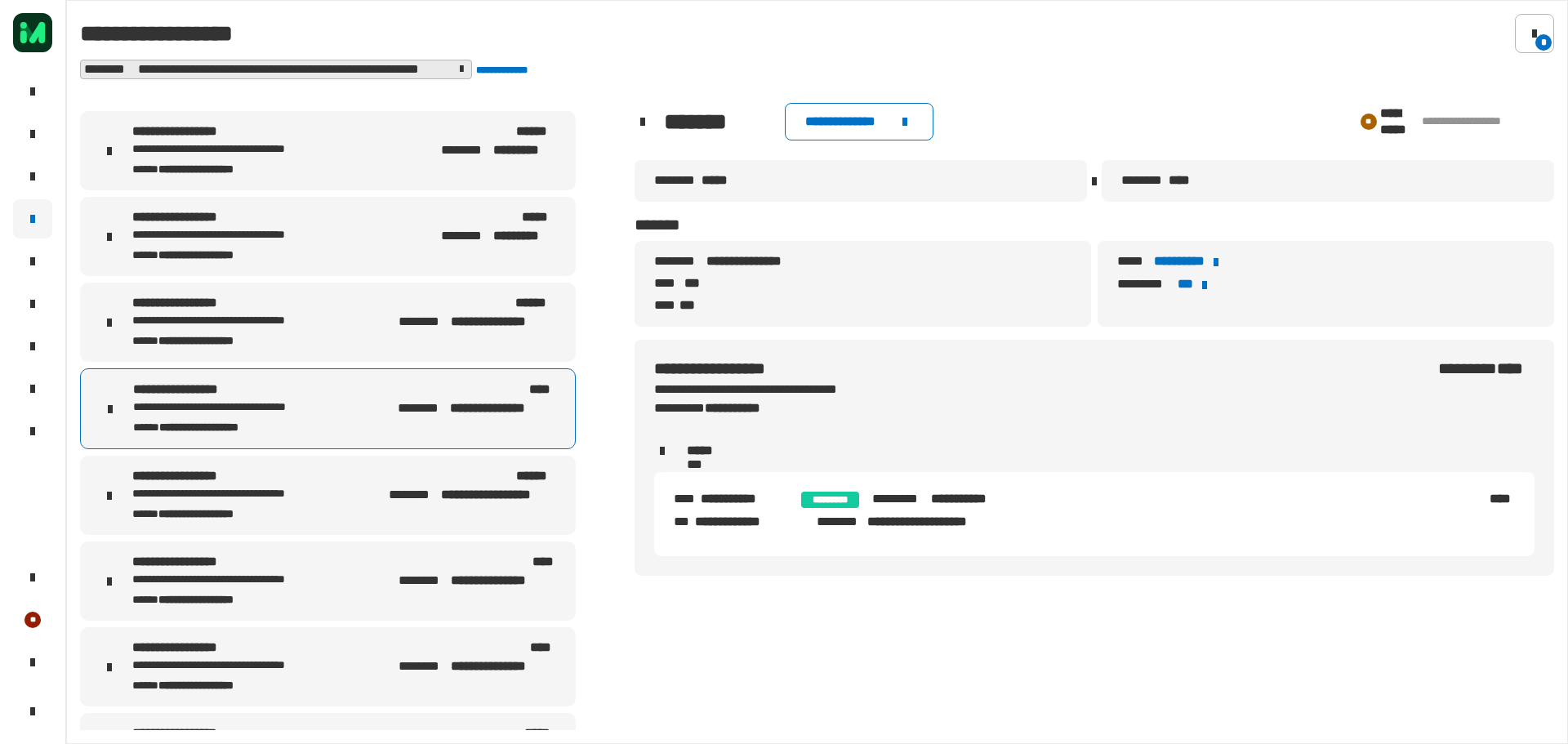 click on "**********" at bounding box center (246, 476) 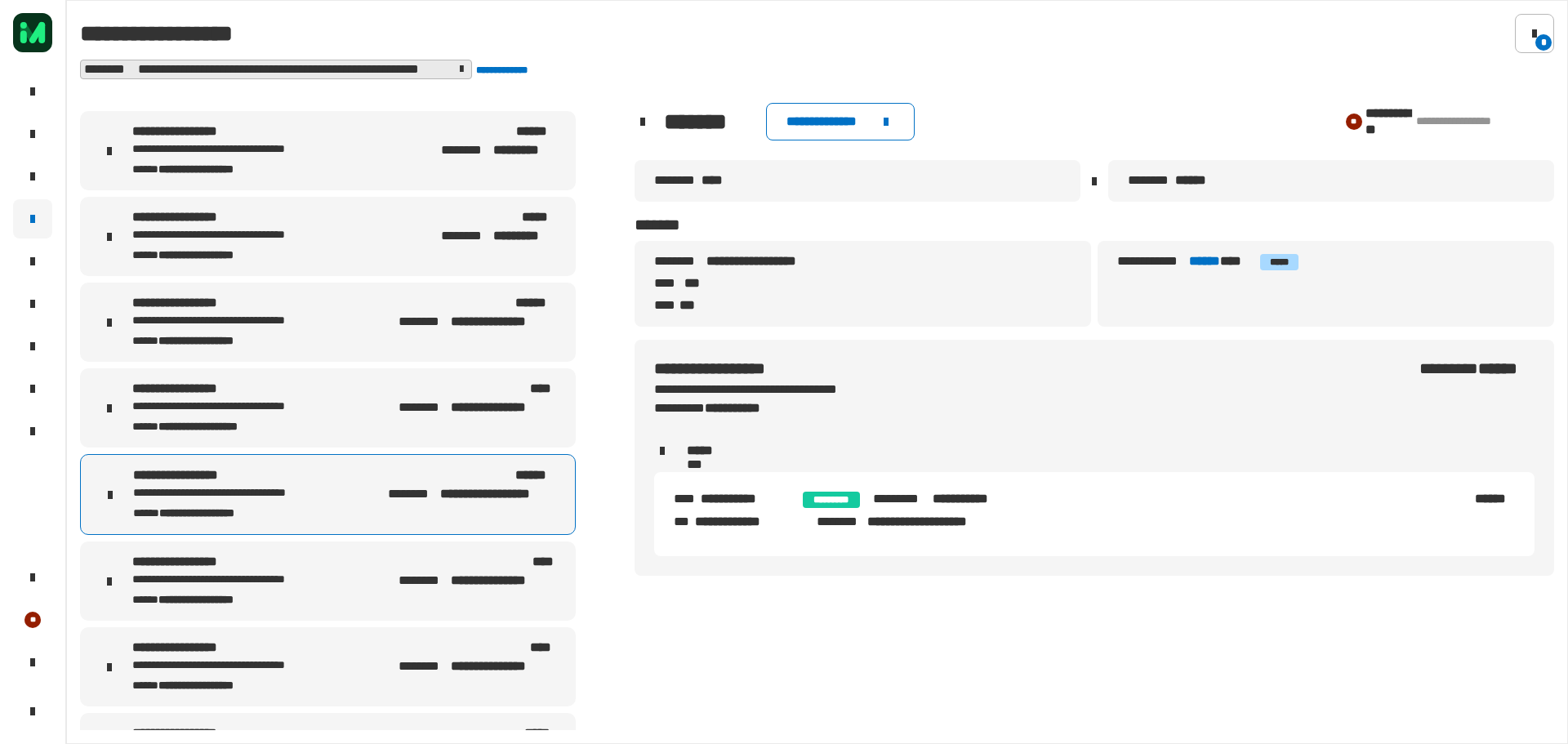 drag, startPoint x: 841, startPoint y: 266, endPoint x: 706, endPoint y: 264, distance: 135.01481 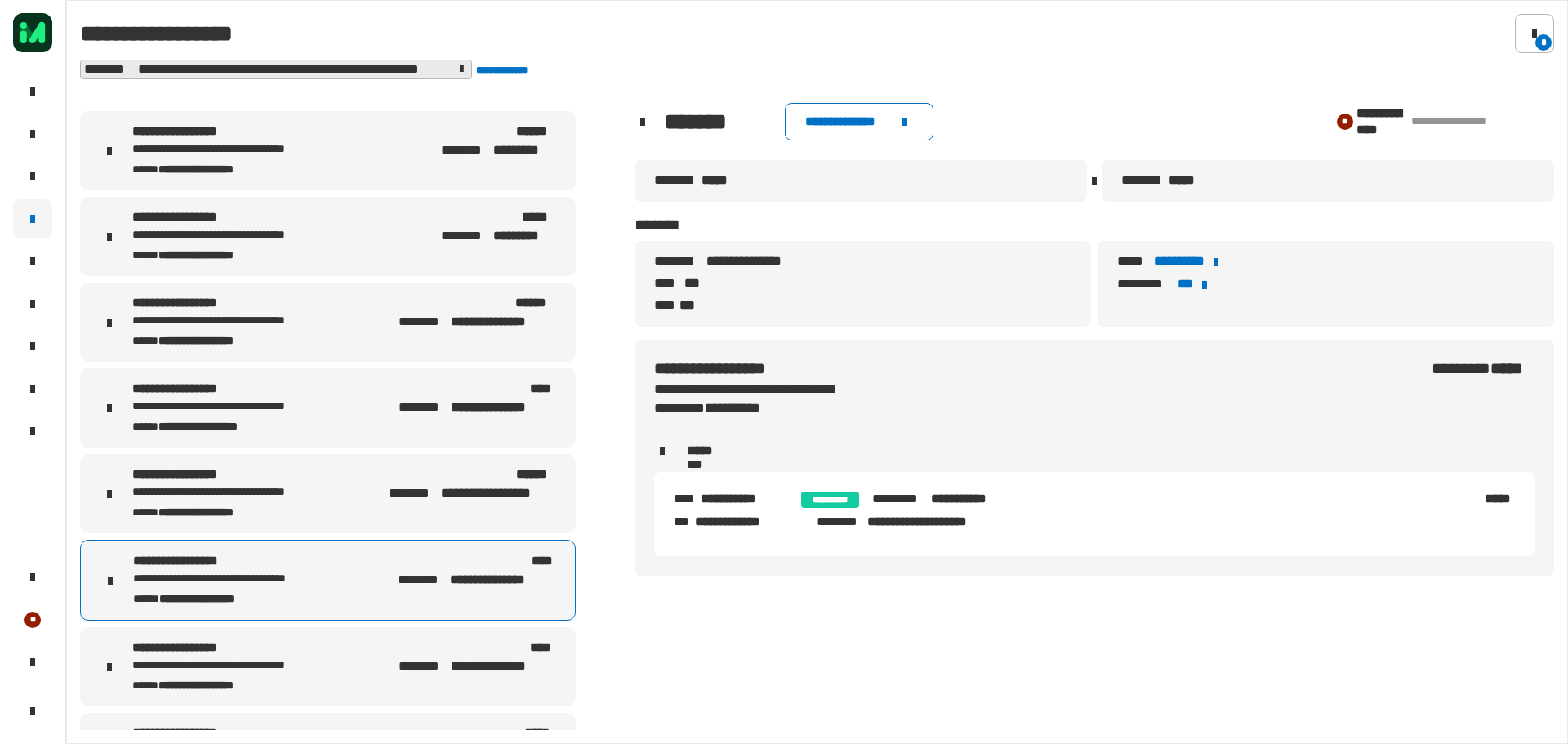 click on "**********" at bounding box center [246, 407] 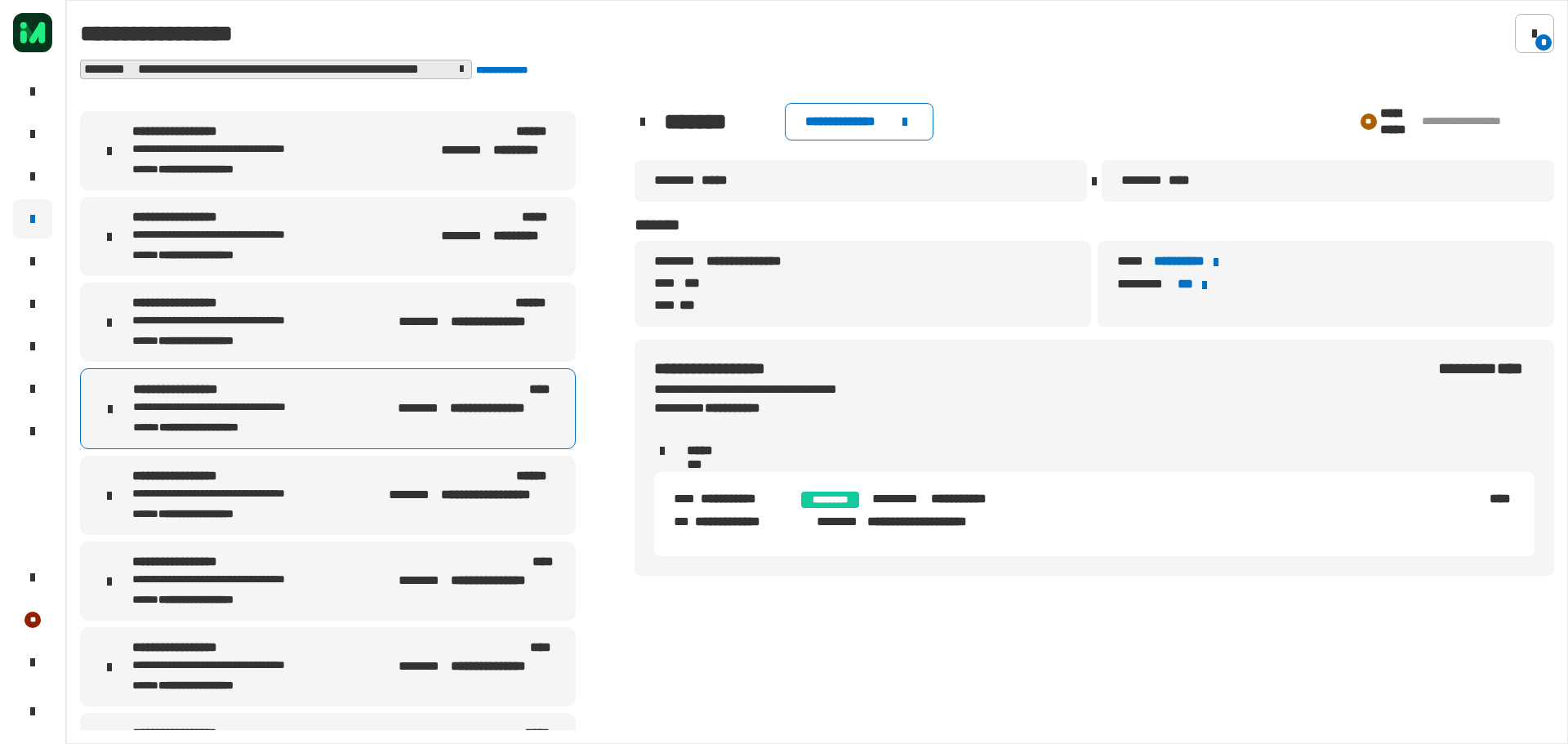 click on "**********" at bounding box center (246, 494) 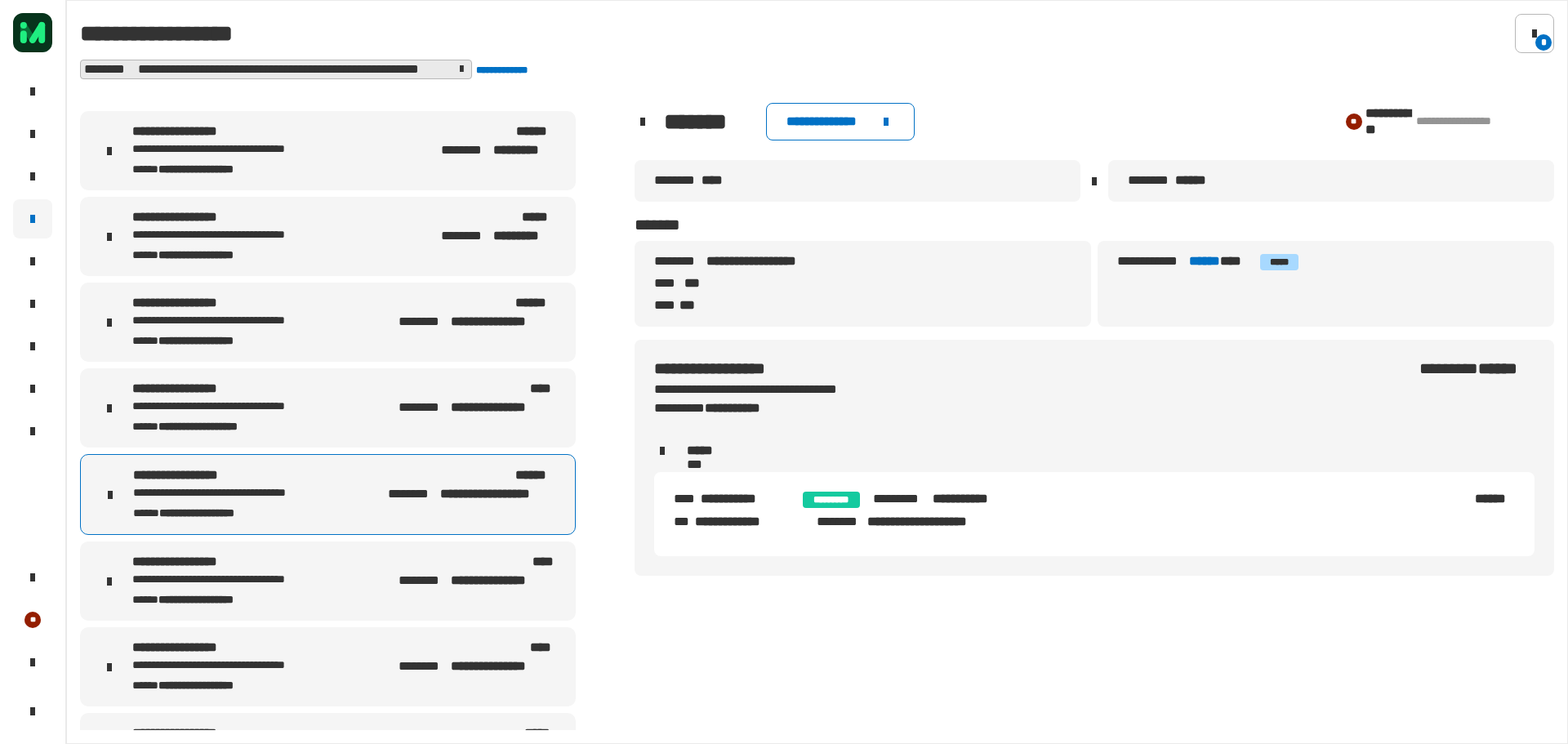 click on "[FIRST] [LAST] [STATE] [ZIP] [COUNTRY]" at bounding box center [327, 581] 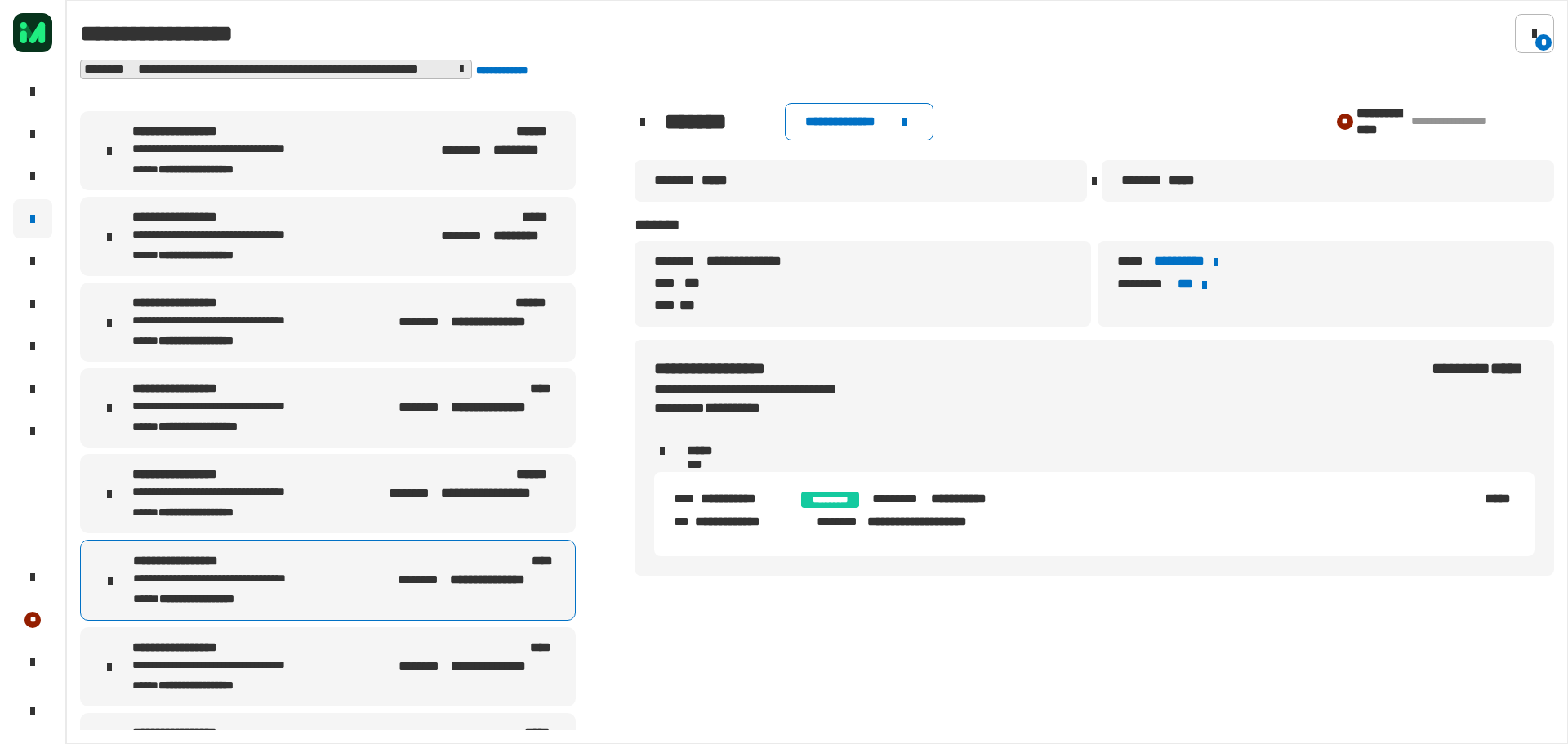 click on "[FIRST] [LAST] [STATE] [ZIP] [COUNTRY]" at bounding box center [327, 408] 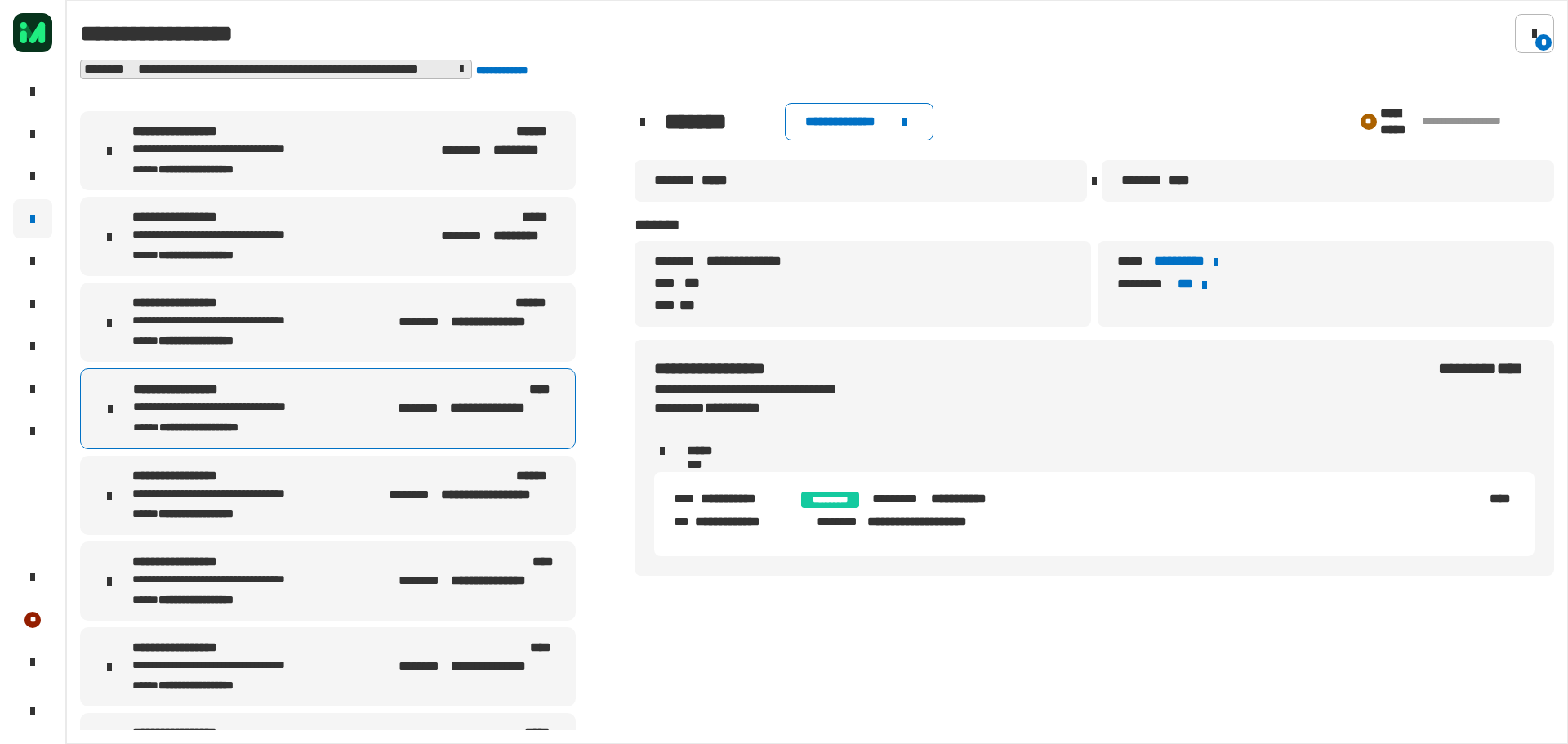 click on "**********" at bounding box center (246, 580) 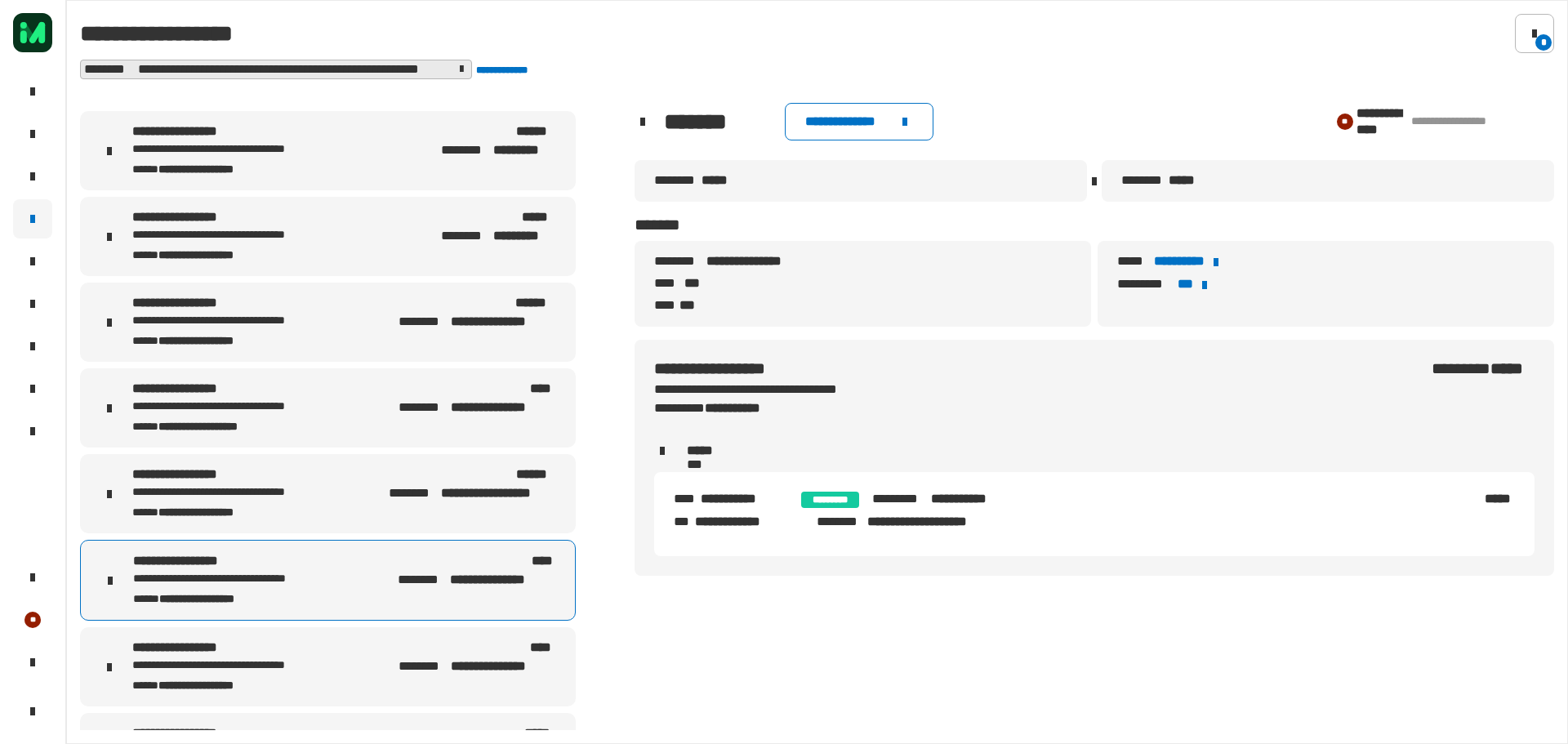 drag, startPoint x: 1529, startPoint y: 121, endPoint x: 1410, endPoint y: 127, distance: 119.15116 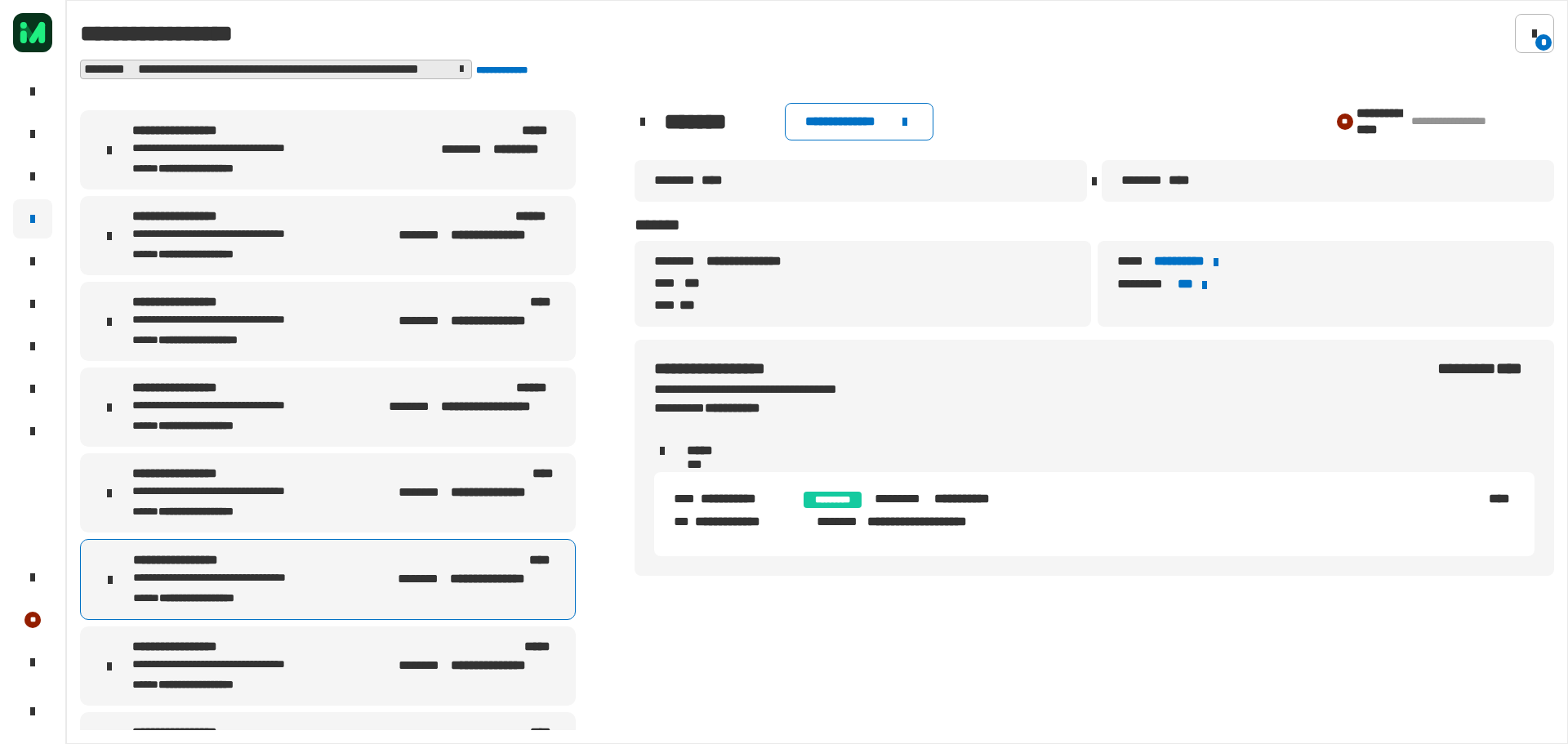 scroll, scrollTop: 971, scrollLeft: 0, axis: vertical 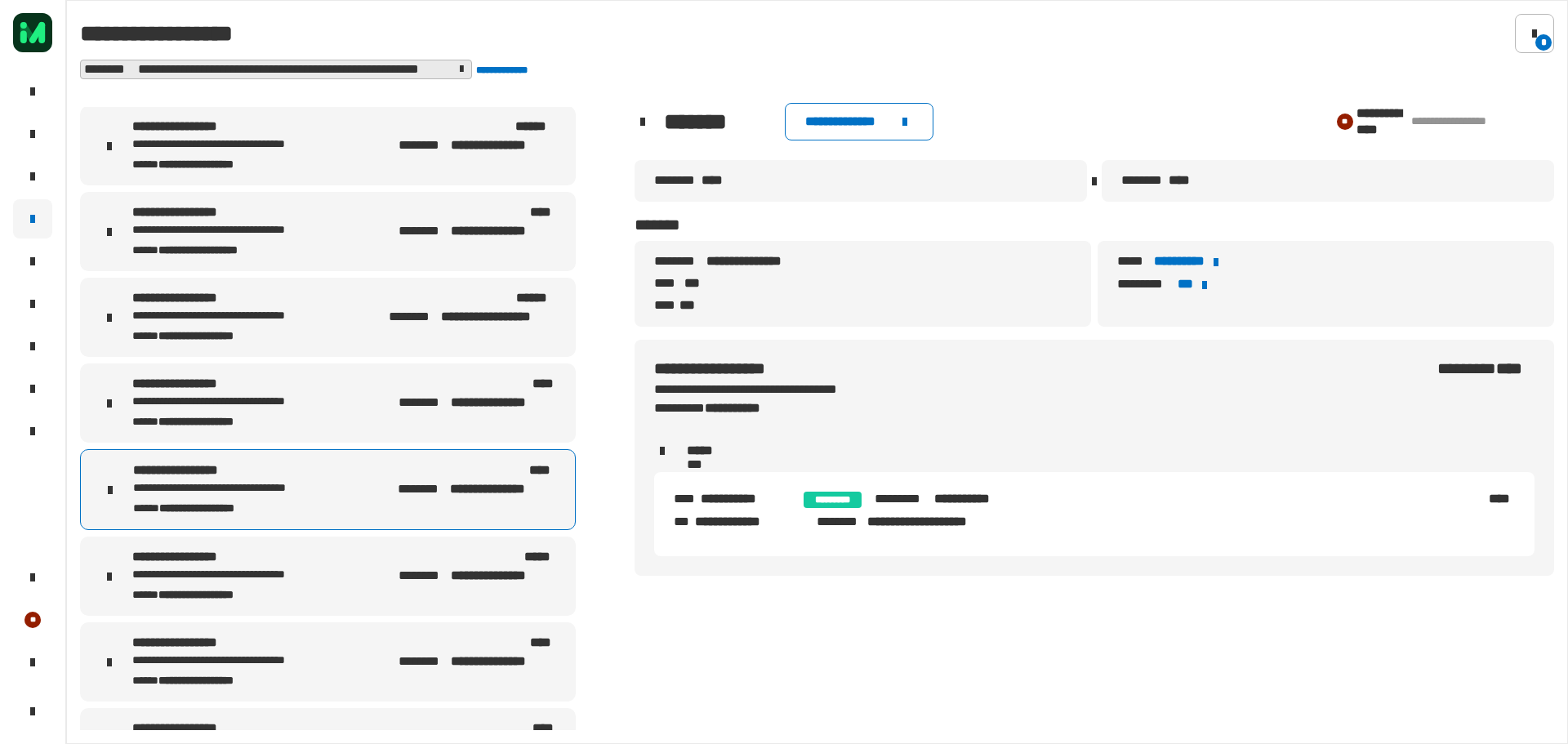 click on "[FIRST] [LAST] [STATE] [ZIP]" at bounding box center [246, 576] 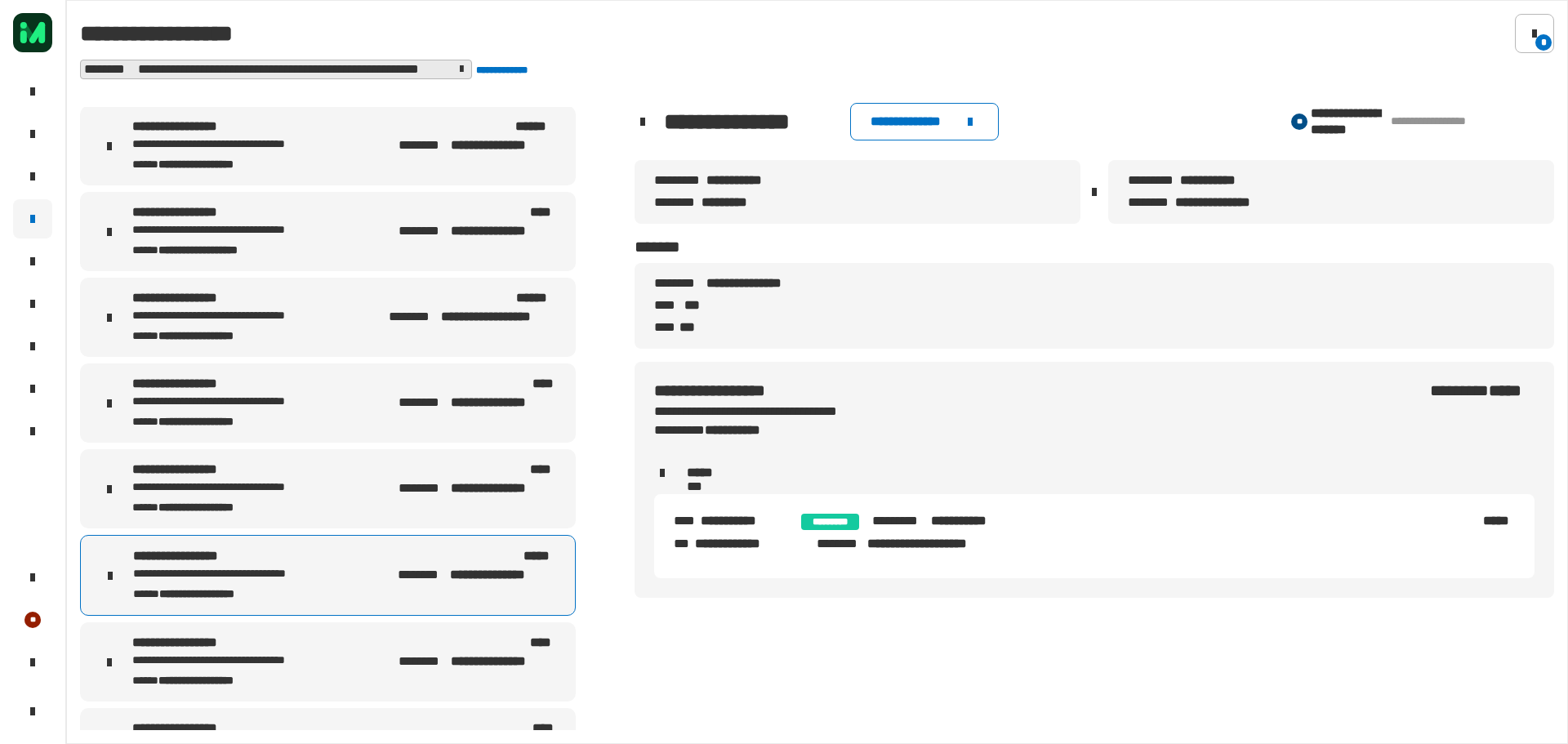 click on "******** *********" 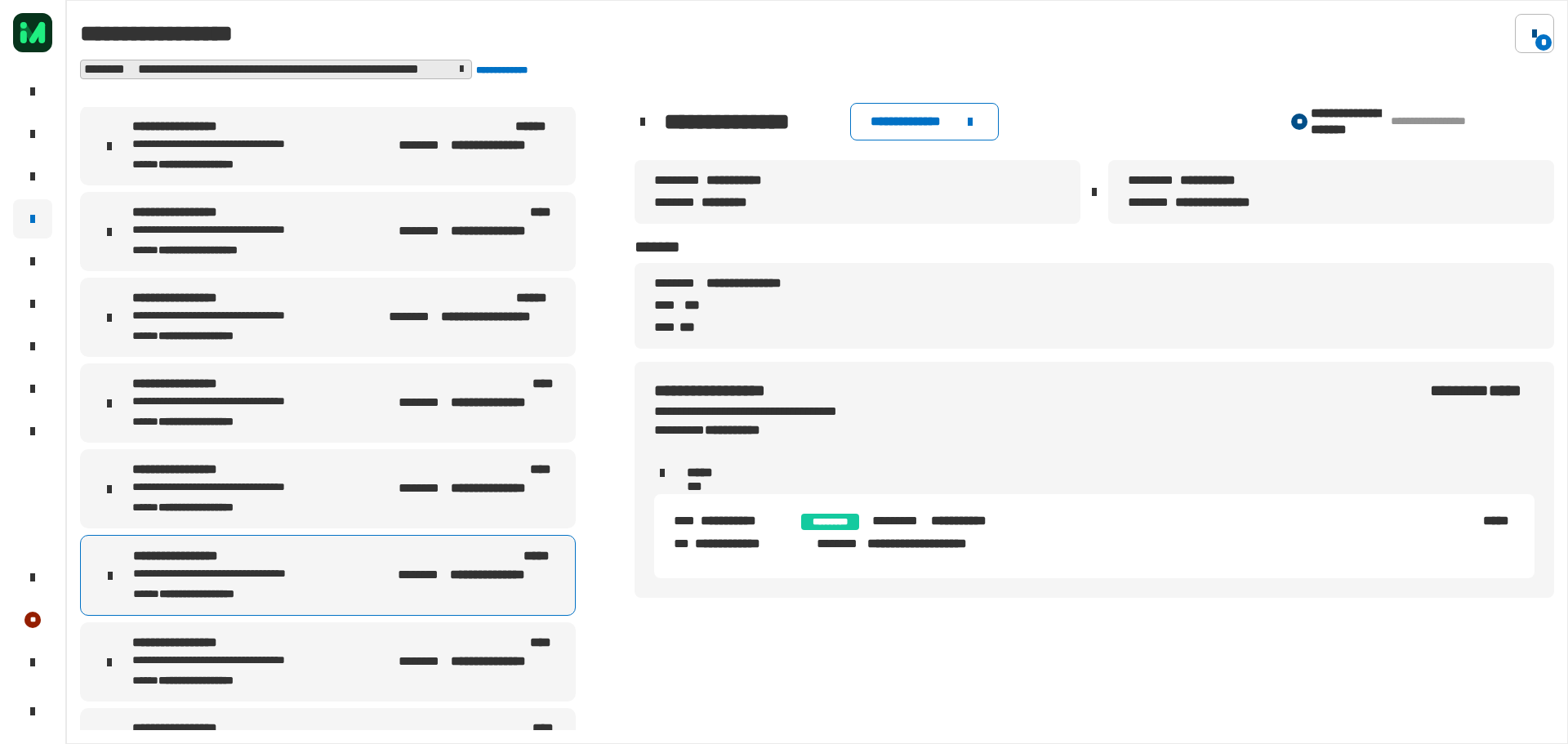 click 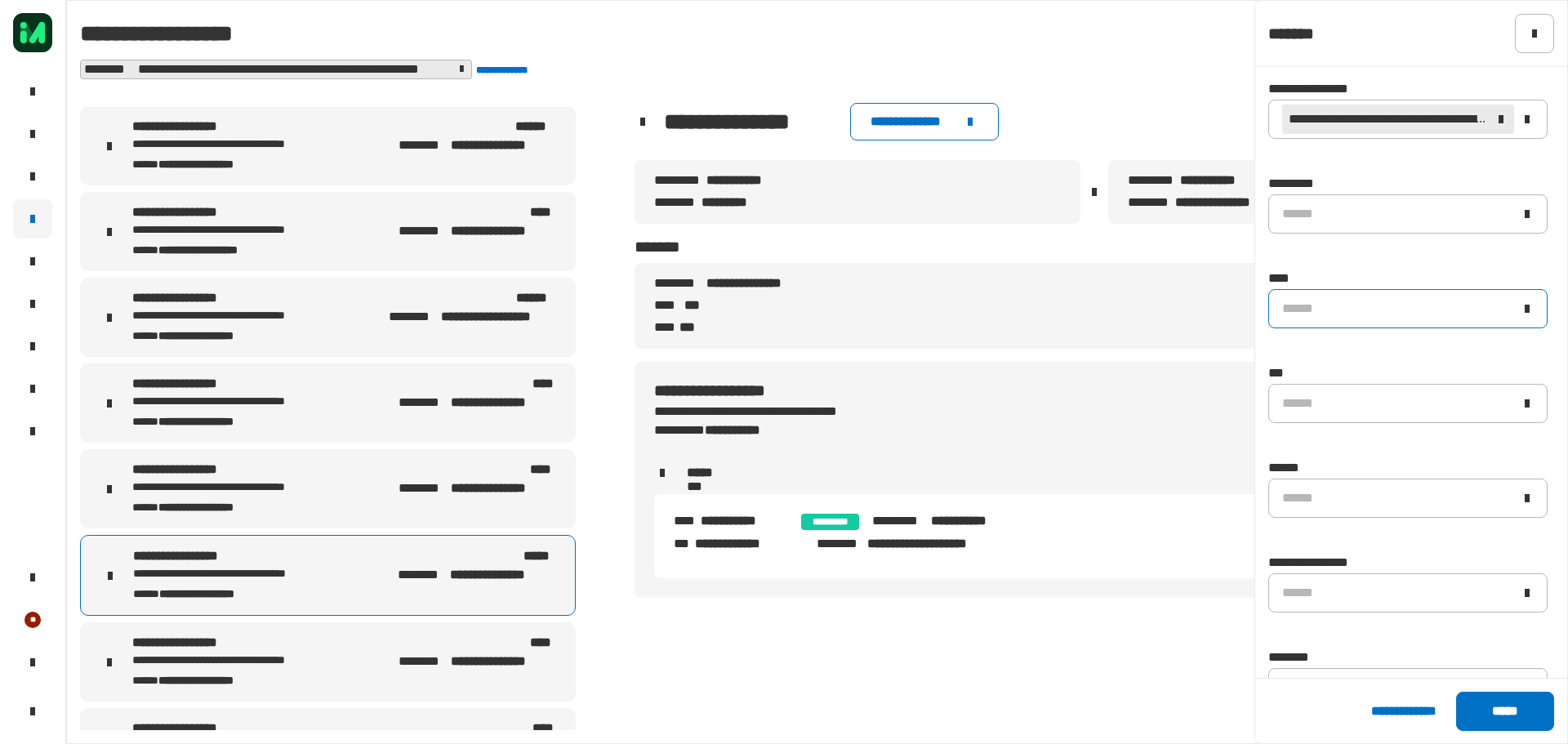 click on "******" 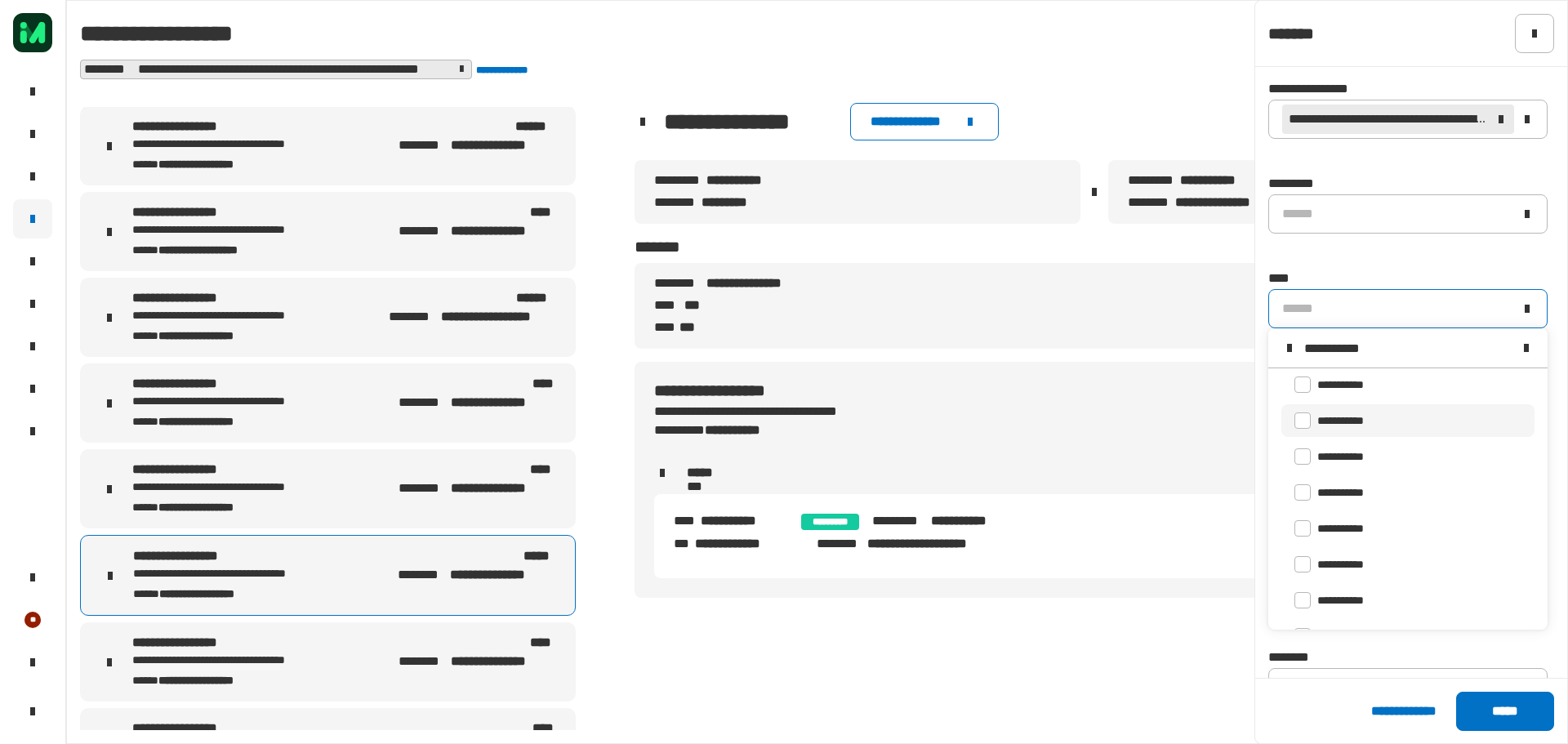 scroll, scrollTop: 0, scrollLeft: 0, axis: both 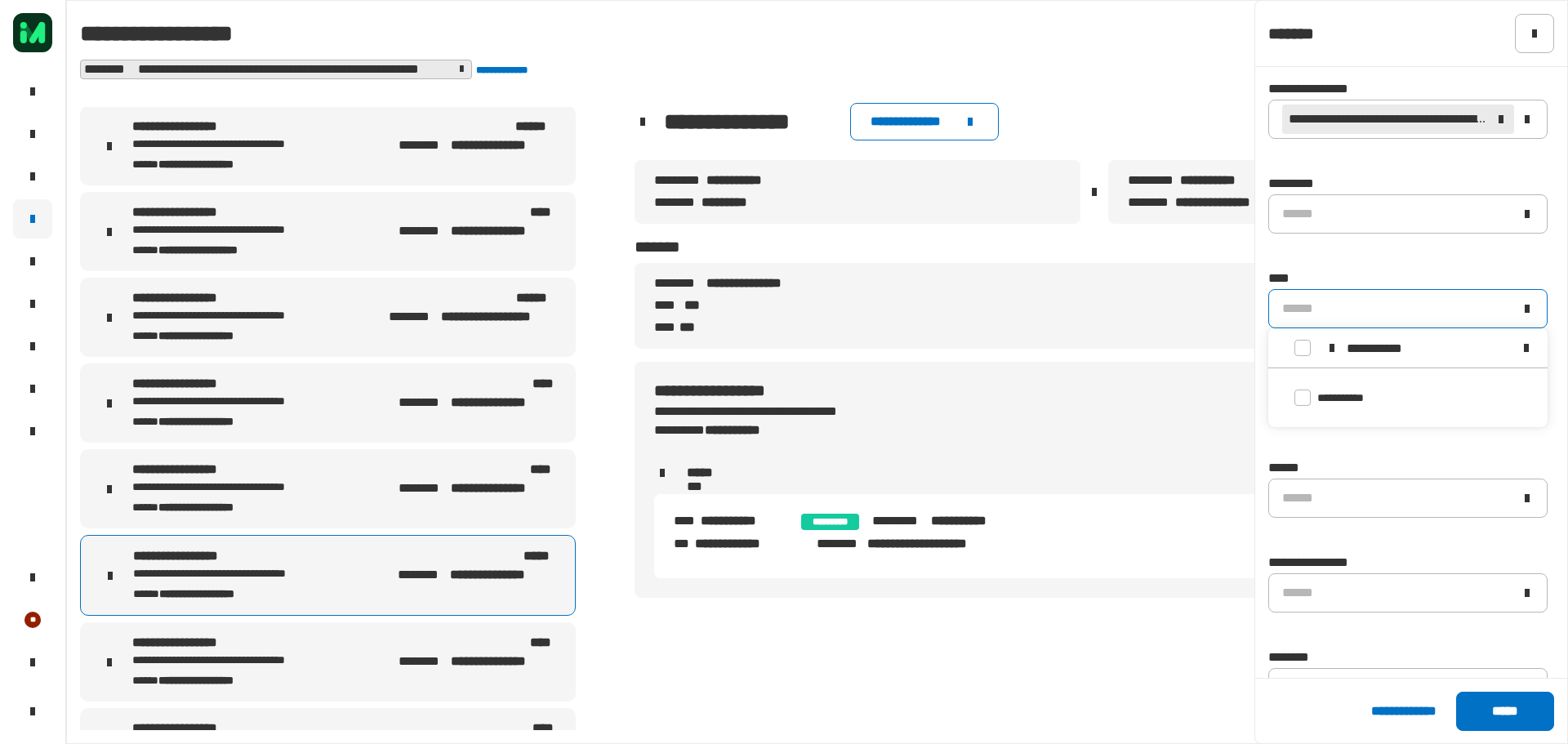 type on "**********" 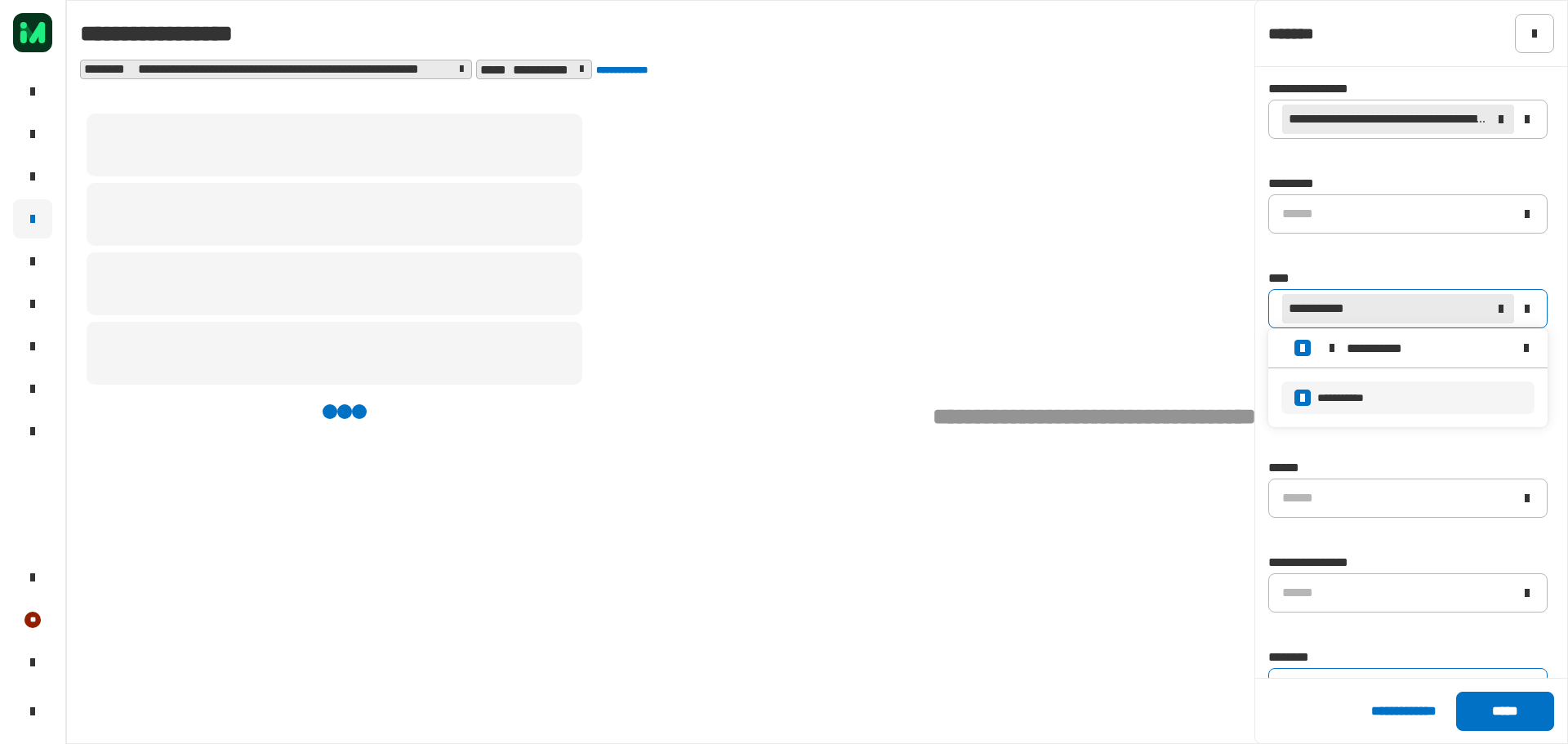 scroll, scrollTop: 0, scrollLeft: 0, axis: both 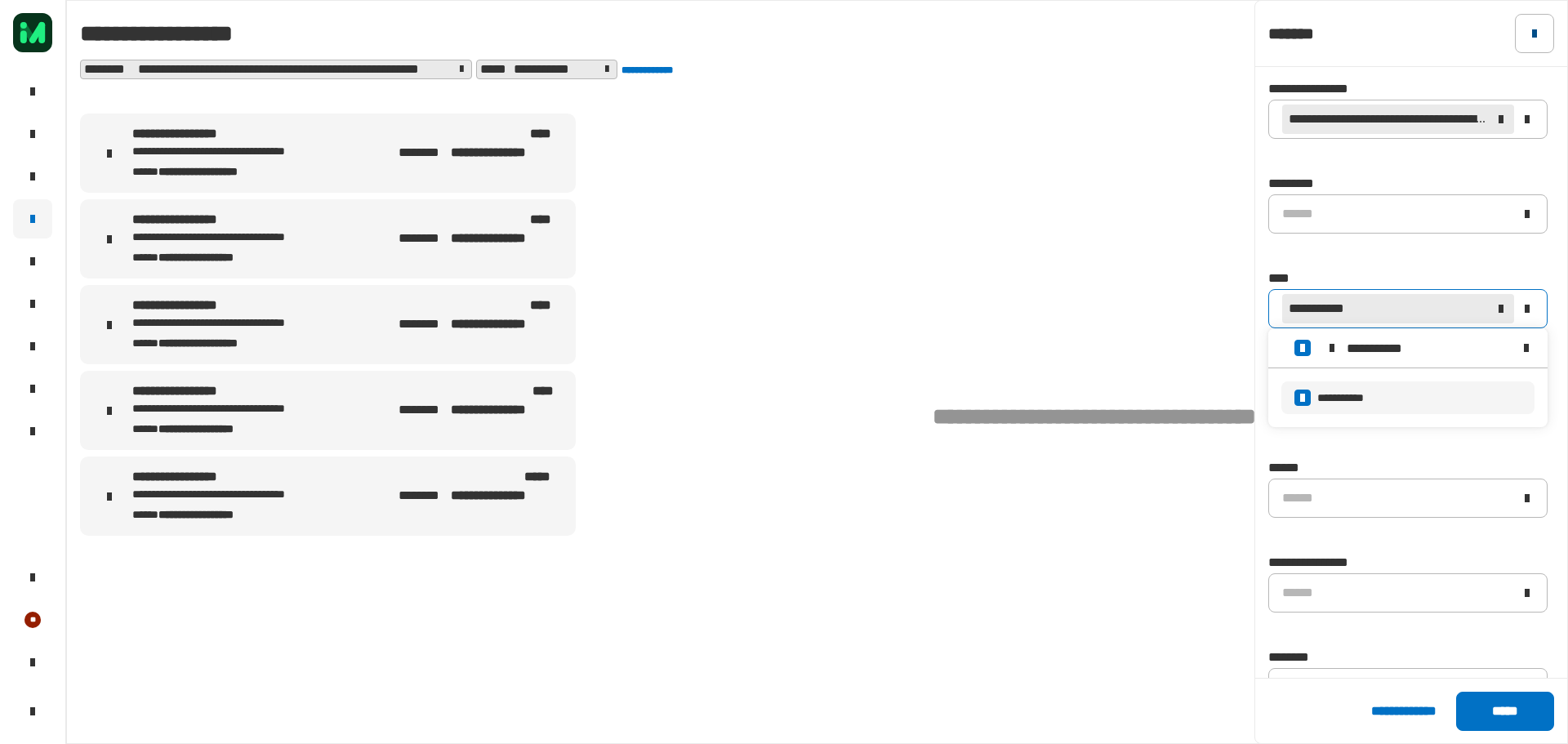 click 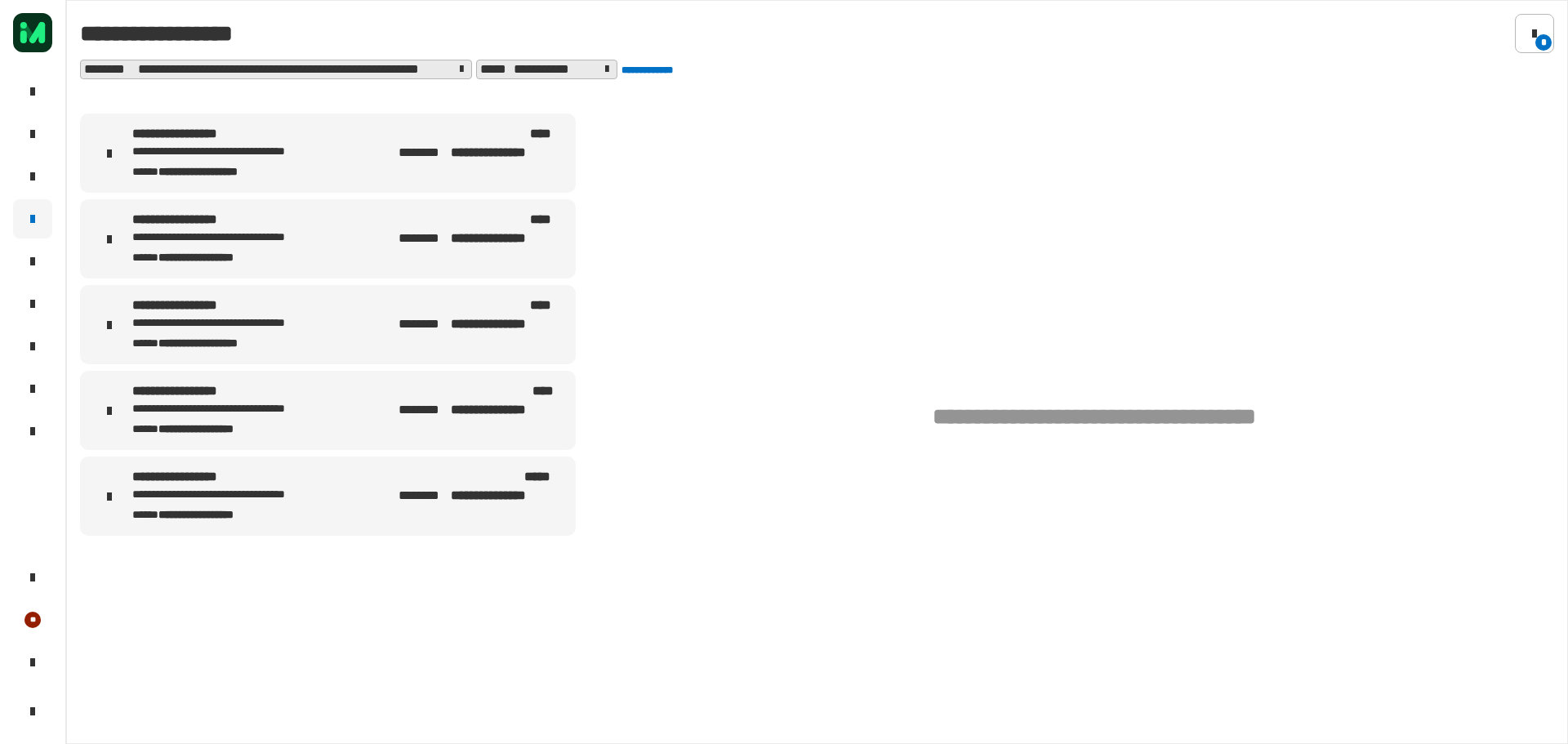 click on "********" at bounding box center (423, 496) 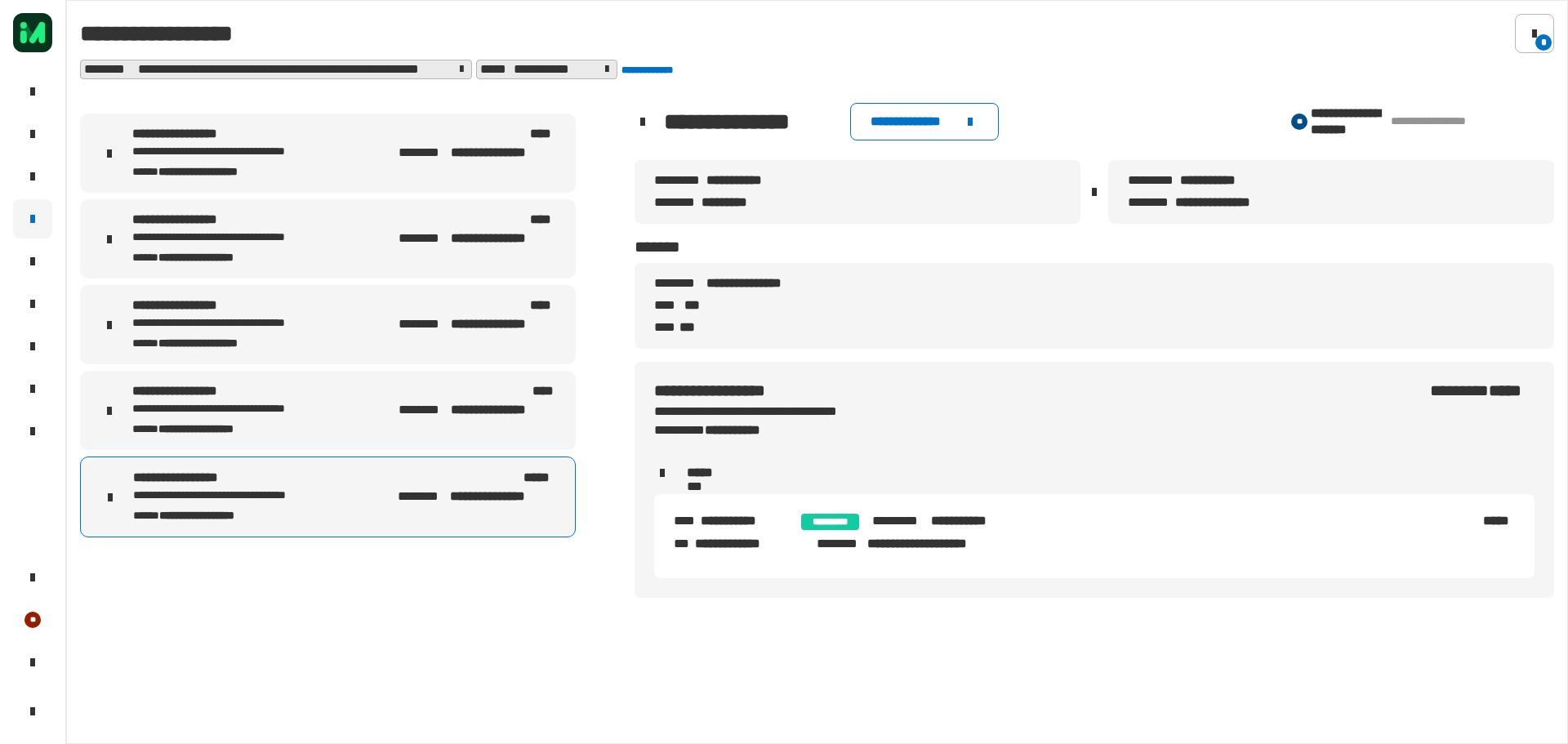click on "[FIRST] [LAST] [STATE] [ZIP] [COUNTRY]" at bounding box center [327, 410] 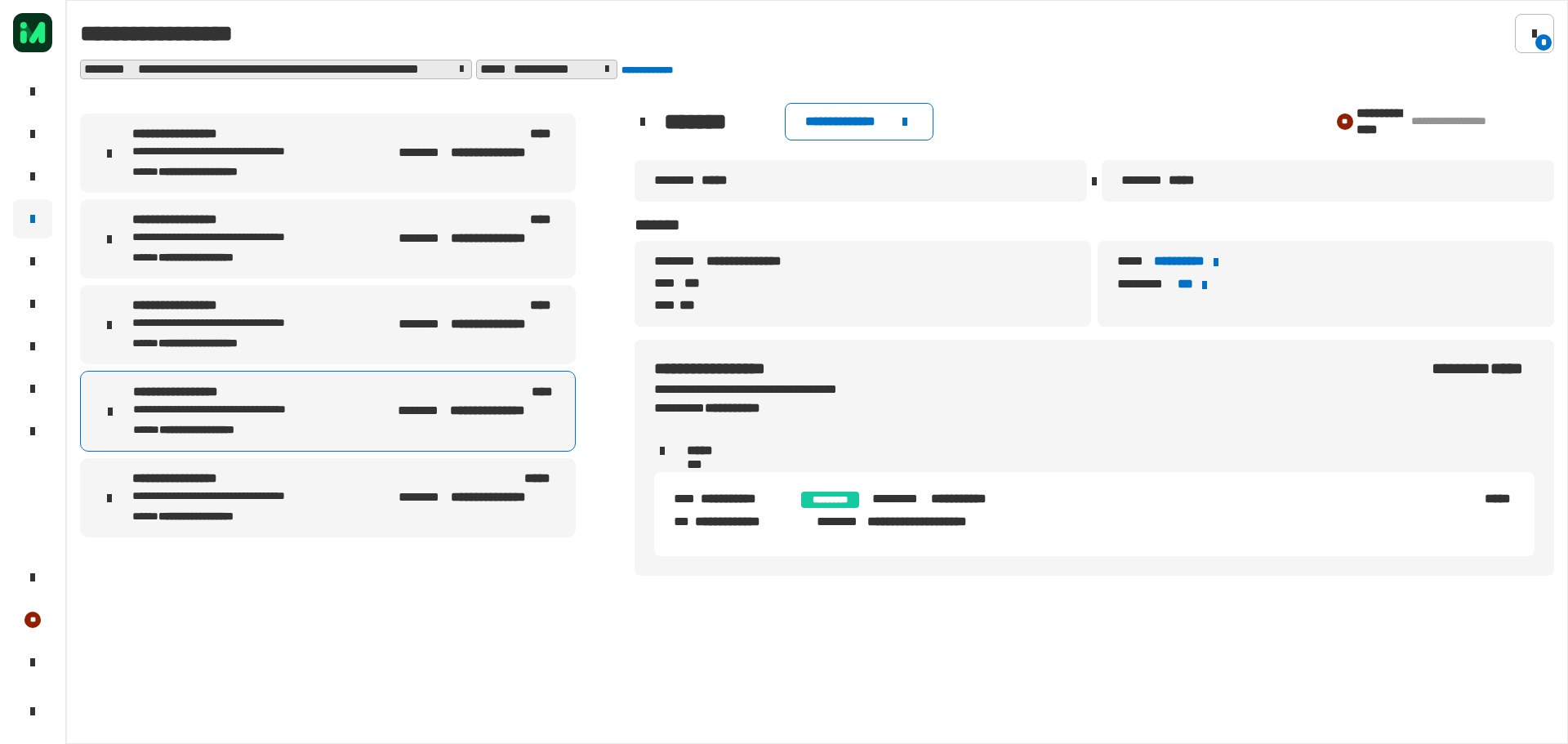 click on "**********" at bounding box center [503, 324] 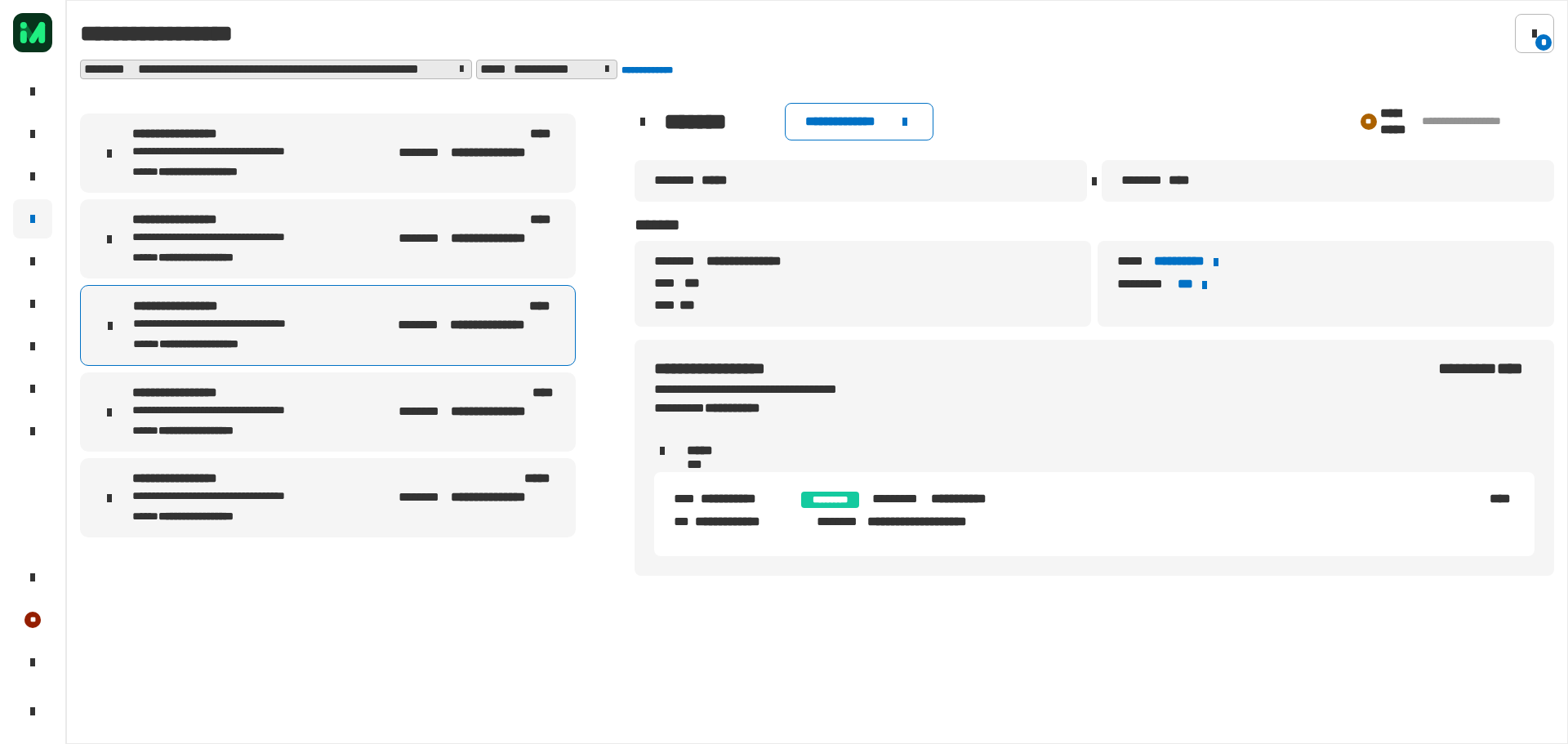 click on "**********" at bounding box center (503, 238) 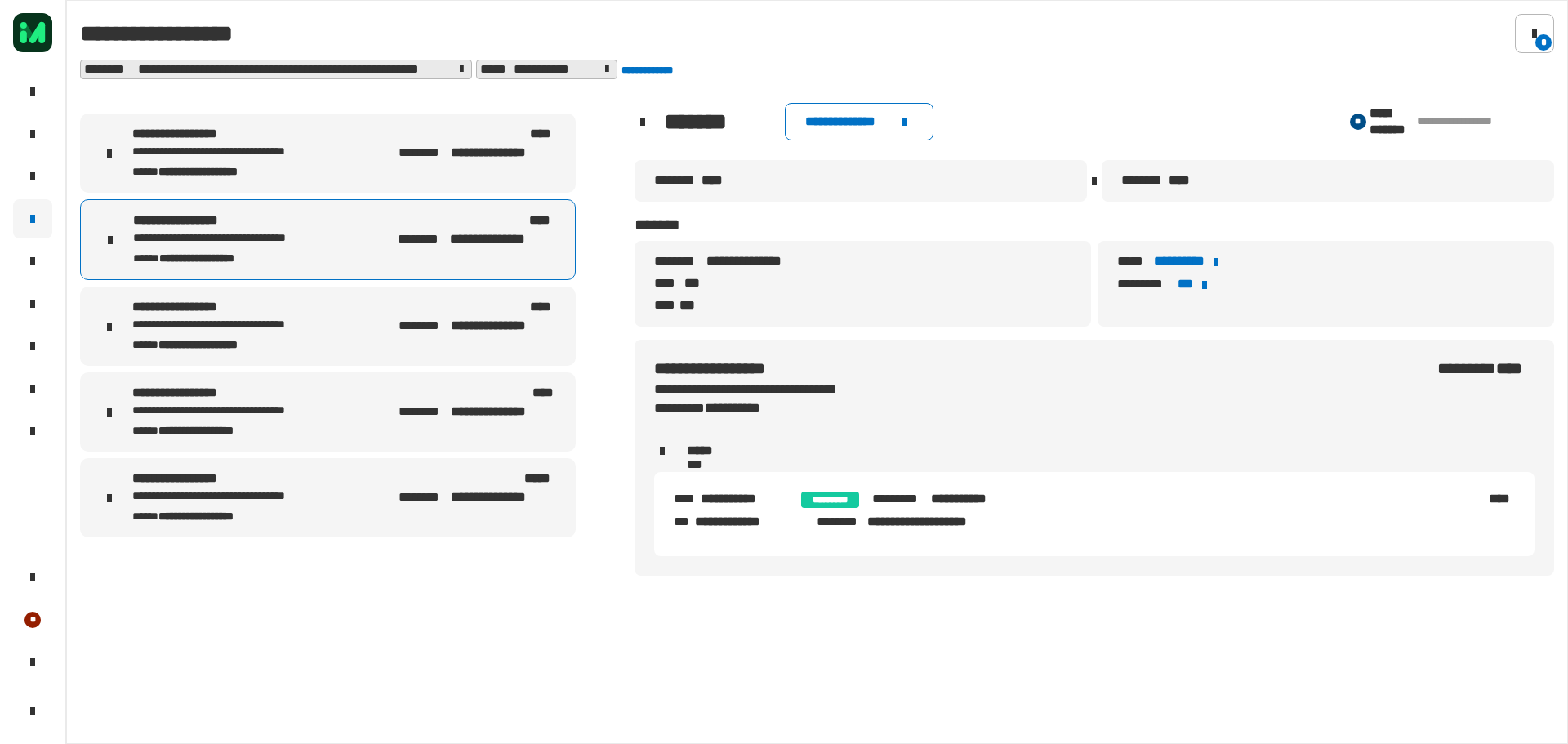 click on "**********" at bounding box center (477, 144) 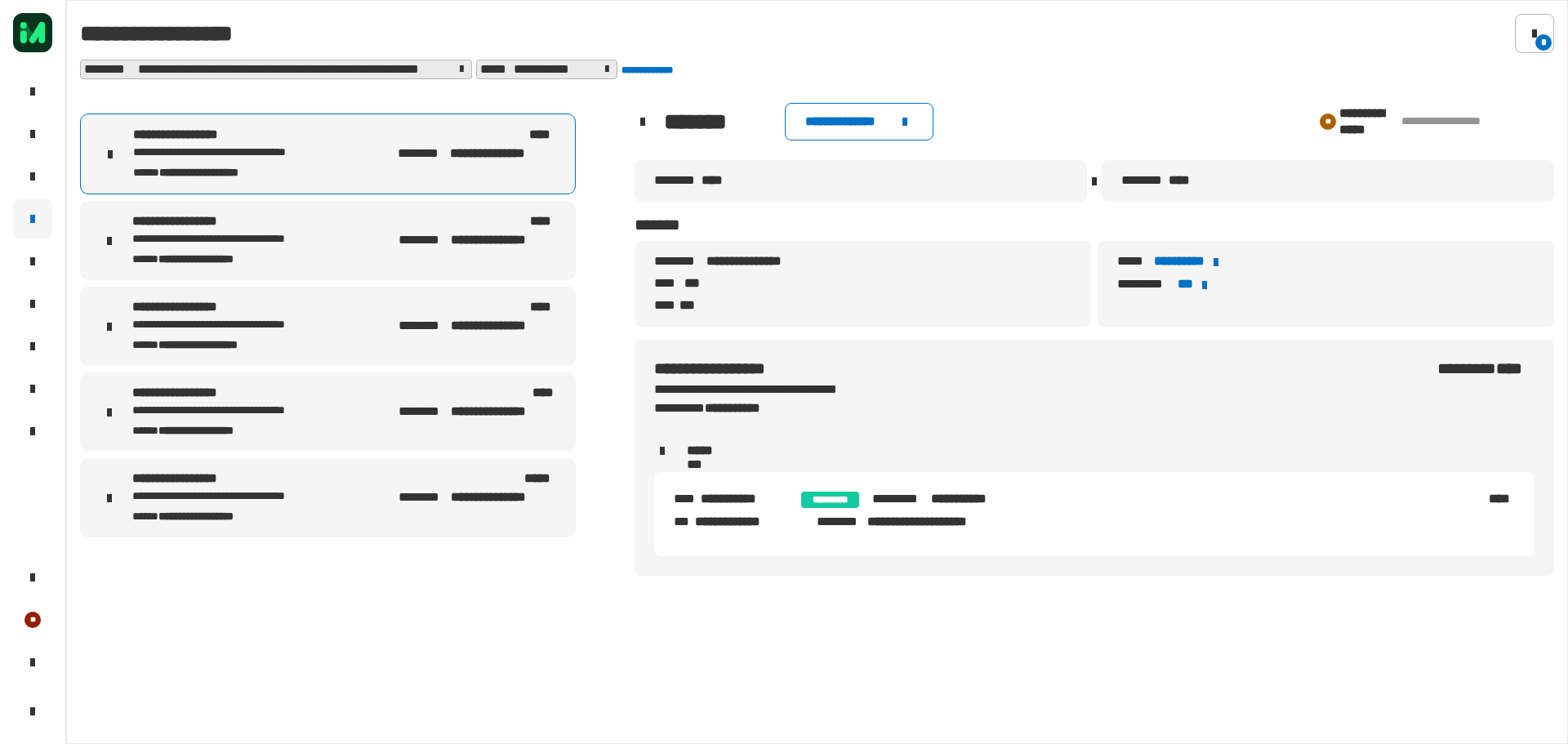 click on "********" at bounding box center [423, 497] 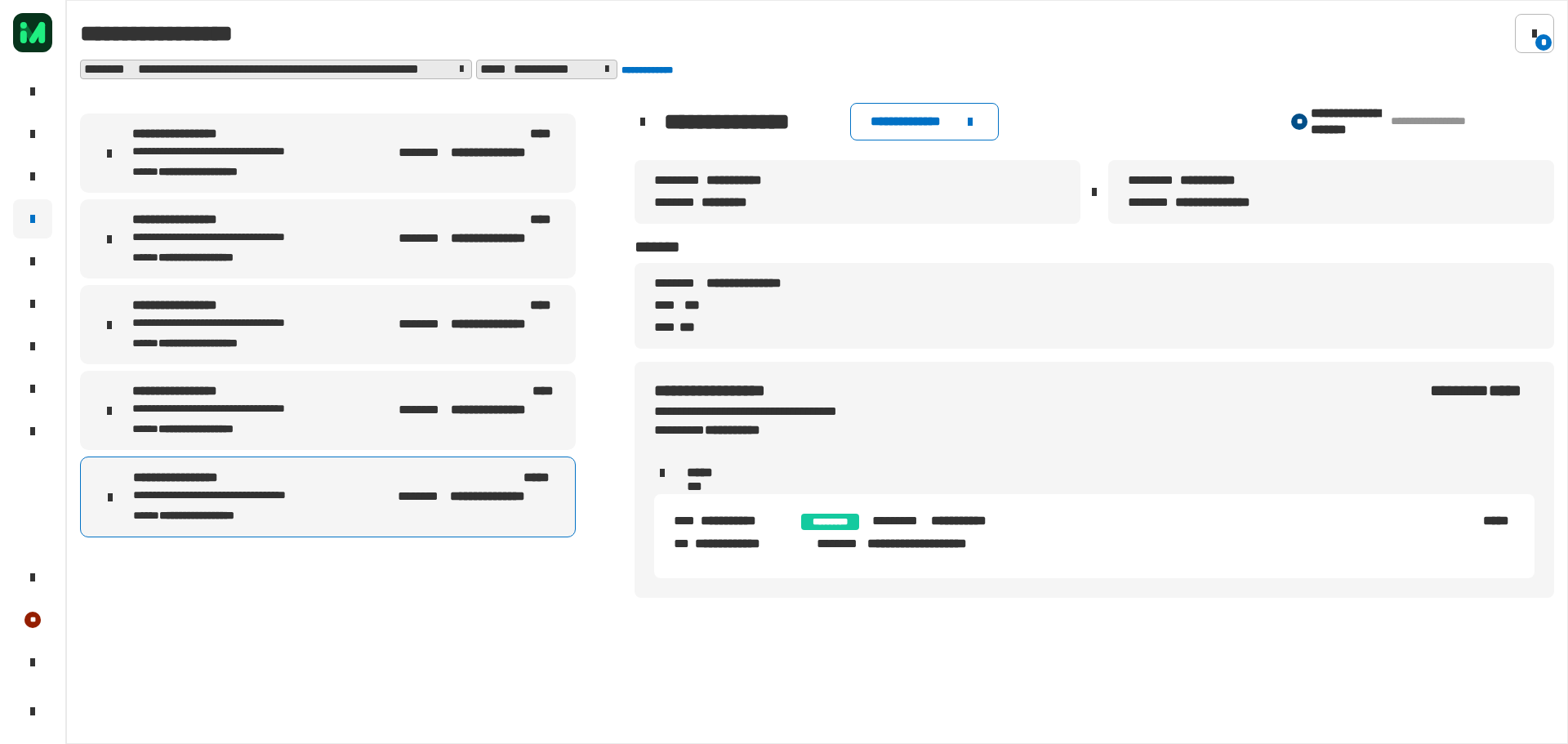 click on "**********" 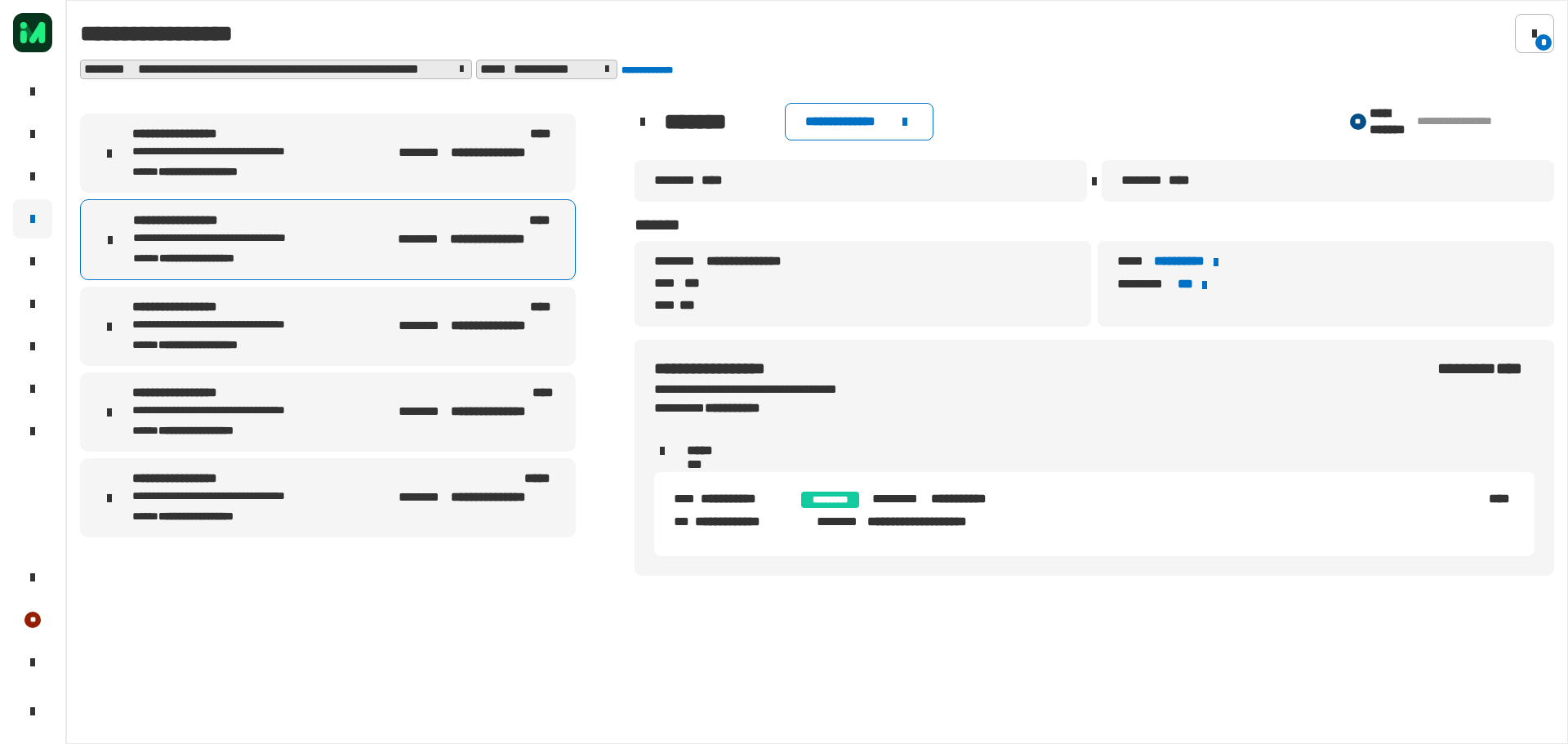 click on "**********" at bounding box center (477, 144) 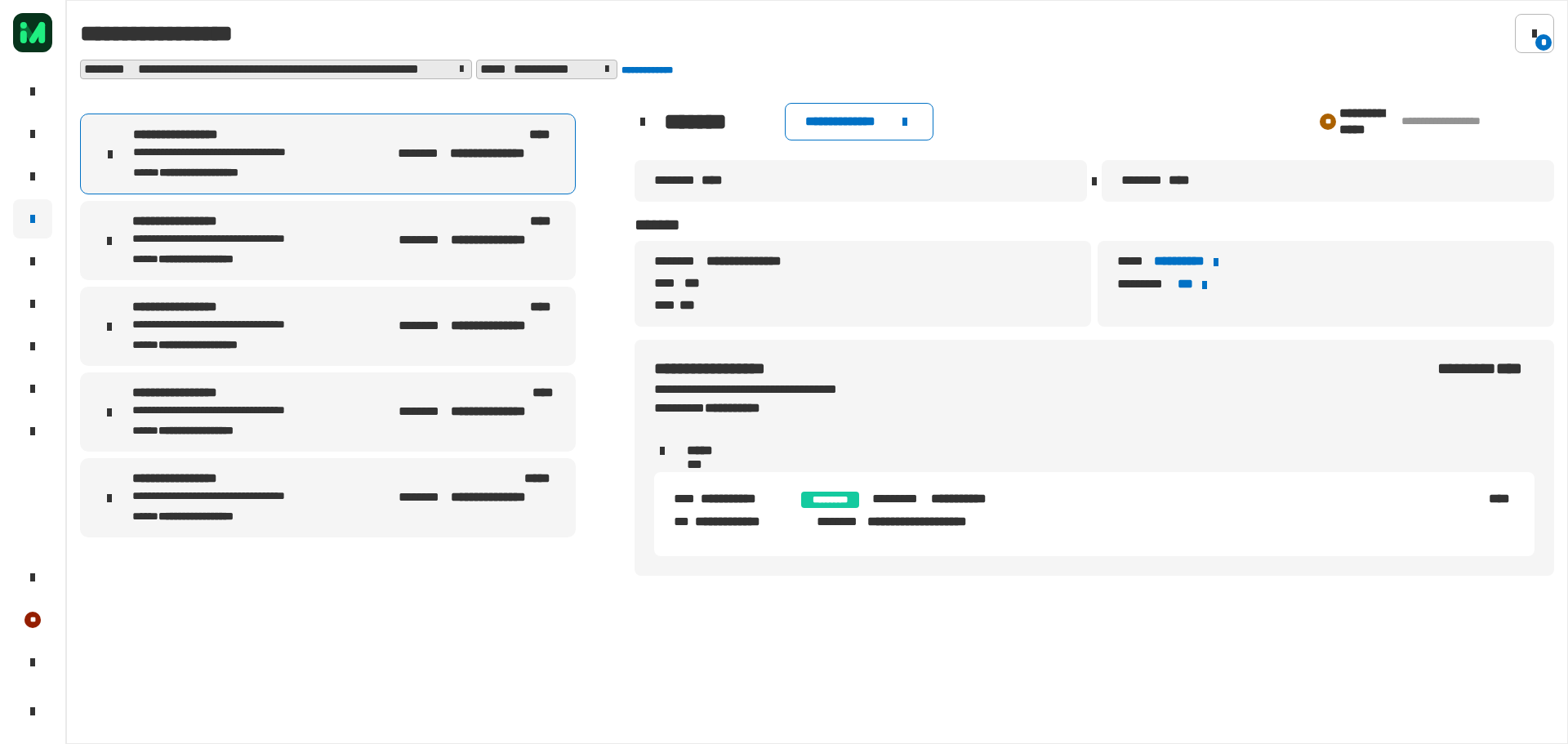 click 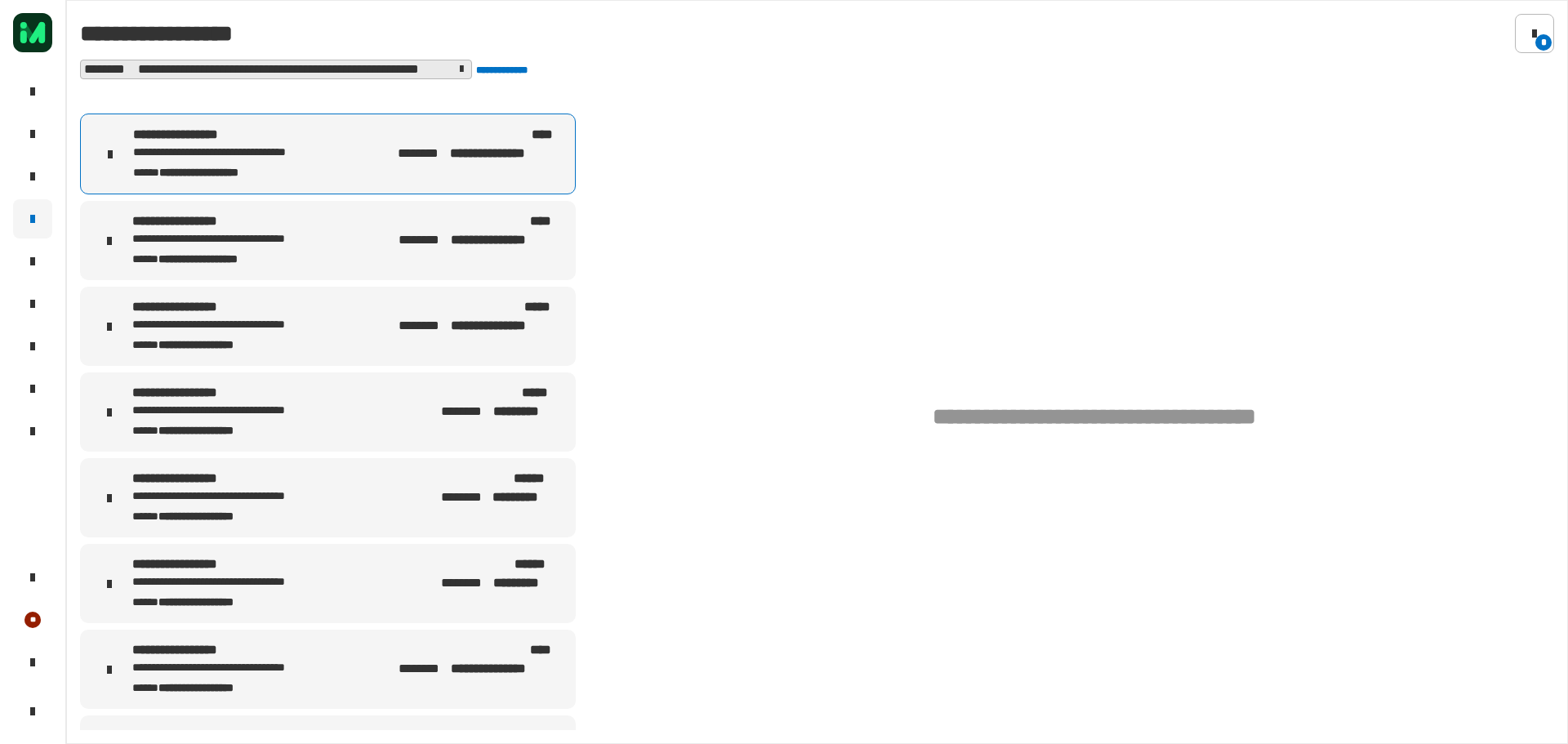 click on "[FIRST] [LAST] [STATE] [ZIP] [COUNTRY]" at bounding box center [327, 326] 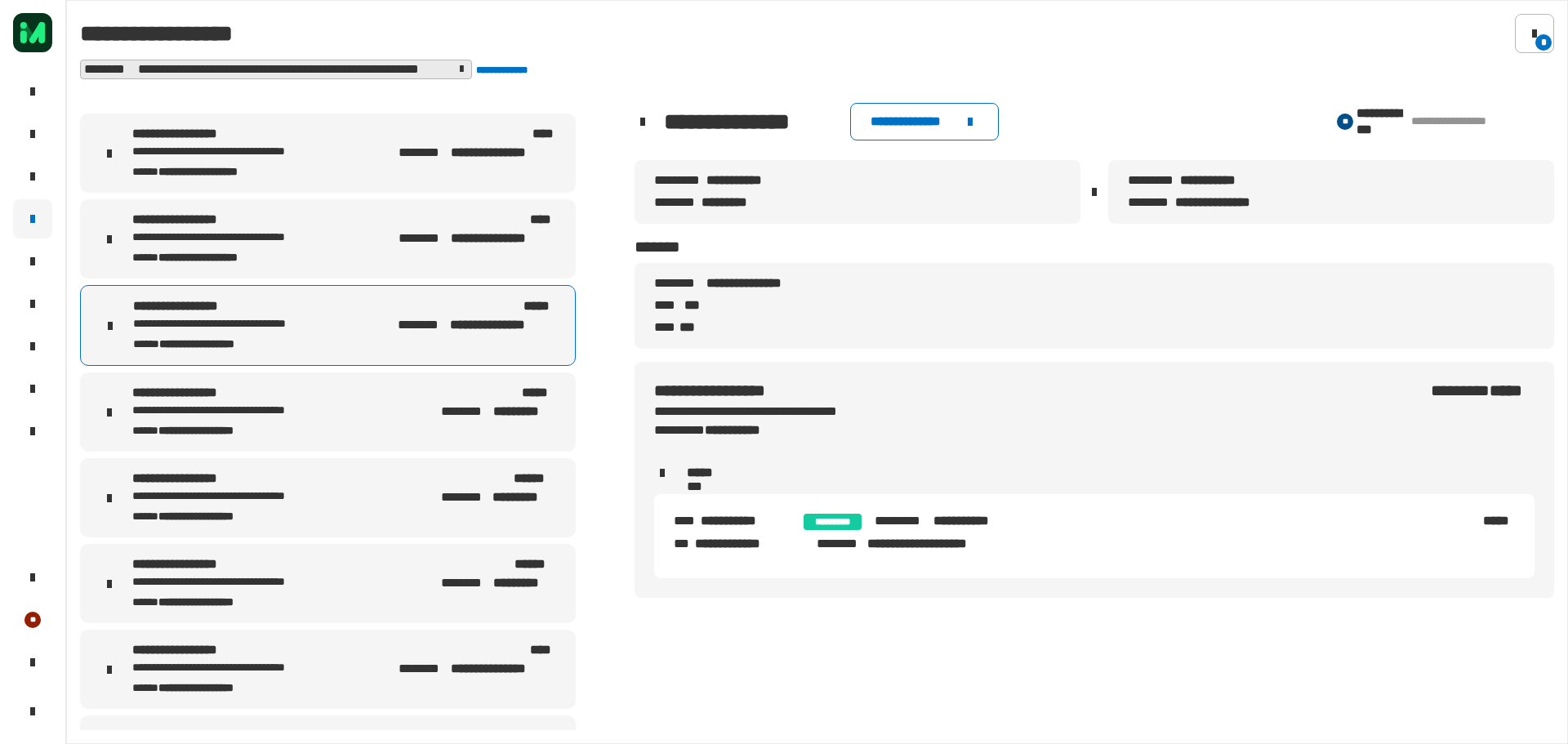 drag, startPoint x: 791, startPoint y: 523, endPoint x: 699, endPoint y: 520, distance: 92.0489 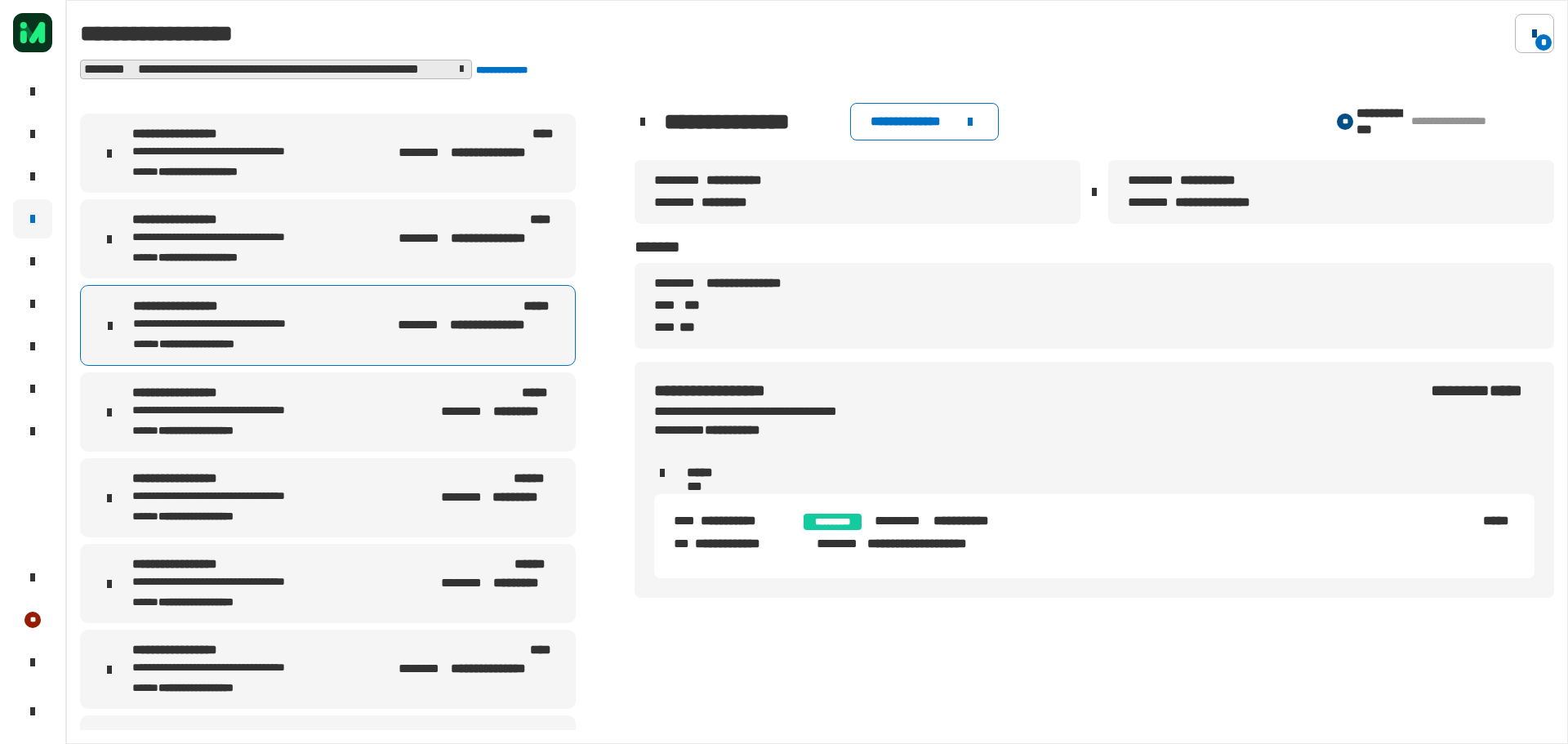 click 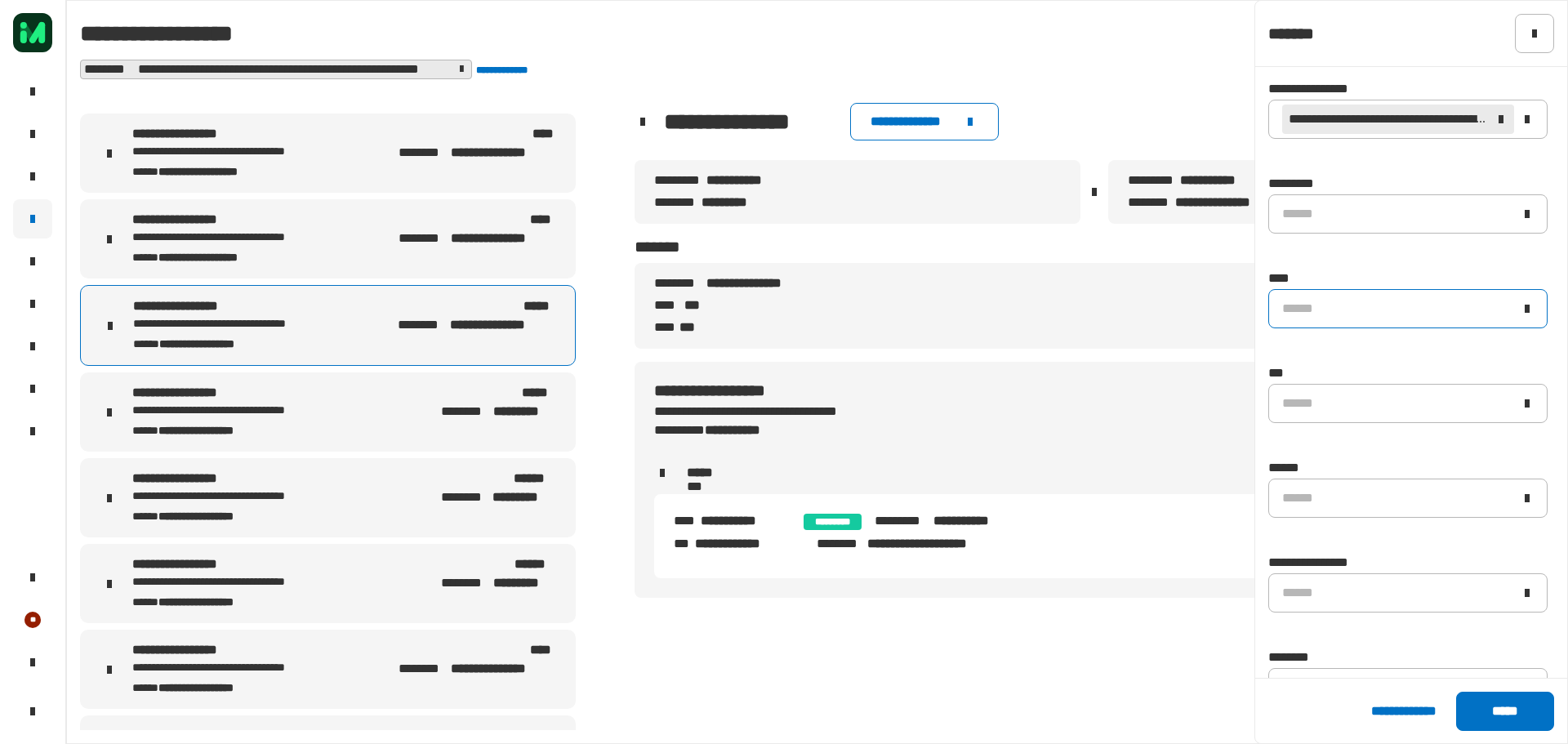 click on "******" 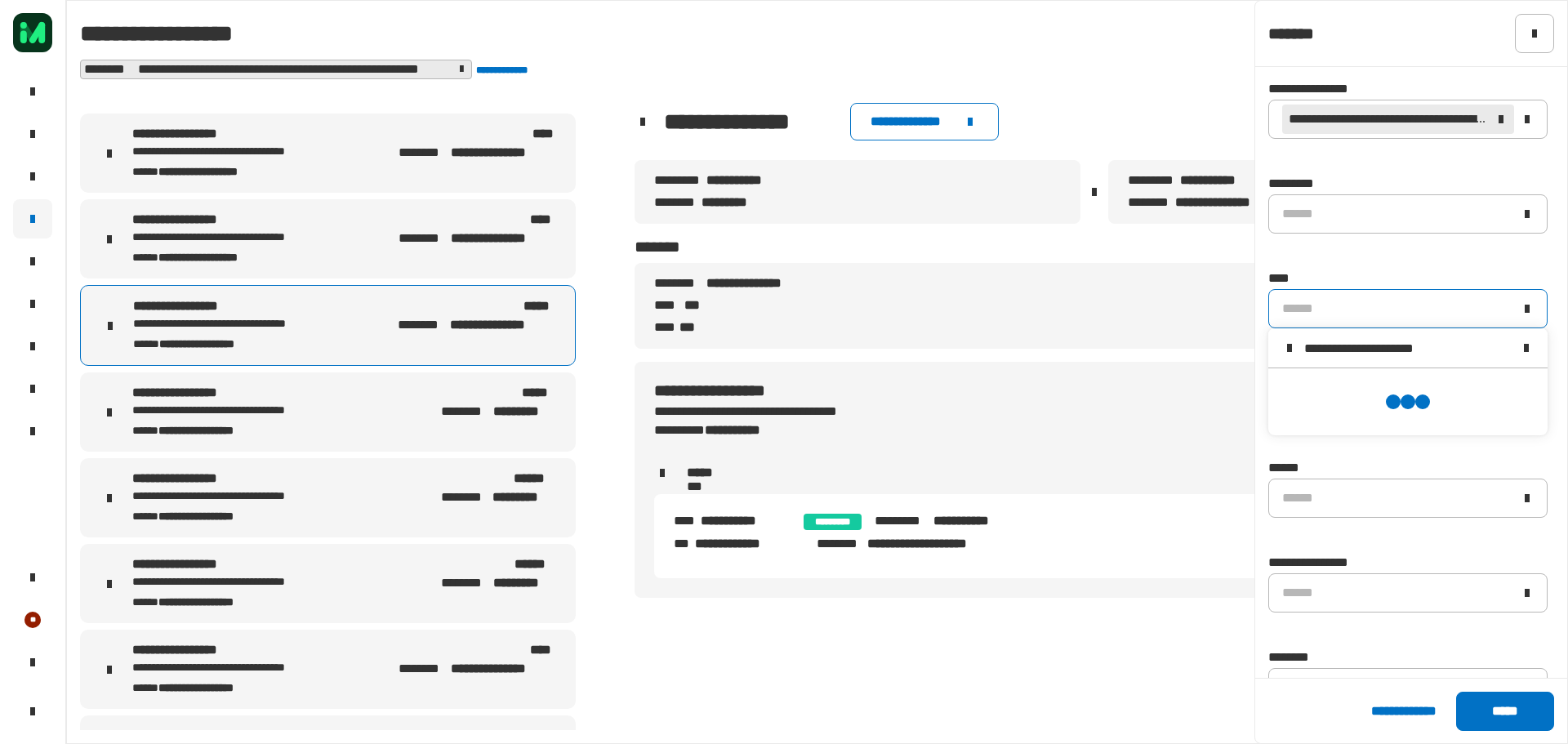 type on "**********" 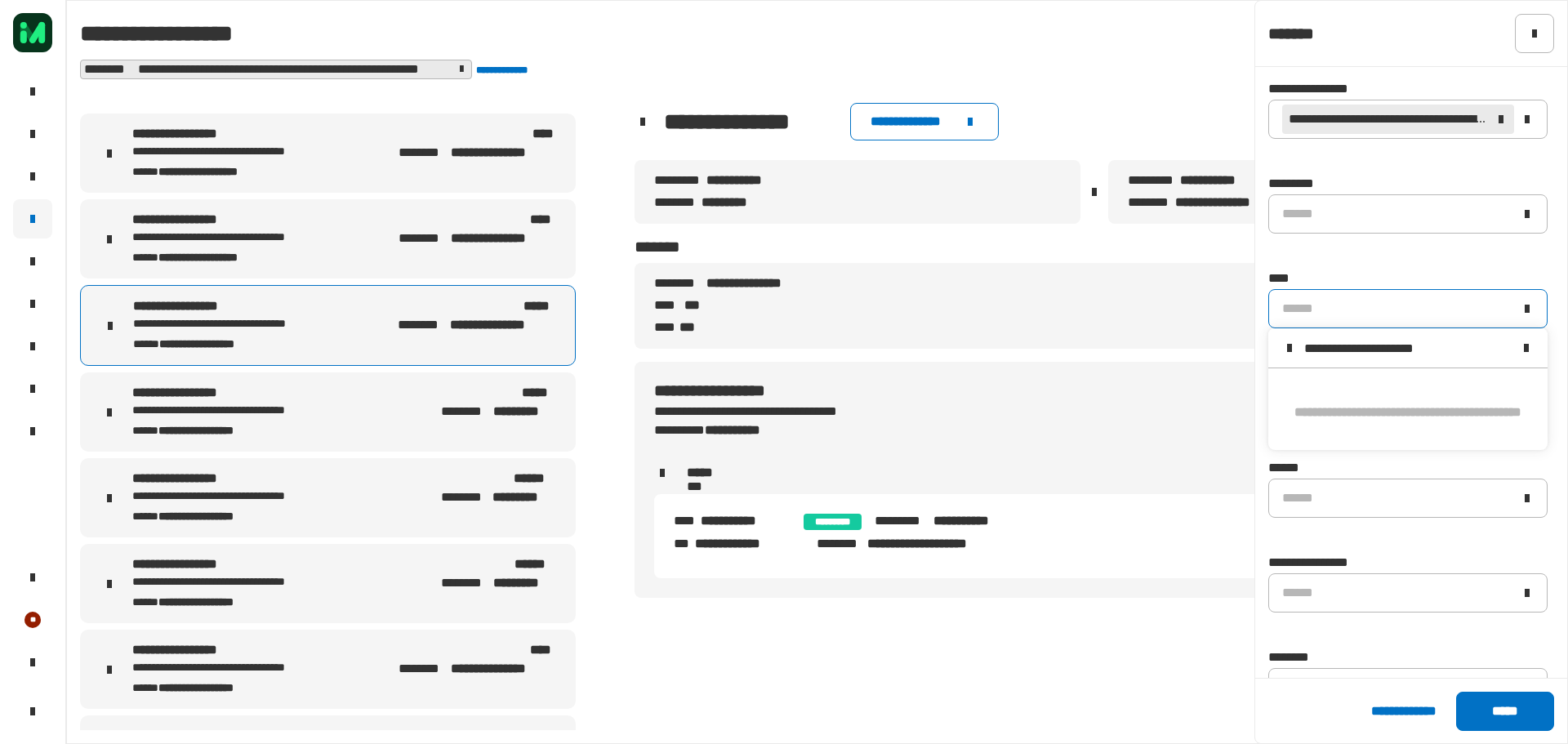 click at bounding box center [1526, 348] 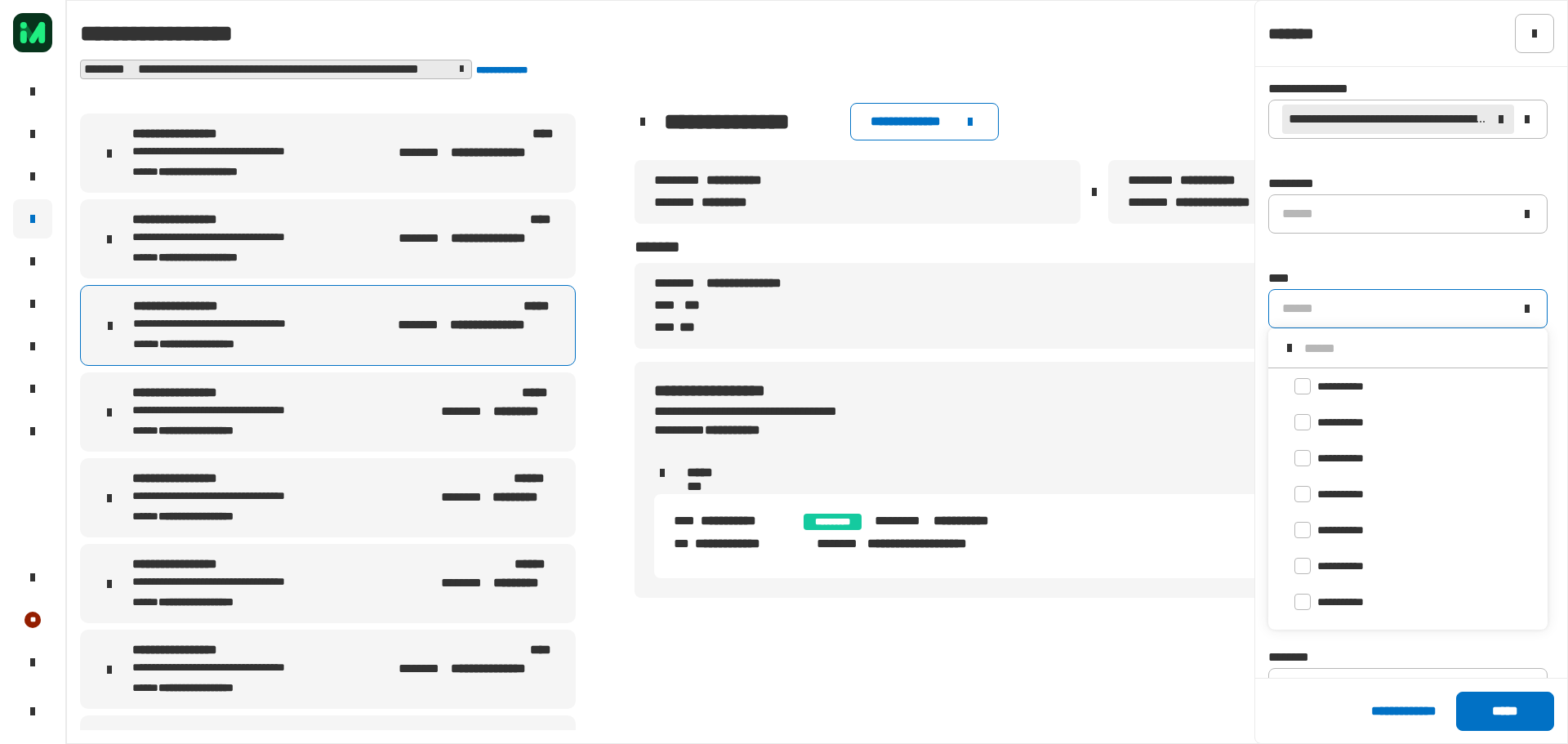 scroll, scrollTop: 13, scrollLeft: 0, axis: vertical 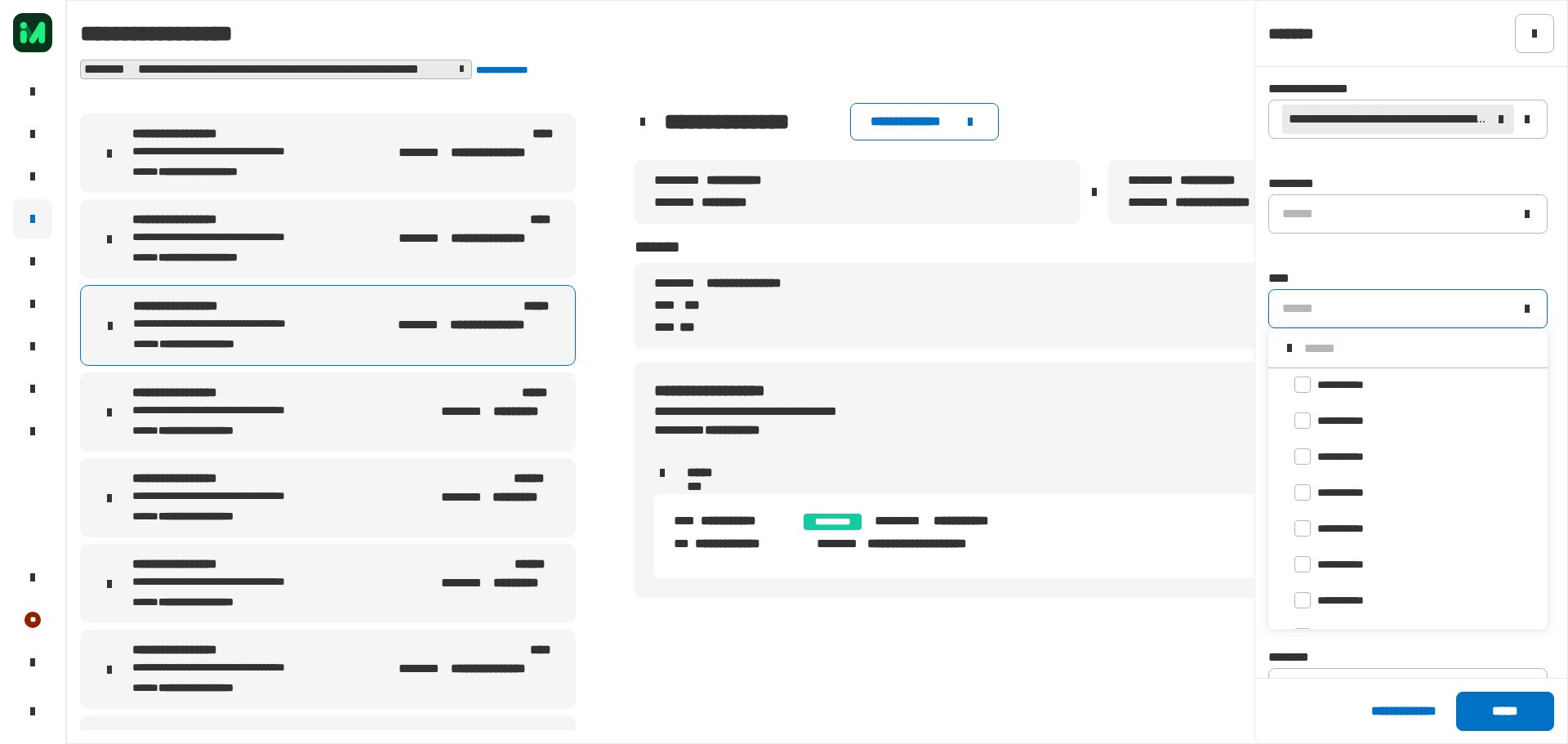 click at bounding box center [1419, 348] 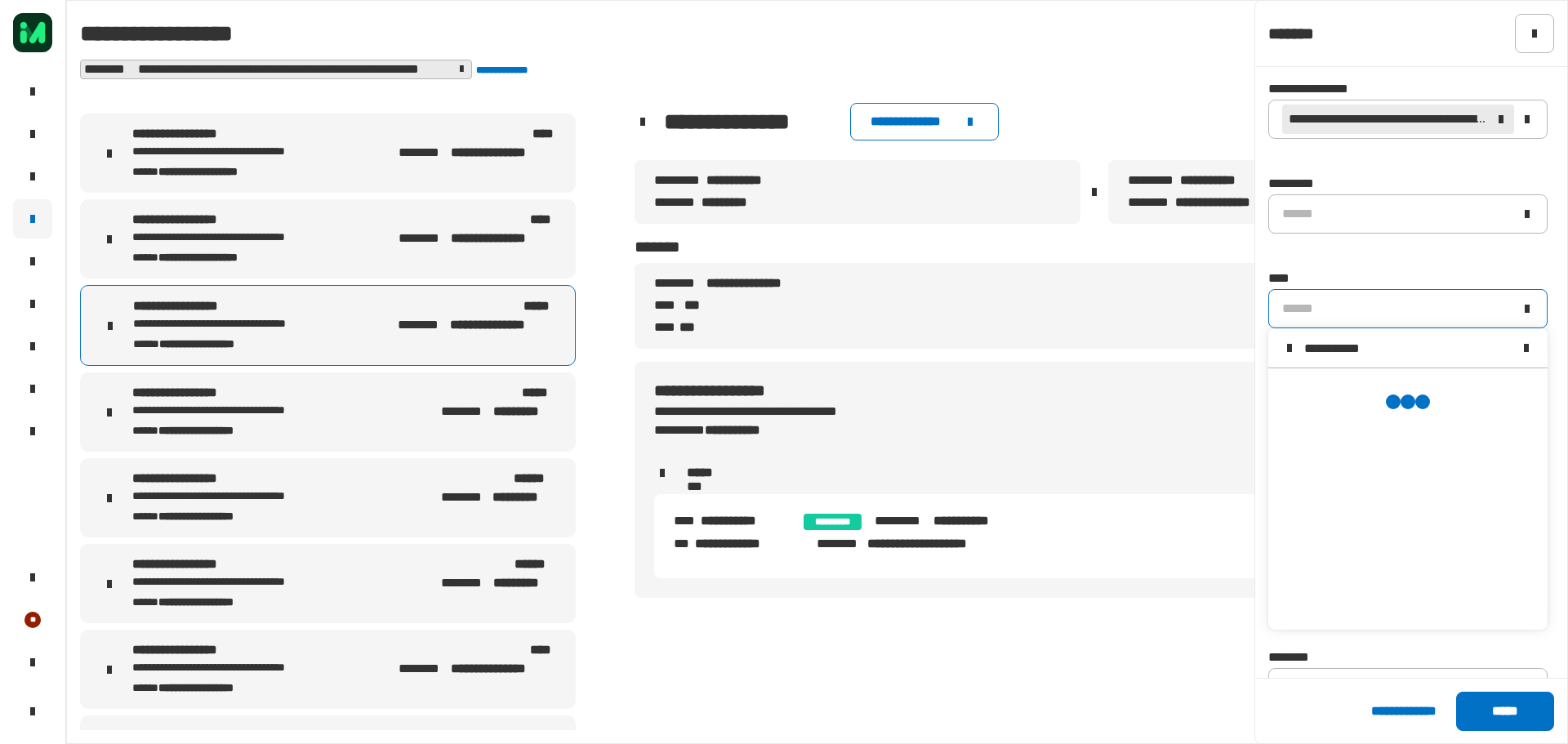 scroll, scrollTop: 0, scrollLeft: 0, axis: both 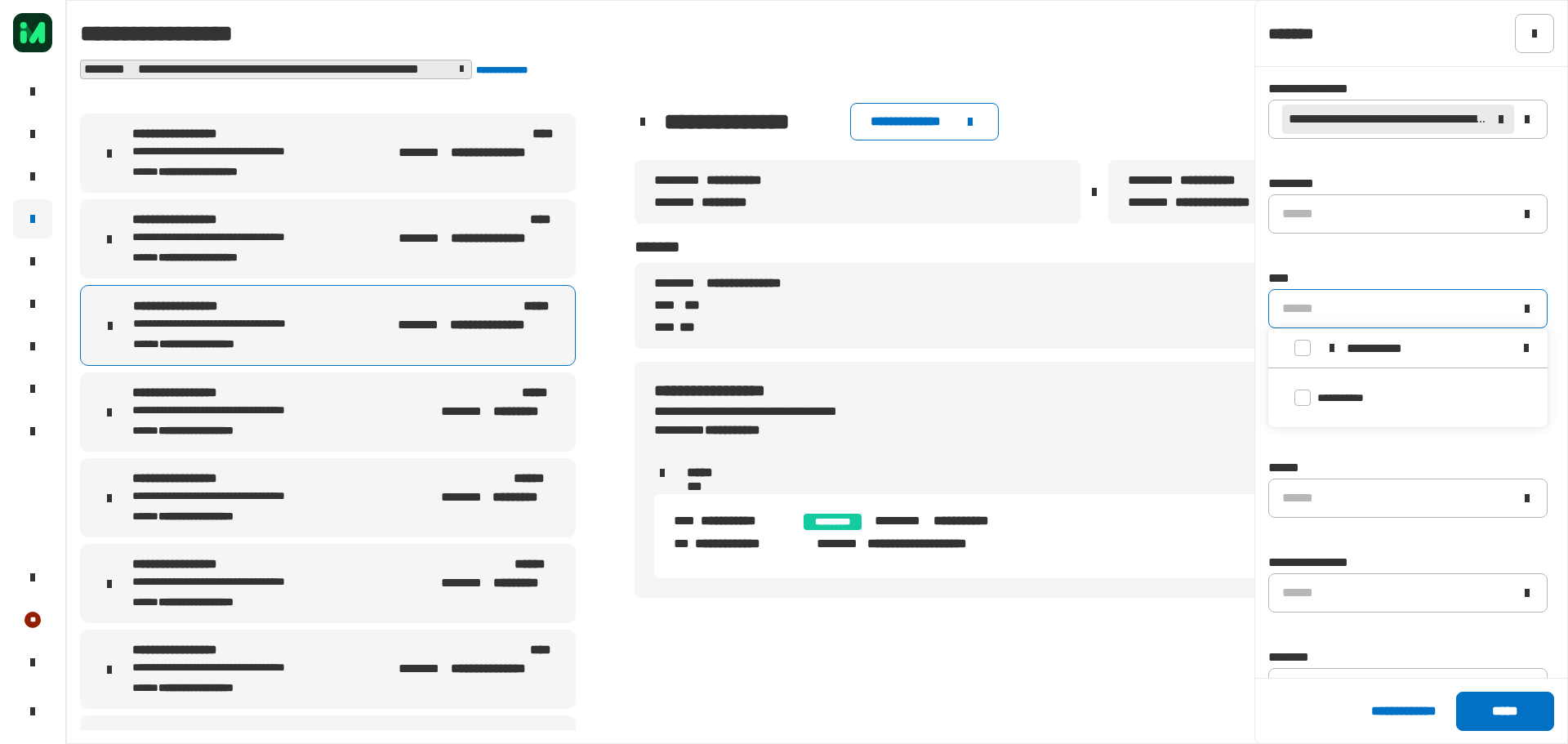 type on "**********" 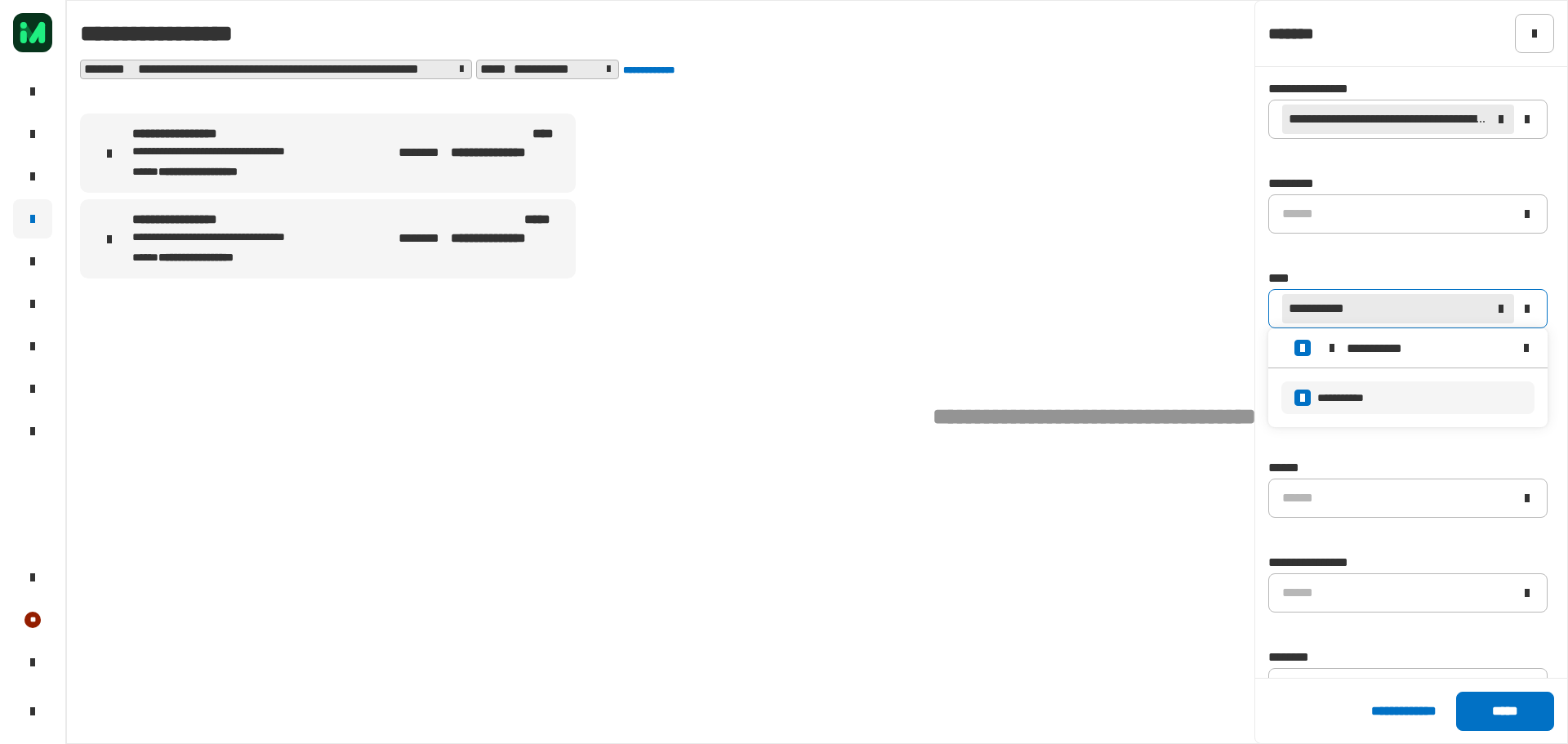 click on "[FIRST] [LAST] [STATE] [ZIP] [COUNTRY] [FIRST] [LAST] [STATE] [ZIP] [COUNTRY]" at bounding box center (344, 418) 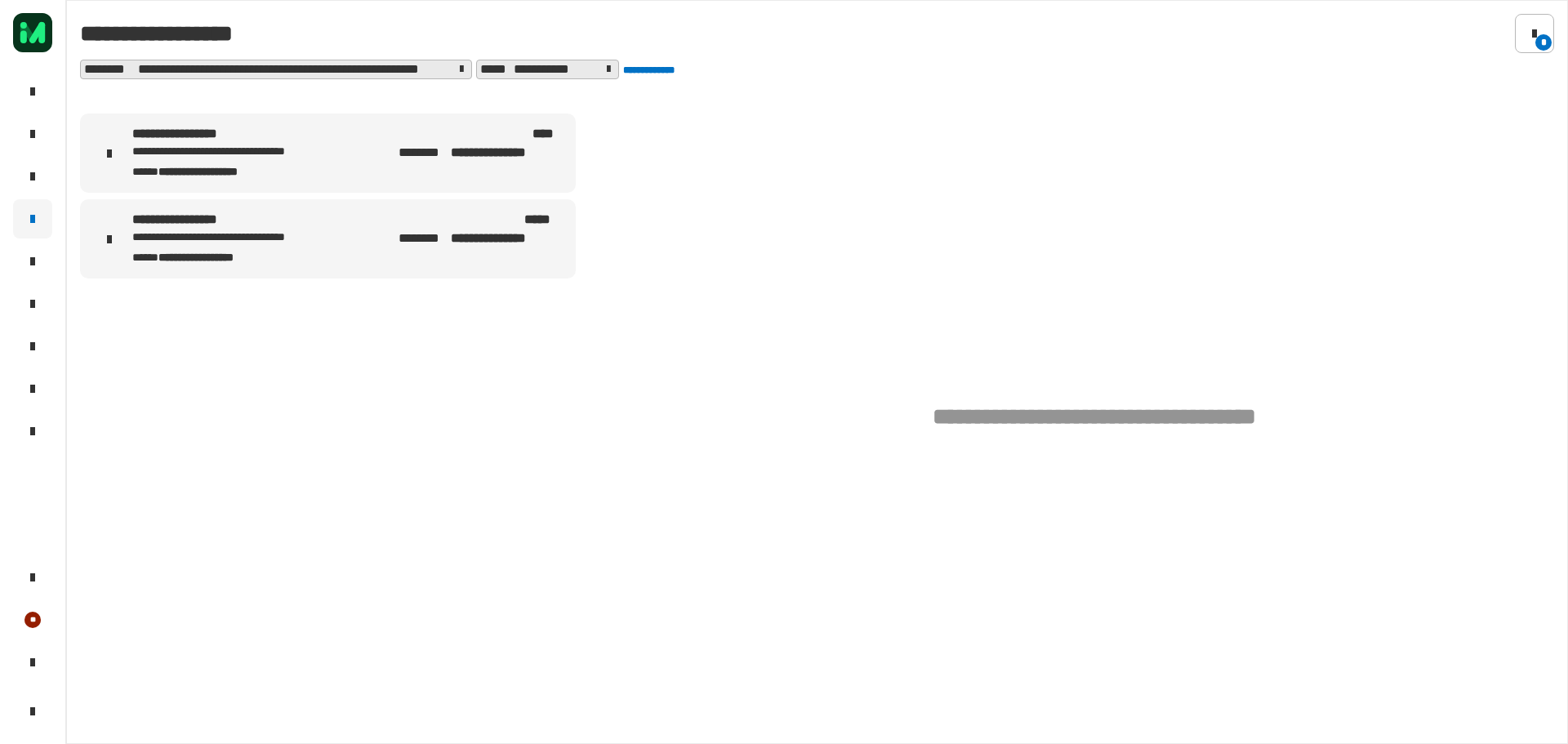 click on "[FIRST] [LAST] [STATE] [ZIP] [COUNTRY]" at bounding box center [327, 238] 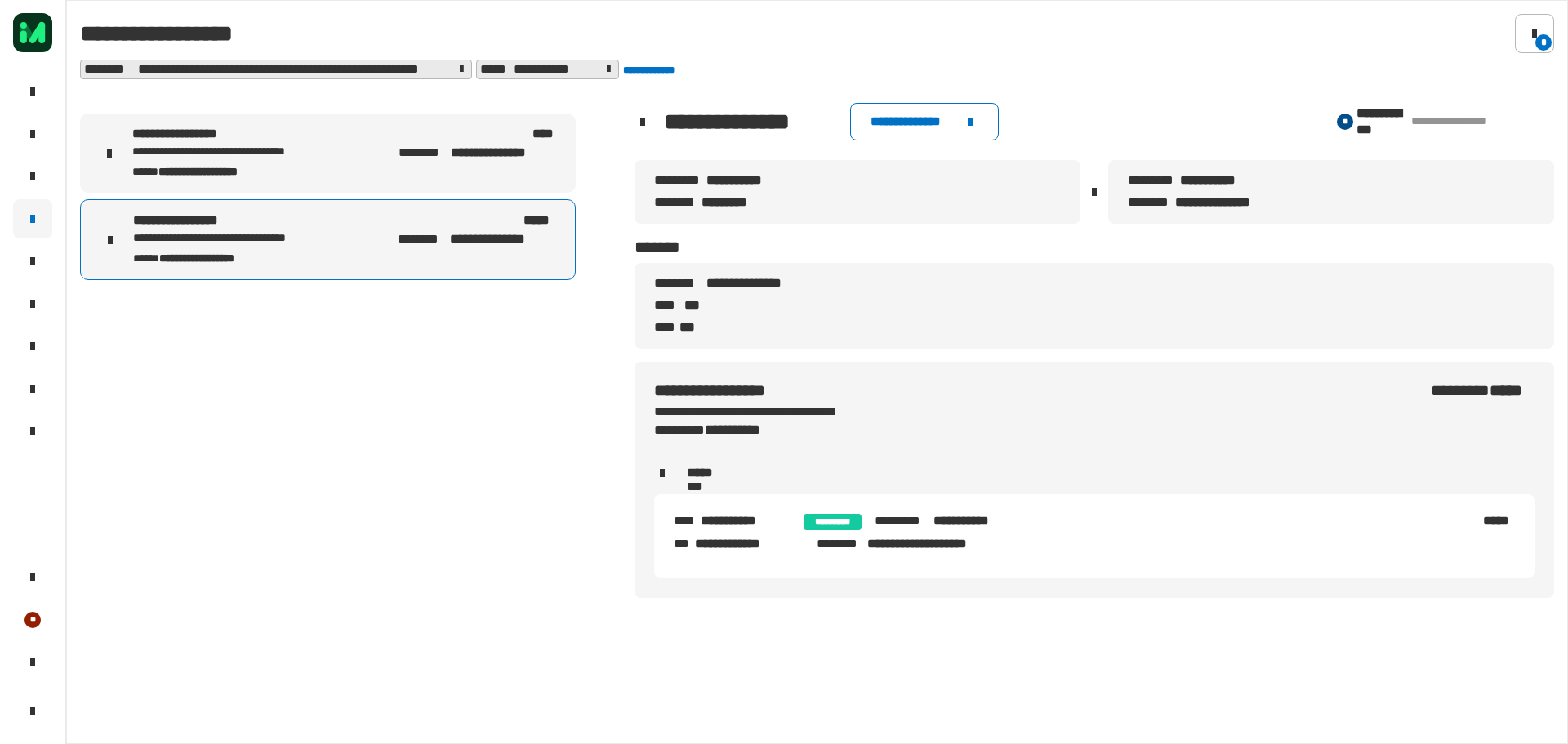 click 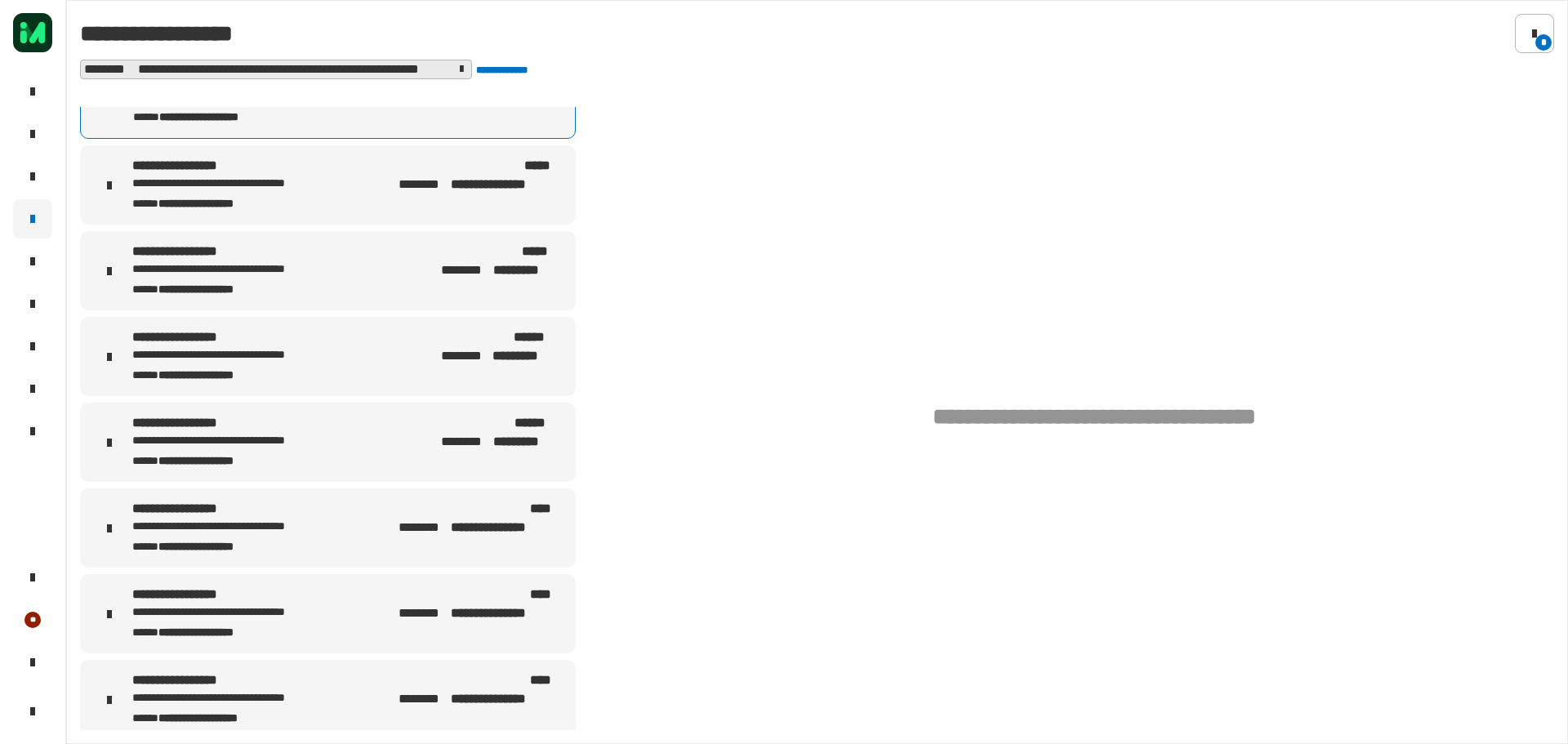 scroll, scrollTop: 163, scrollLeft: 0, axis: vertical 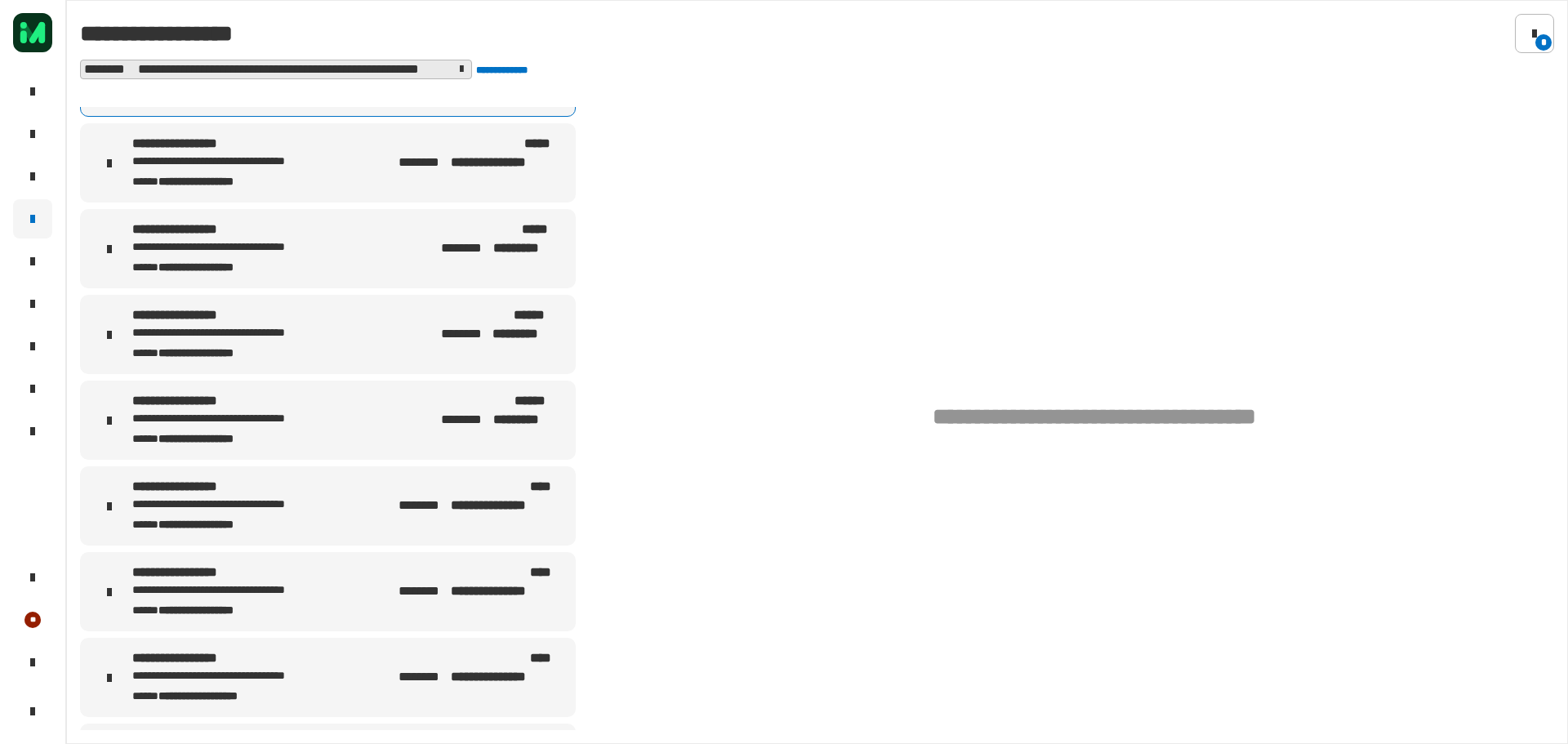 click on "**********" at bounding box center [246, 572] 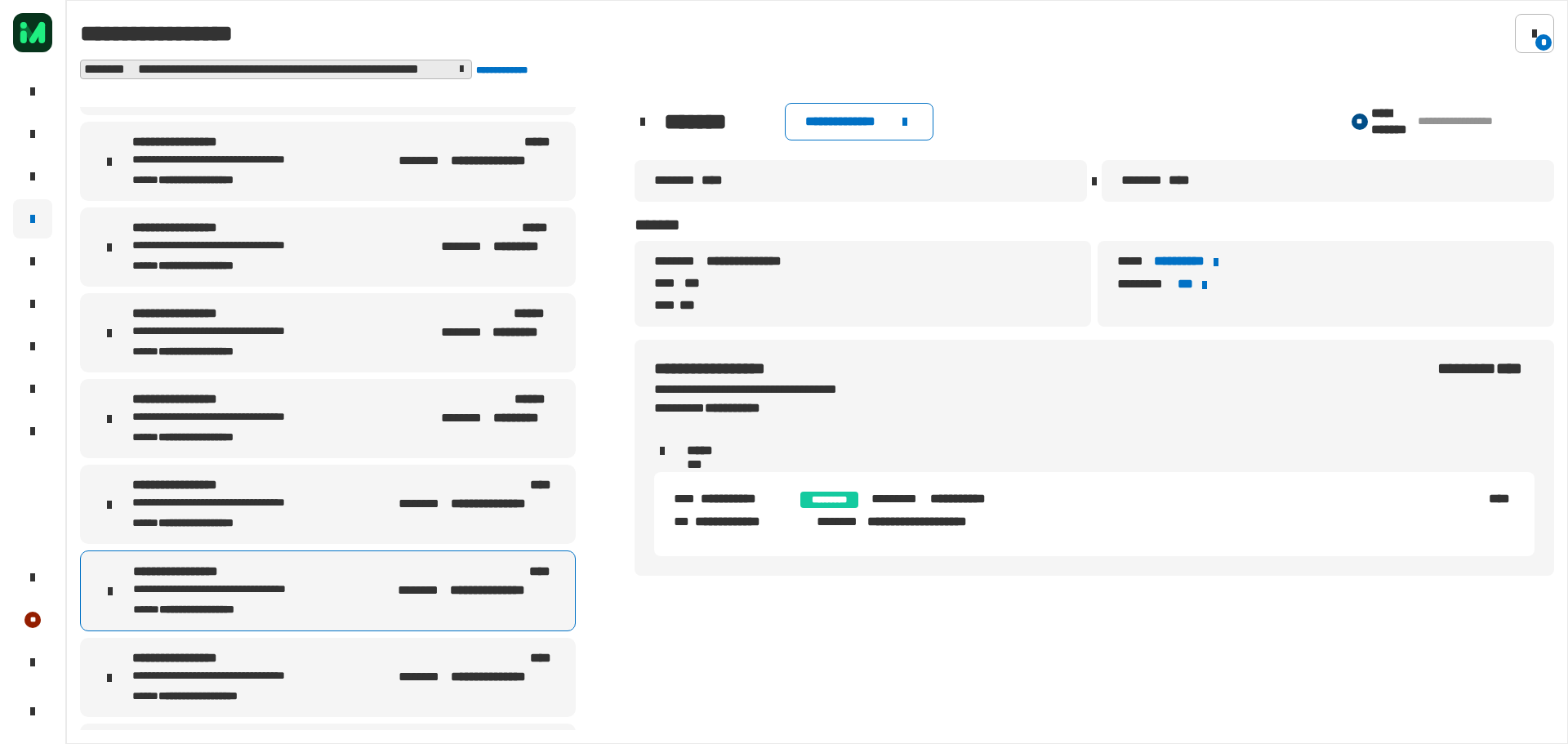 click on "**********" 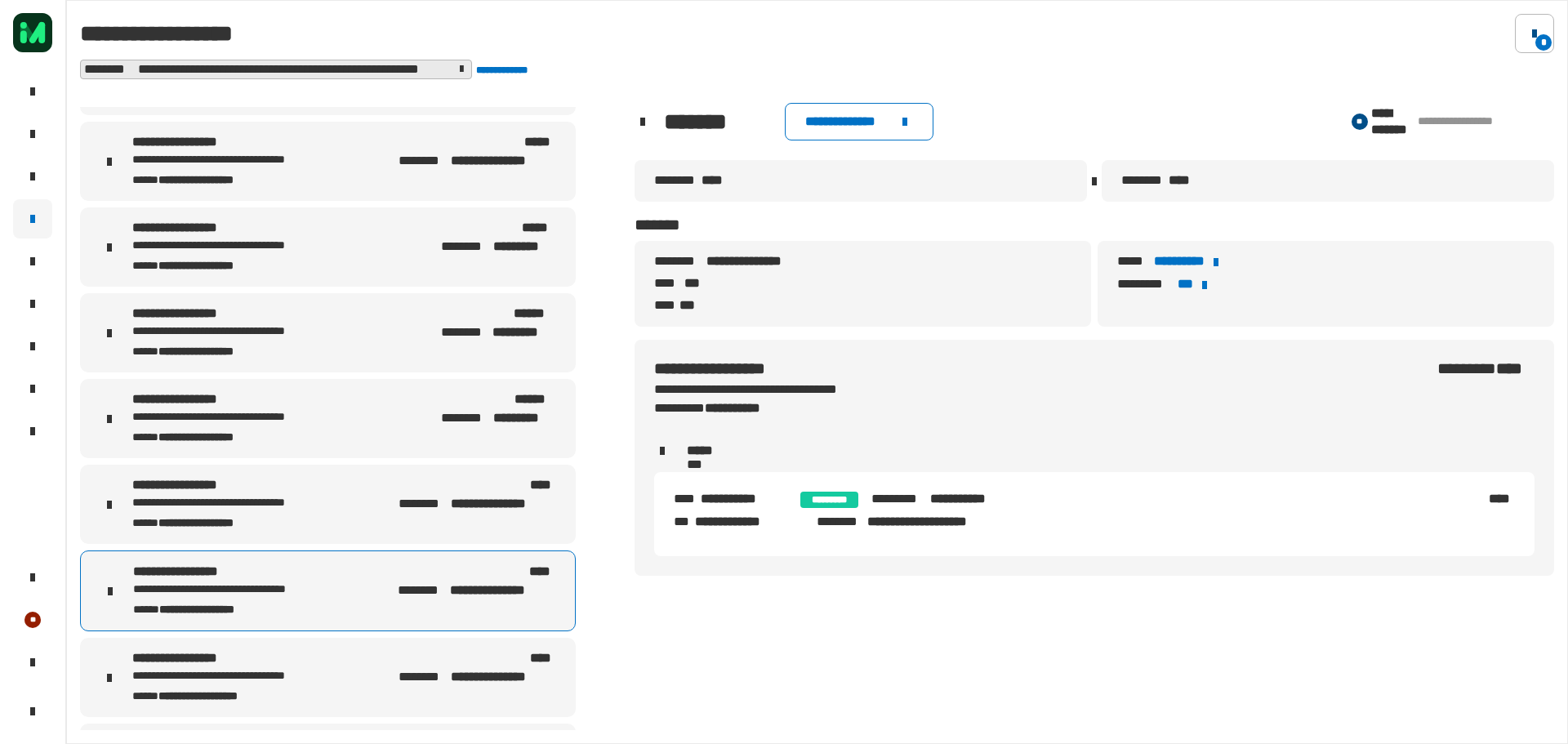click on "*" 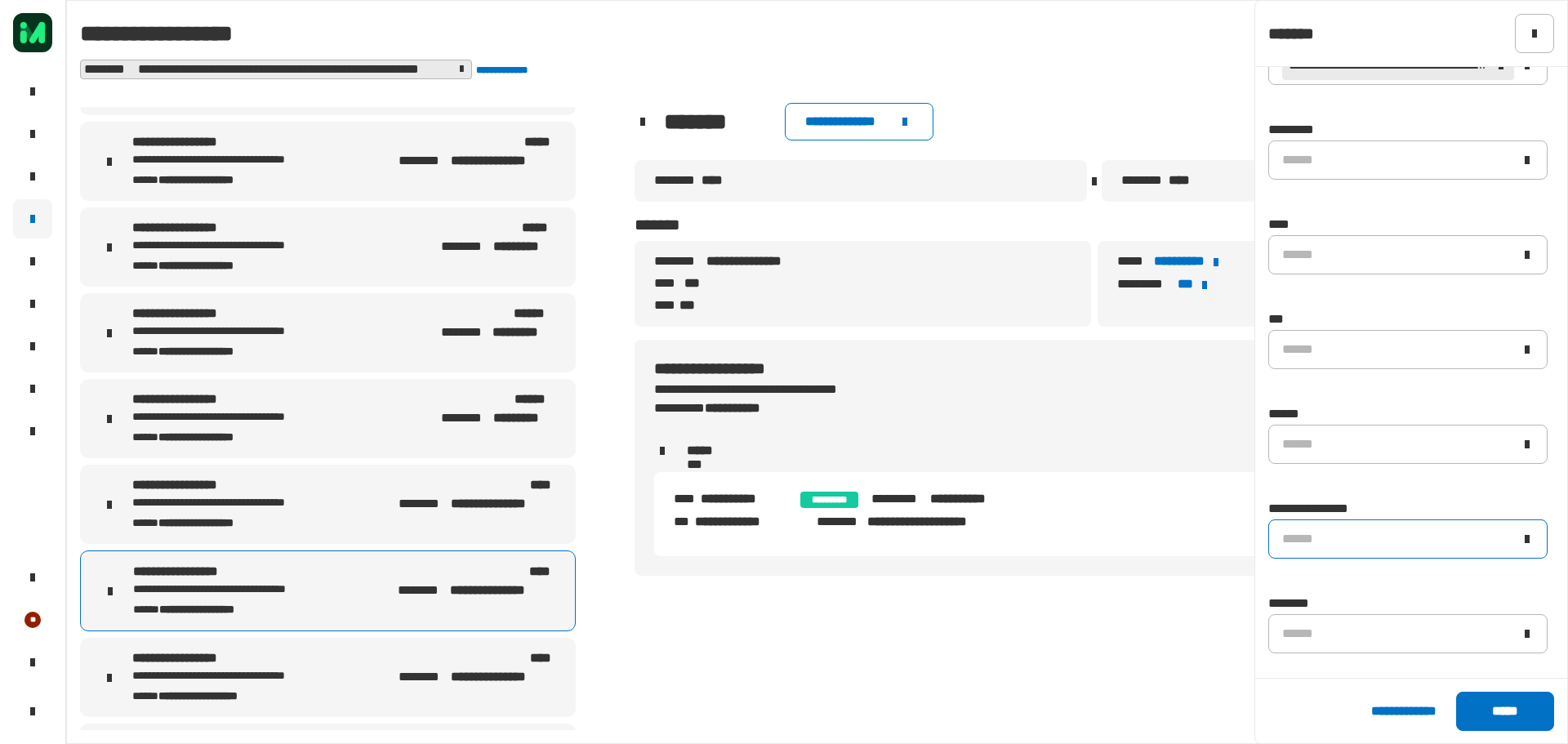 scroll, scrollTop: 82, scrollLeft: 0, axis: vertical 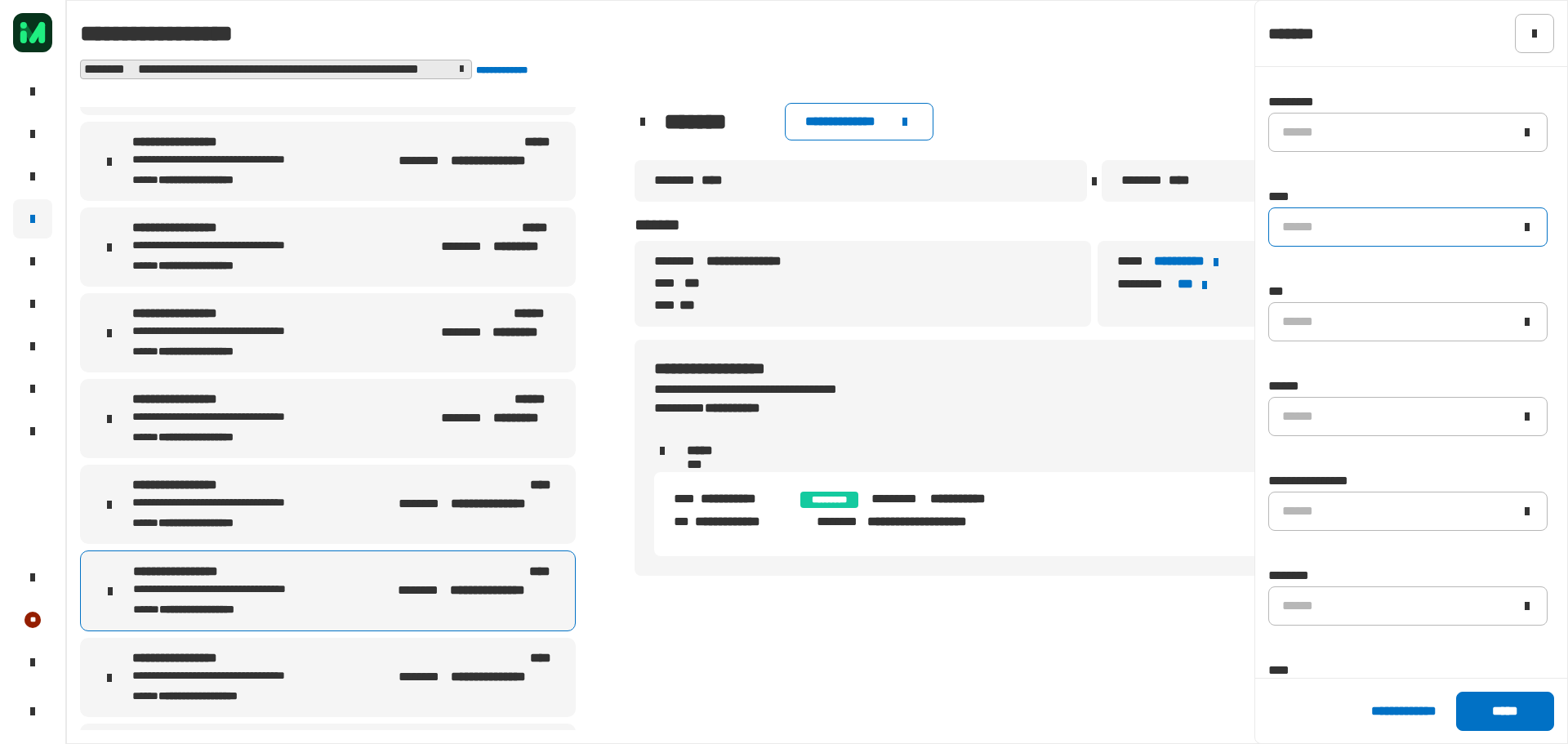 click on "******" 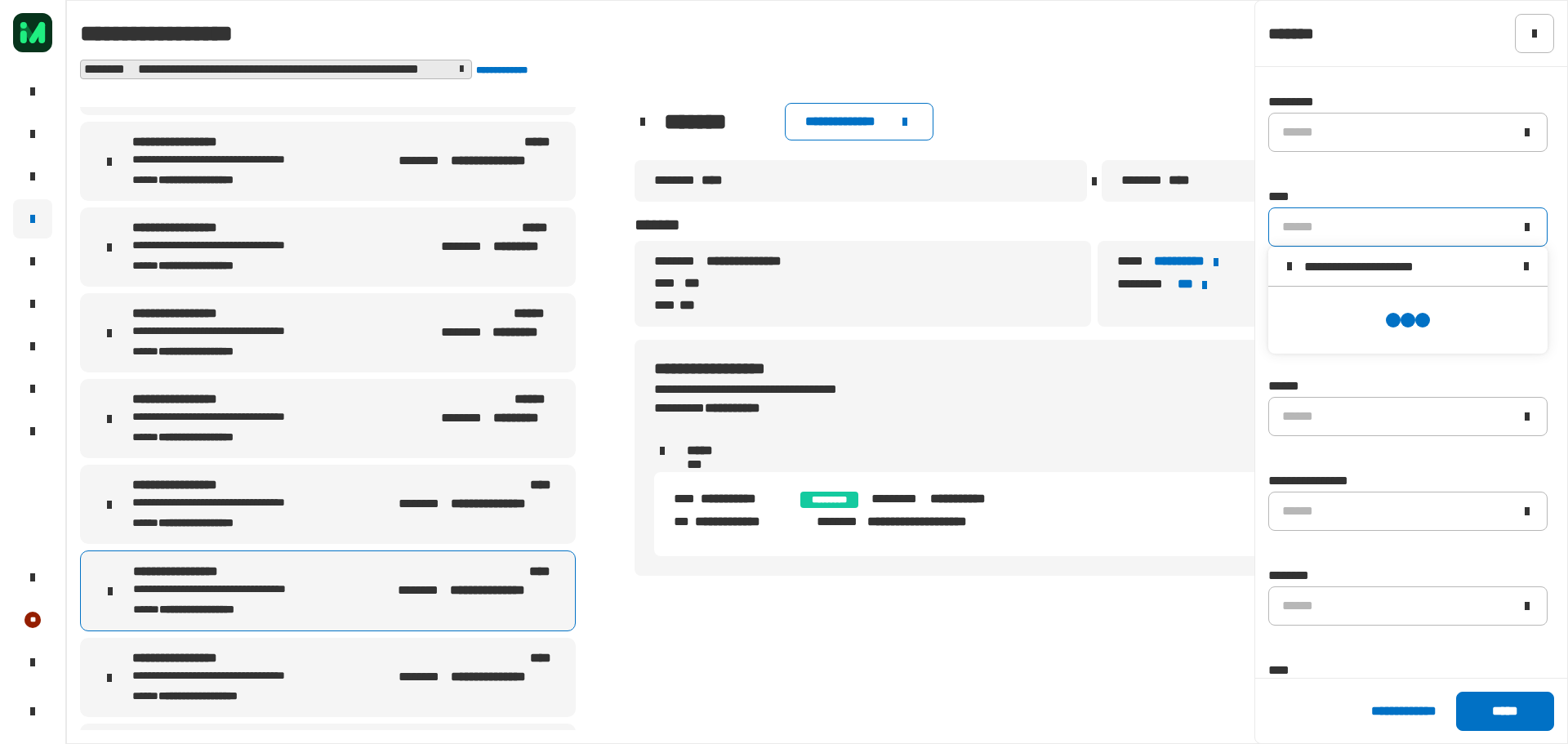 type on "**********" 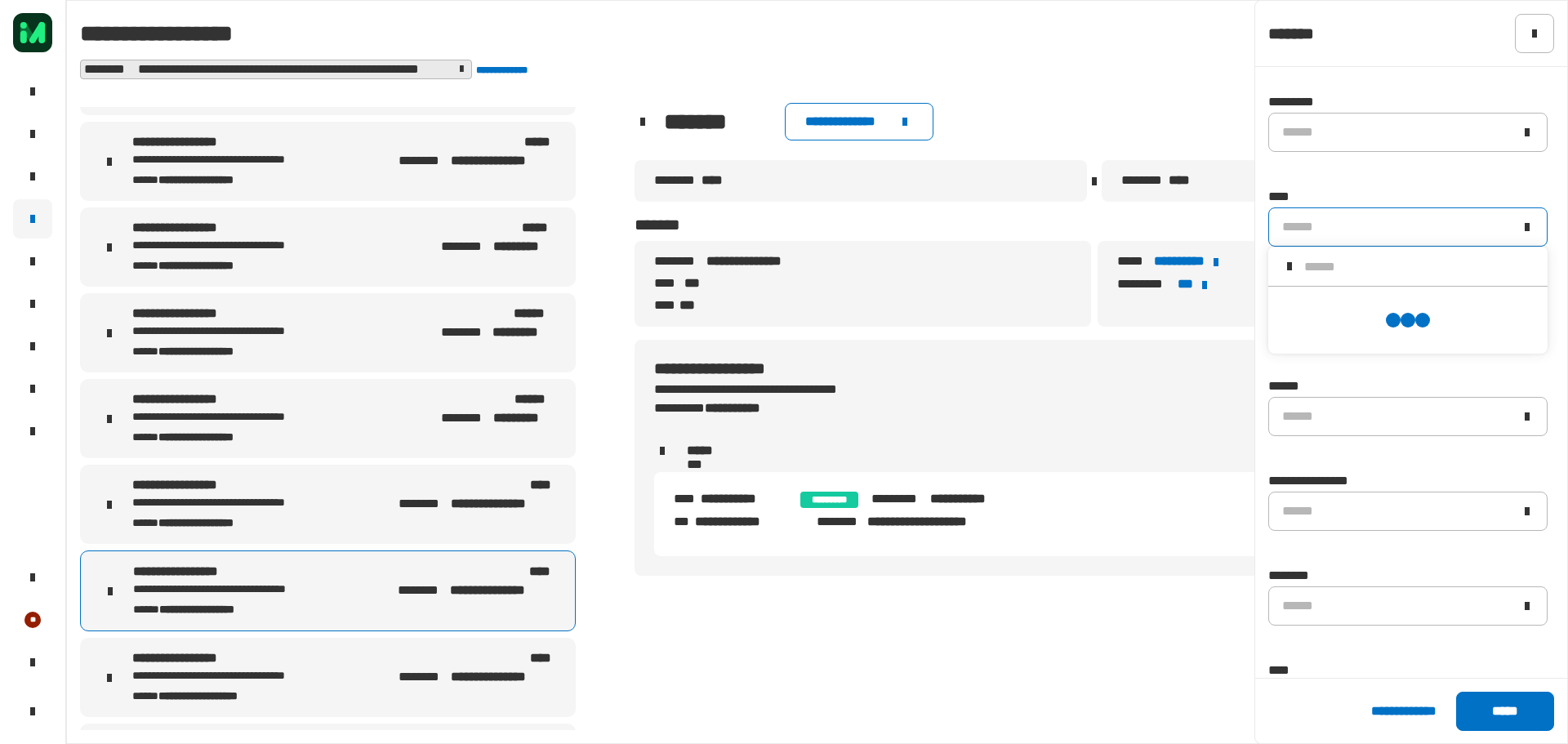 click at bounding box center (1419, 266) 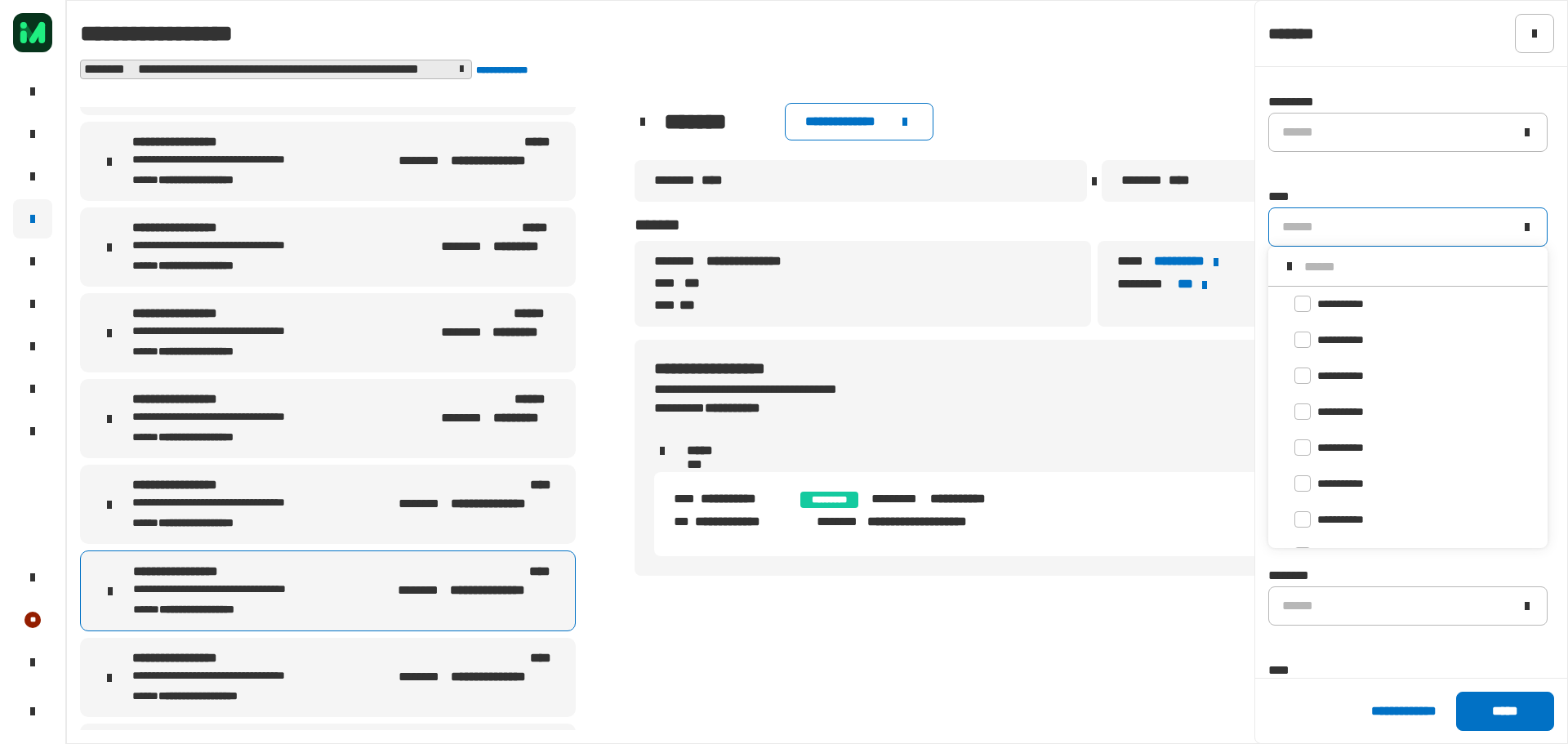 paste on "**********" 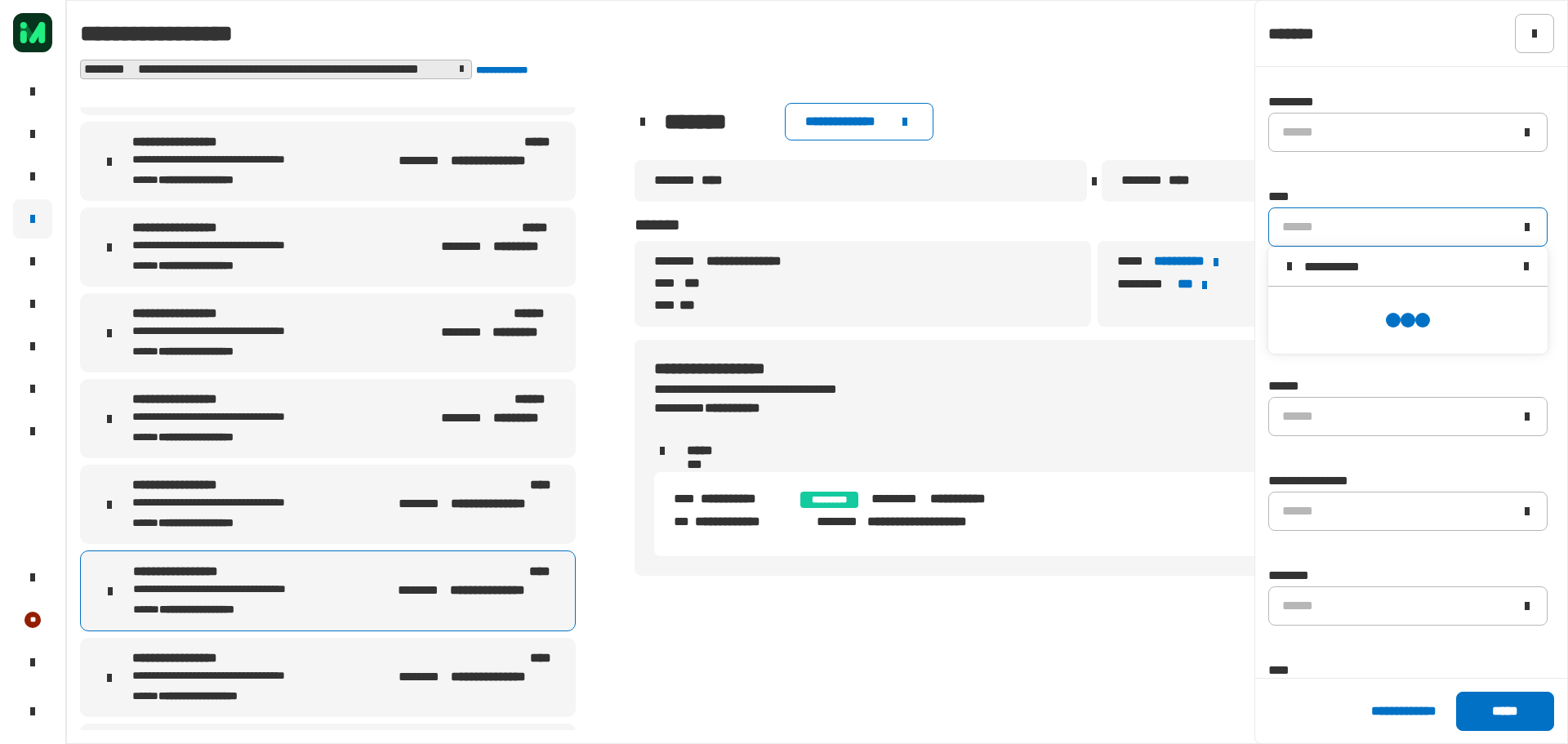 scroll, scrollTop: 0, scrollLeft: 0, axis: both 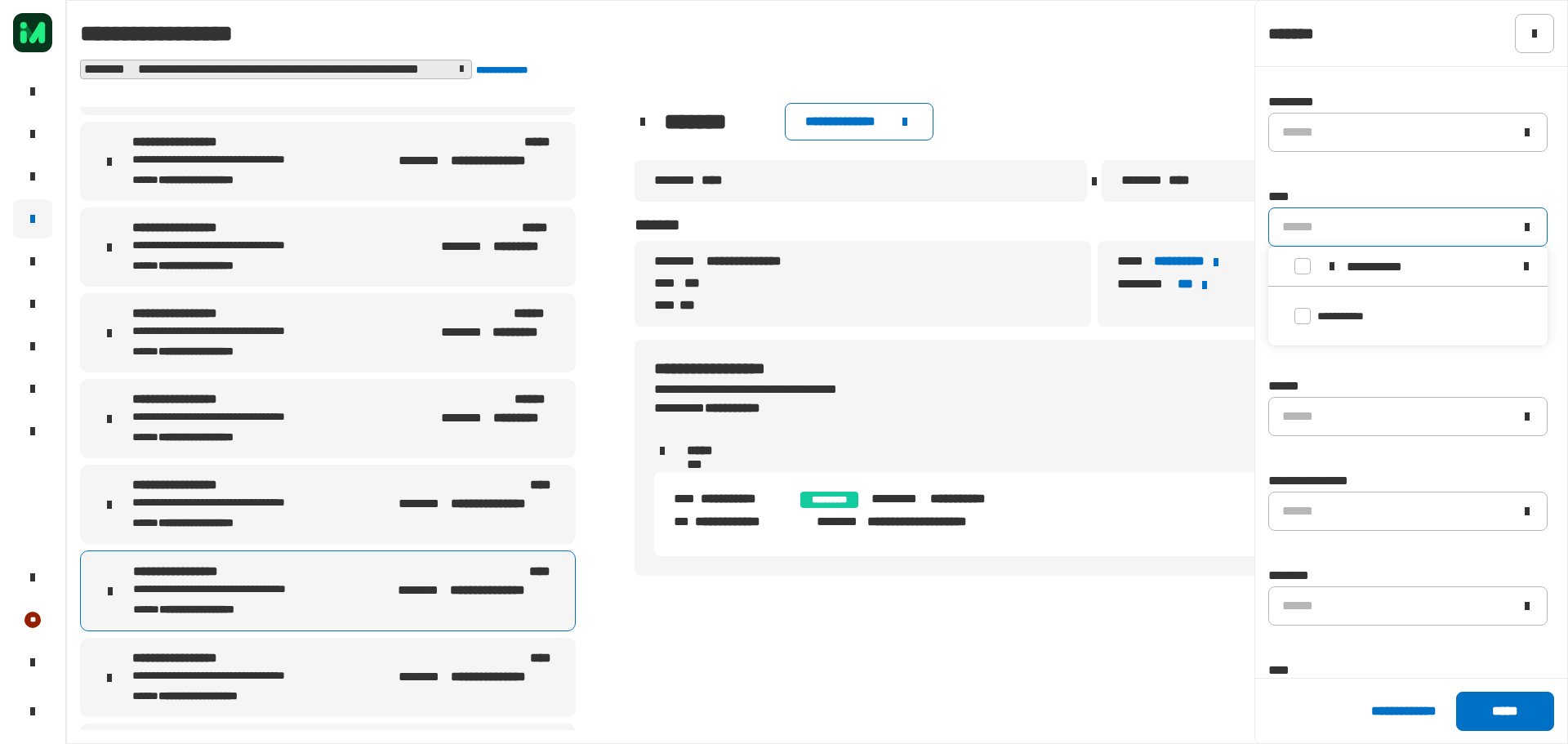 type on "**********" 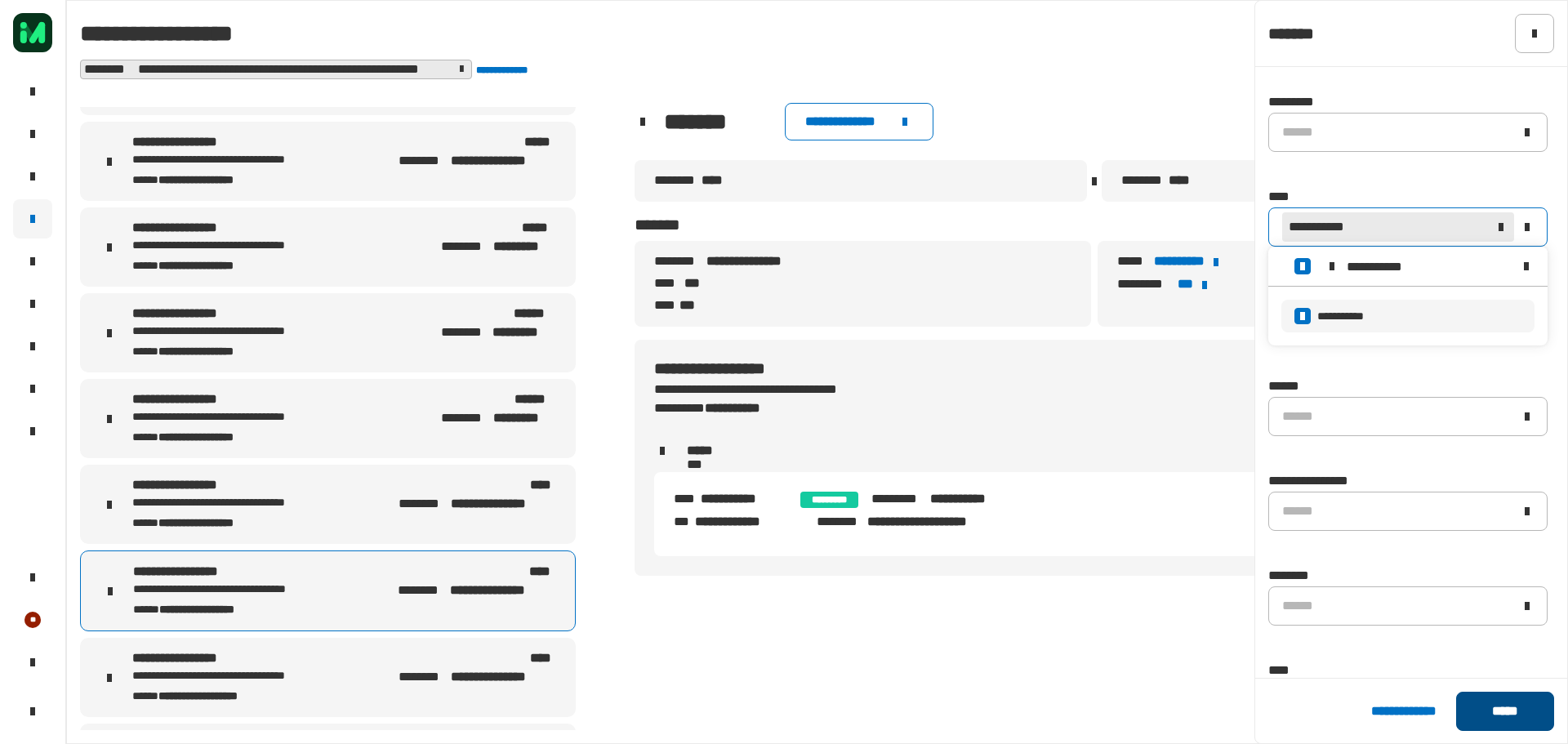 scroll, scrollTop: 0, scrollLeft: 0, axis: both 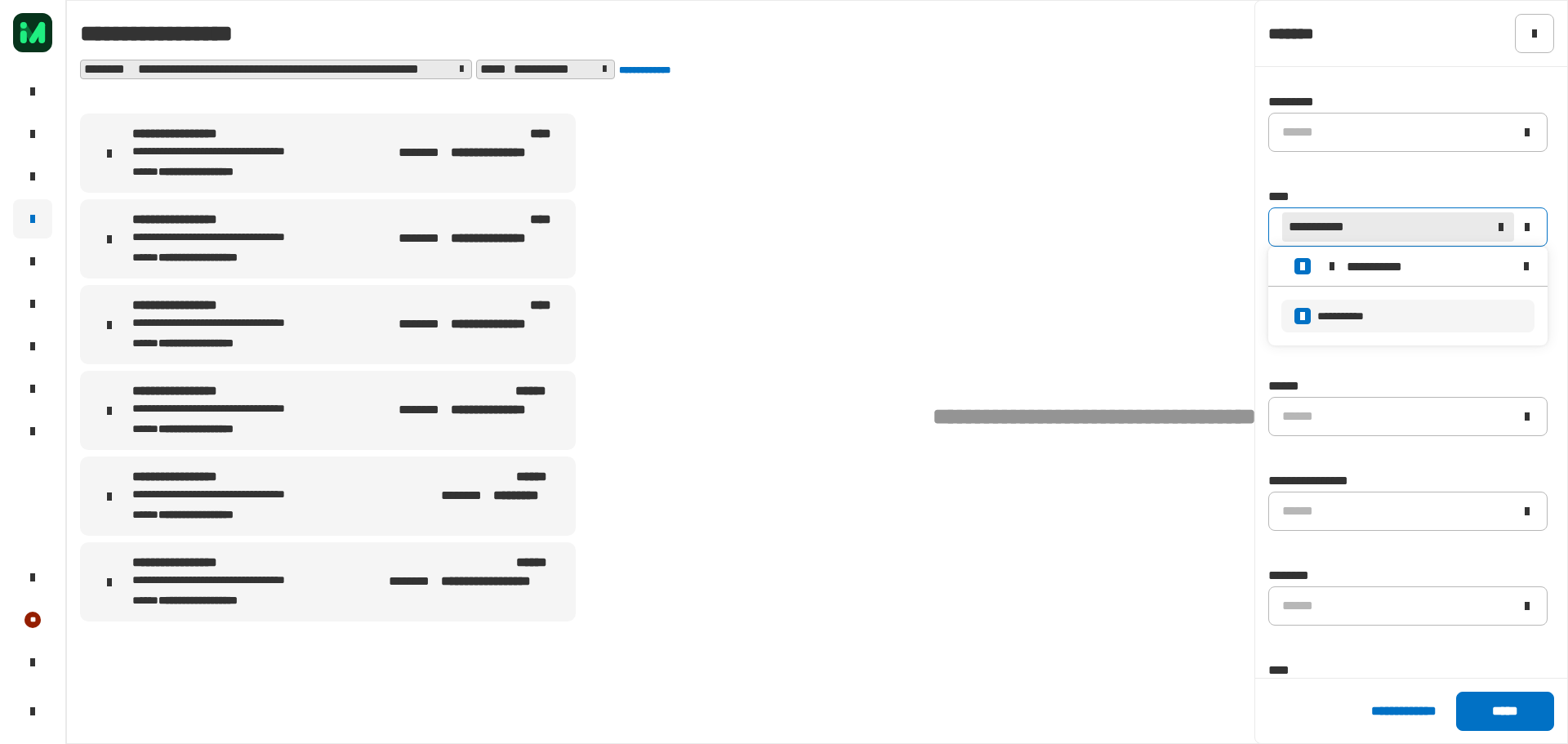 click on "**********" at bounding box center [246, 599] 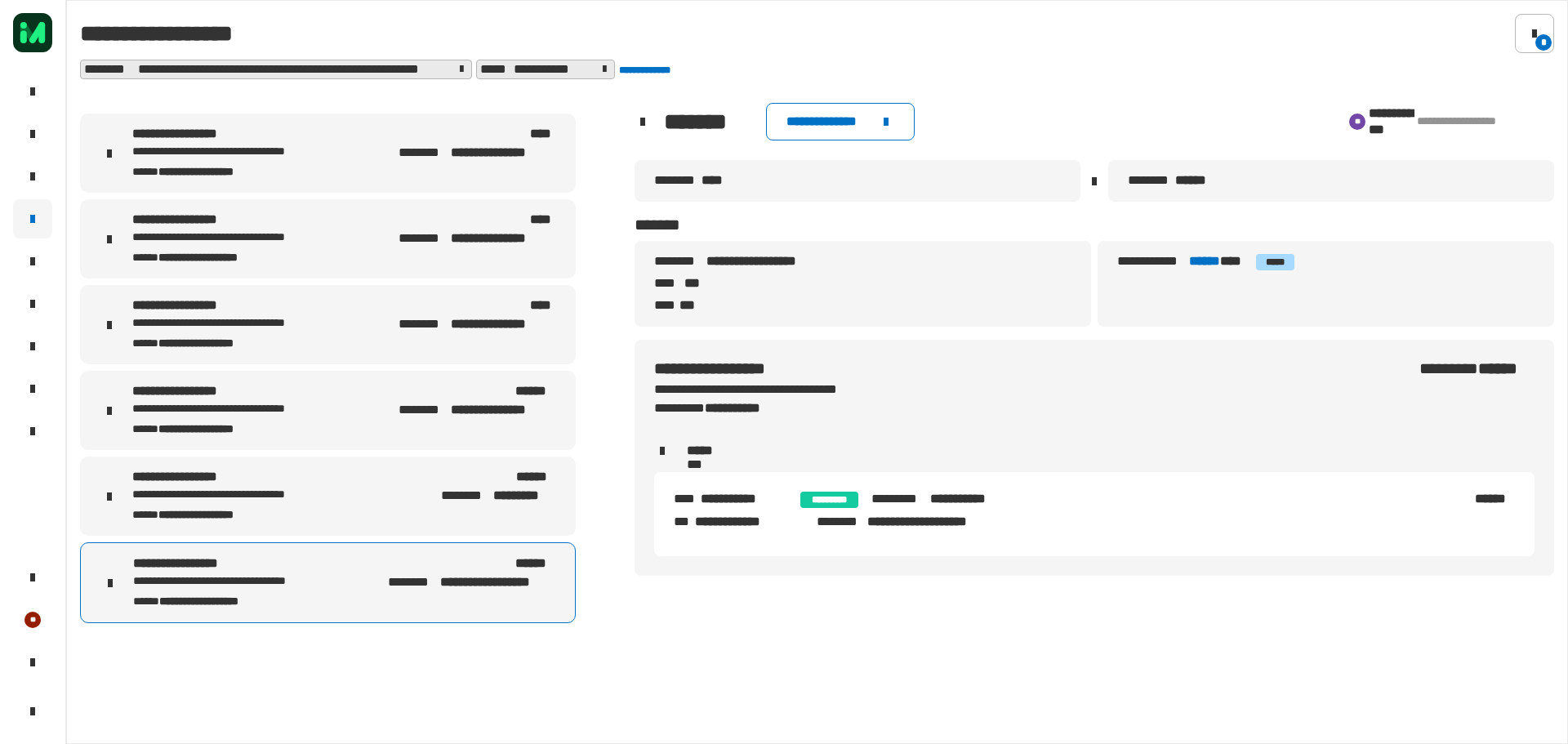 click on "**********" at bounding box center (246, 514) 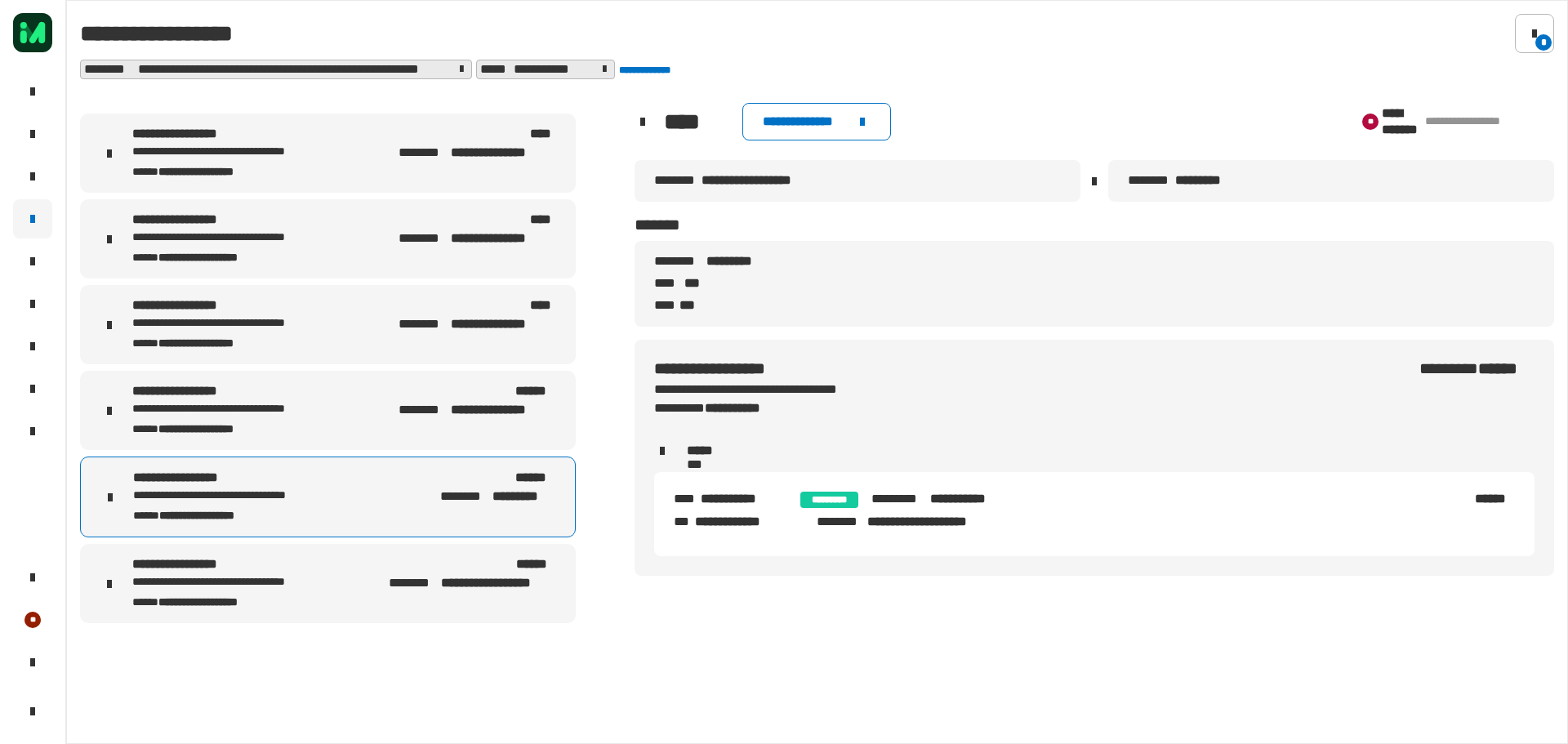 click on "**********" at bounding box center (246, 171) 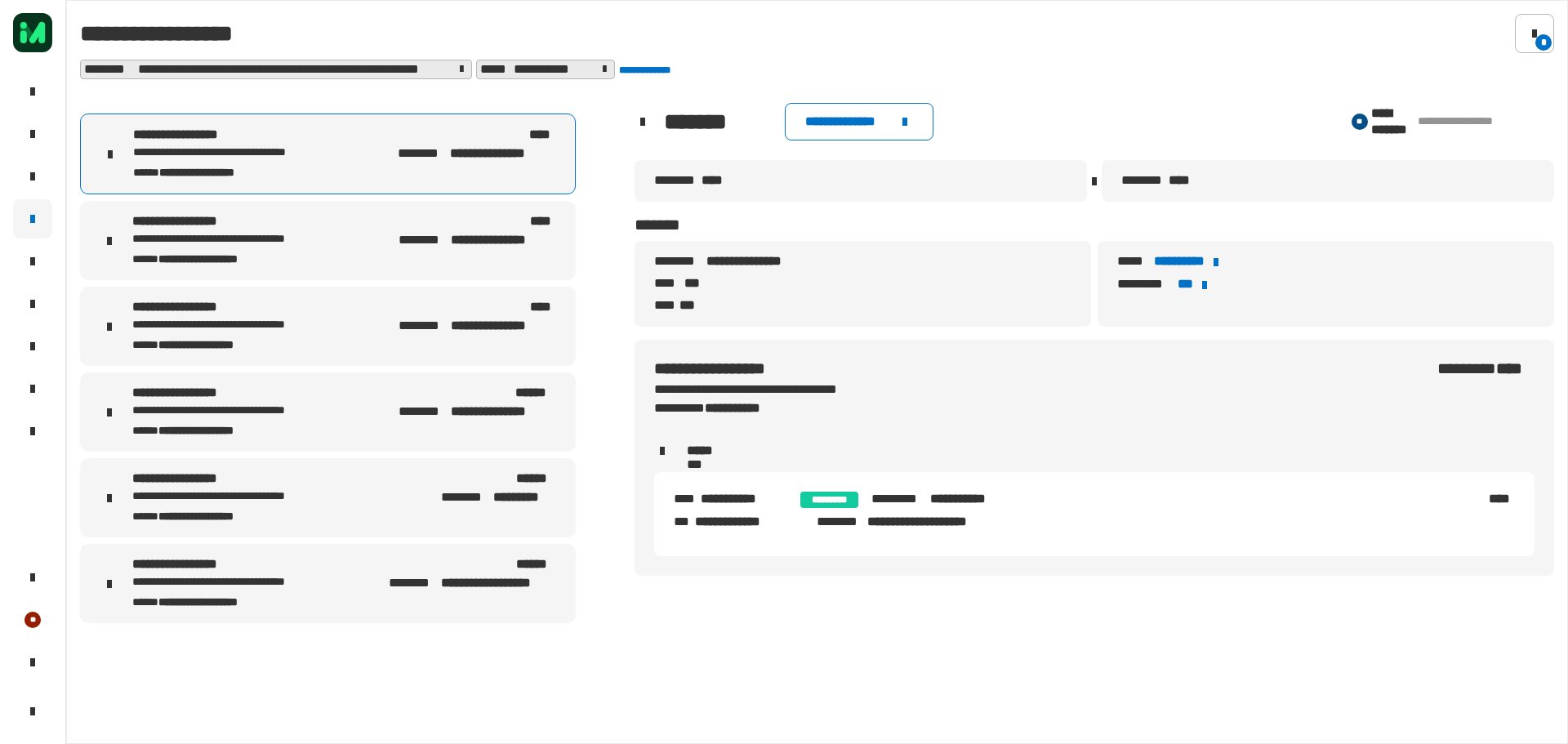 click on "[FIRST] [LAST] [STATE] [ZIP] [COUNTRY]" at bounding box center (327, 240) 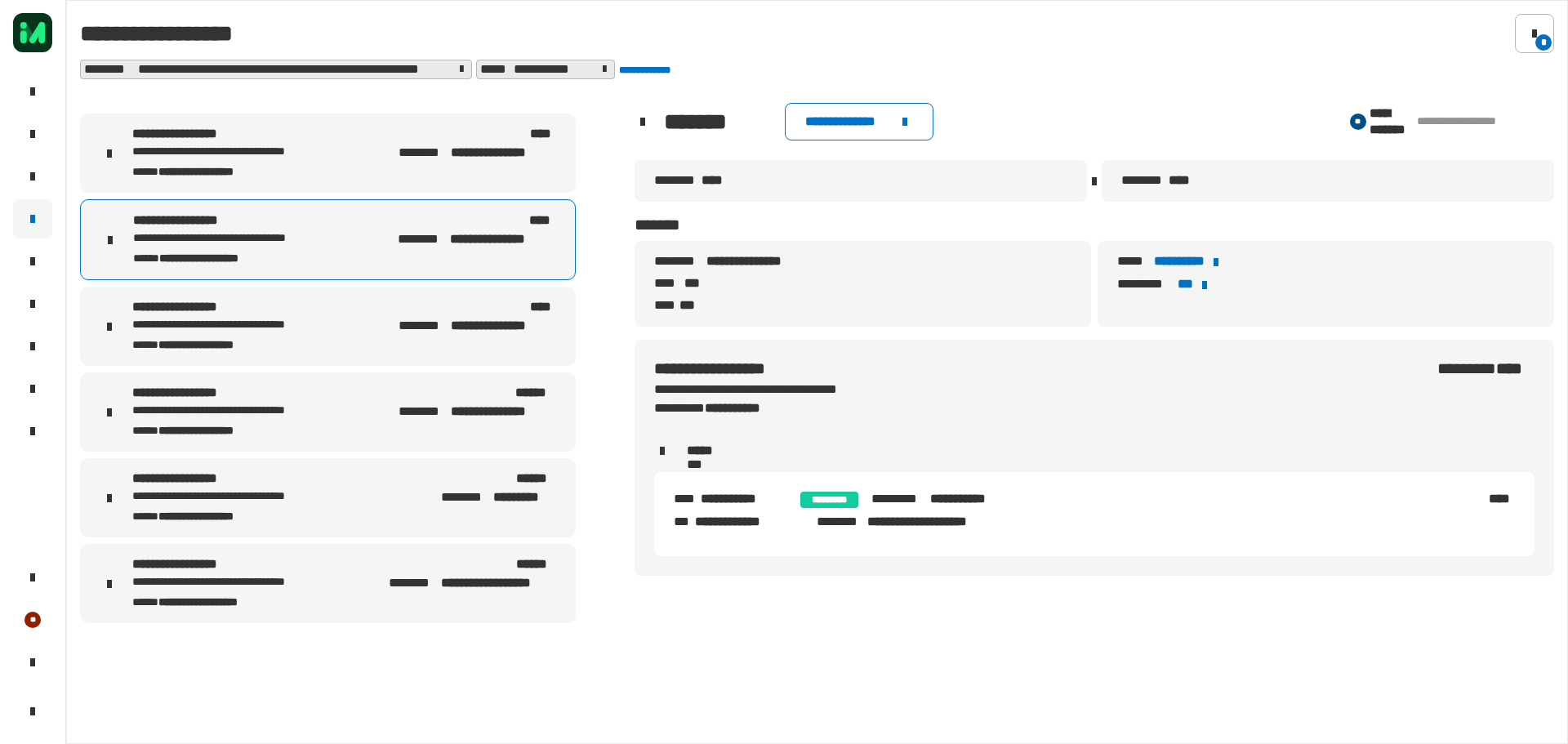 click on "********" at bounding box center (422, 239) 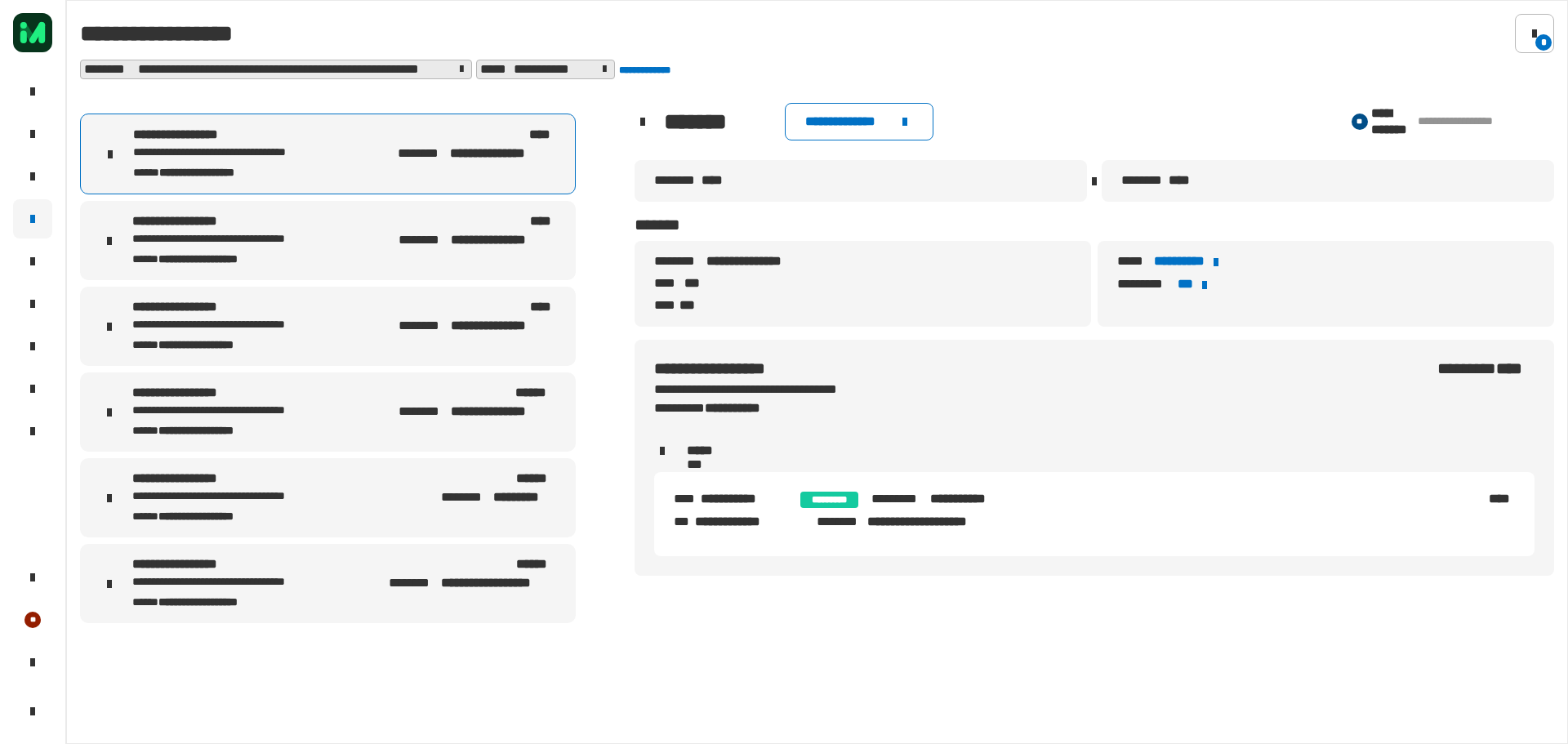 click on "**********" at bounding box center (477, 231) 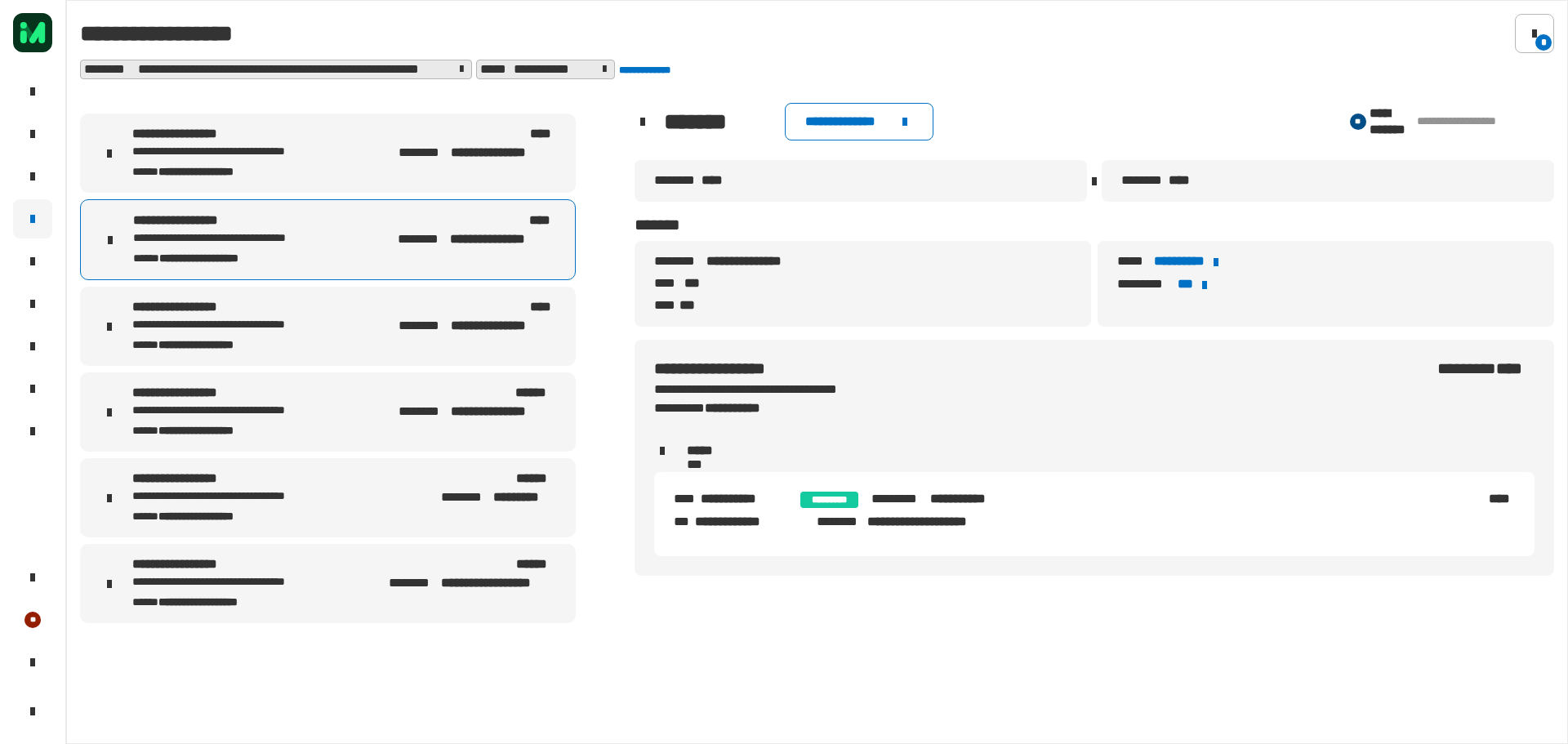 click on "[FIRST] [LAST] [STATE] [ZIP] [COUNTRY]" at bounding box center [327, 326] 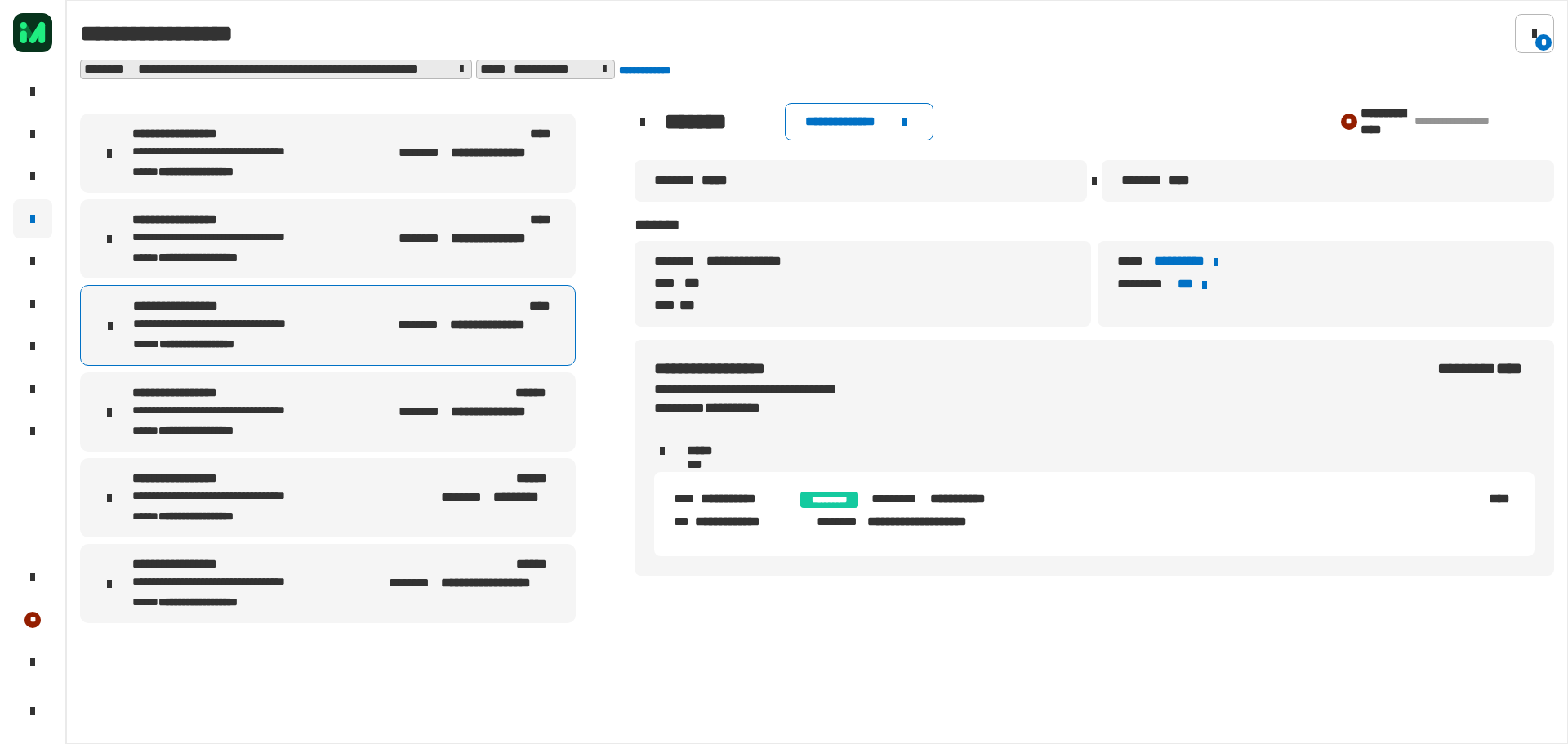click on "**********" at bounding box center (246, 411) 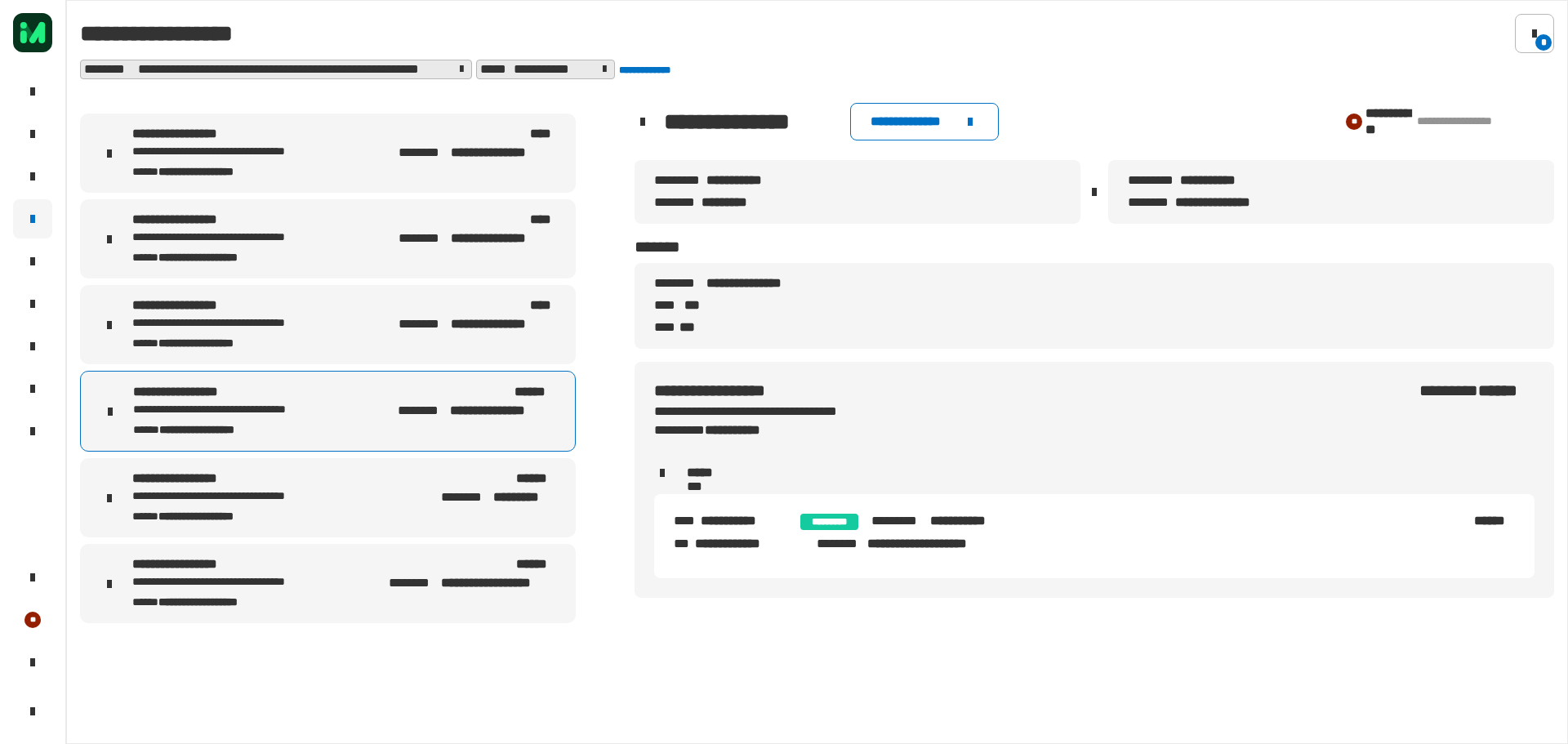 click on "[FIRST] [LAST] [STATE] [ZIP]" at bounding box center (246, 497) 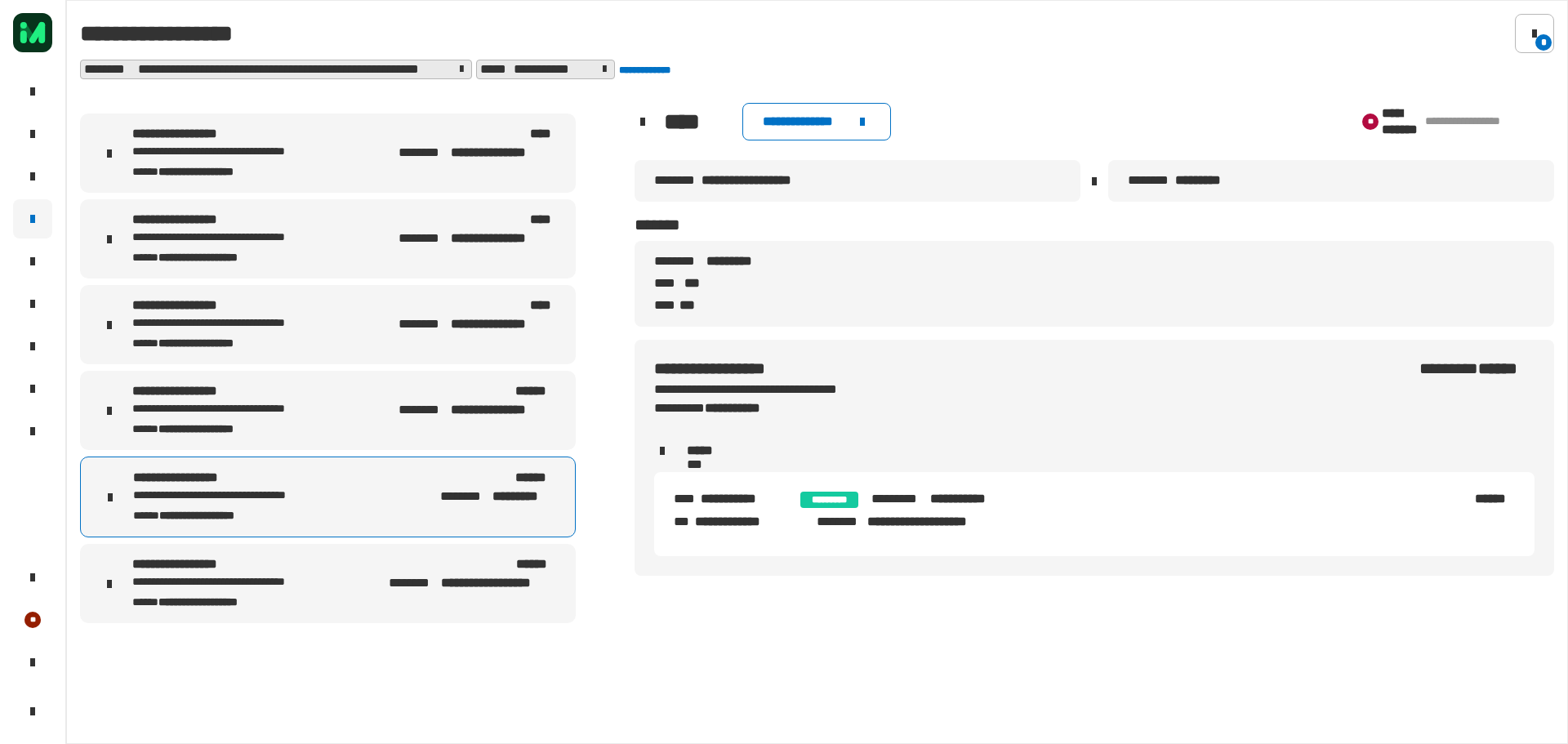 drag, startPoint x: 831, startPoint y: 189, endPoint x: 844, endPoint y: 180, distance: 15.811388 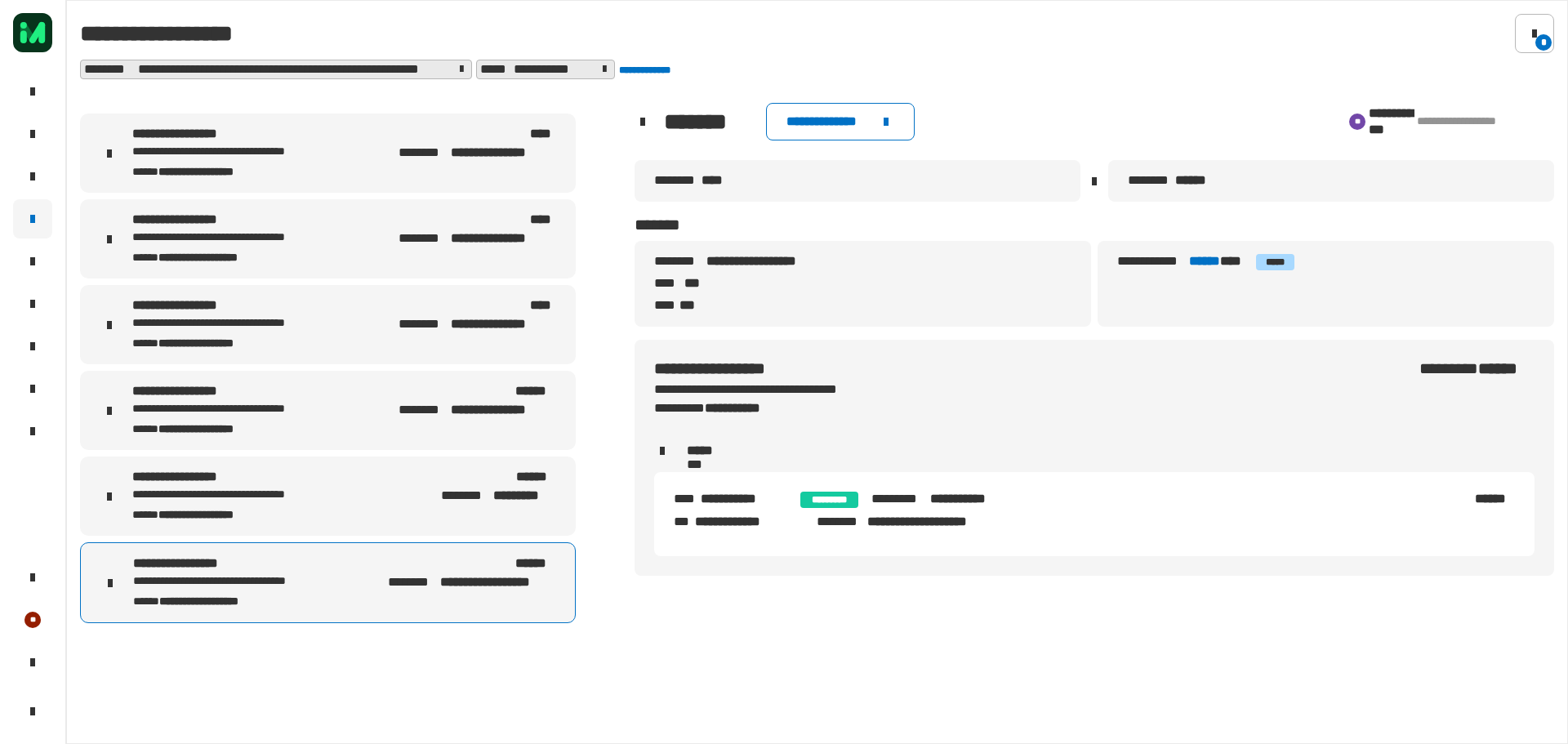 click on "[FIRST] [LAST] [STATE] [ZIP]" at bounding box center (327, 496) 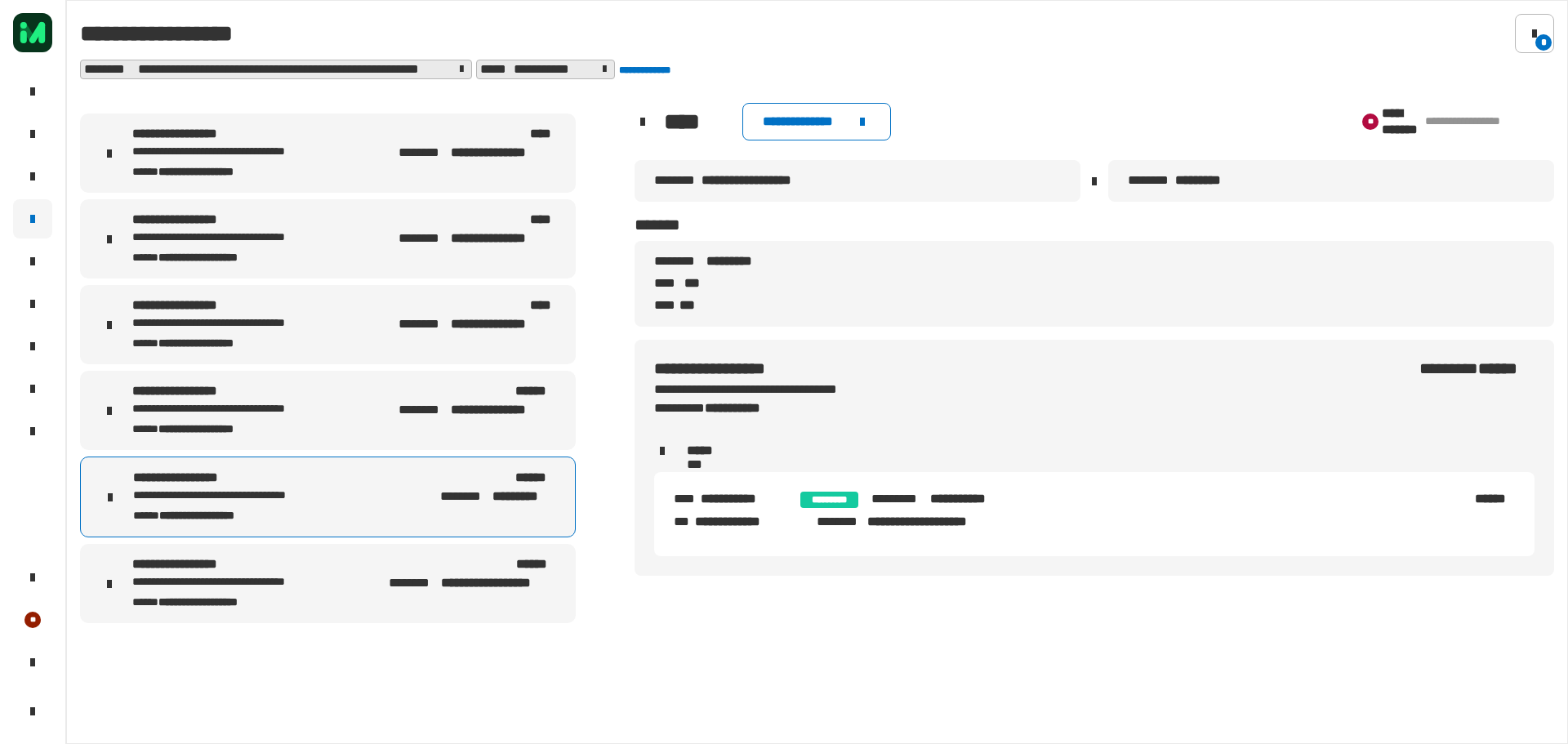 click 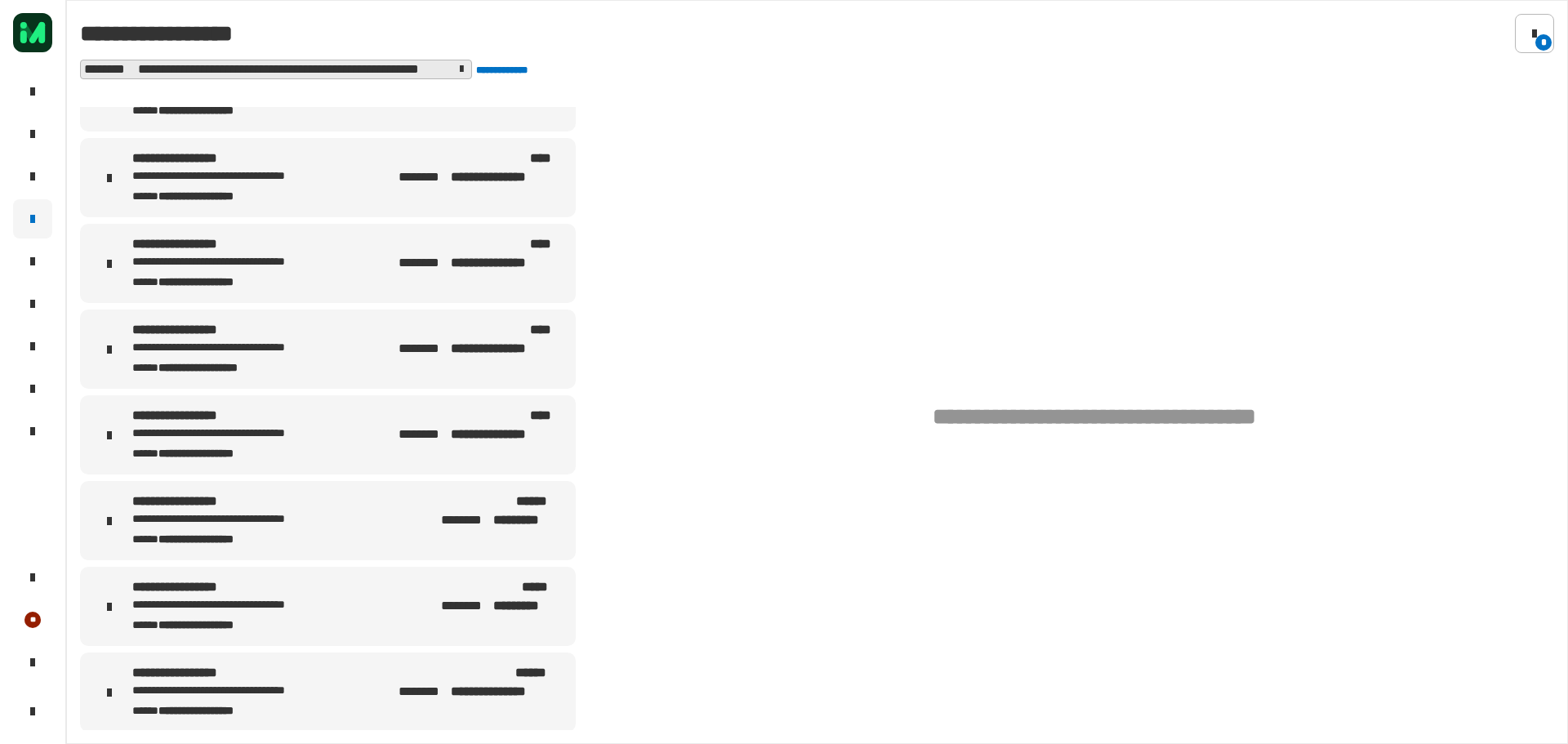 scroll, scrollTop: 490, scrollLeft: 0, axis: vertical 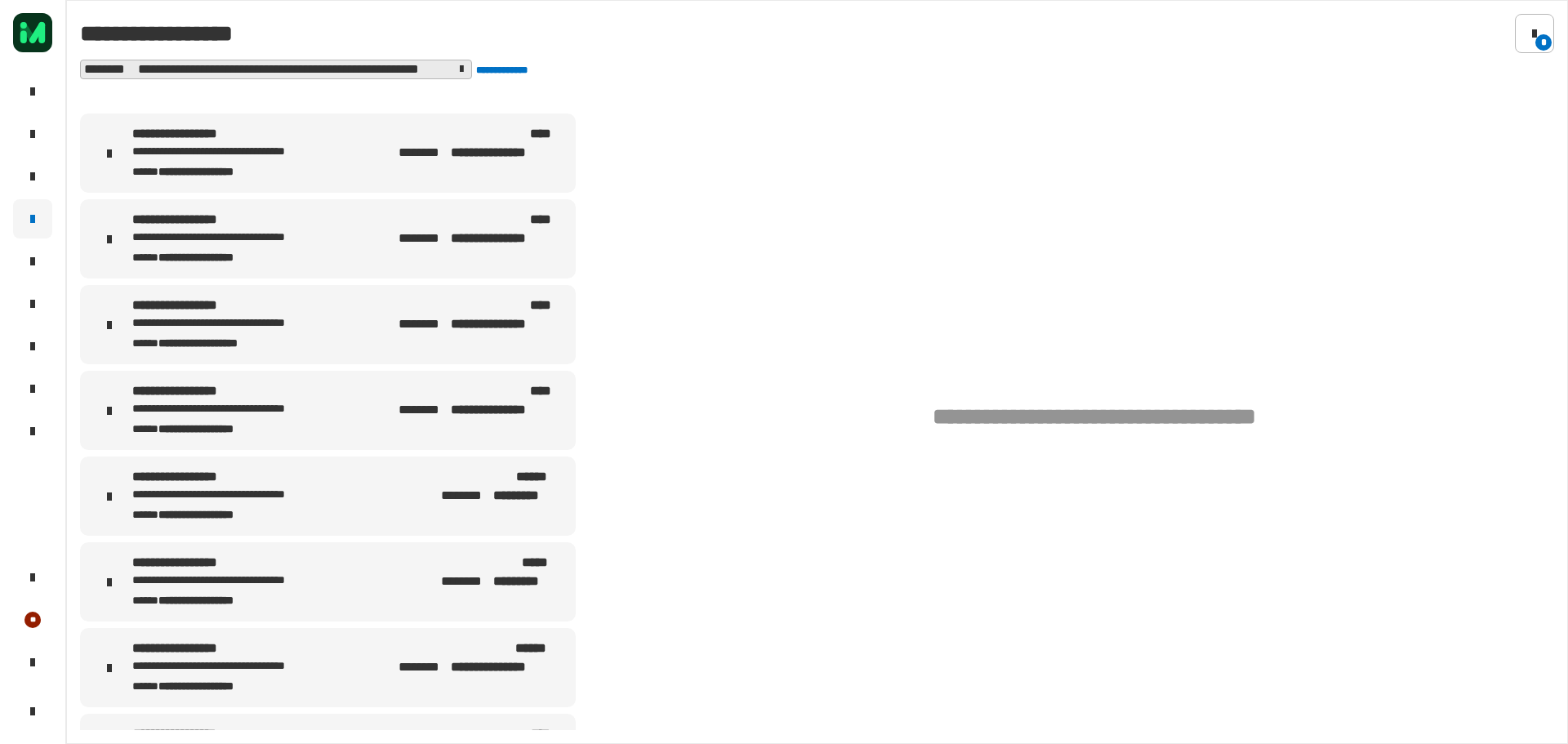 click on "[FIRST] [LAST] [STATE] [ZIP]" at bounding box center [246, 581] 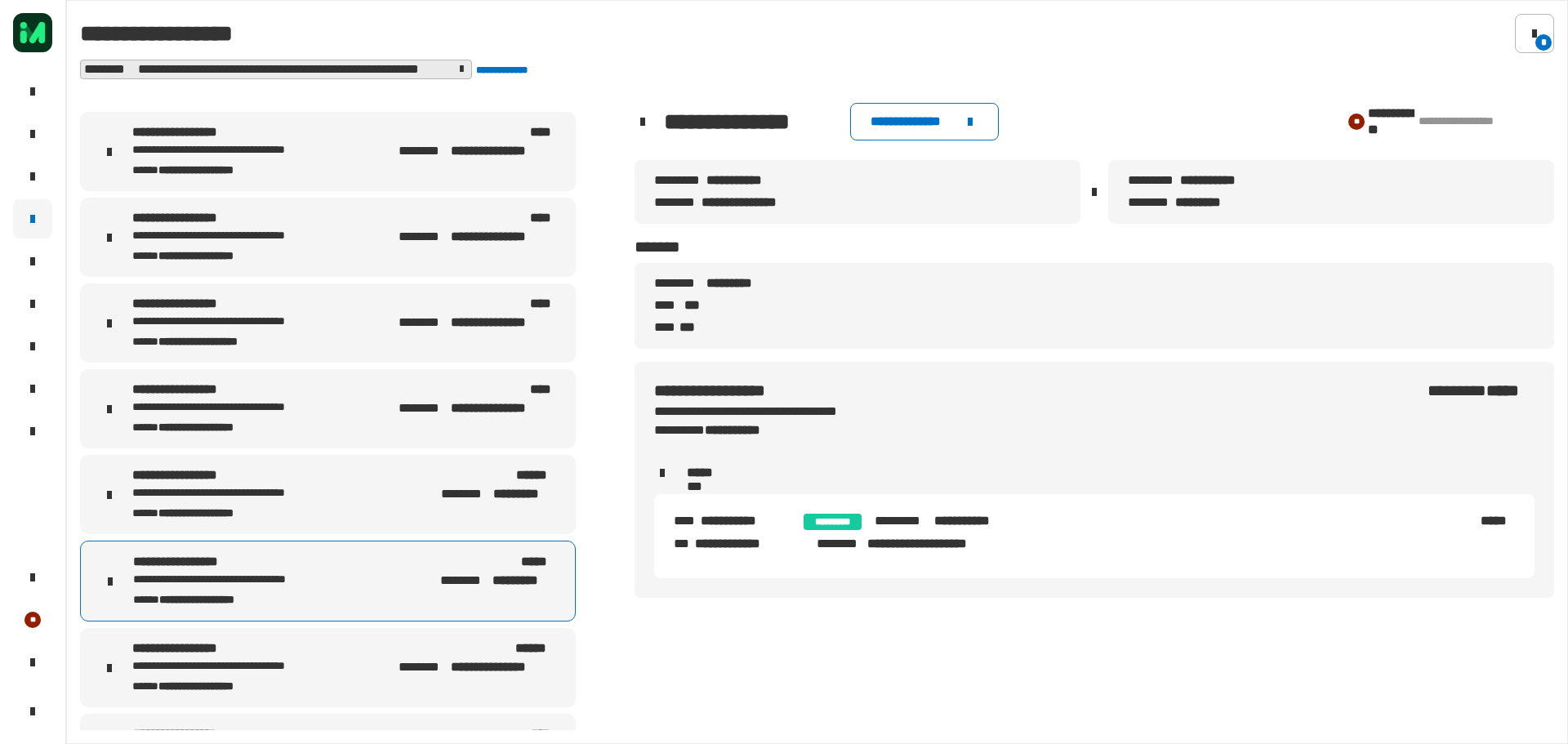 click on "**********" 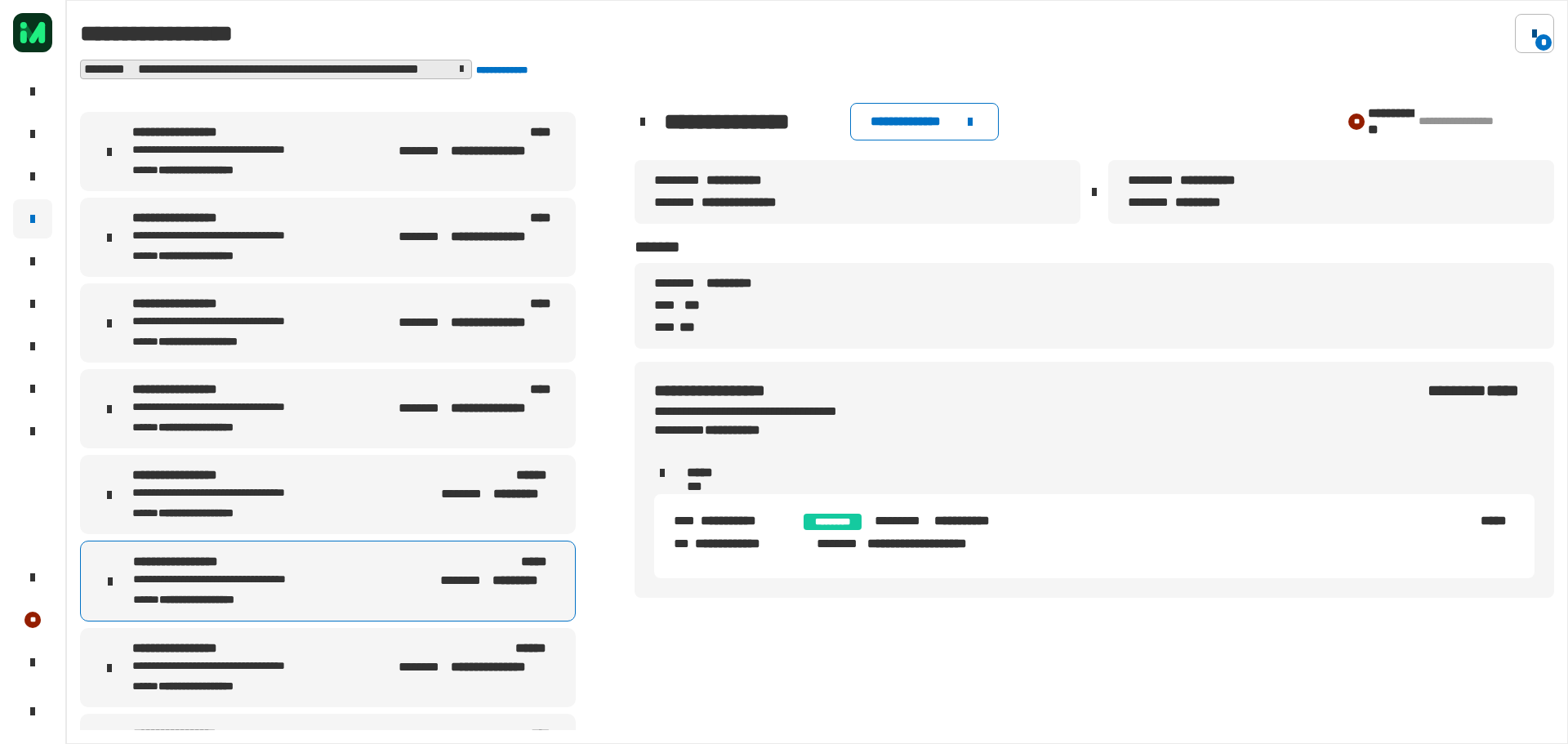 click 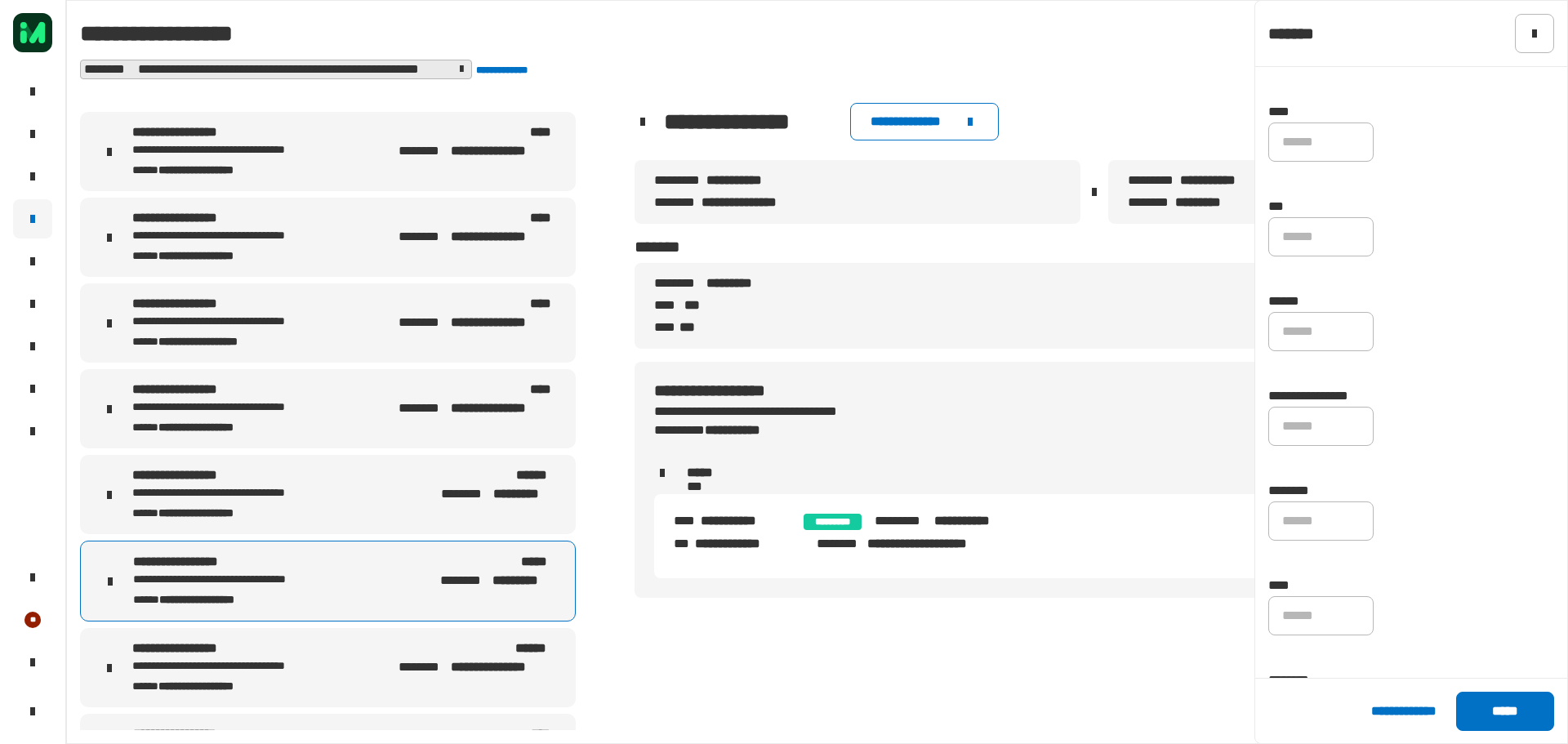 scroll, scrollTop: 0, scrollLeft: 0, axis: both 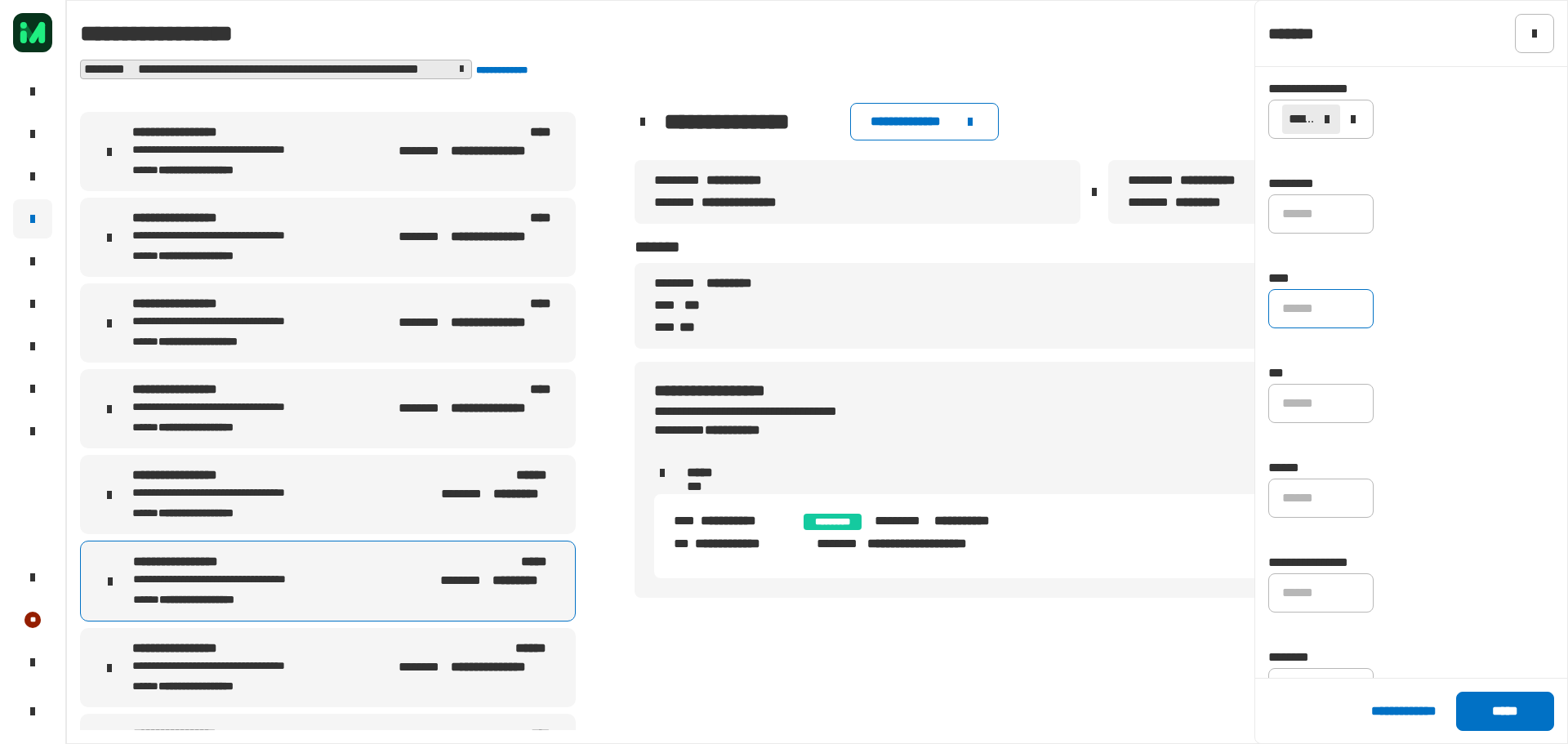 click on "******" 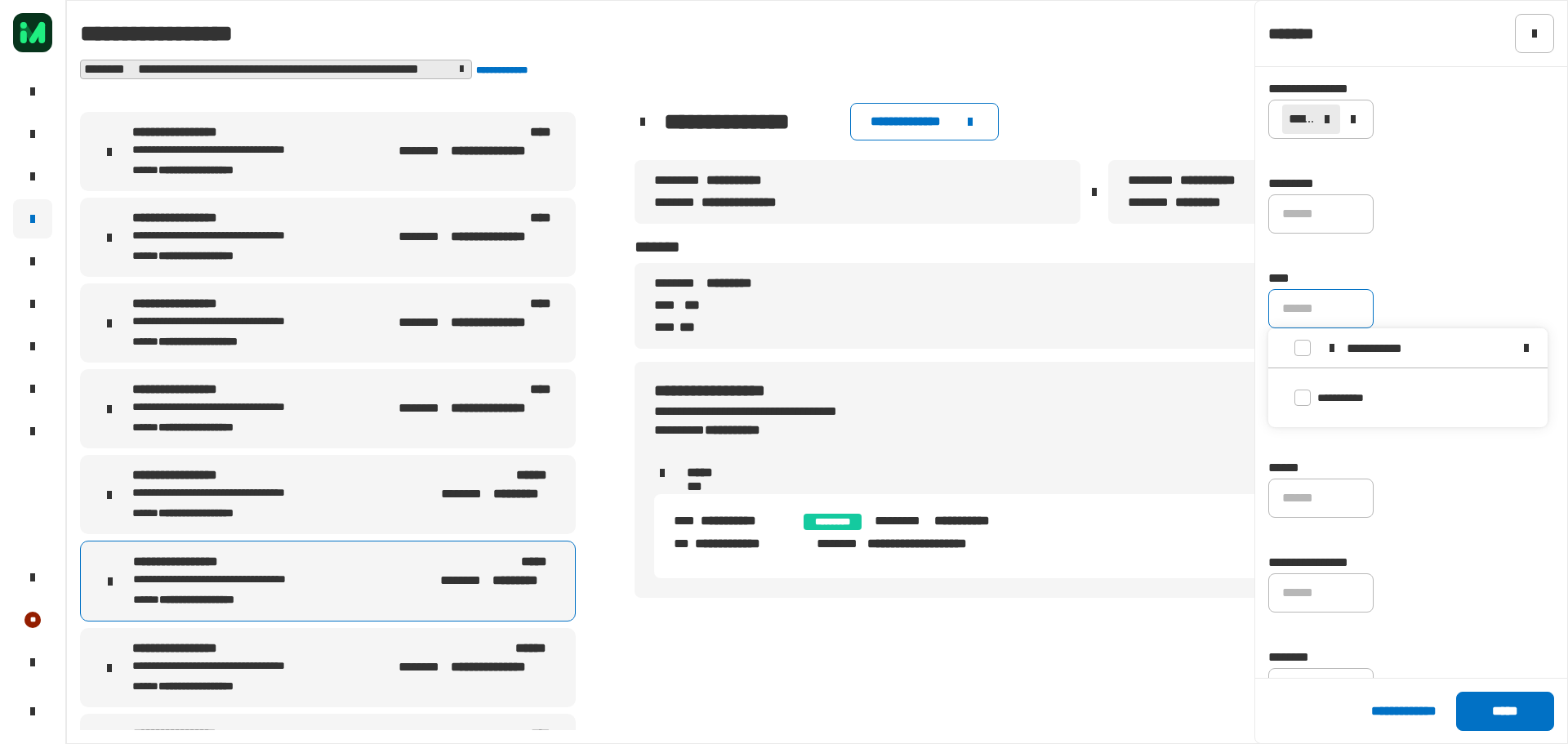 click at bounding box center (1526, 348) 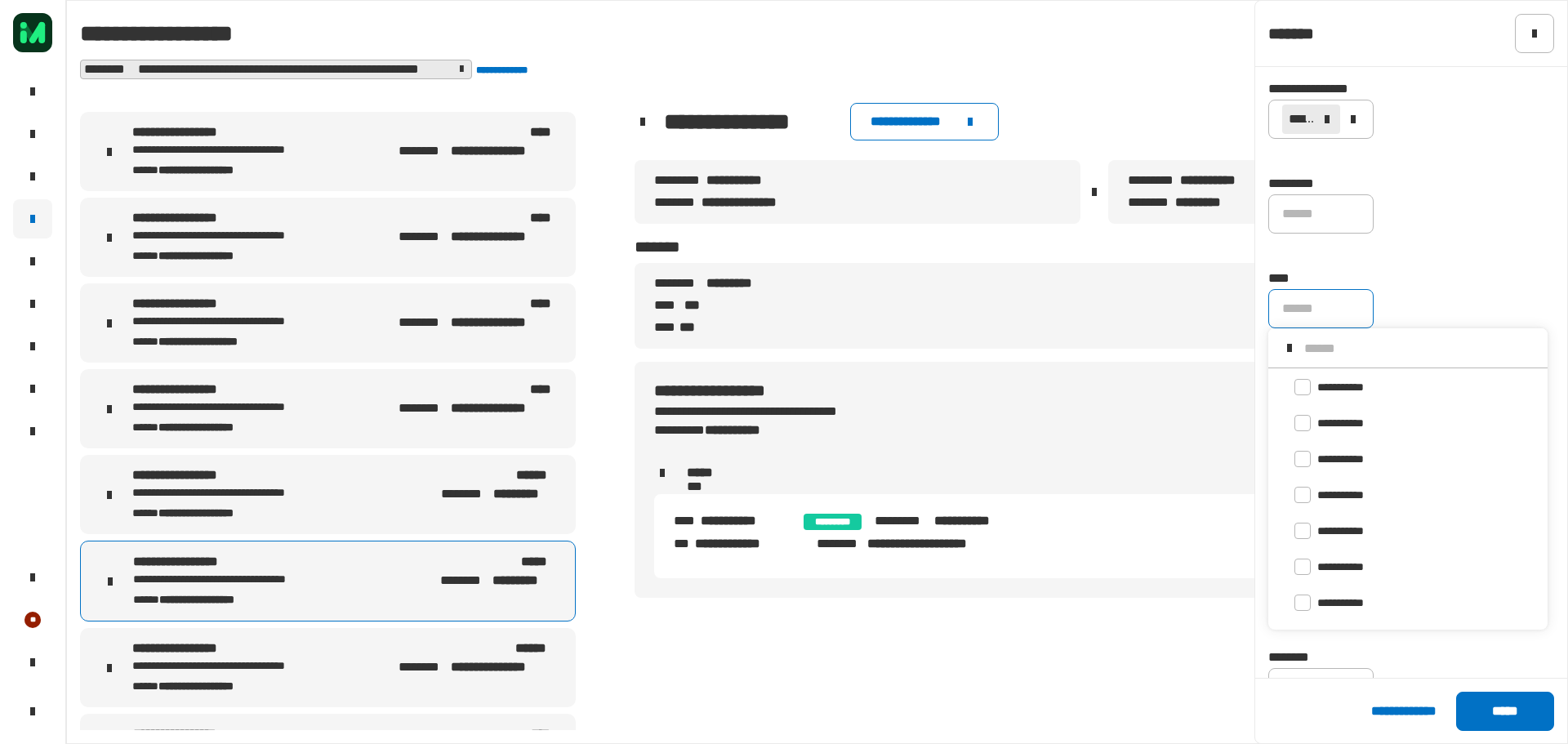 click at bounding box center [1419, 348] 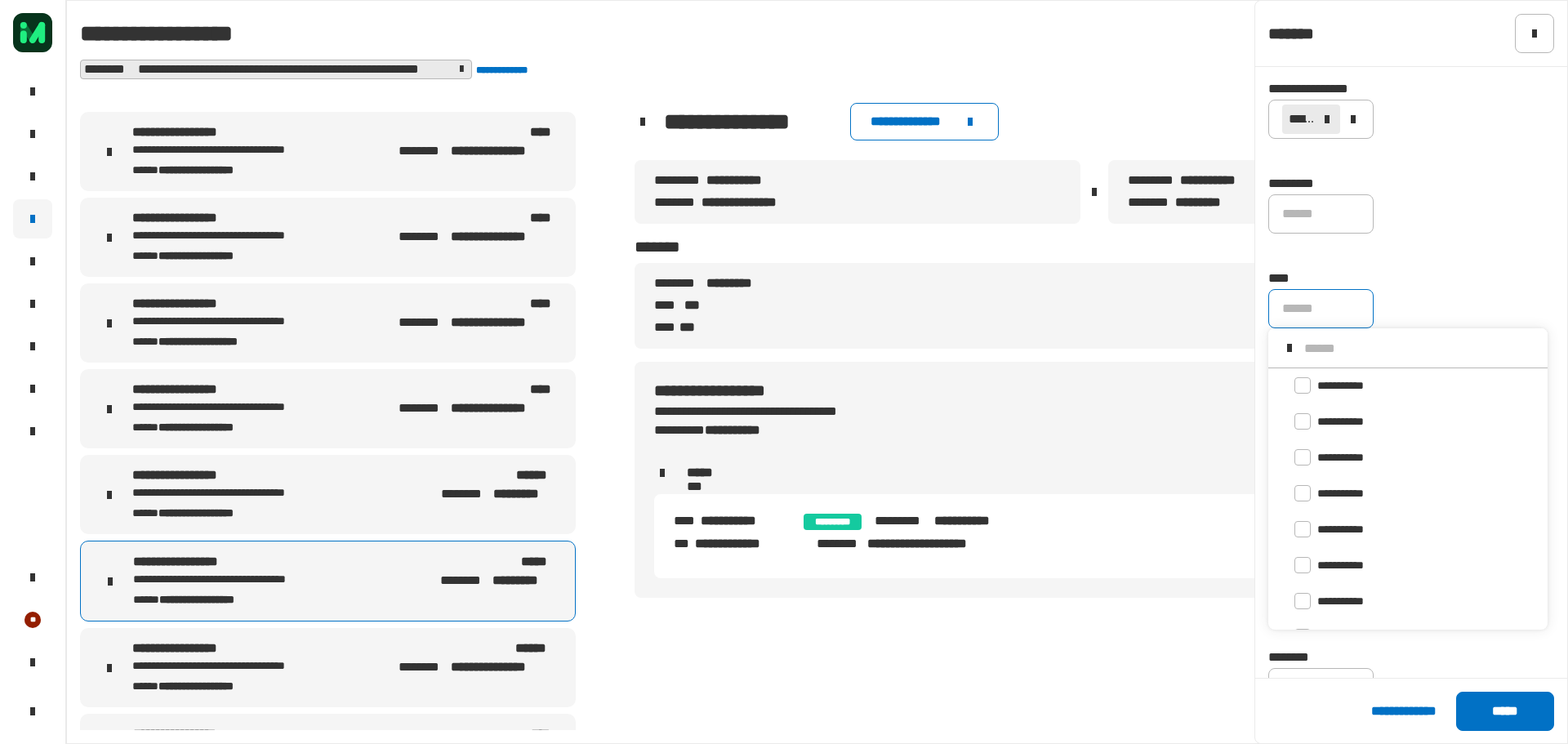 scroll, scrollTop: 13, scrollLeft: 0, axis: vertical 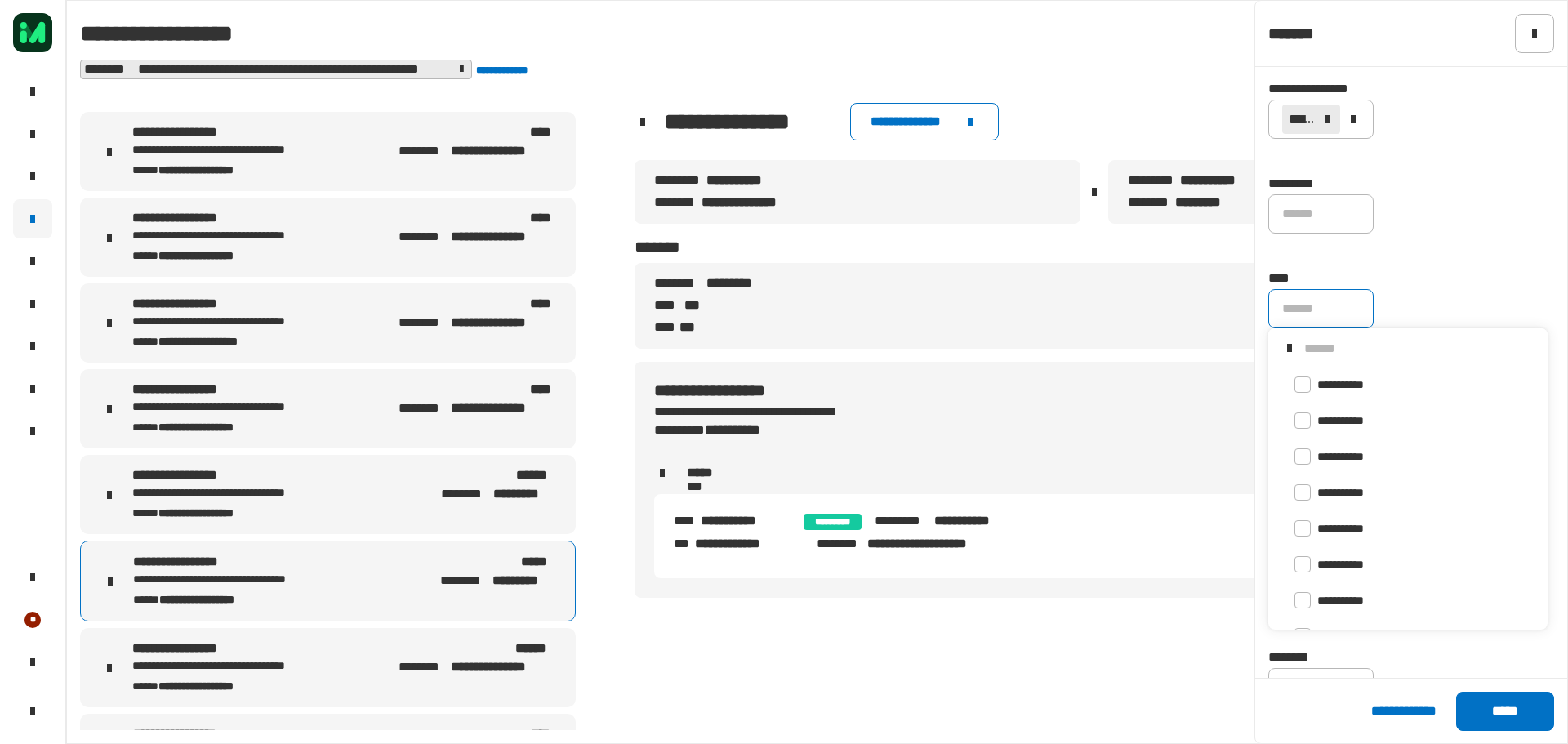 paste on "**********" 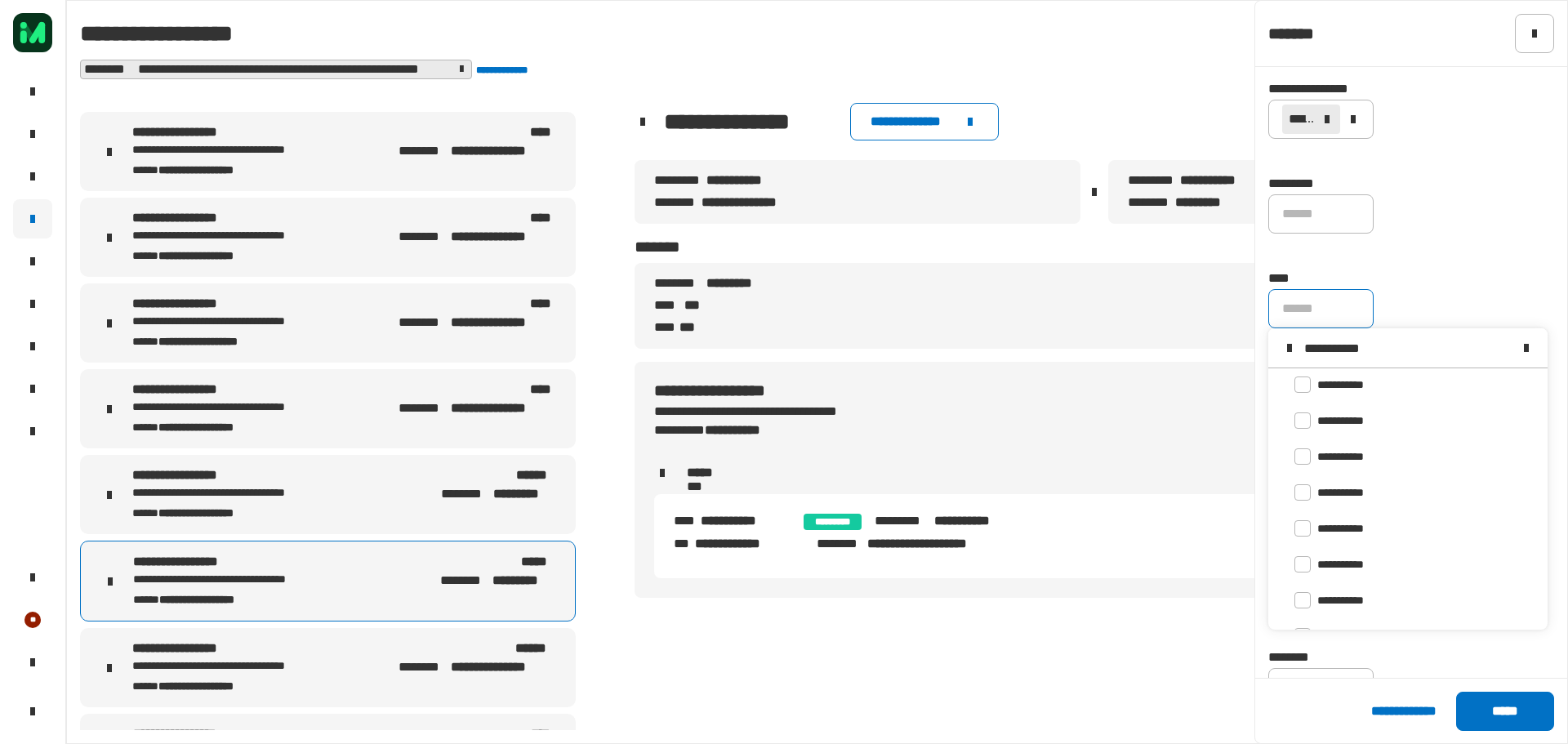 scroll, scrollTop: 0, scrollLeft: 0, axis: both 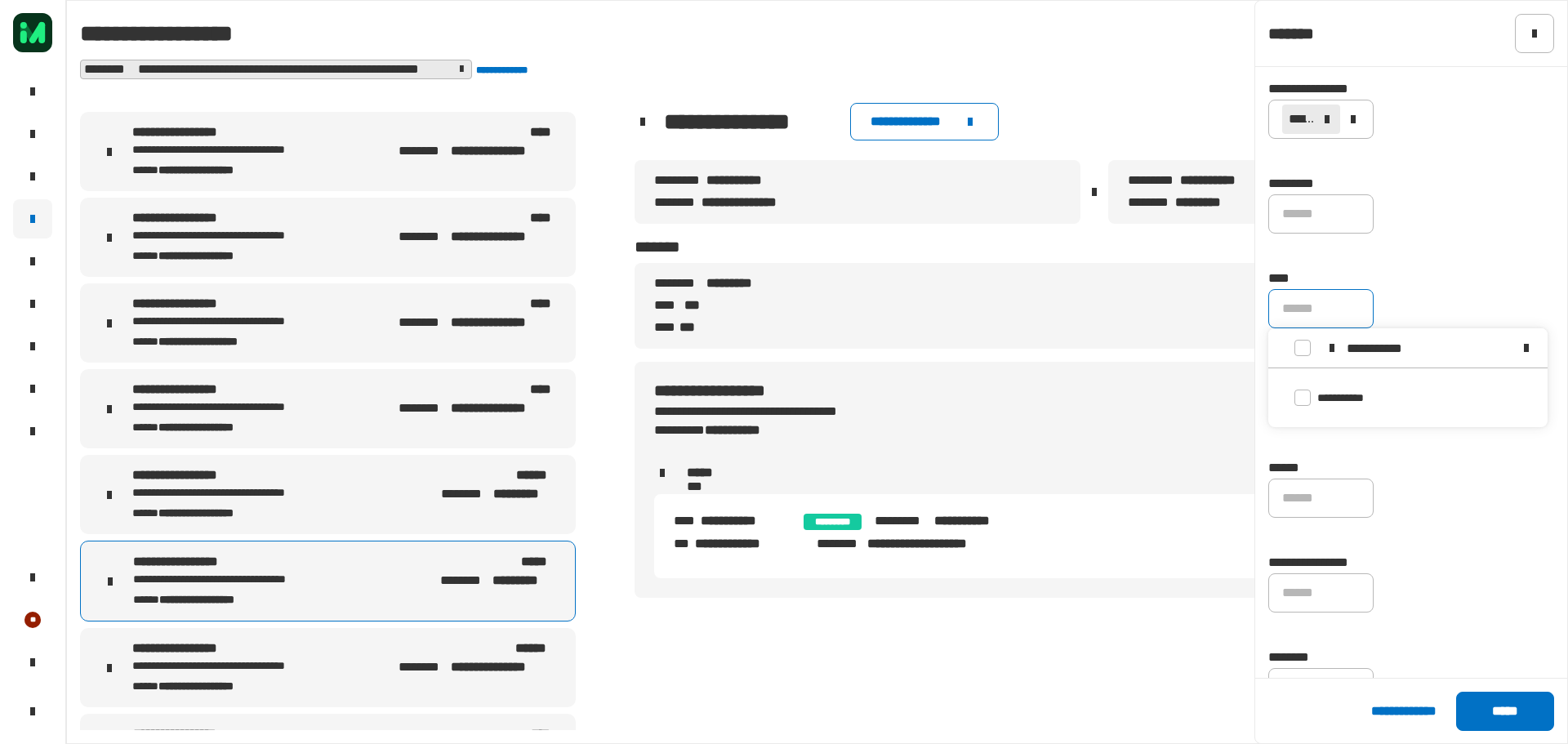 type on "**********" 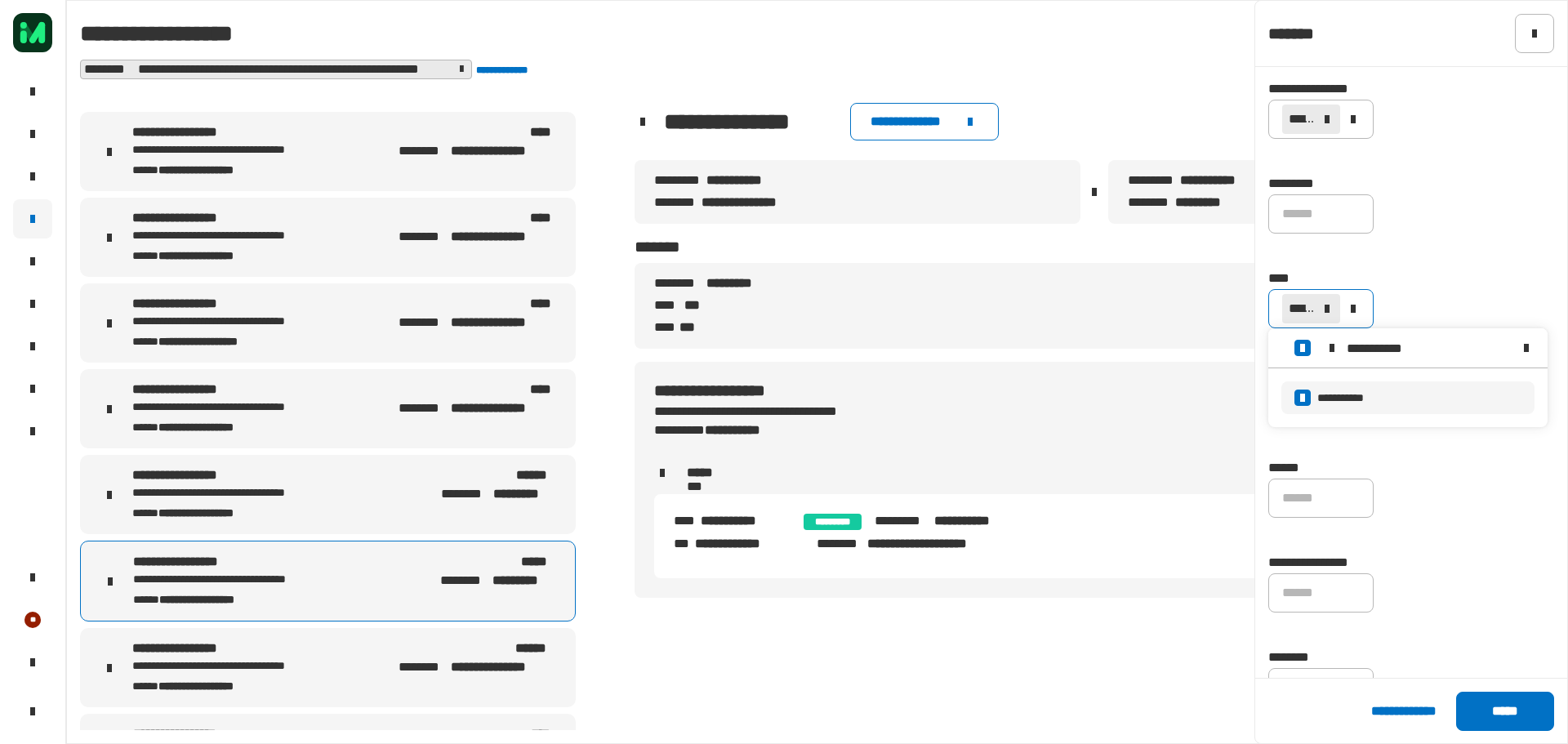 scroll, scrollTop: 0, scrollLeft: 0, axis: both 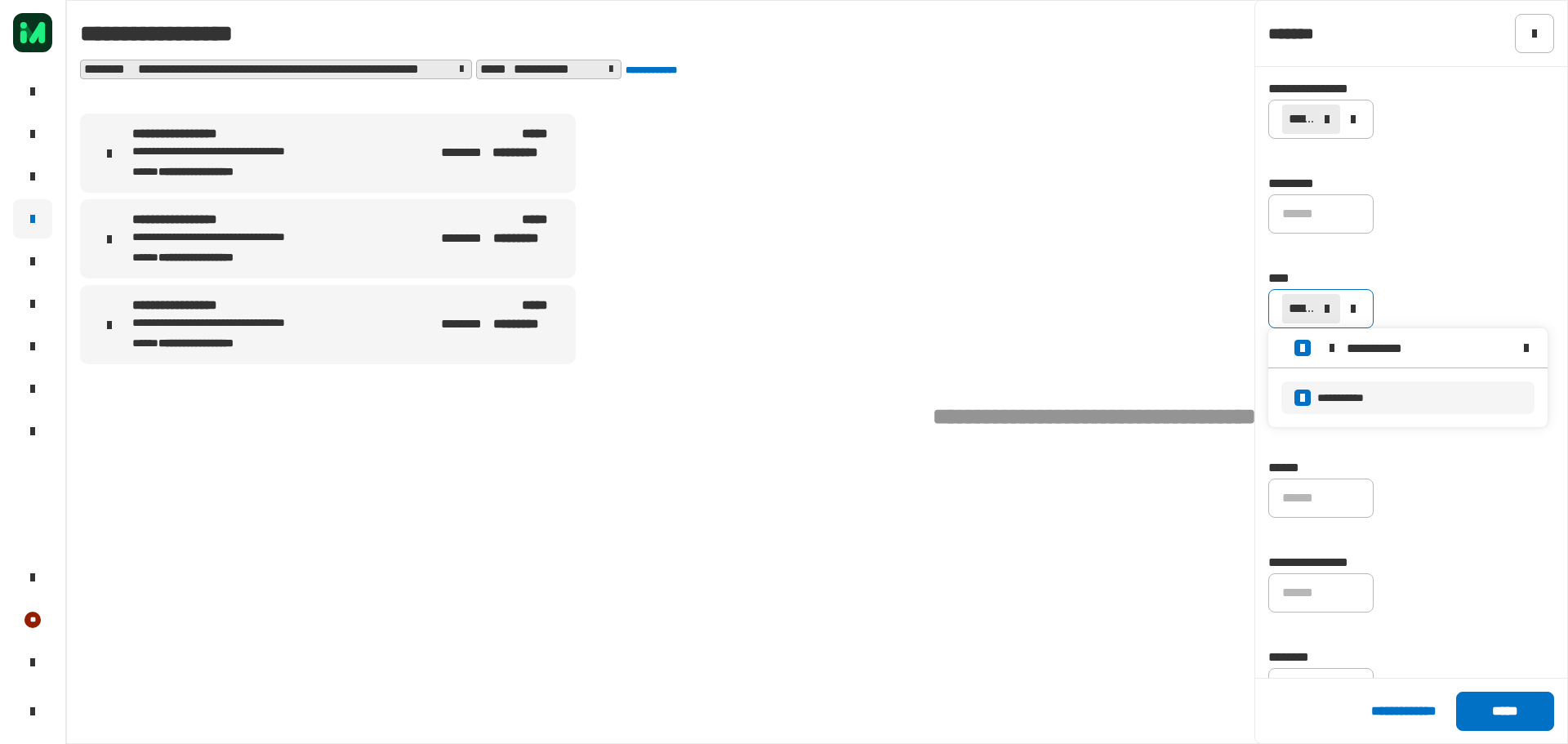 click on "[FIRST] [LAST] [STATE] [ZIP] [COUNTRY] [FIRST] [LAST] [STATE] [ZIP] [COUNTRY] [FIRST] [LAST] [STATE] [ZIP] [COUNTRY]" at bounding box center (344, 418) 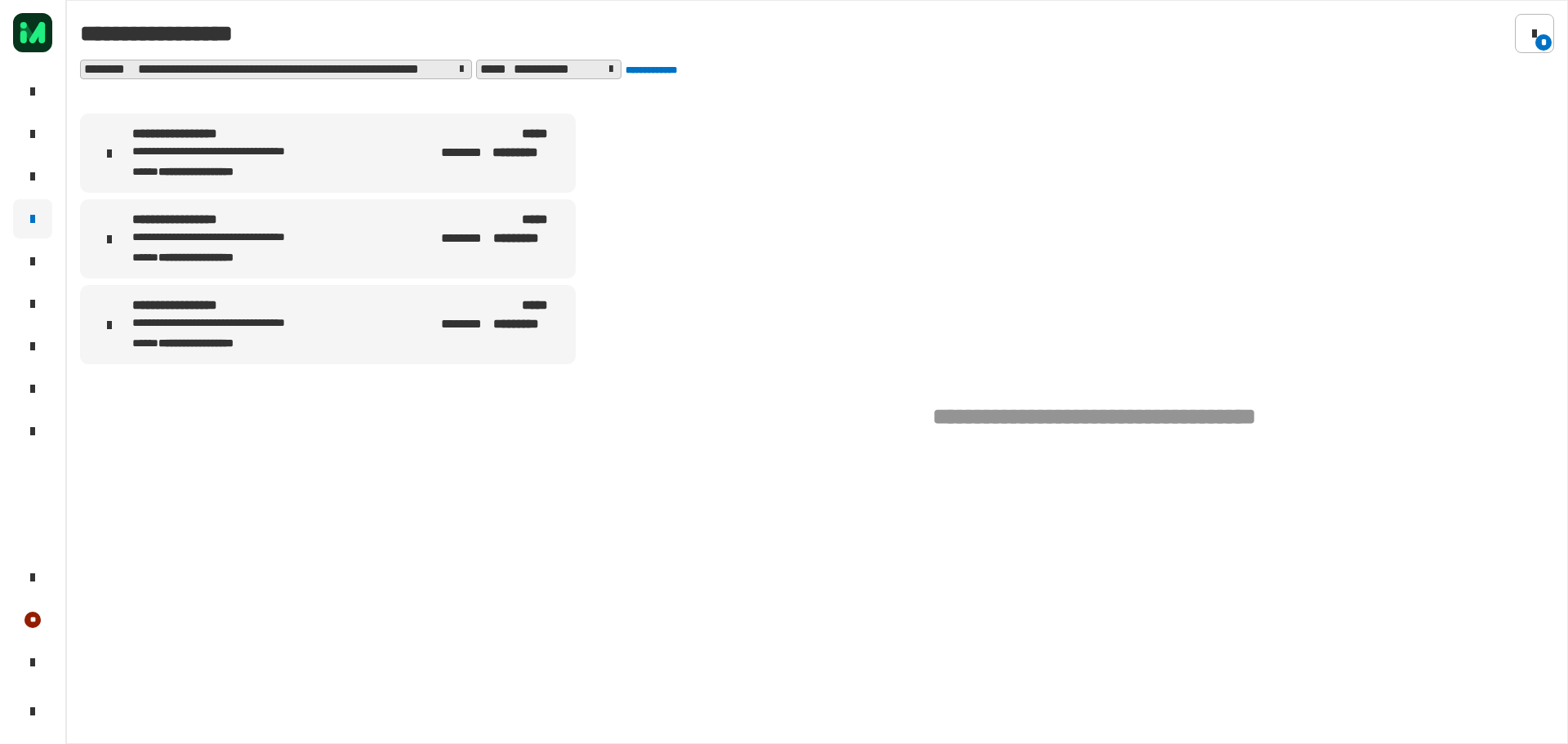 click on "[FIRST] [LAST] [STATE] [ZIP]" at bounding box center (327, 153) 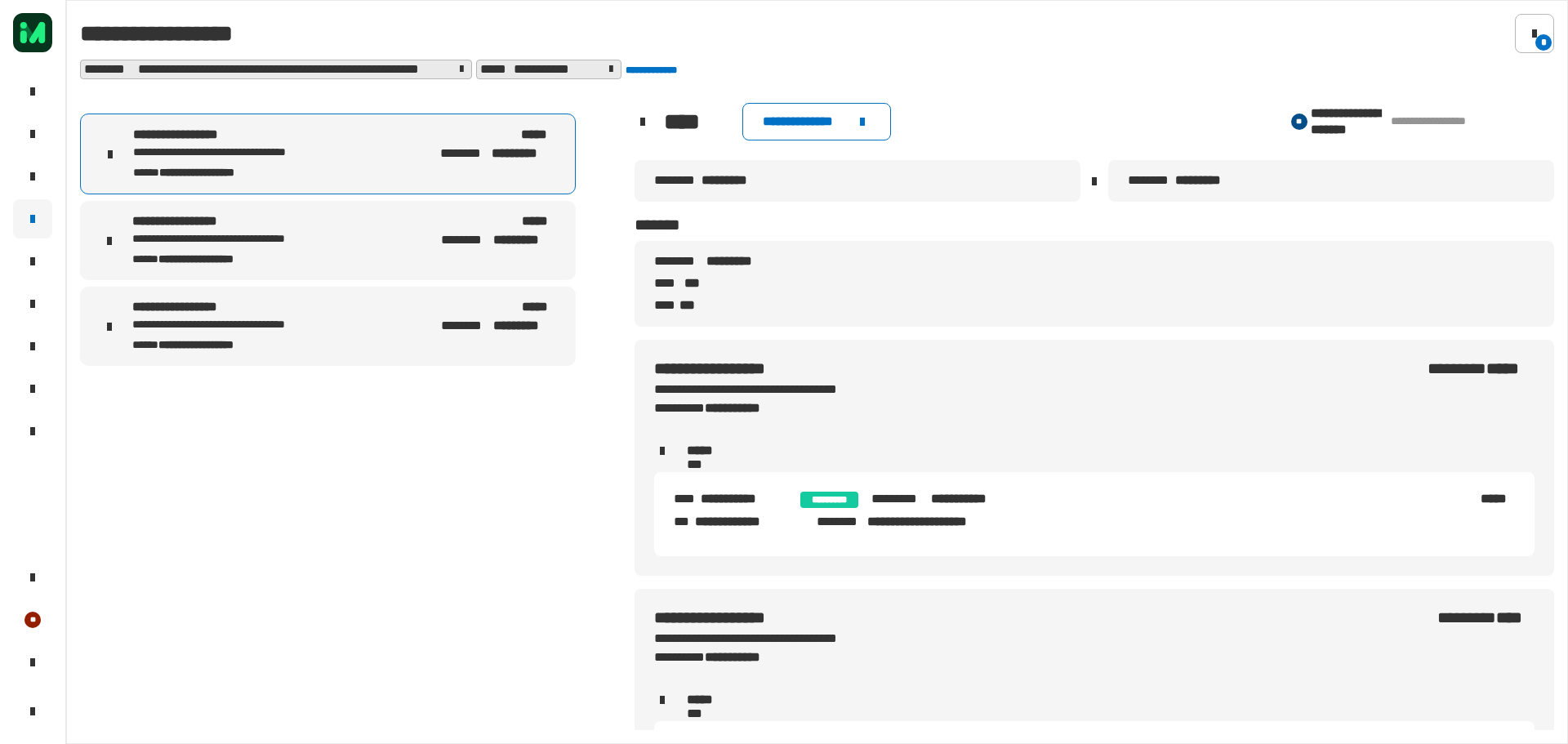 click on "**********" at bounding box center [246, 239] 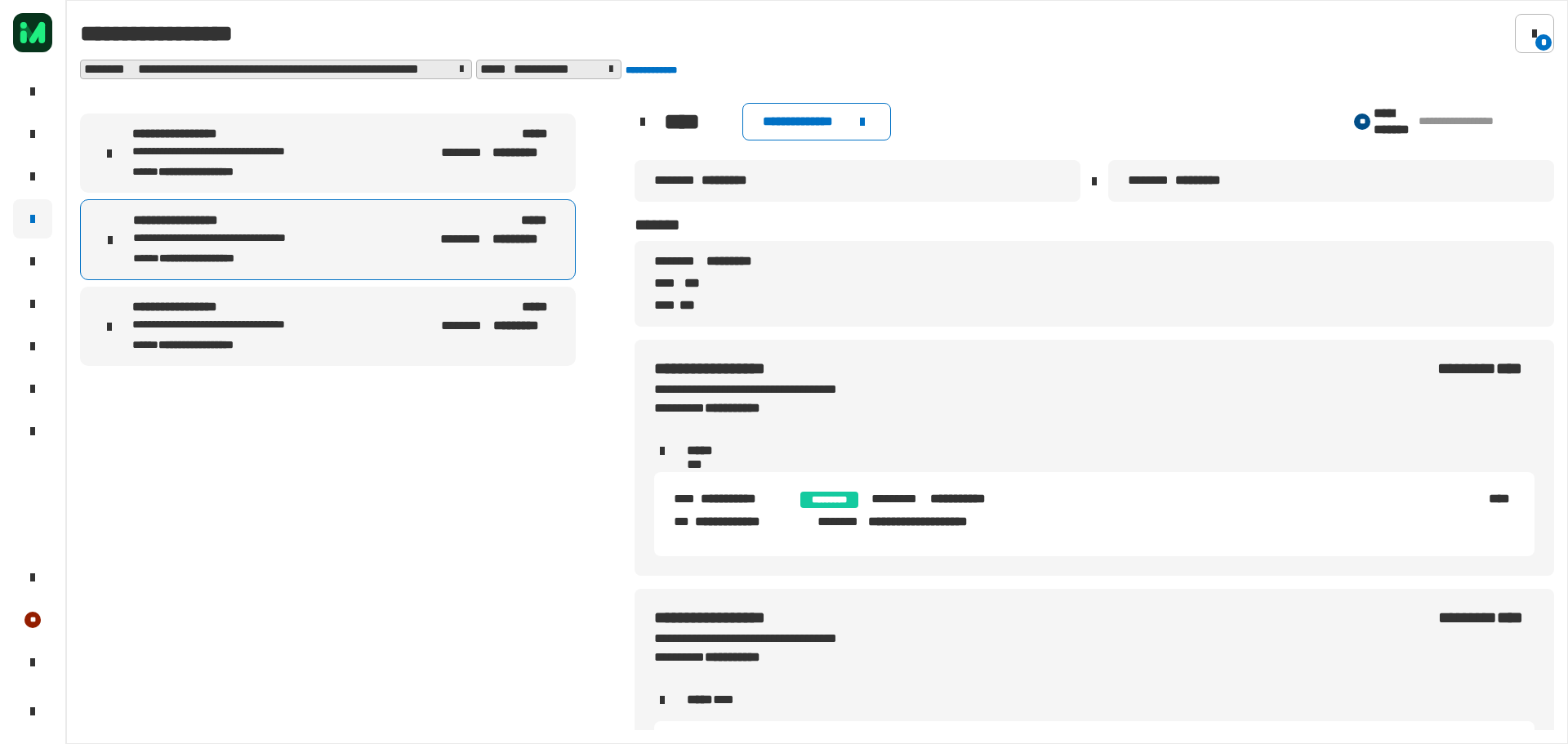 click on "********" at bounding box center (466, 153) 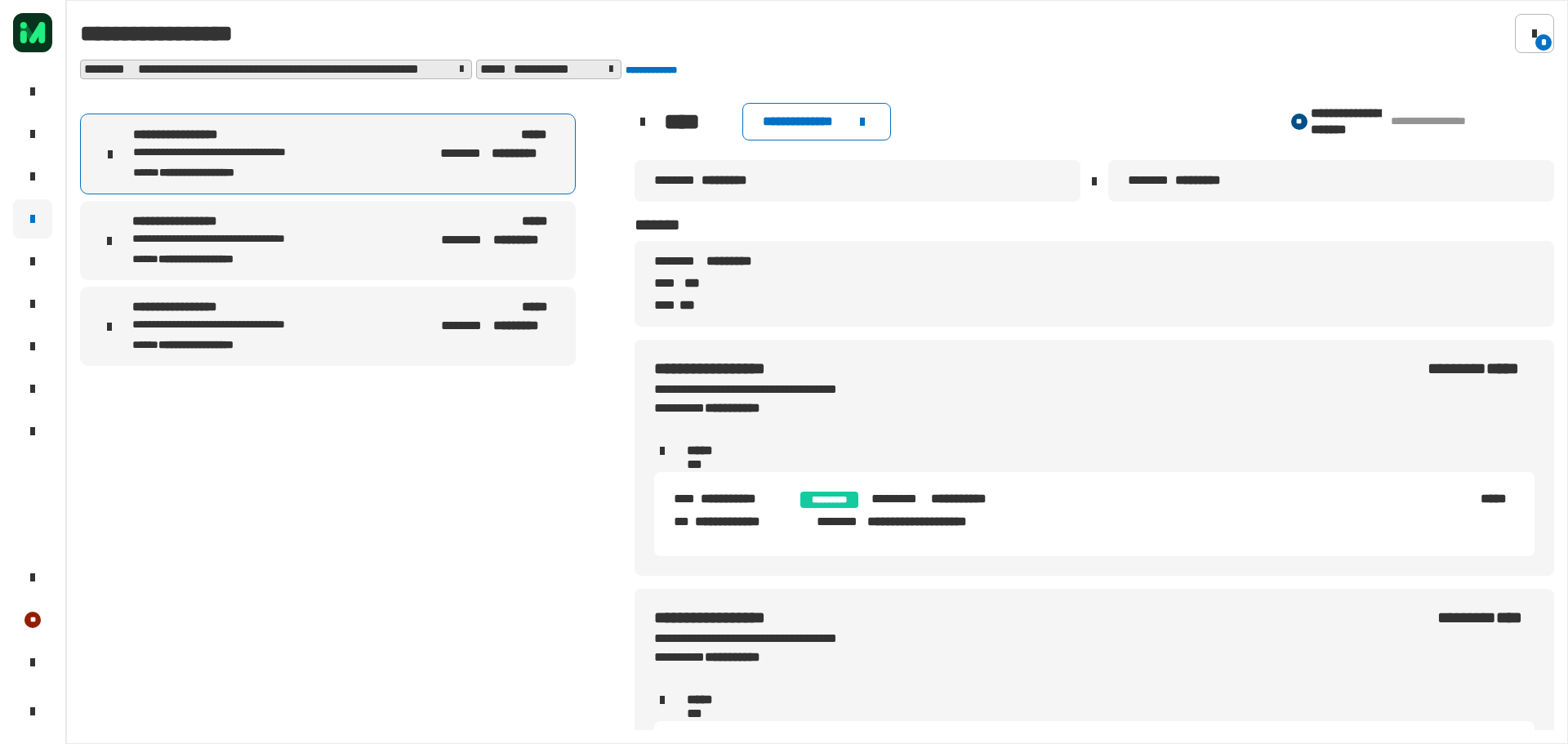 click on "[FIRST] [LAST] [STATE] [ZIP]" at bounding box center (327, 240) 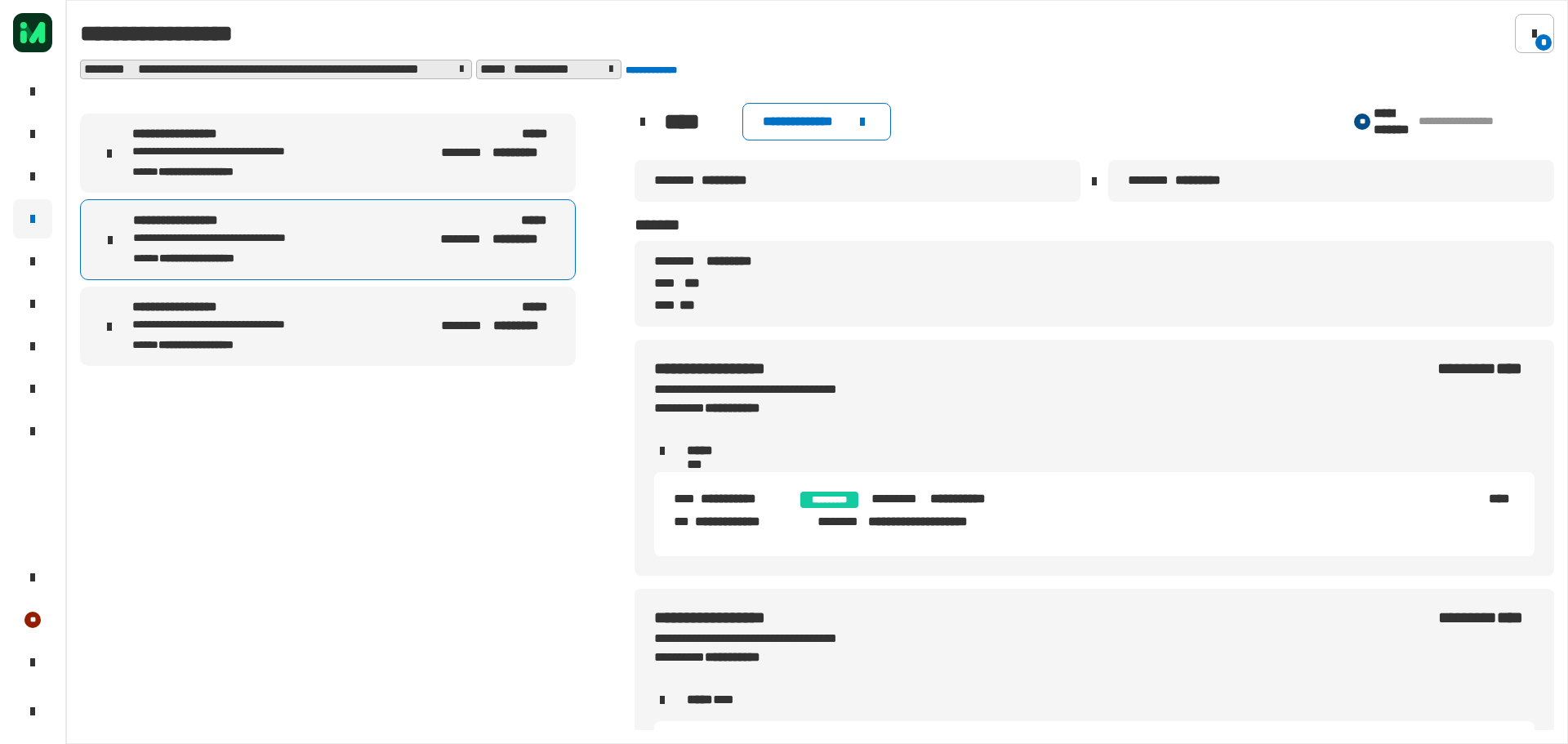 click on "***** ******** *********" at bounding box center (498, 144) 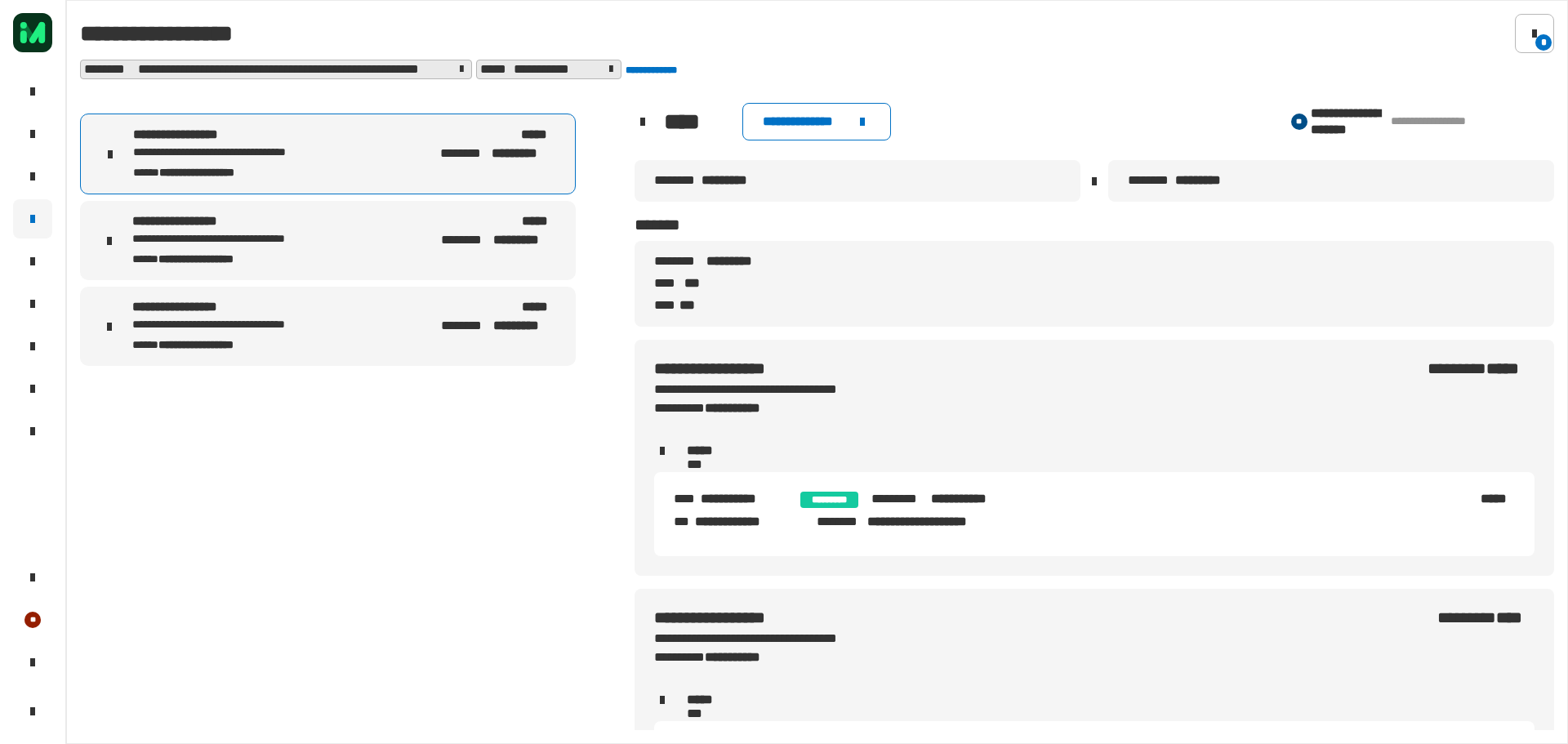 click on "***** ******** *********" at bounding box center (498, 231) 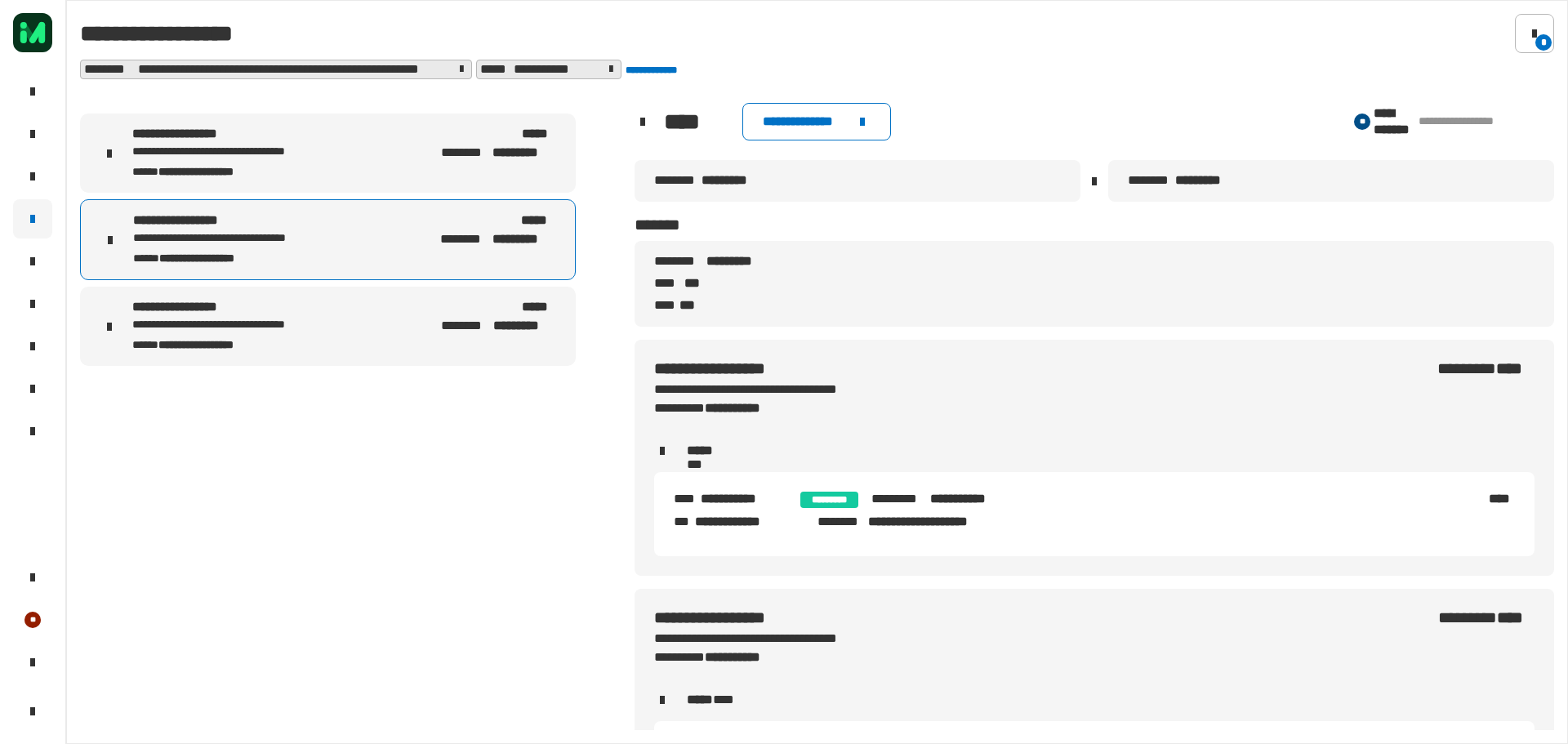 click on "[FIRST] [LAST] [STATE] [ZIP]" at bounding box center (327, 239) 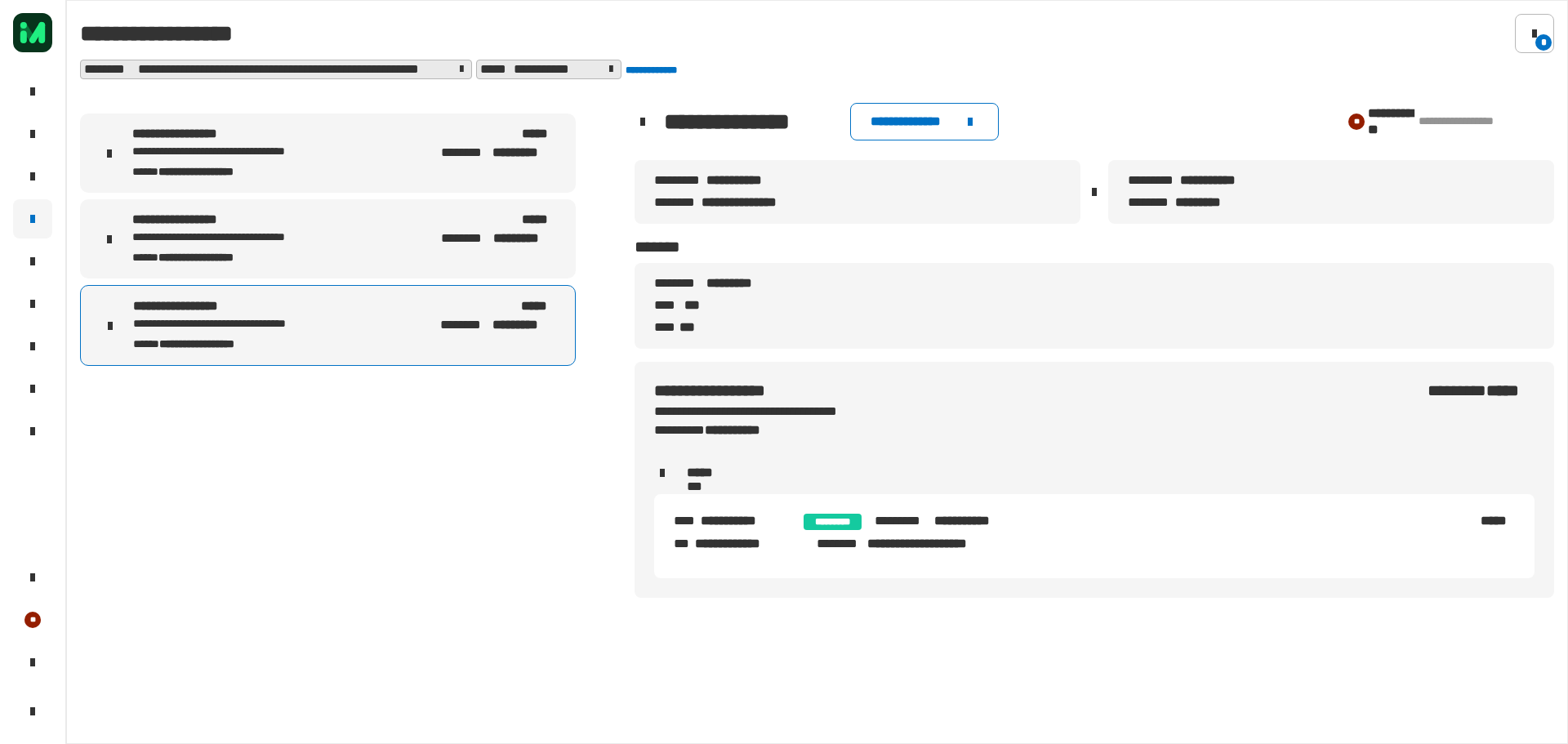 click on "[FIRST] [LAST] [STATE] [ZIP]" at bounding box center [327, 238] 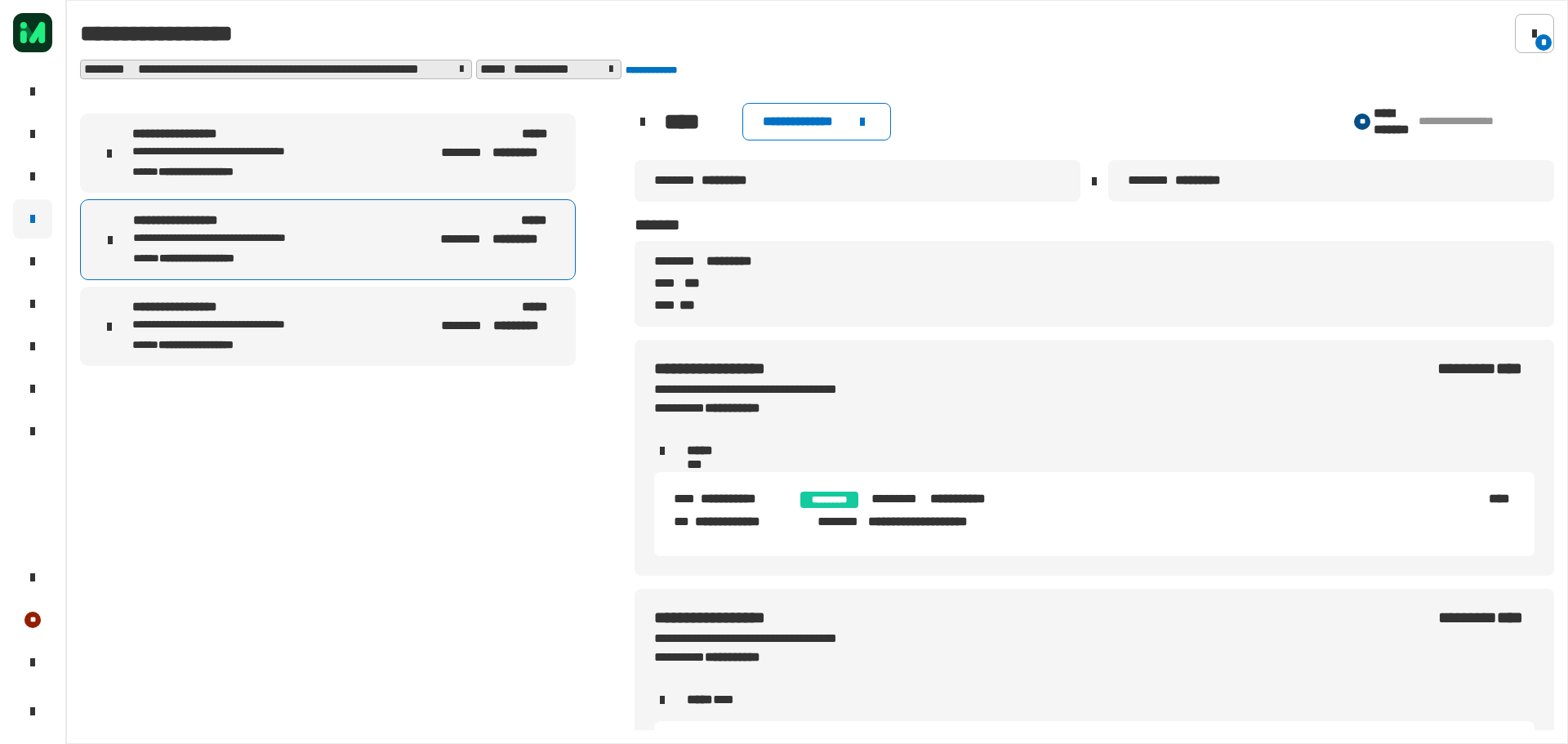 click on "[FIRST] [LAST] [STATE] [ZIP]" at bounding box center (327, 153) 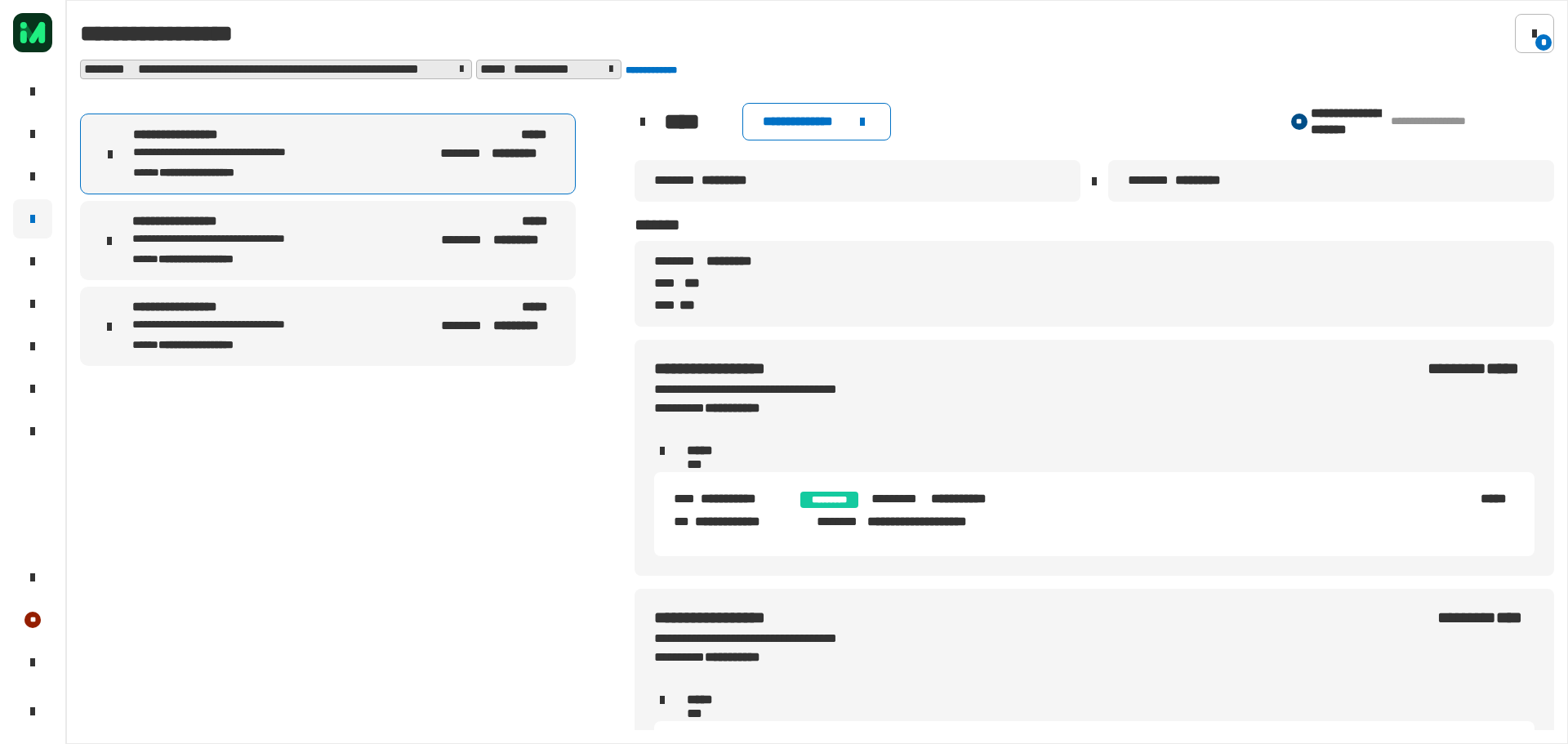 click 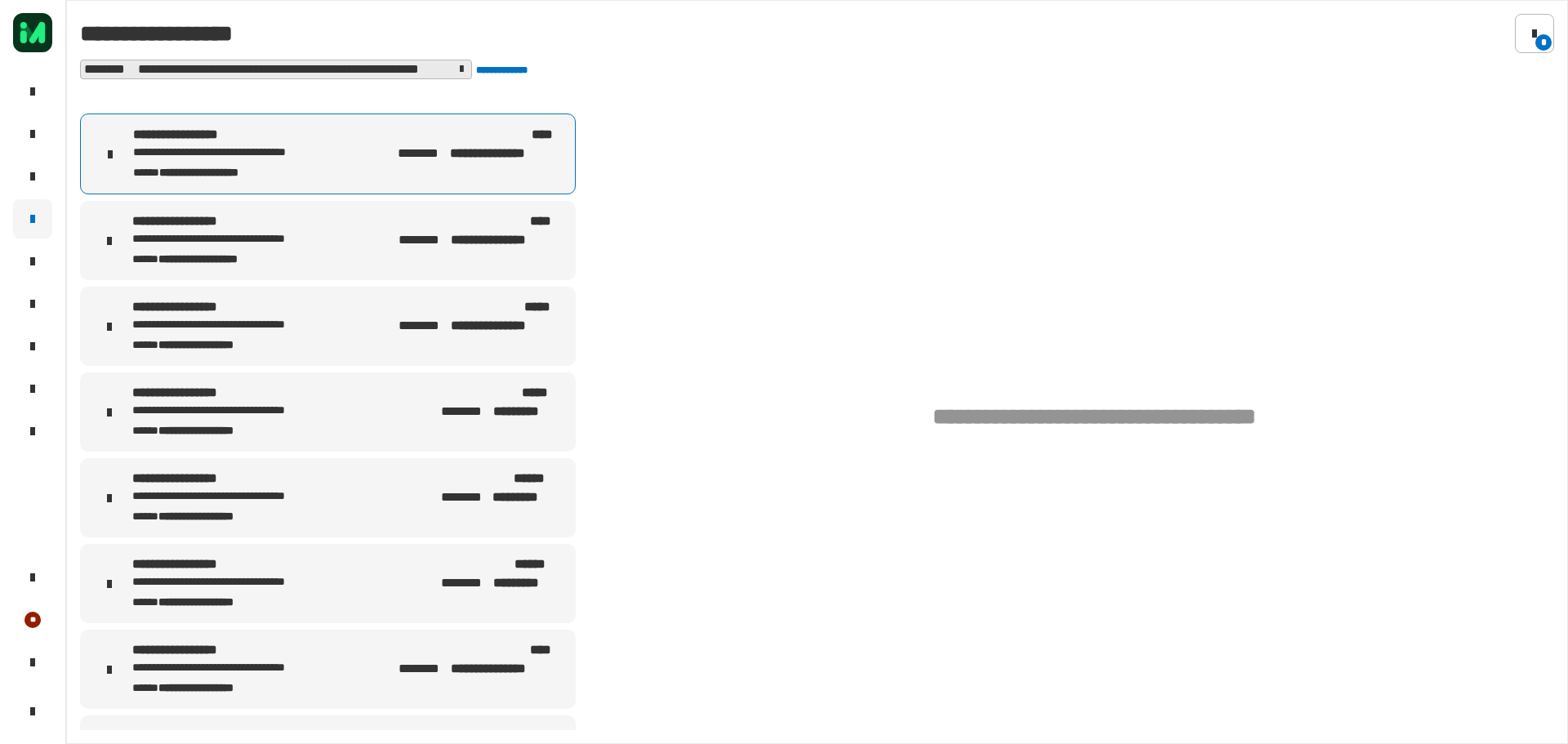 click on "**********" at bounding box center (246, 393) 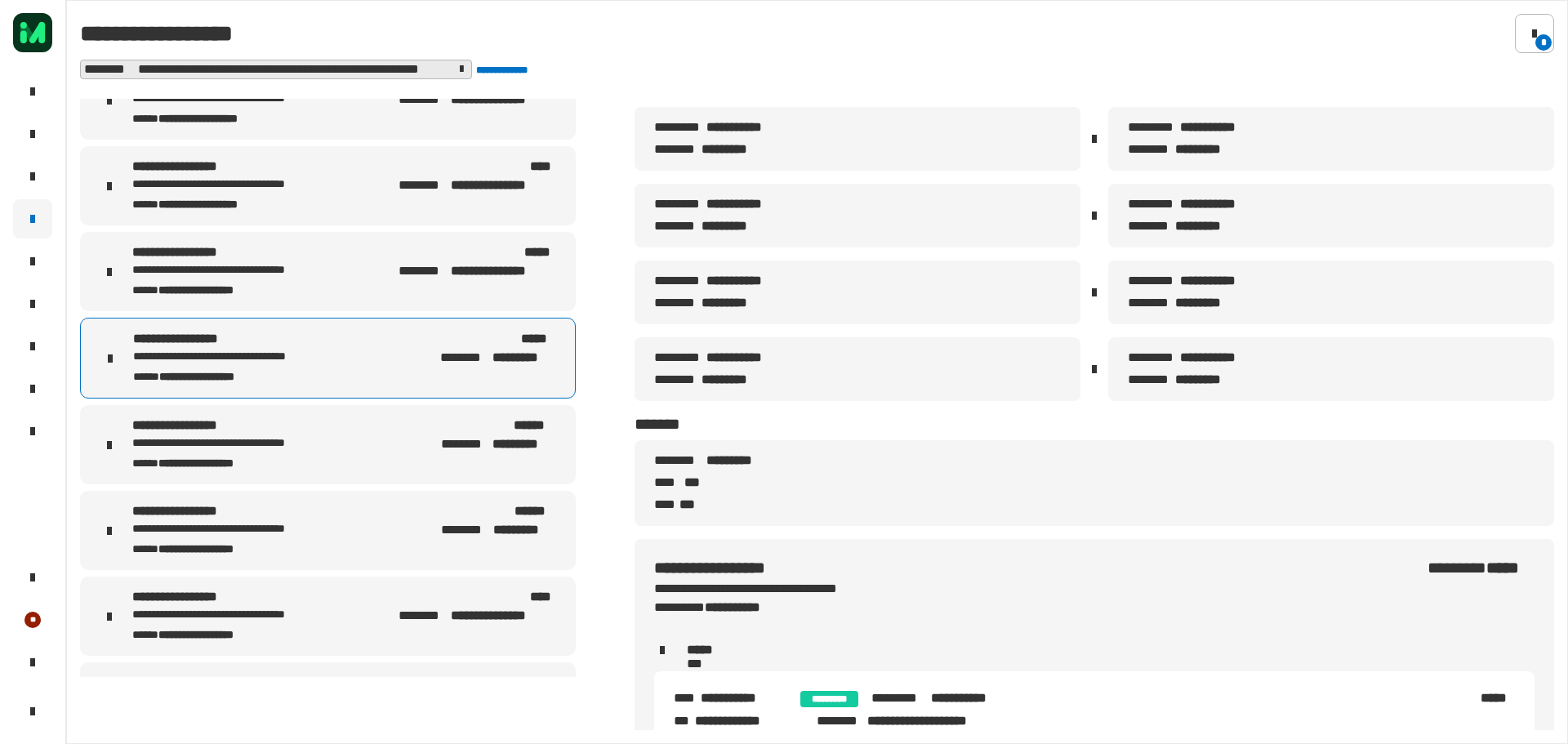 scroll, scrollTop: 82, scrollLeft: 0, axis: vertical 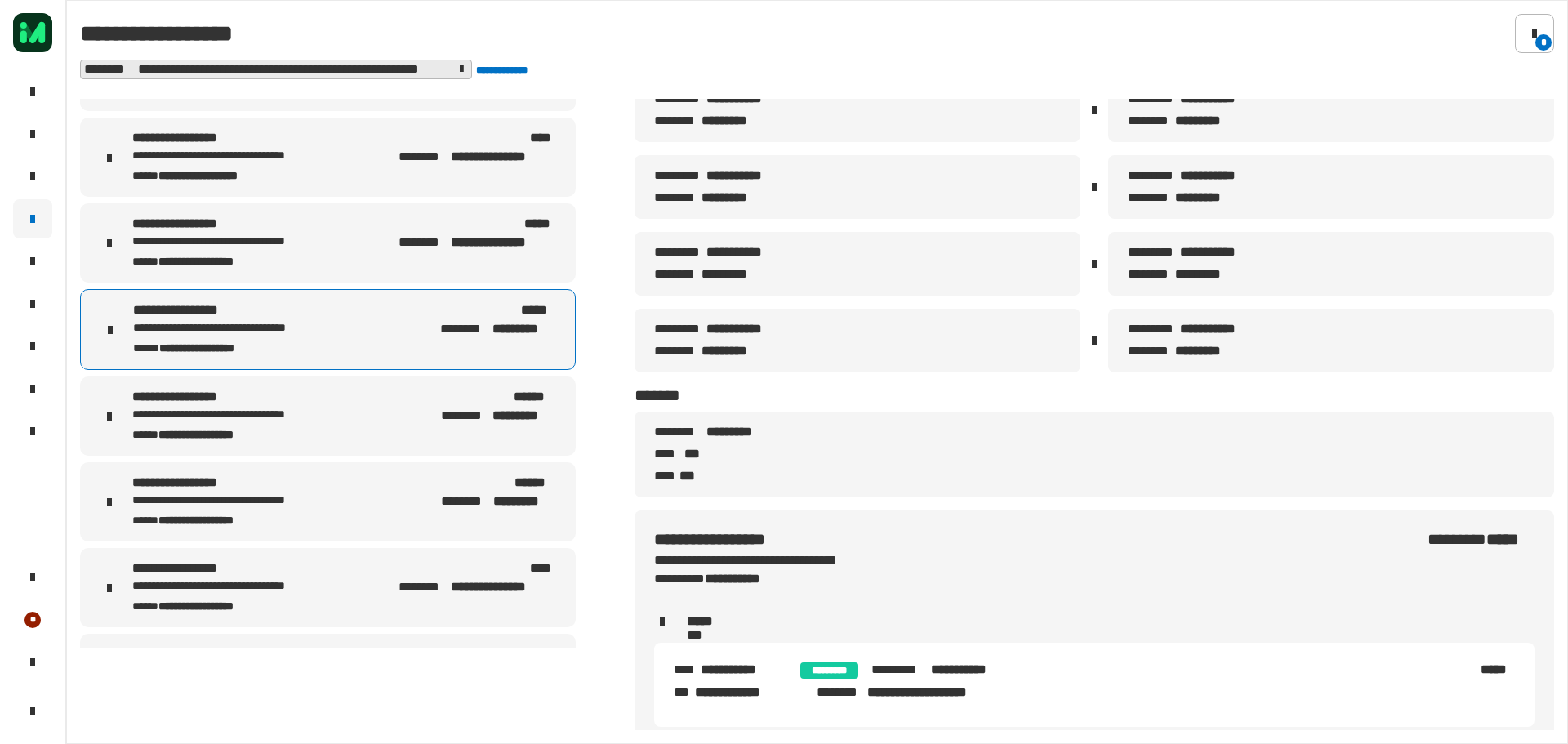 click on "**********" 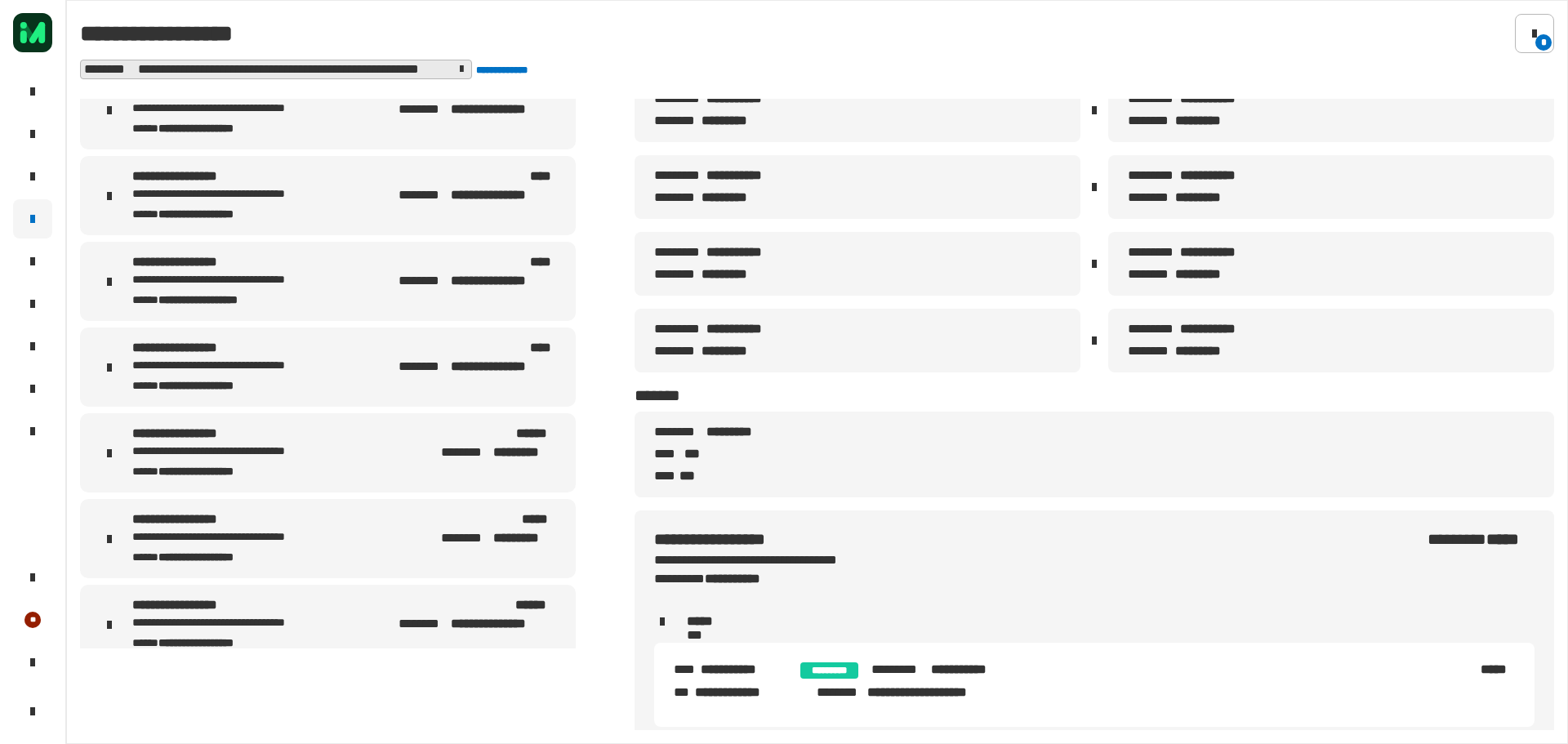 scroll, scrollTop: 481, scrollLeft: 0, axis: vertical 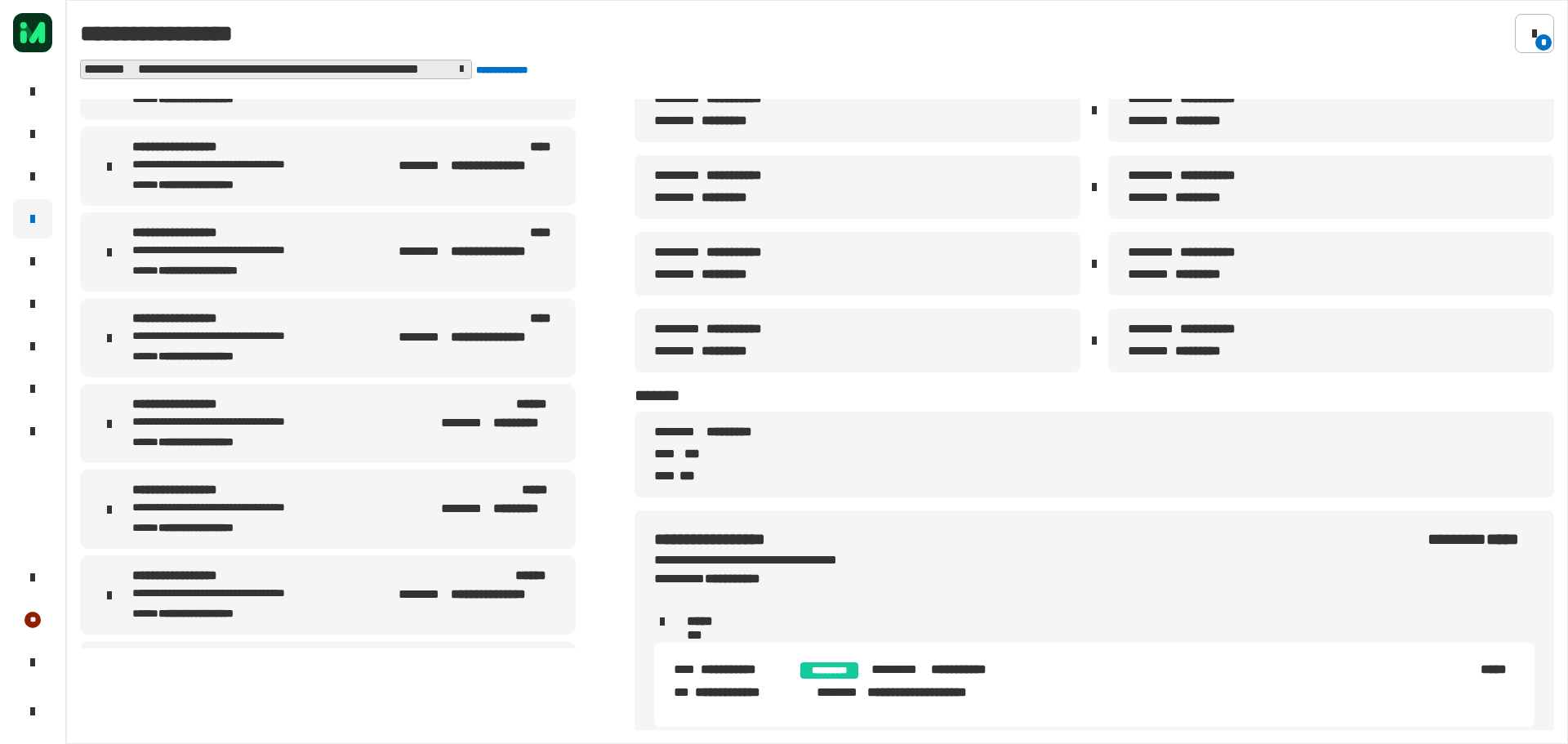 click on "**********" at bounding box center [246, 508] 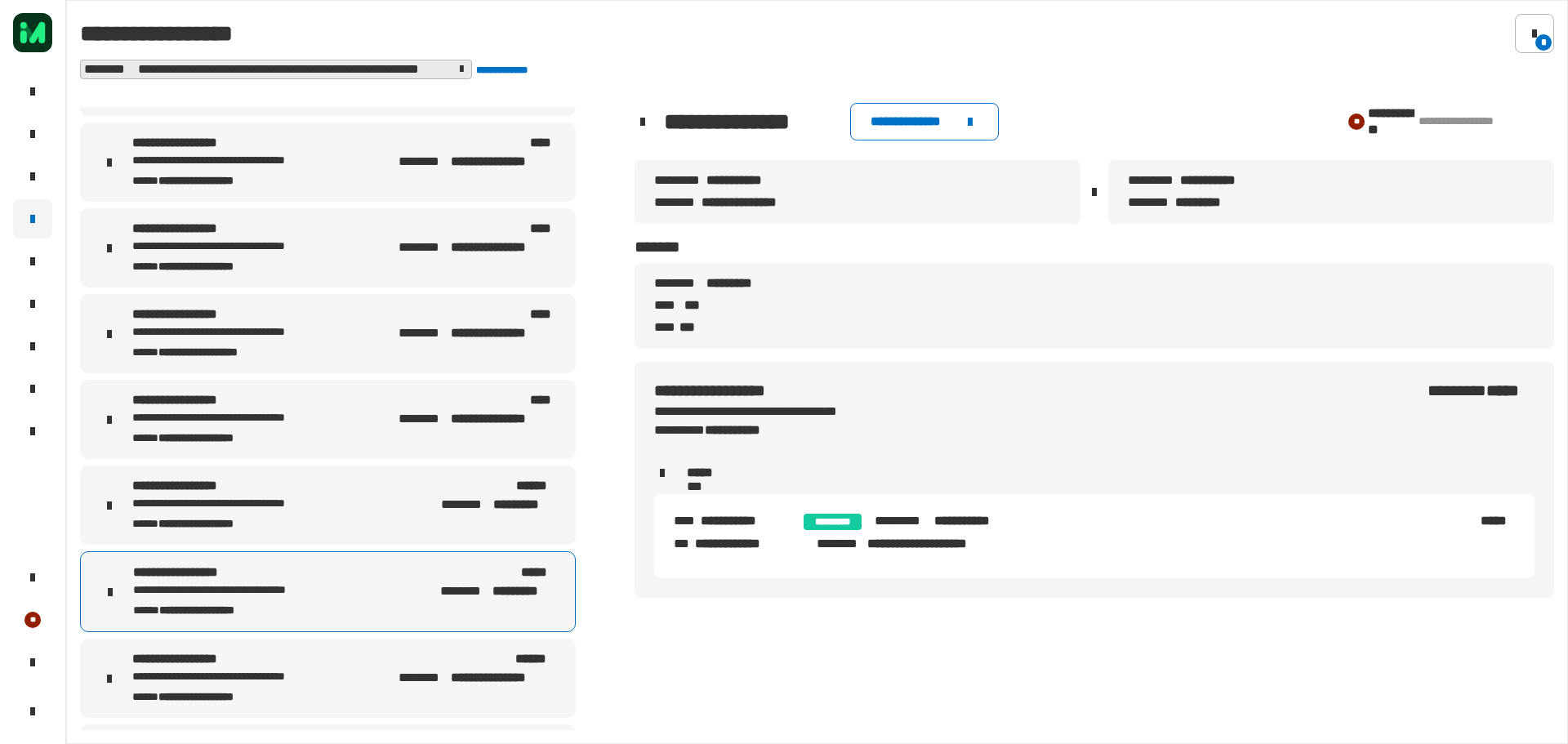 scroll, scrollTop: 0, scrollLeft: 0, axis: both 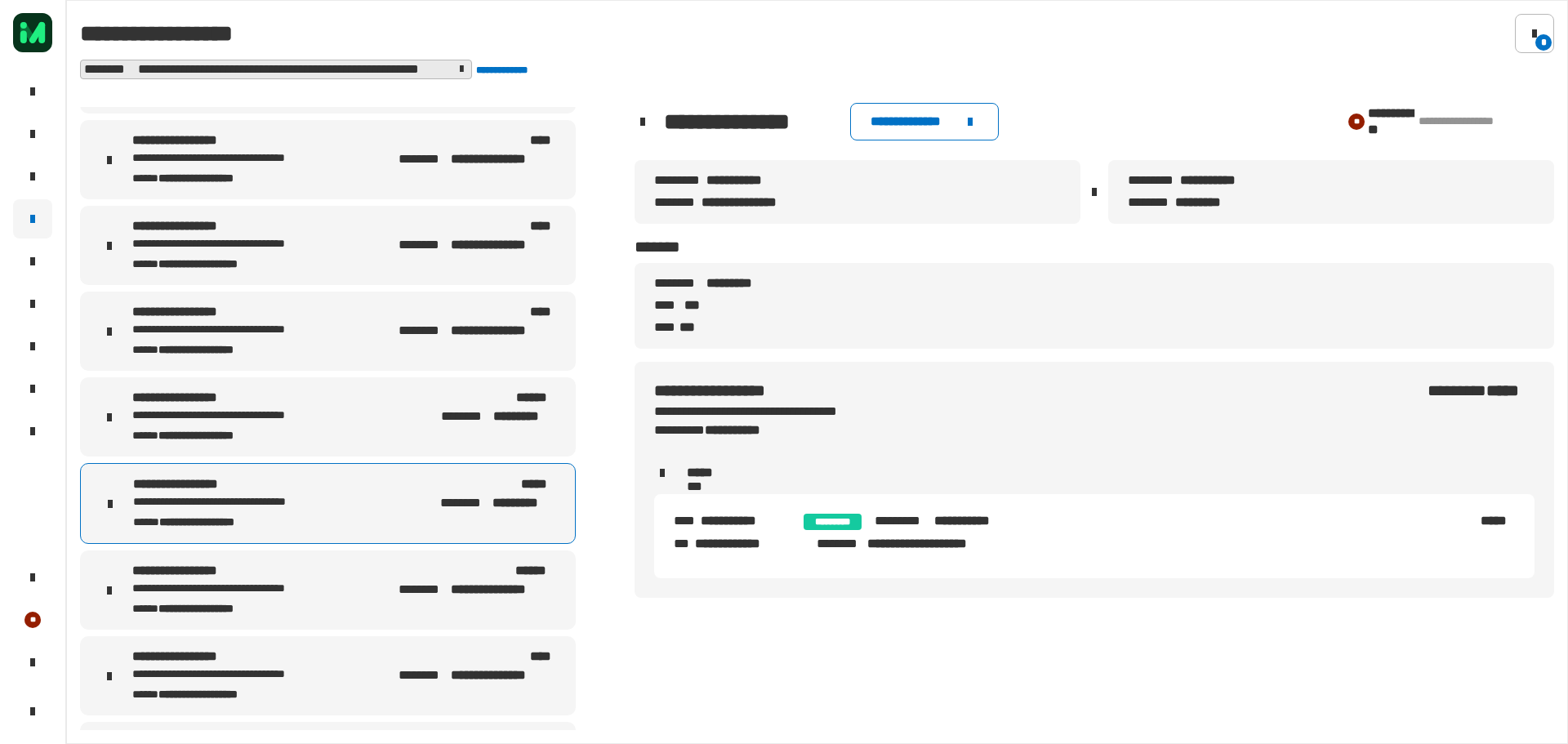 click on "[FIRST] [LAST] [STATE] [ZIP]" at bounding box center [327, 417] 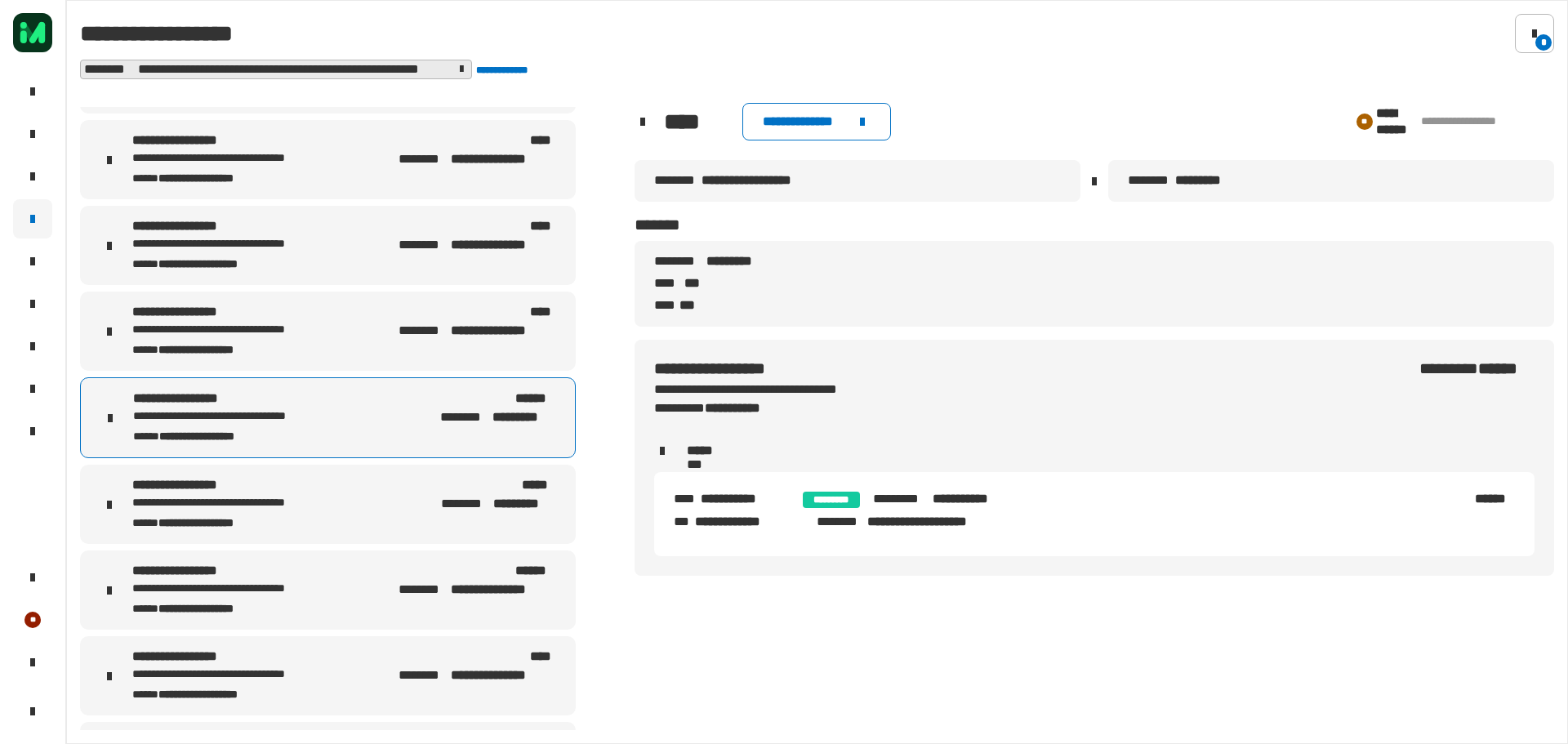 click on "**********" 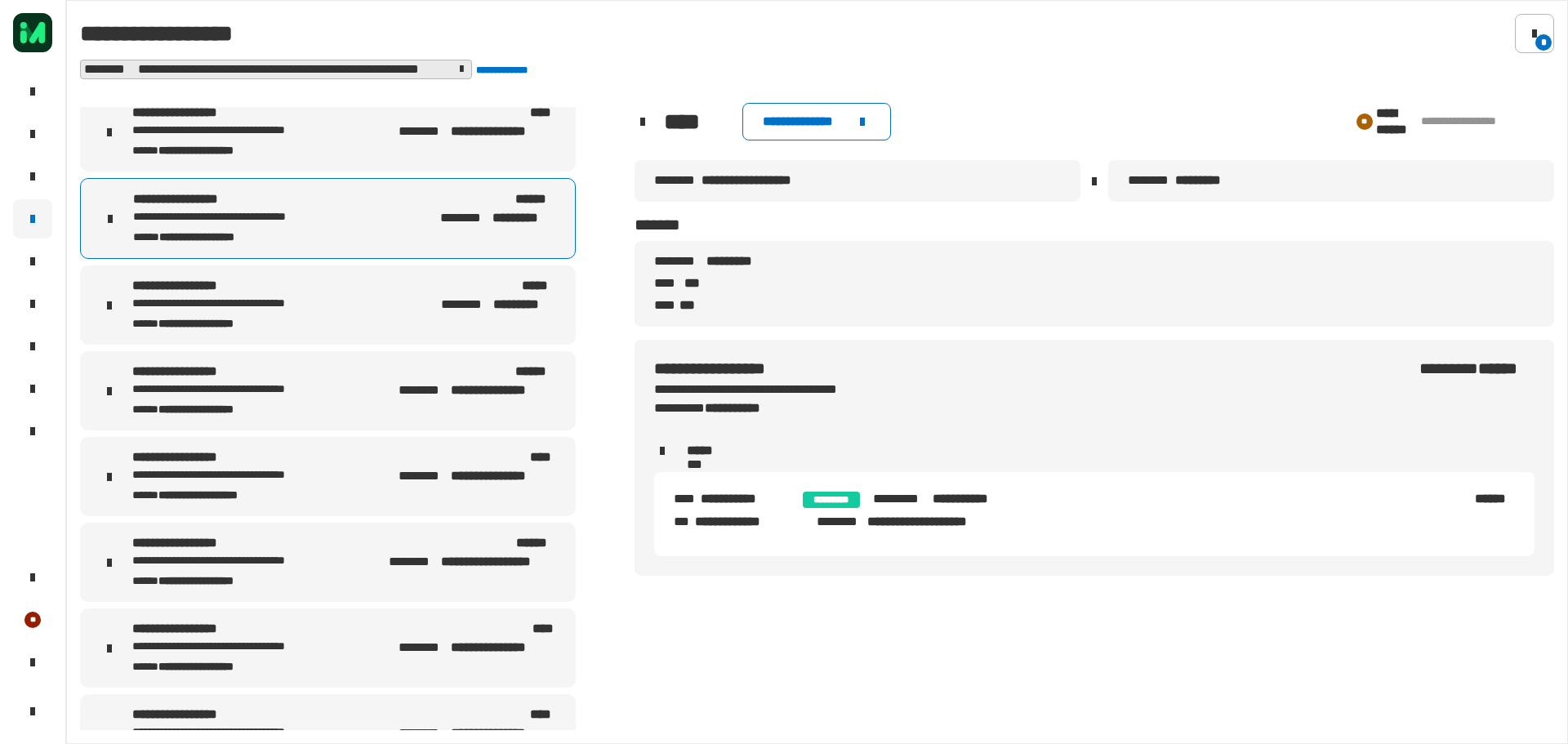 scroll, scrollTop: 808, scrollLeft: 0, axis: vertical 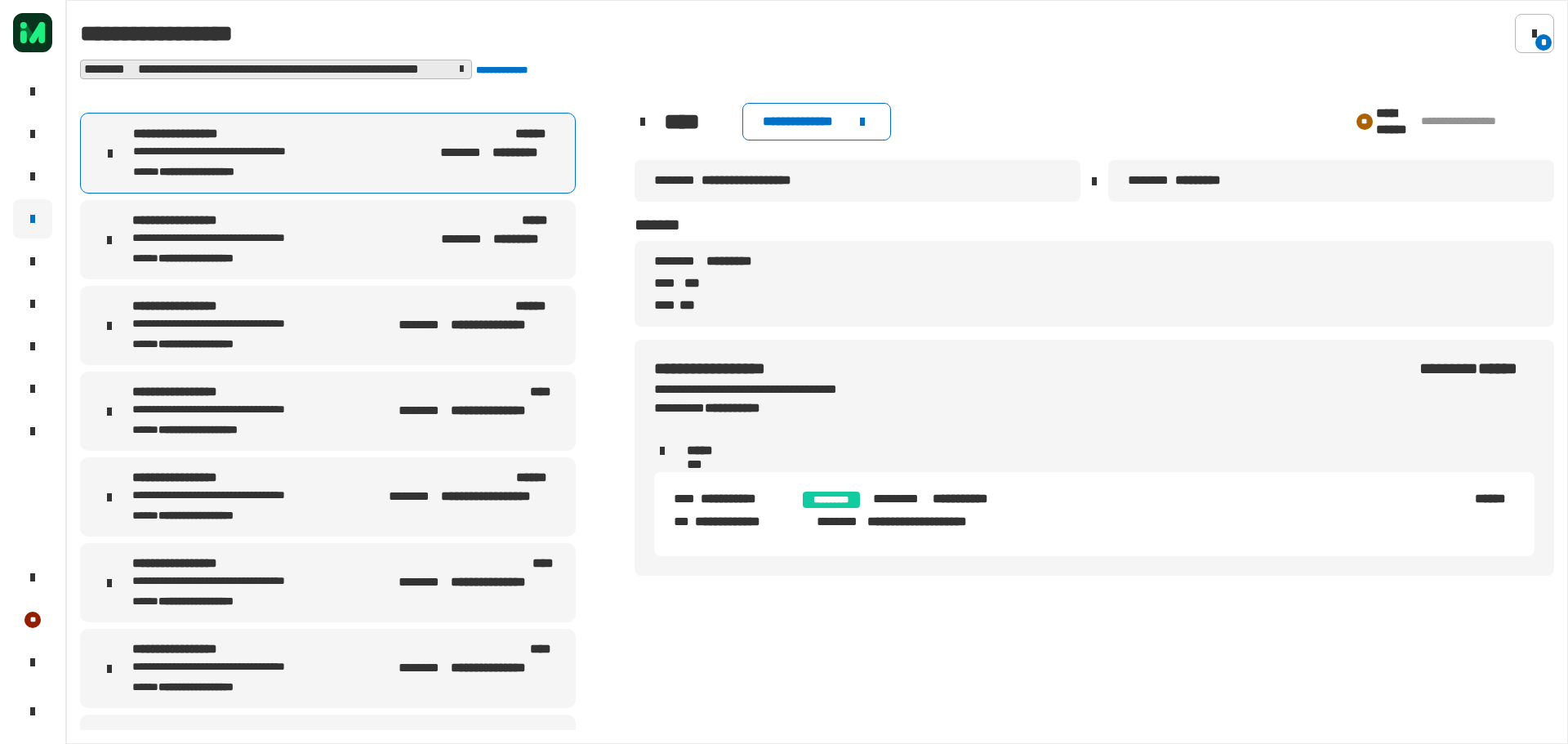 click on "**********" at bounding box center (246, 496) 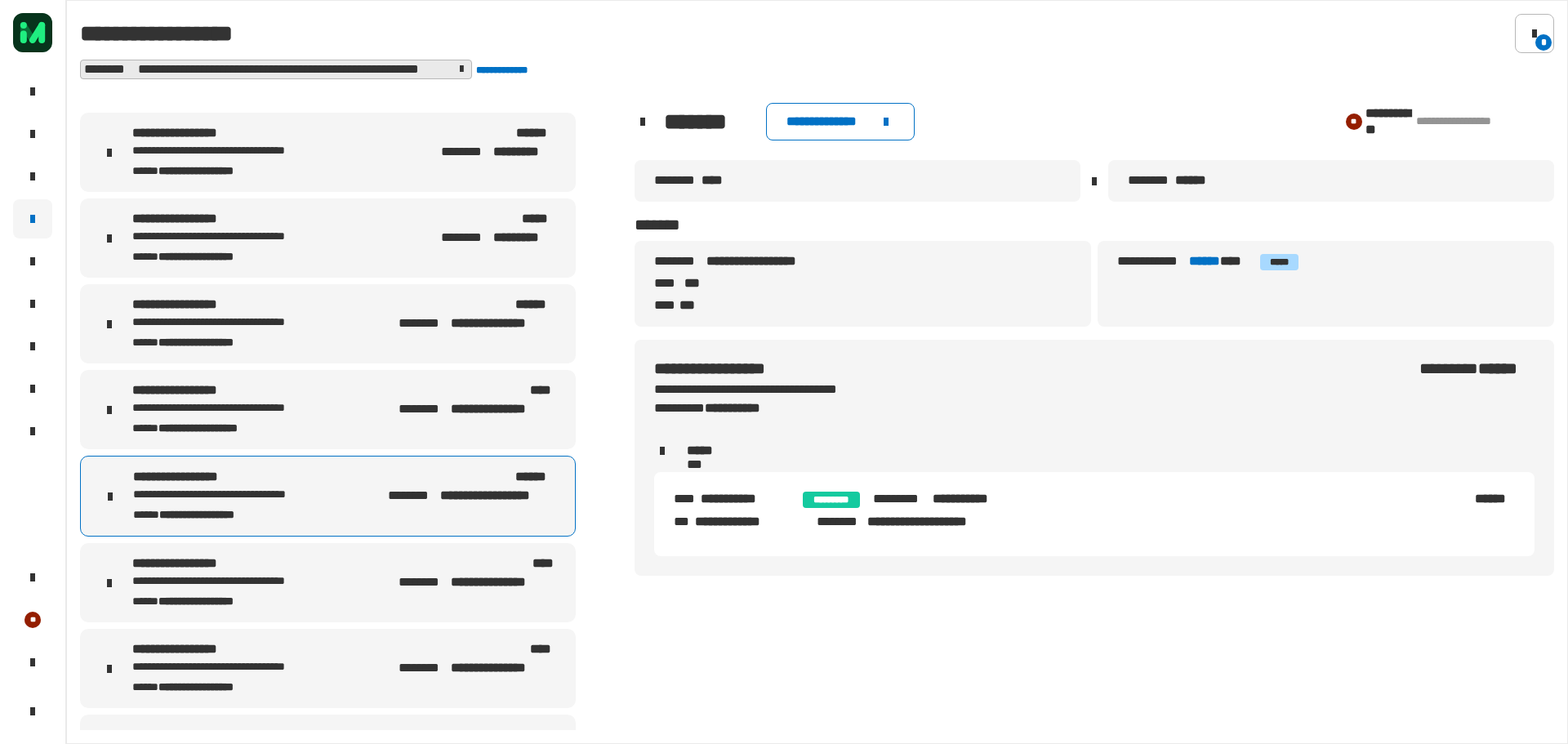 click on "**********" 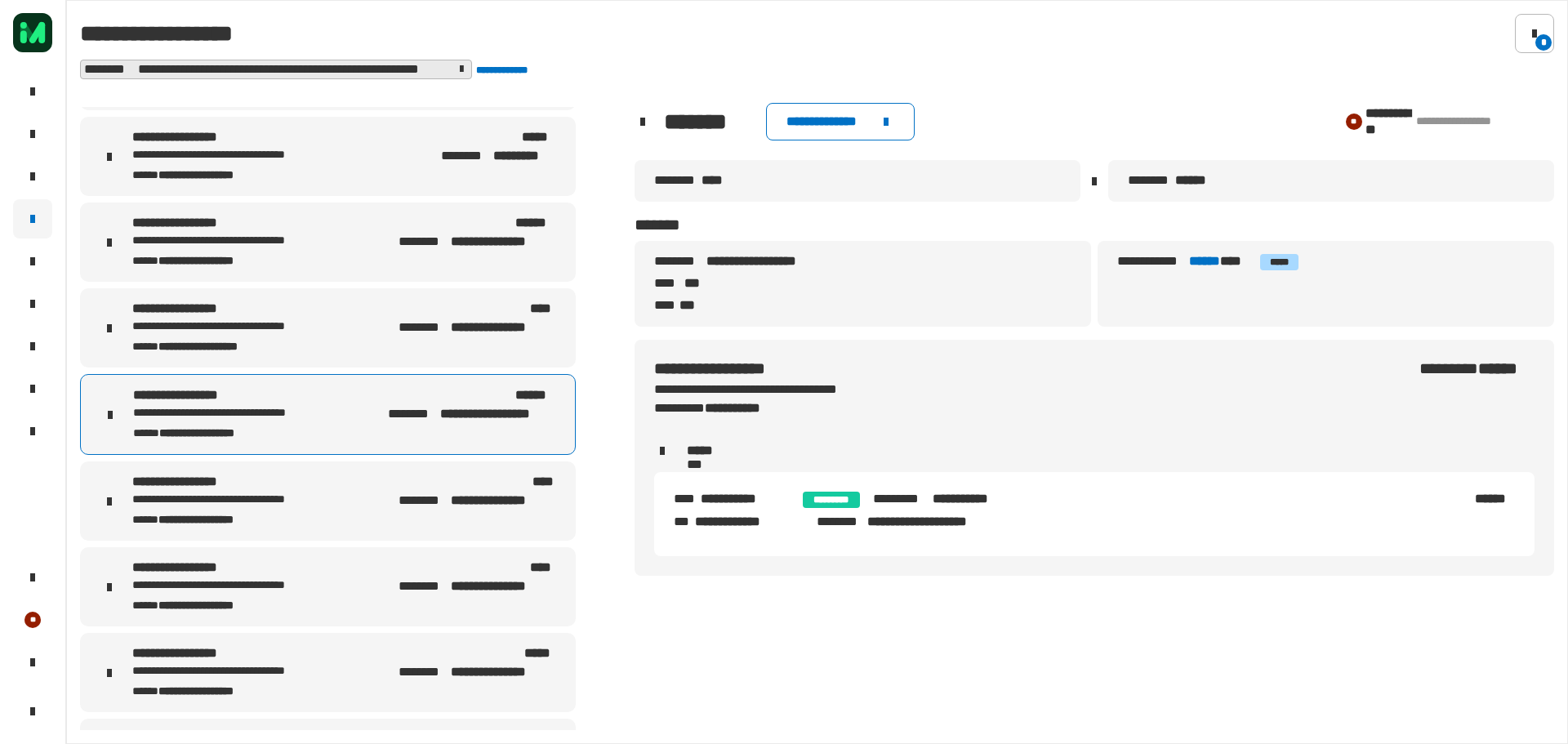 scroll, scrollTop: 971, scrollLeft: 0, axis: vertical 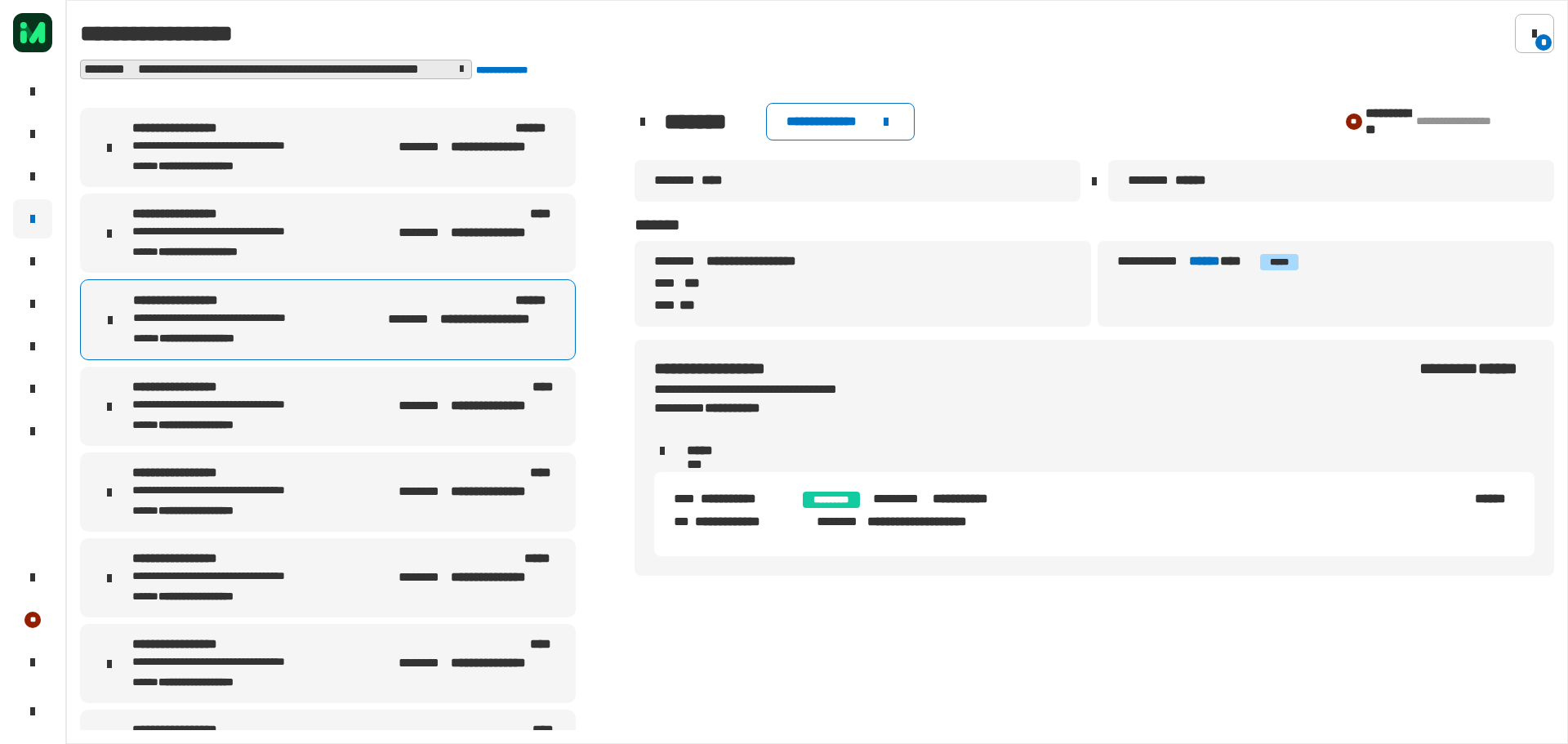 click on "[FIRST] [LAST] [STATE] [ZIP]" at bounding box center (246, 492) 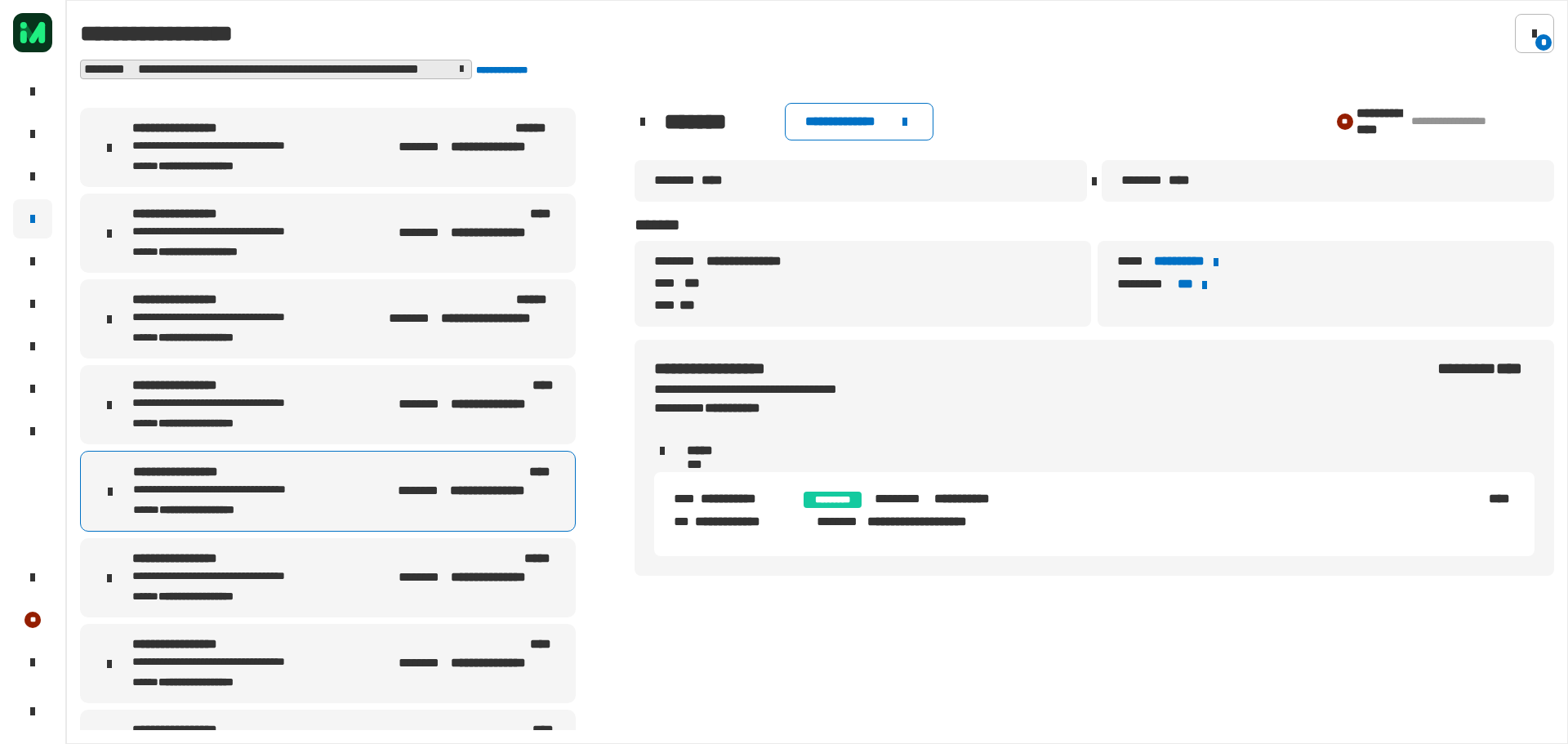 click on "**********" 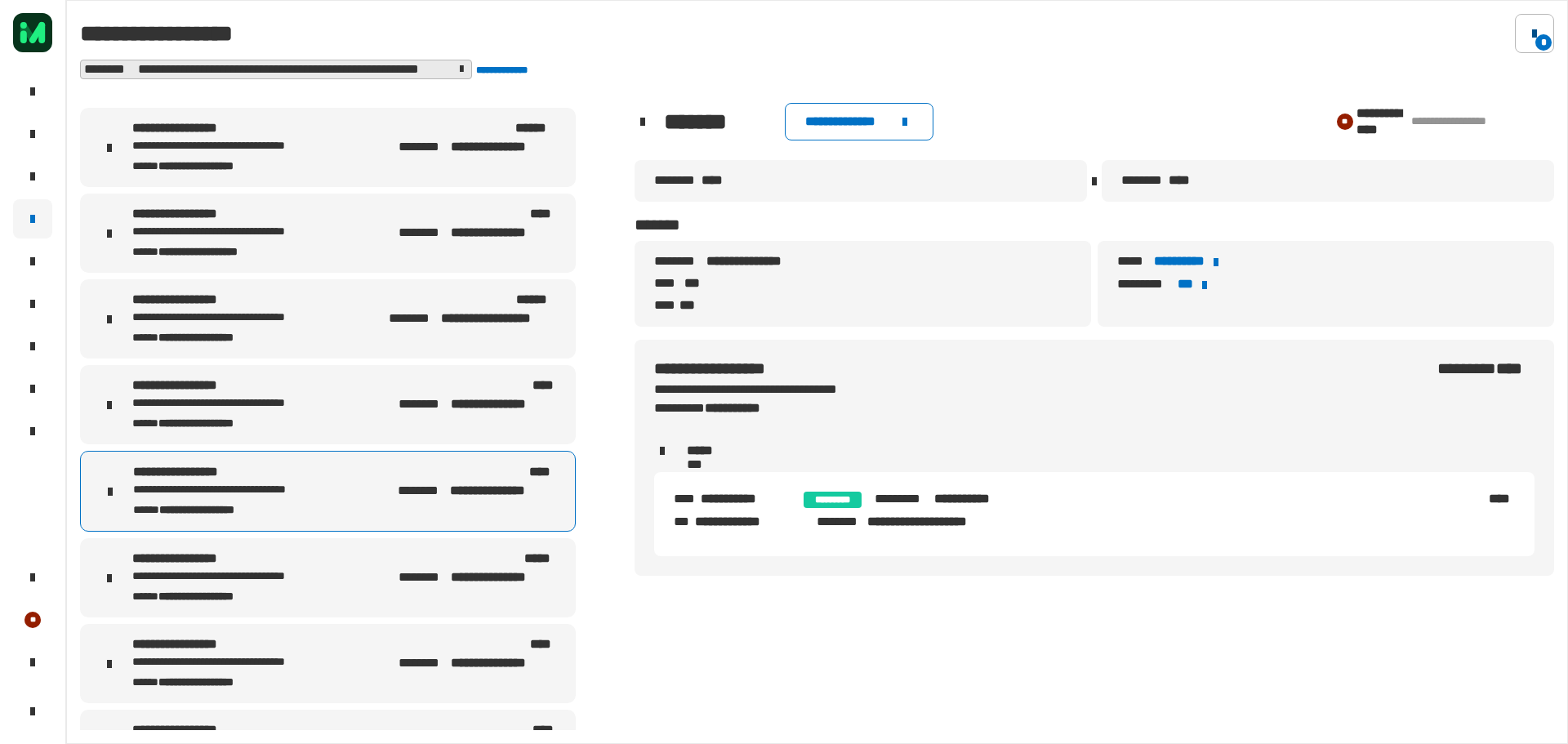 click on "*" 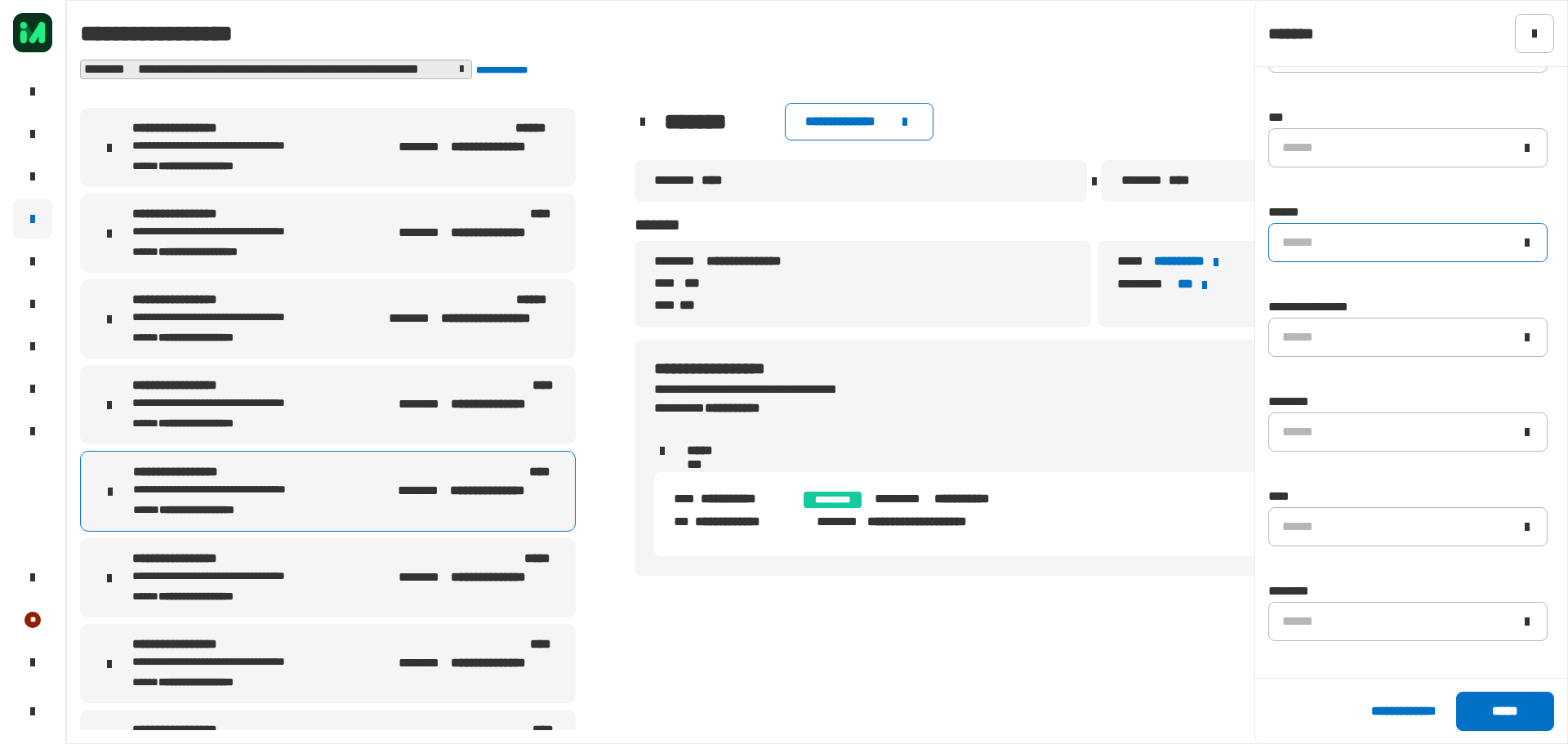 scroll, scrollTop: 0, scrollLeft: 0, axis: both 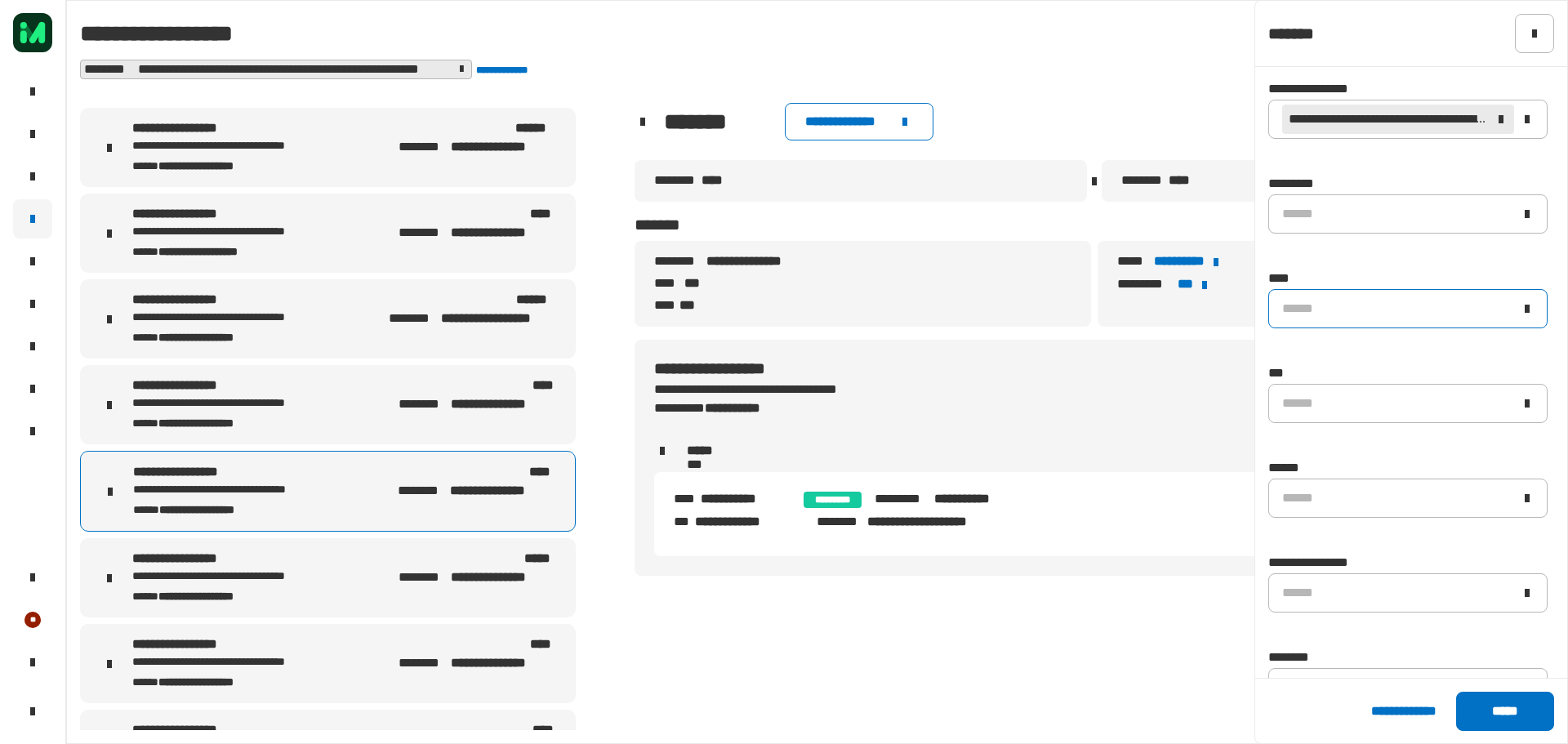 click on "******" 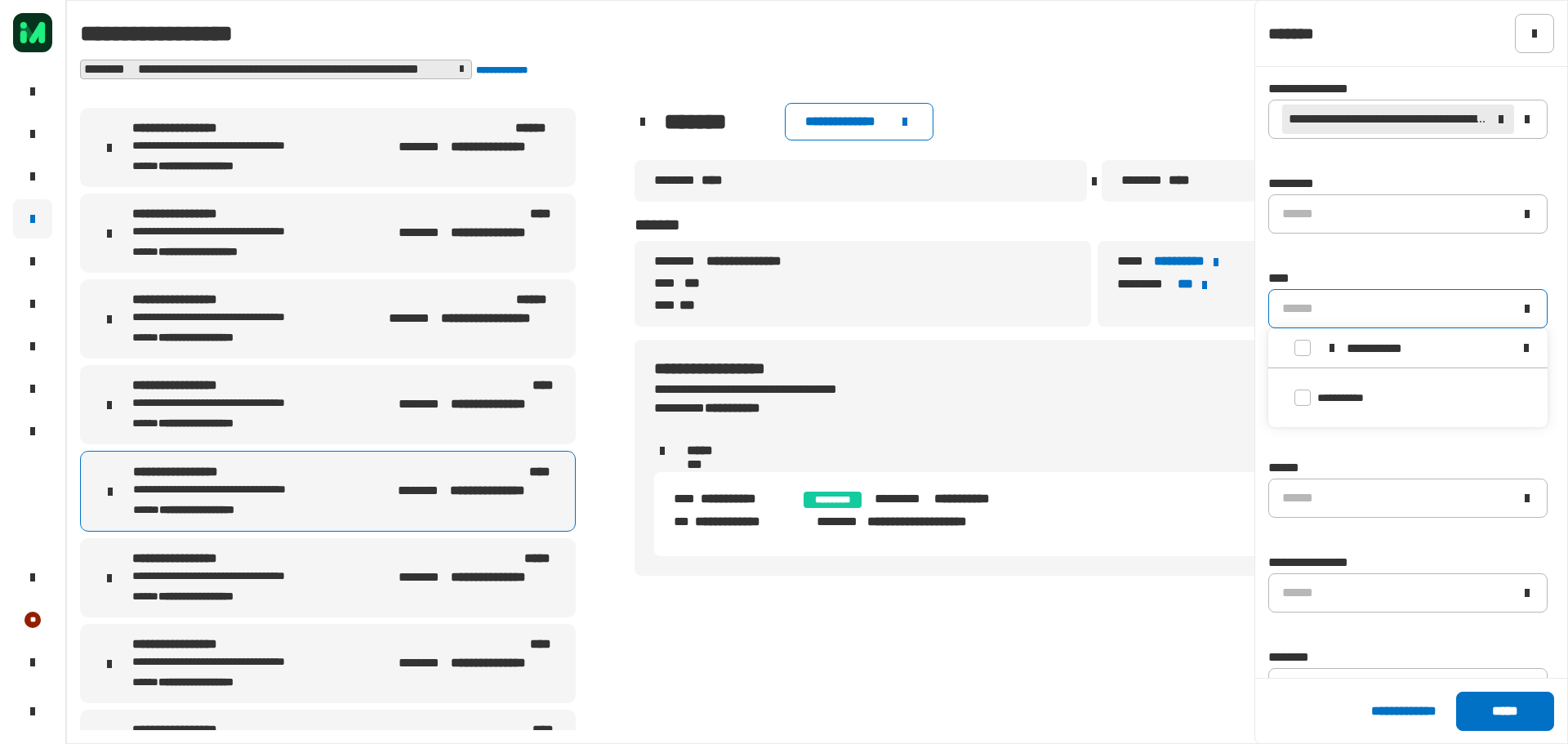 click at bounding box center [1526, 348] 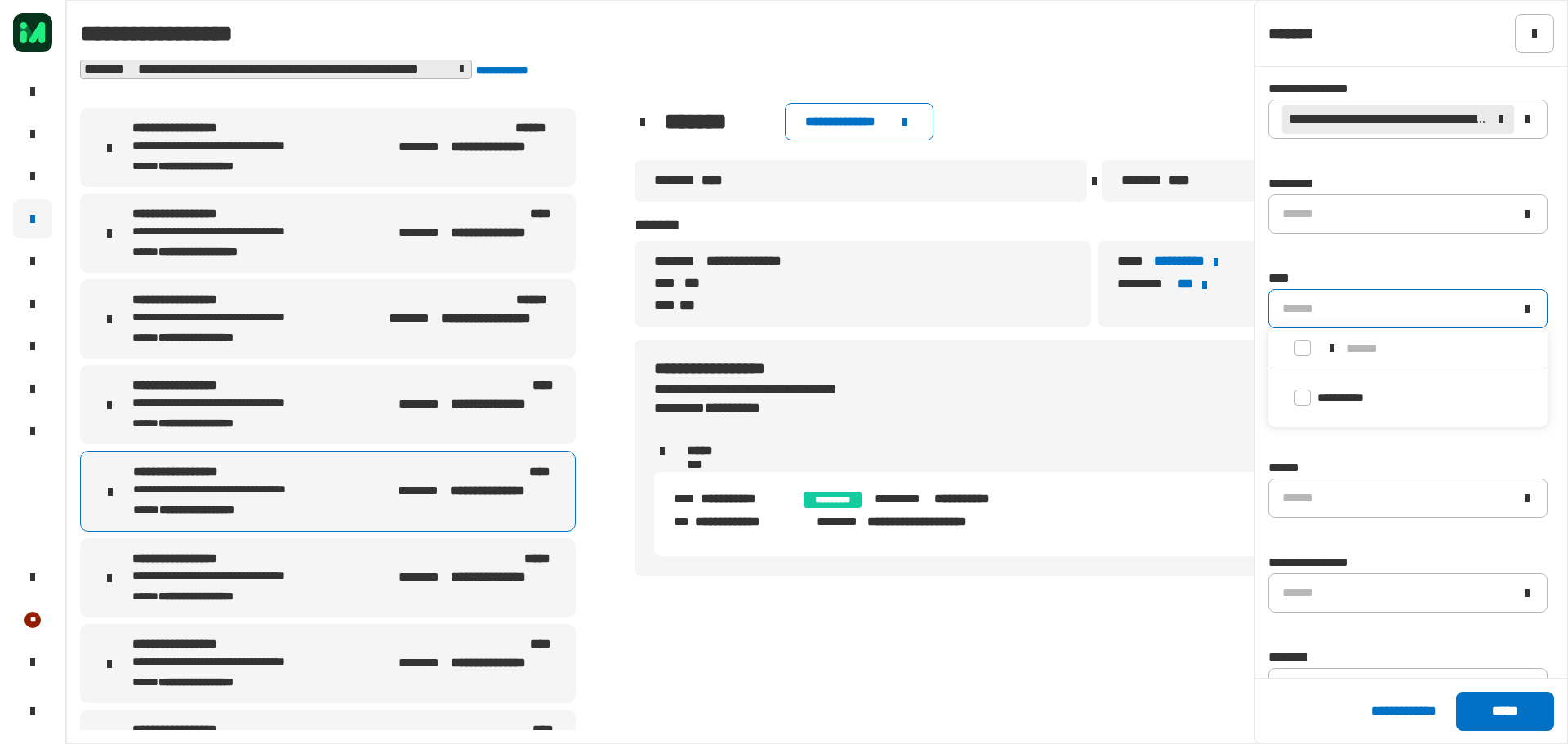 click at bounding box center [1441, 348] 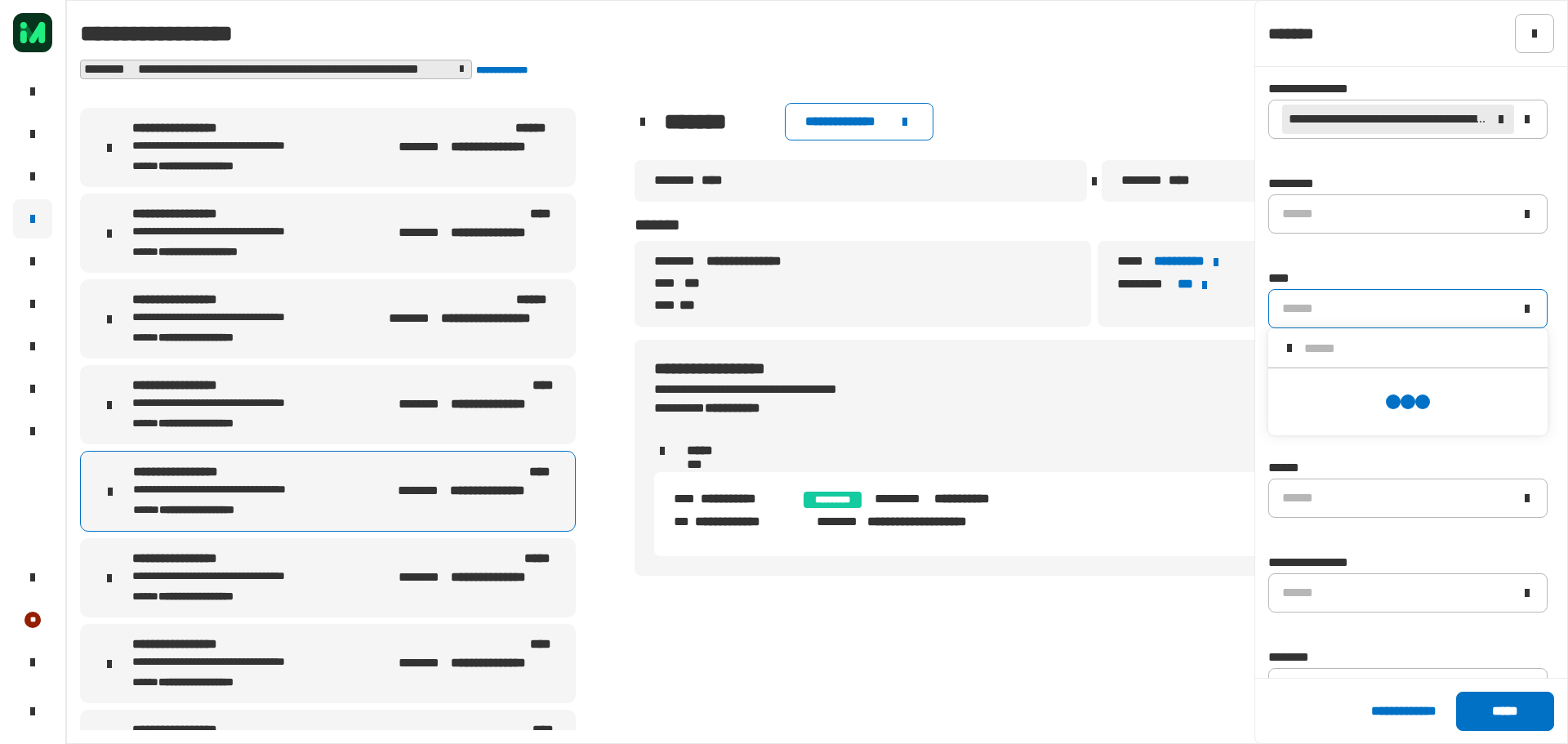 paste on "**********" 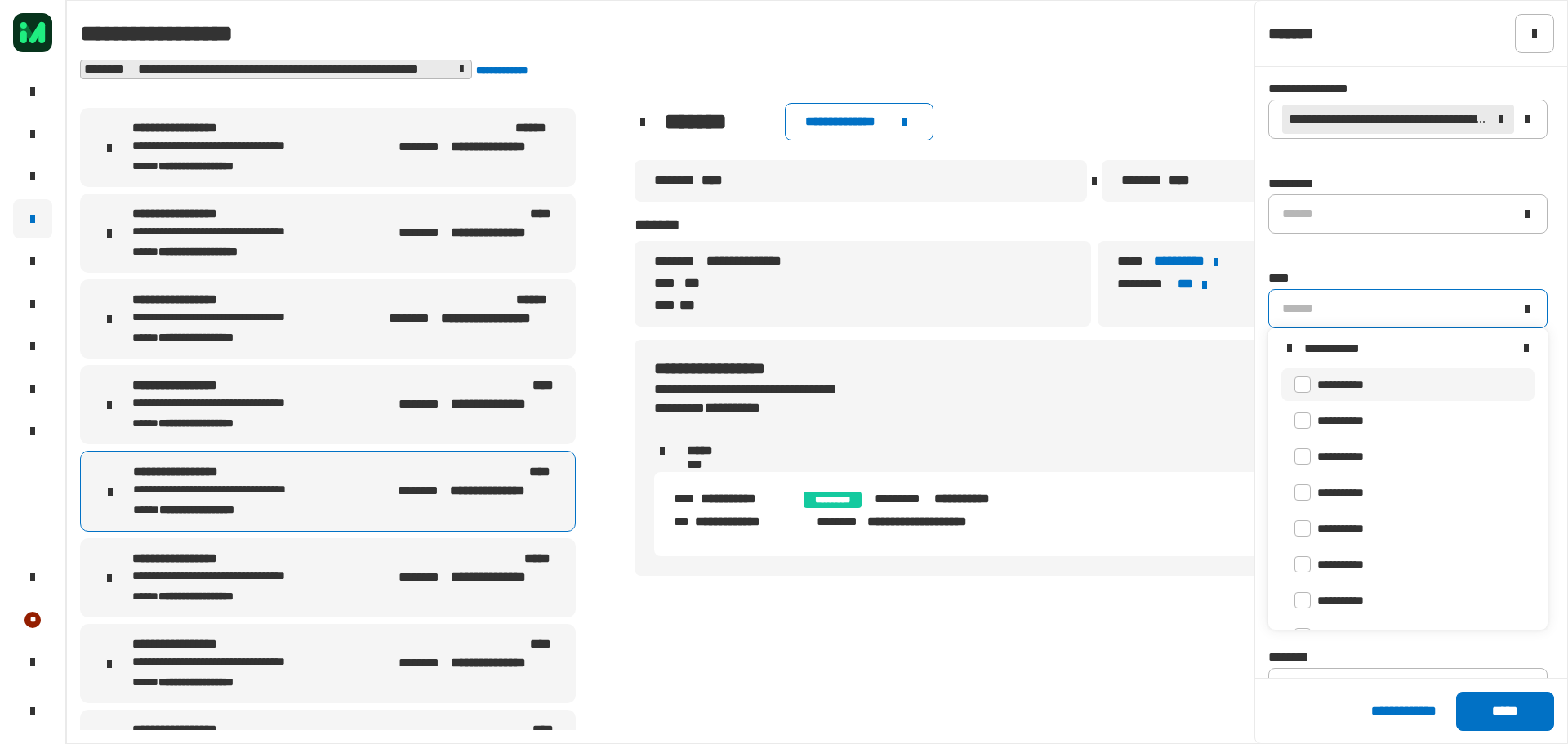 scroll, scrollTop: 0, scrollLeft: 0, axis: both 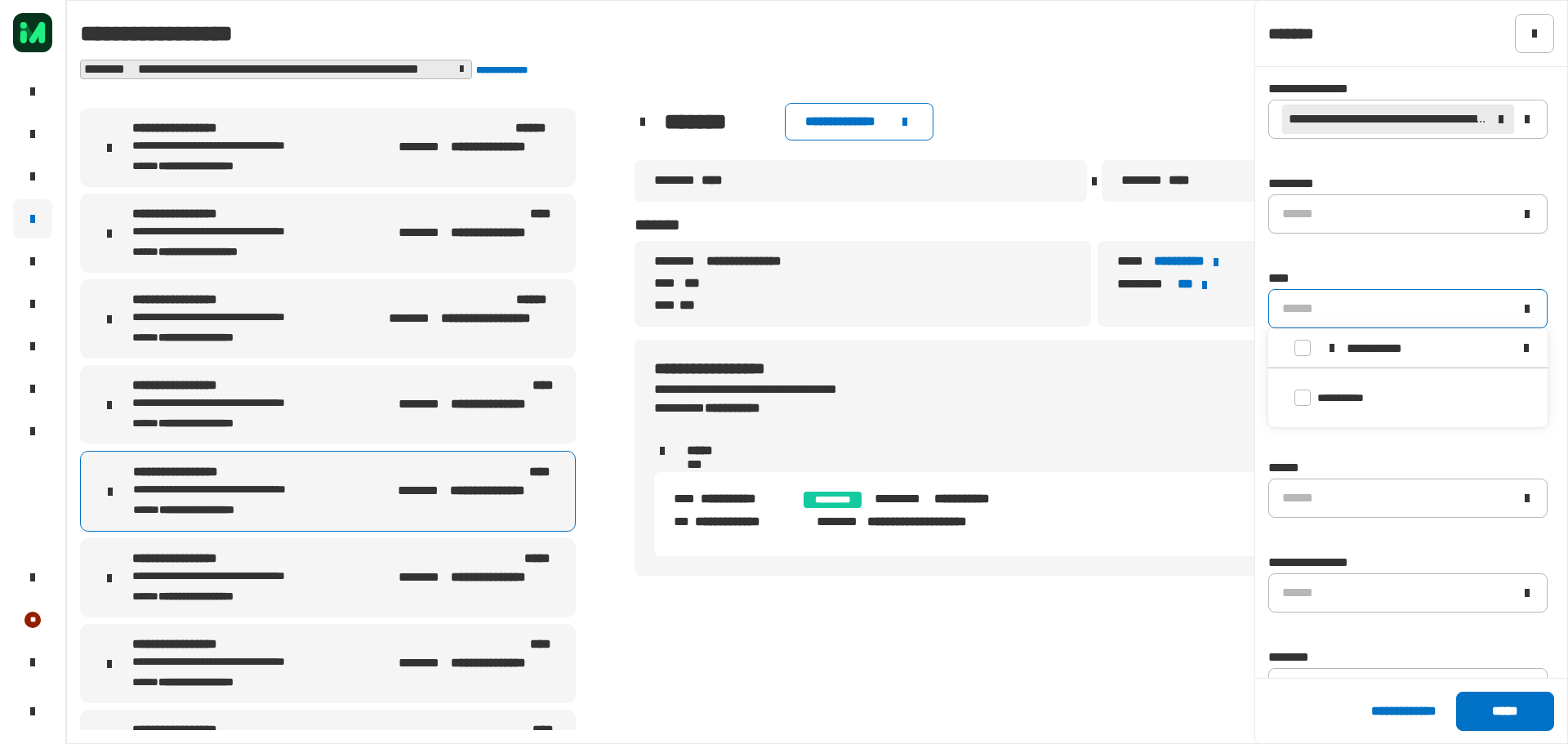 type on "**********" 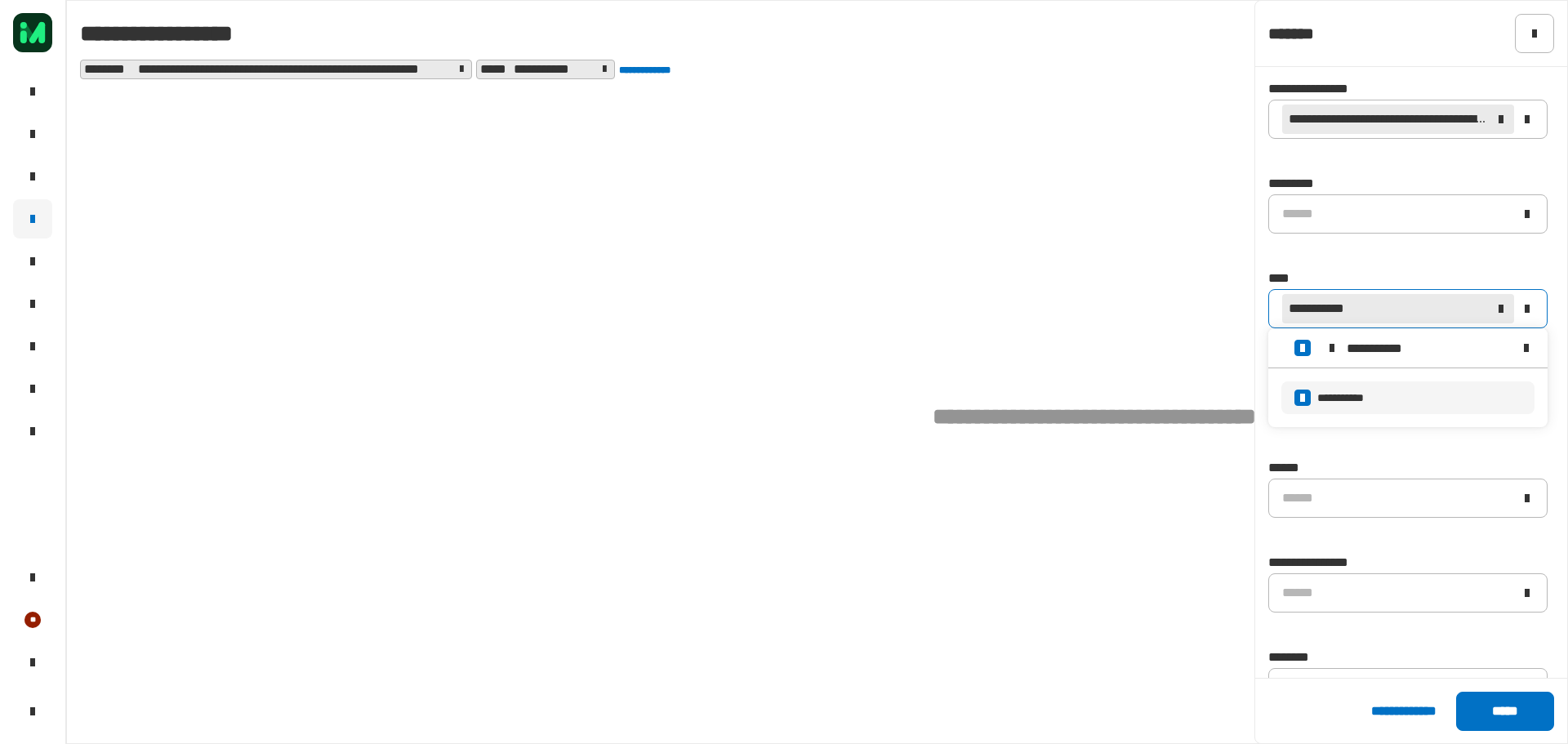 scroll, scrollTop: 0, scrollLeft: 0, axis: both 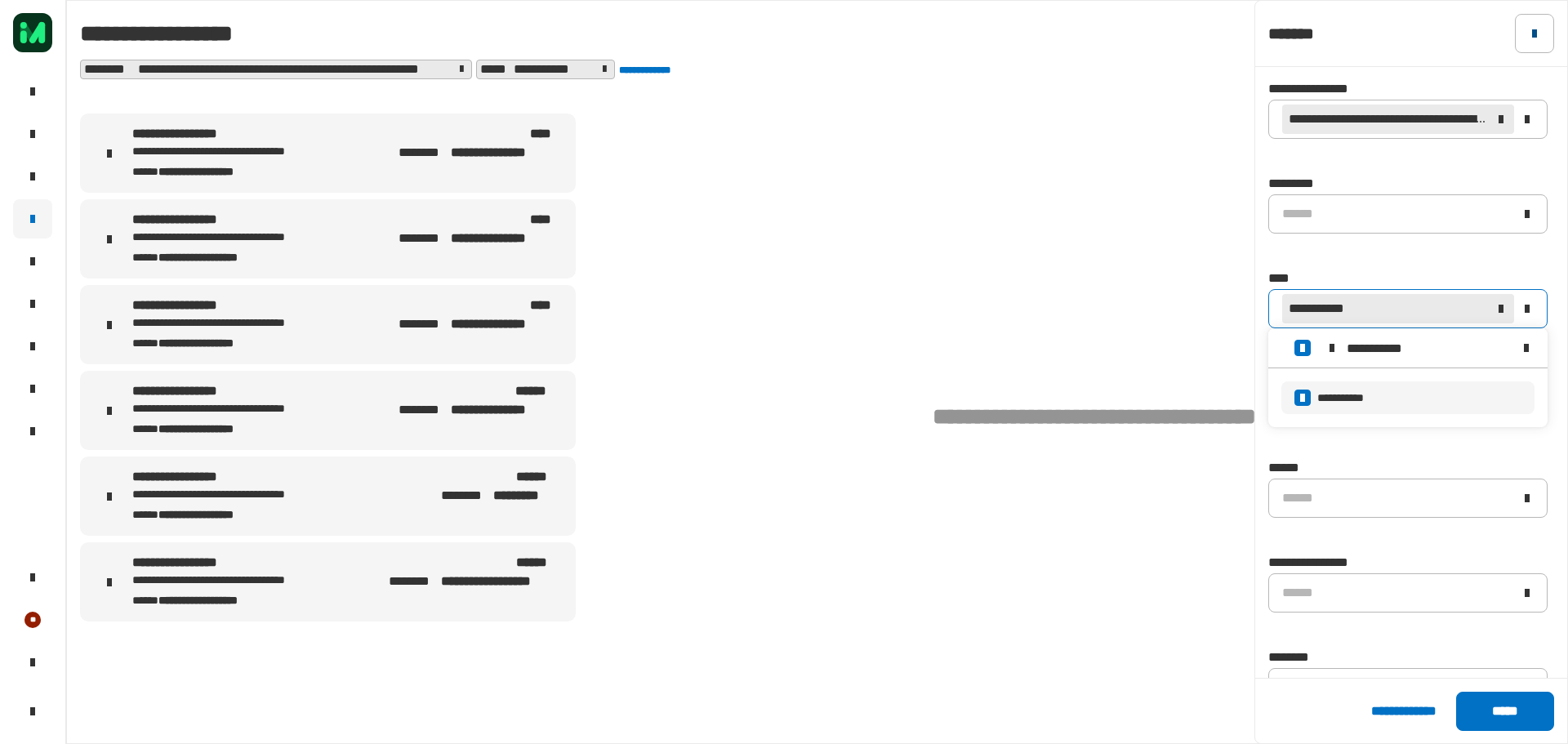 click 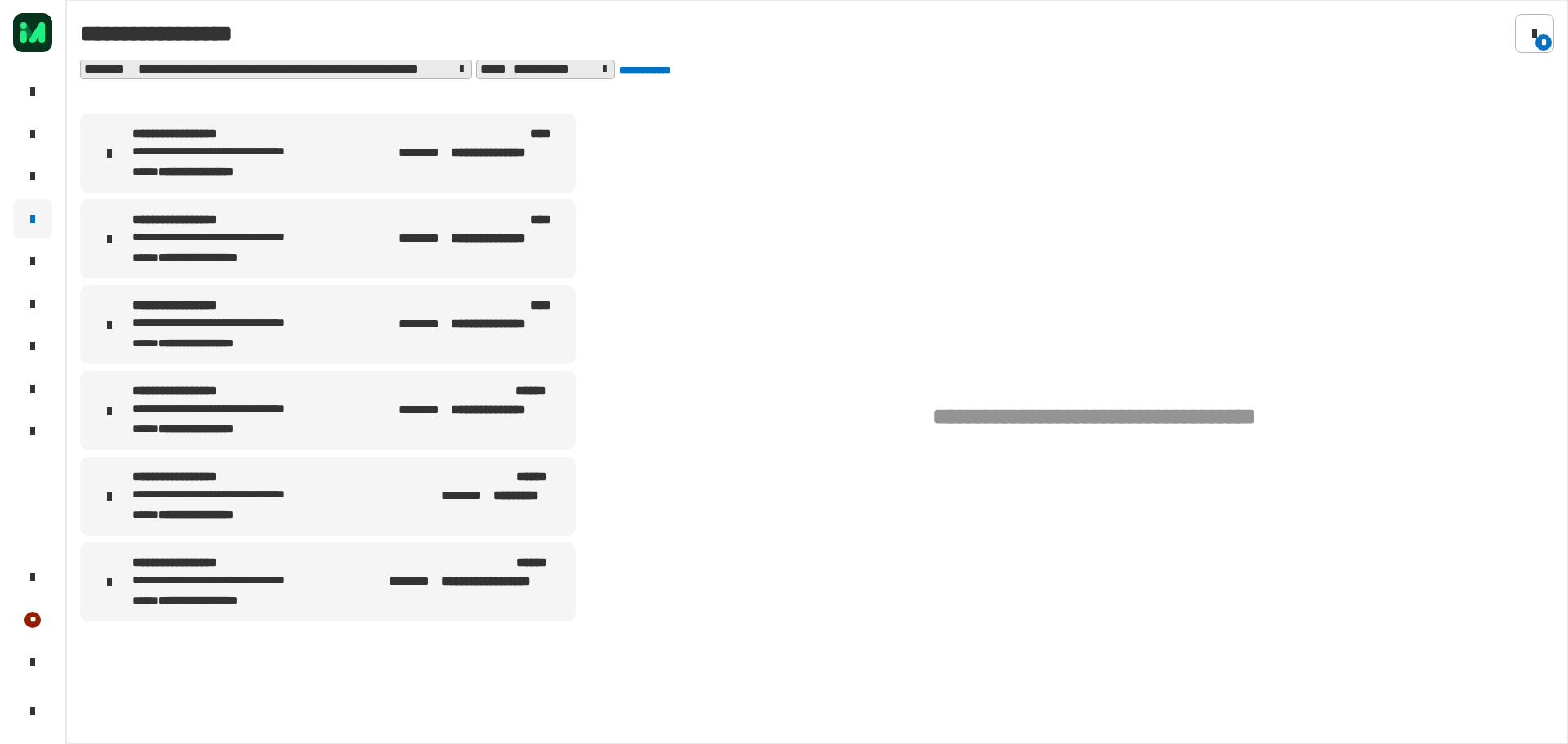 click on "[NUMBER] [STREET], [CITY], [STATE] [ZIP]" at bounding box center [327, 581] 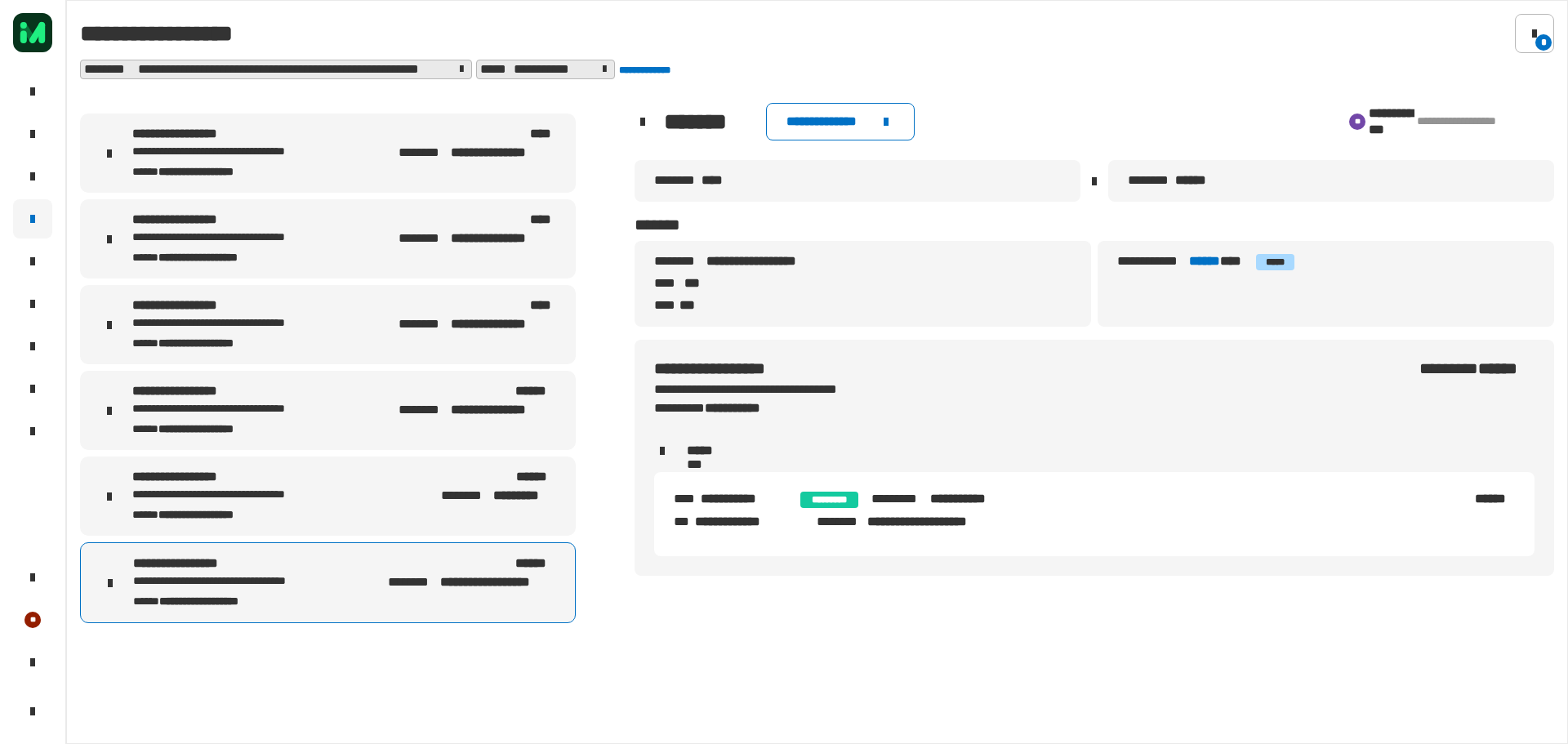 click on "[FIRST] [LAST] [STATE] [ZIP]" at bounding box center (327, 496) 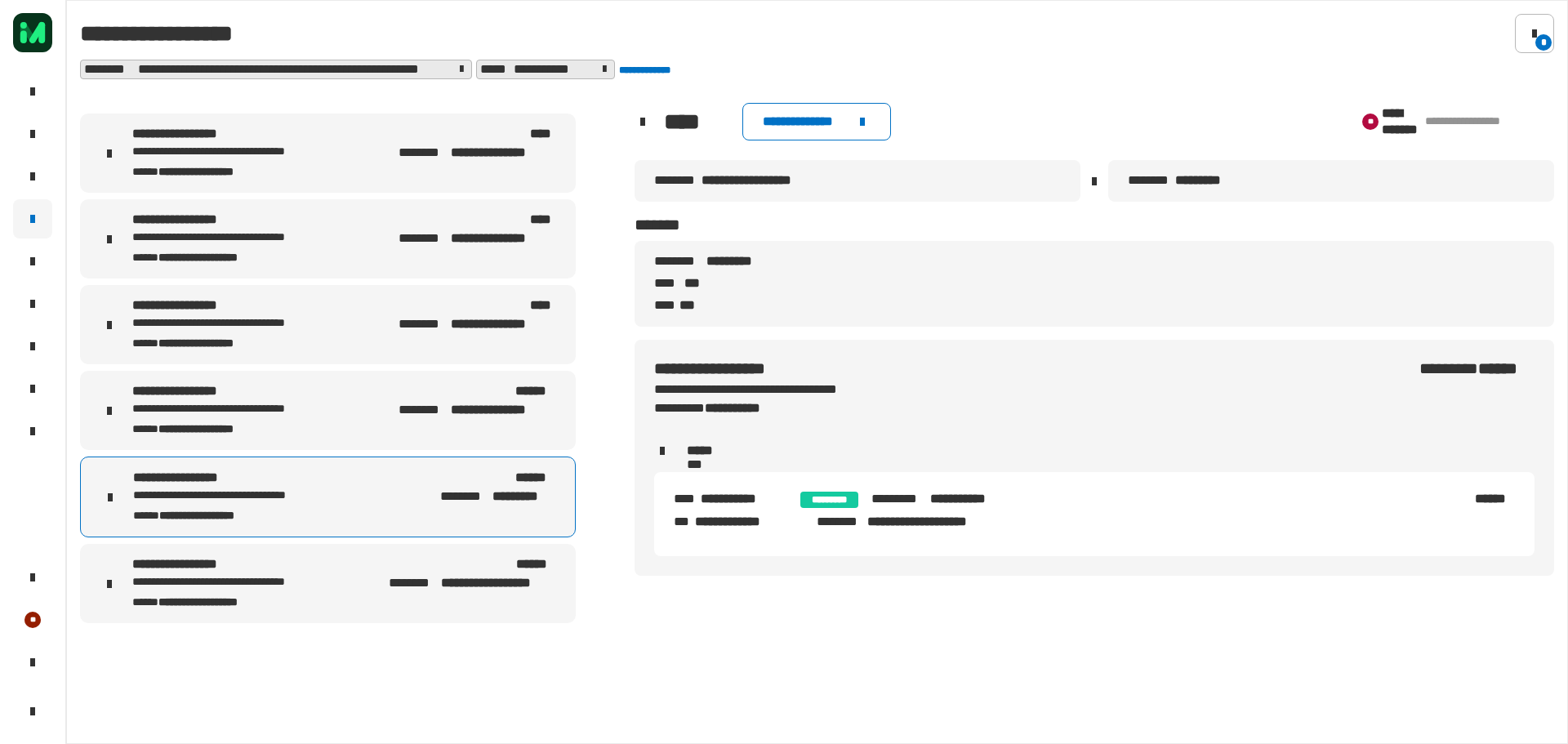 click on "**********" at bounding box center (246, 409) 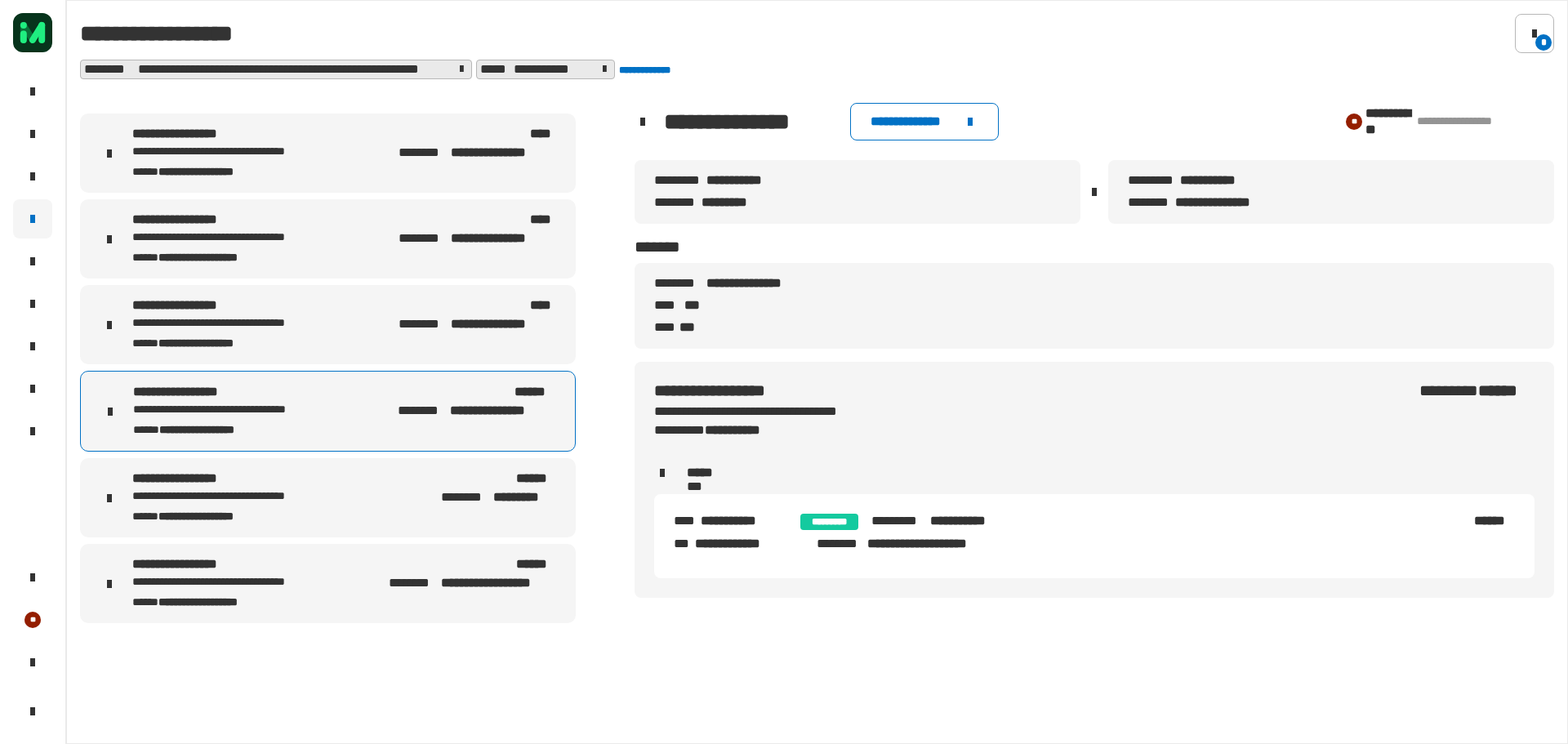 click on "[FIRST] [LAST] [STATE] [ZIP] [COUNTRY]" at bounding box center (327, 324) 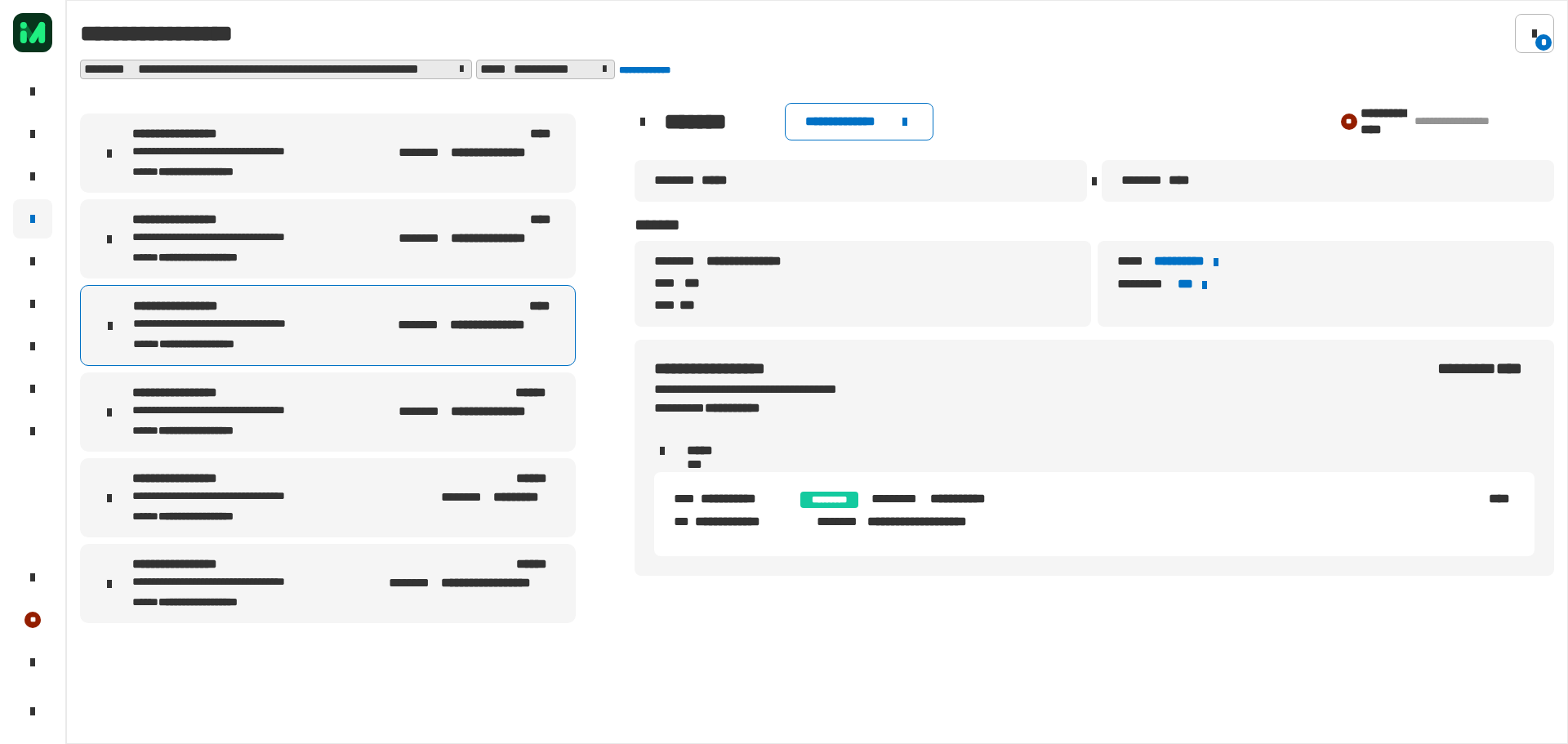 click on "[FIRST] [LAST] [STATE] [ZIP]" at bounding box center [327, 412] 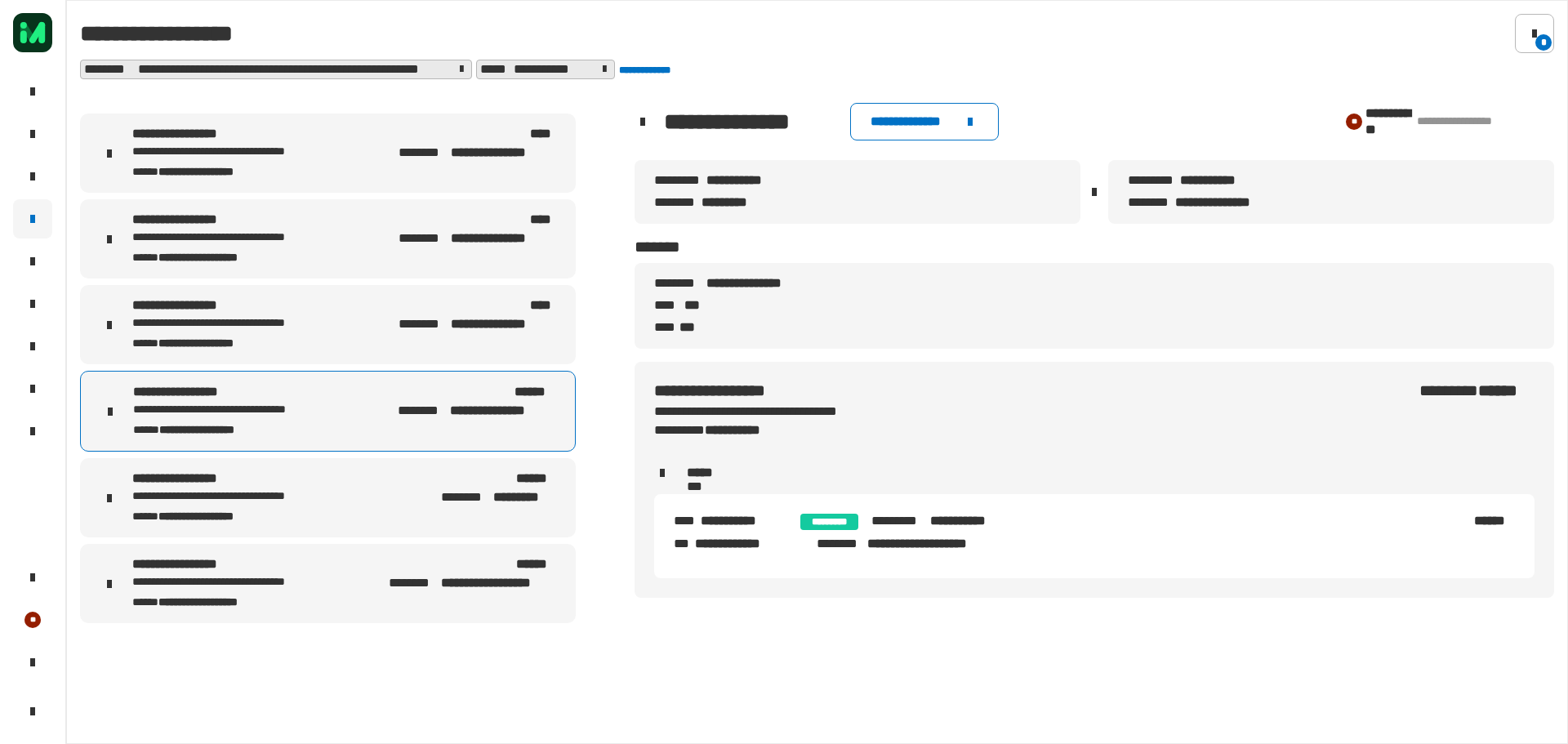 click on "[FIRST] [LAST] [STATE] [ZIP] [COUNTRY]" at bounding box center [327, 324] 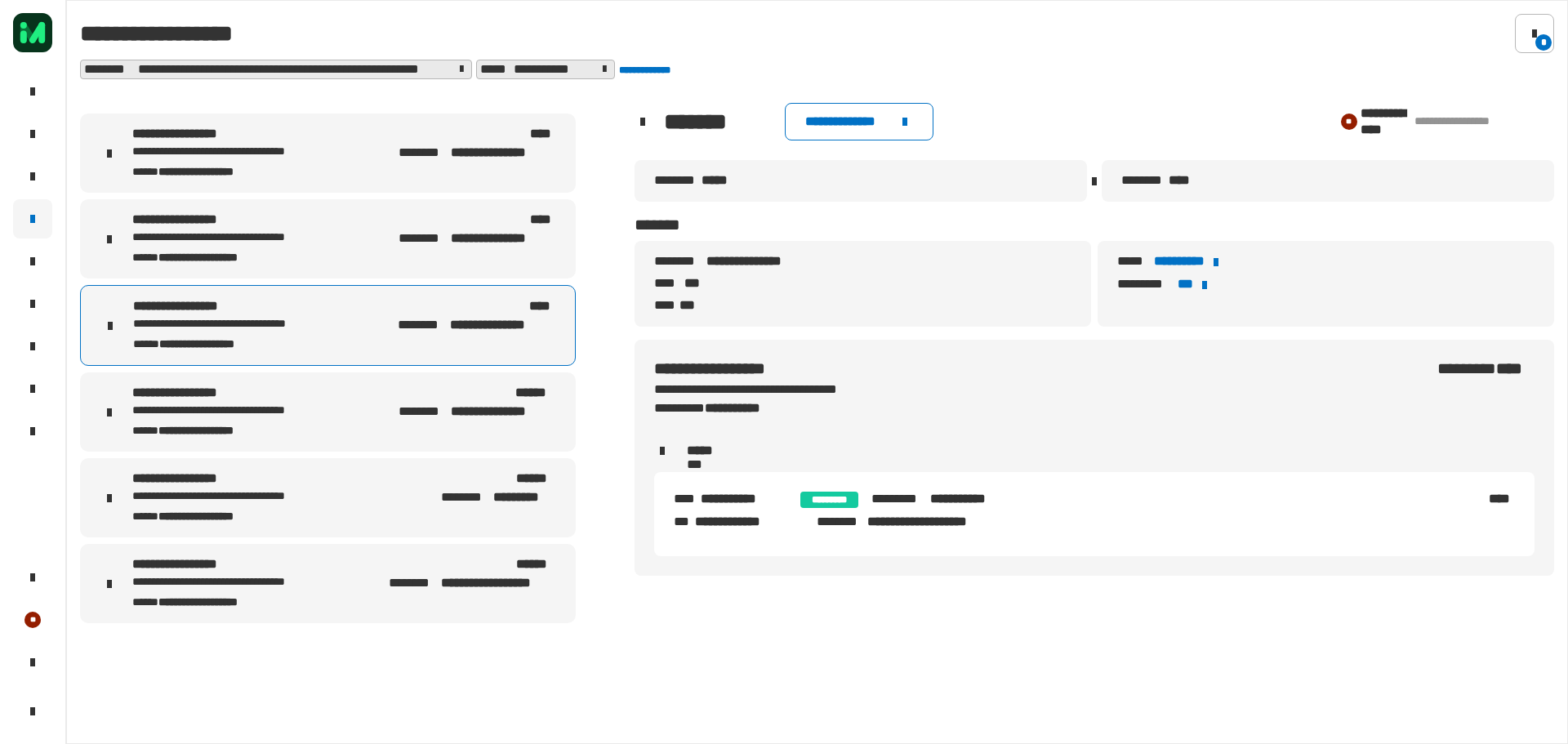 click on "*" 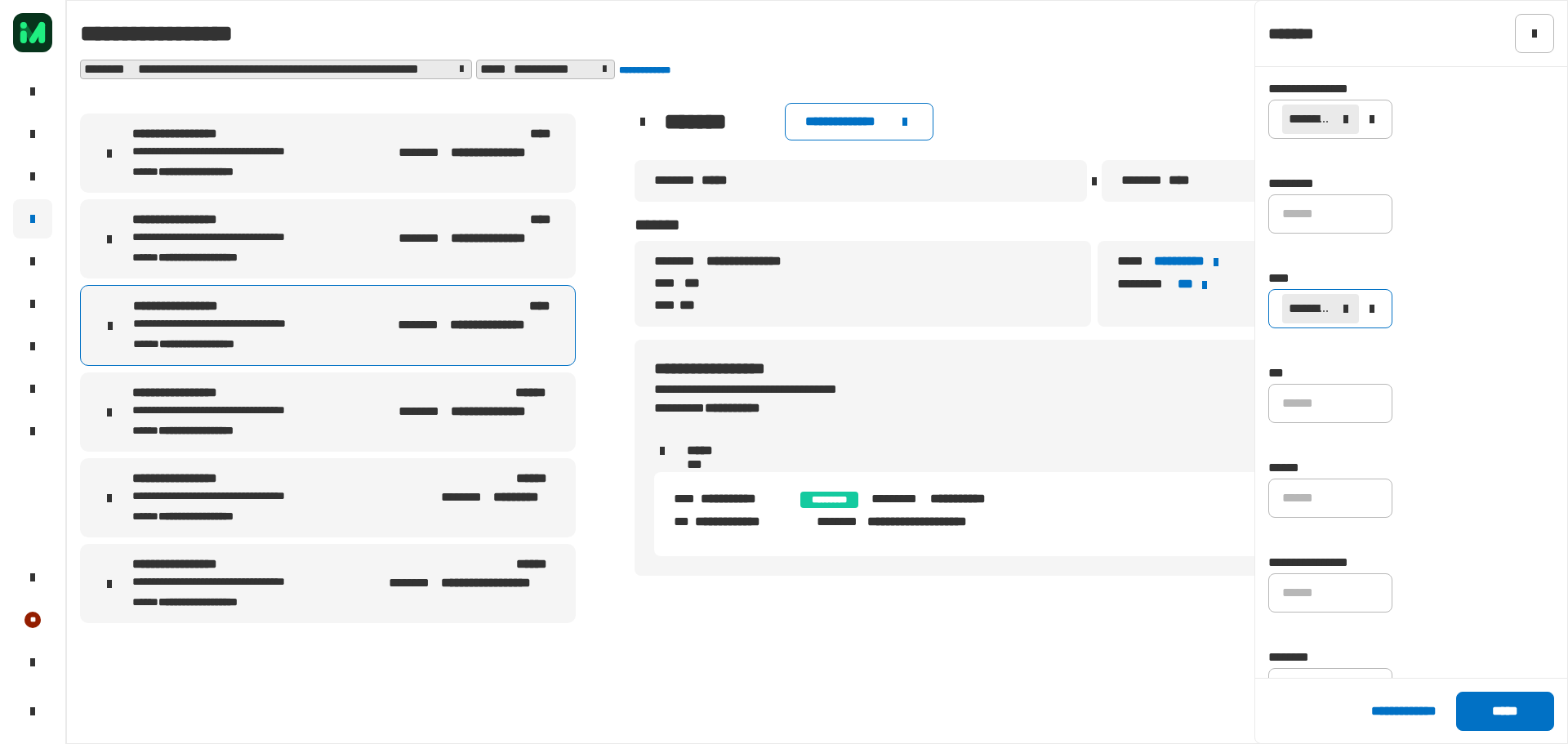 click 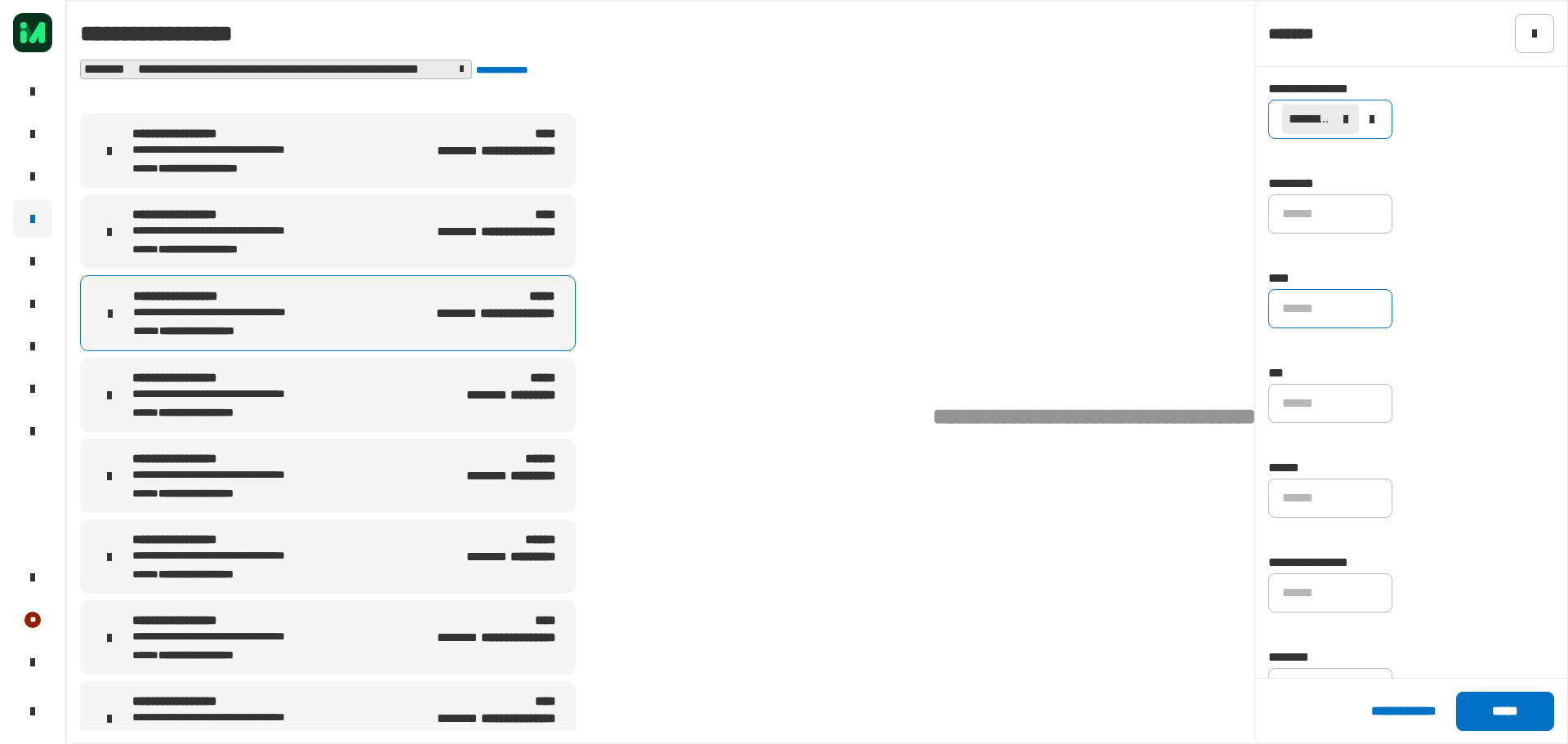 click 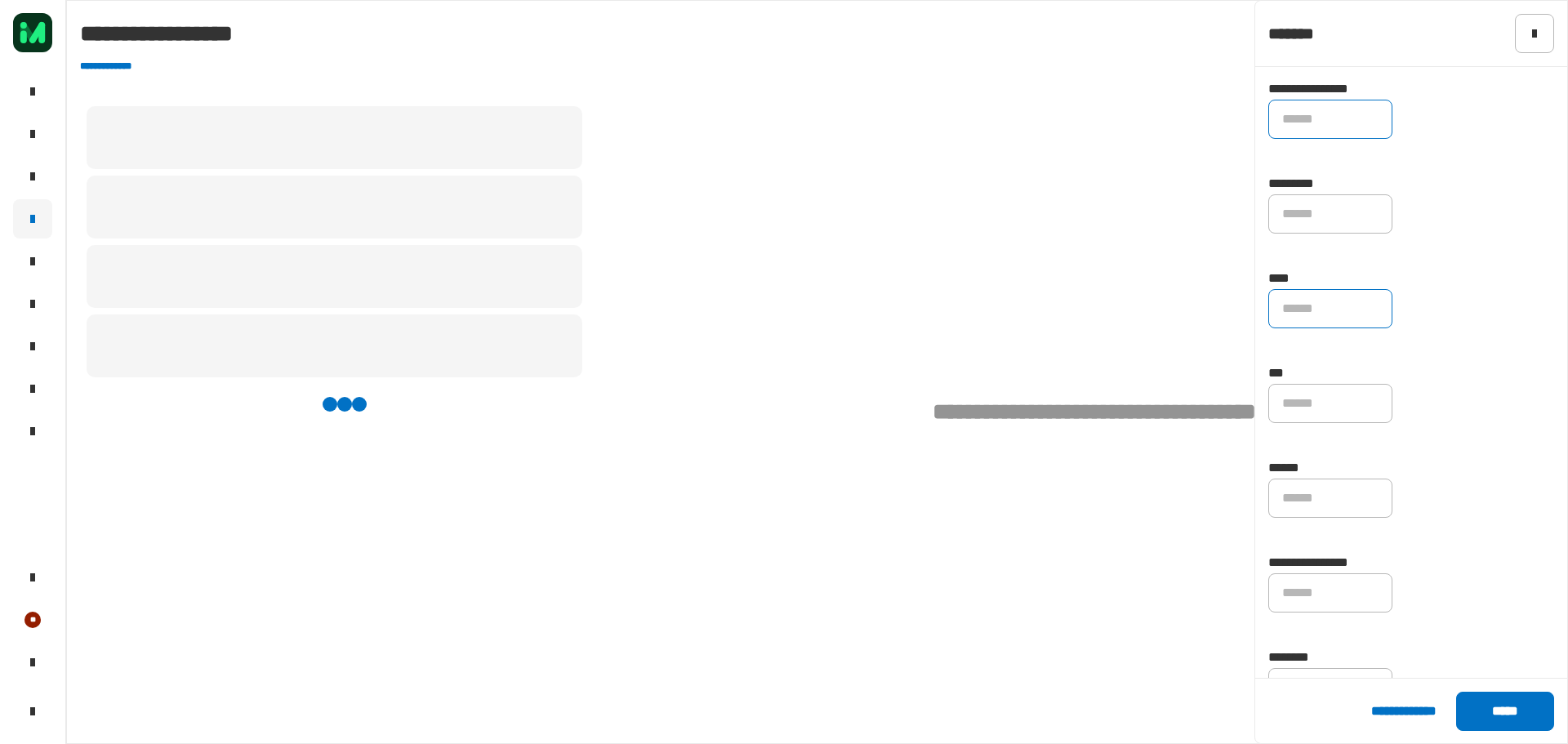 click on "******" 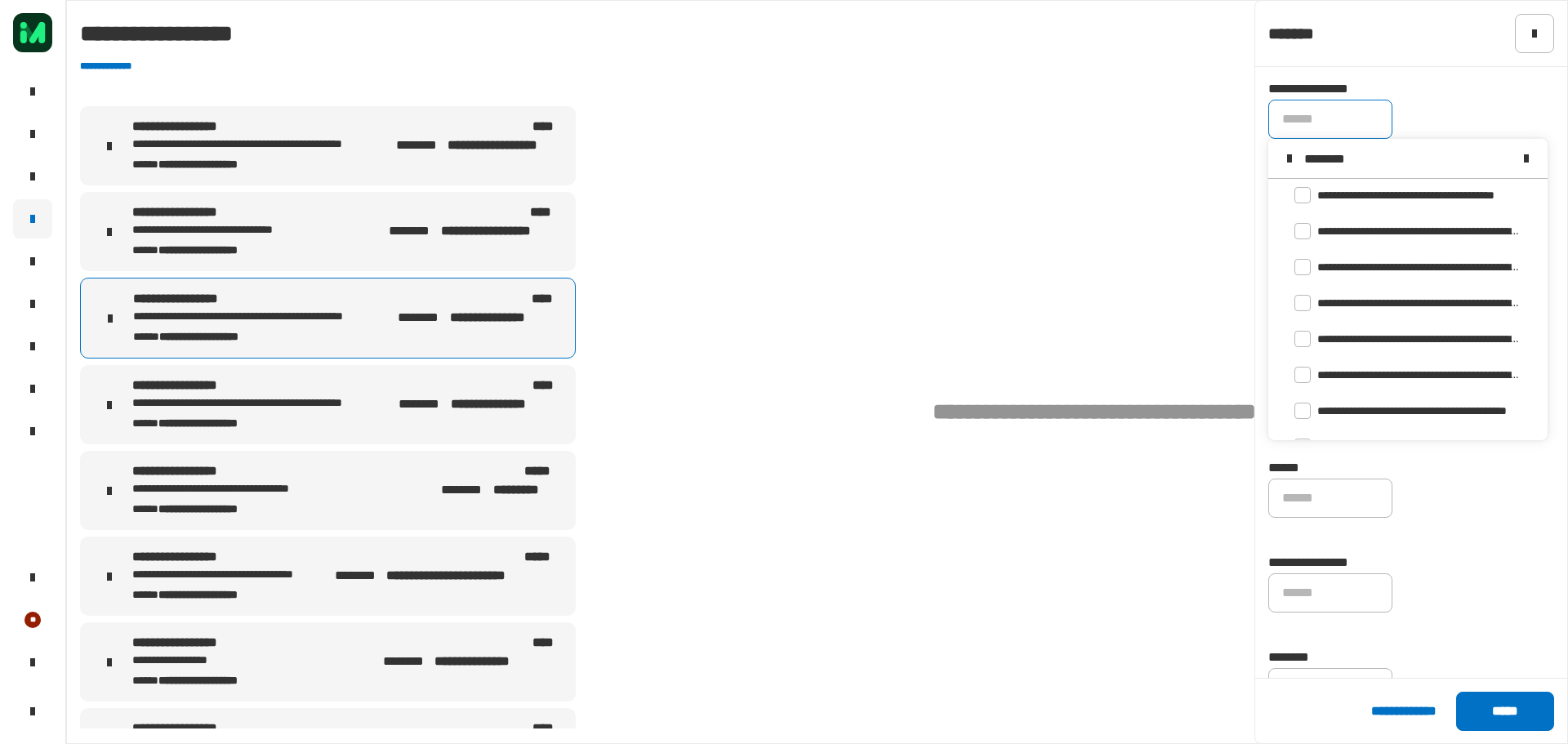 scroll, scrollTop: 0, scrollLeft: 0, axis: both 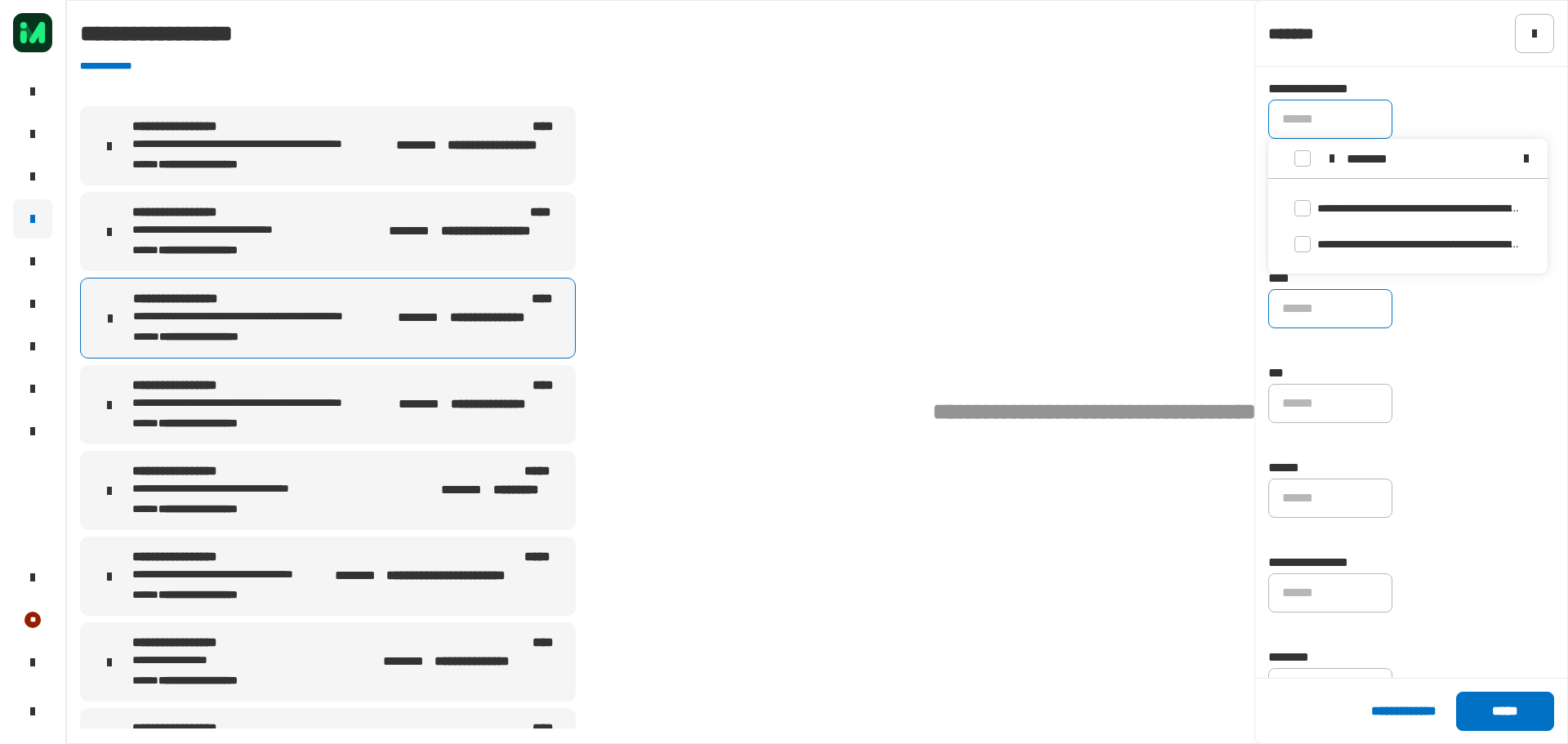 type on "********" 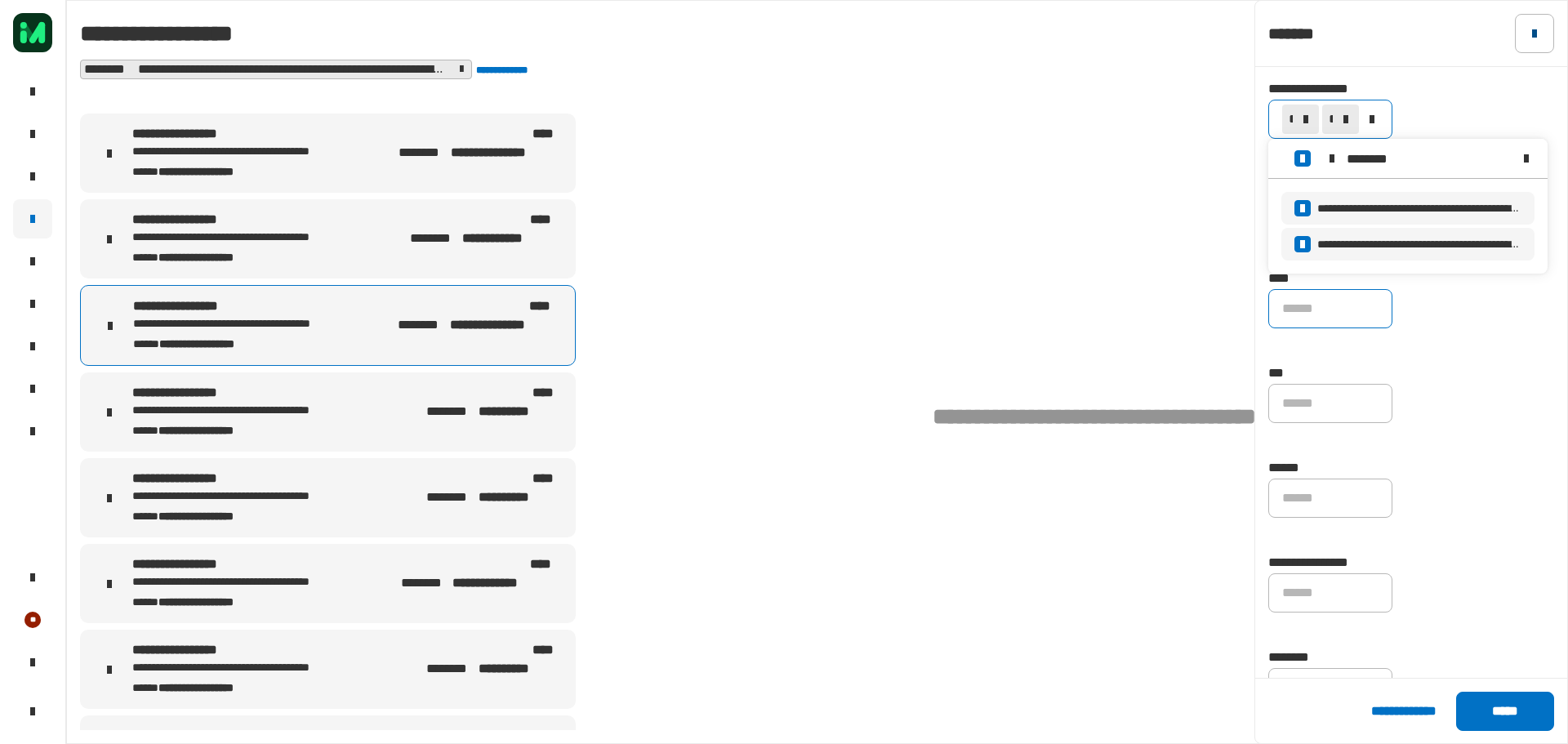 click 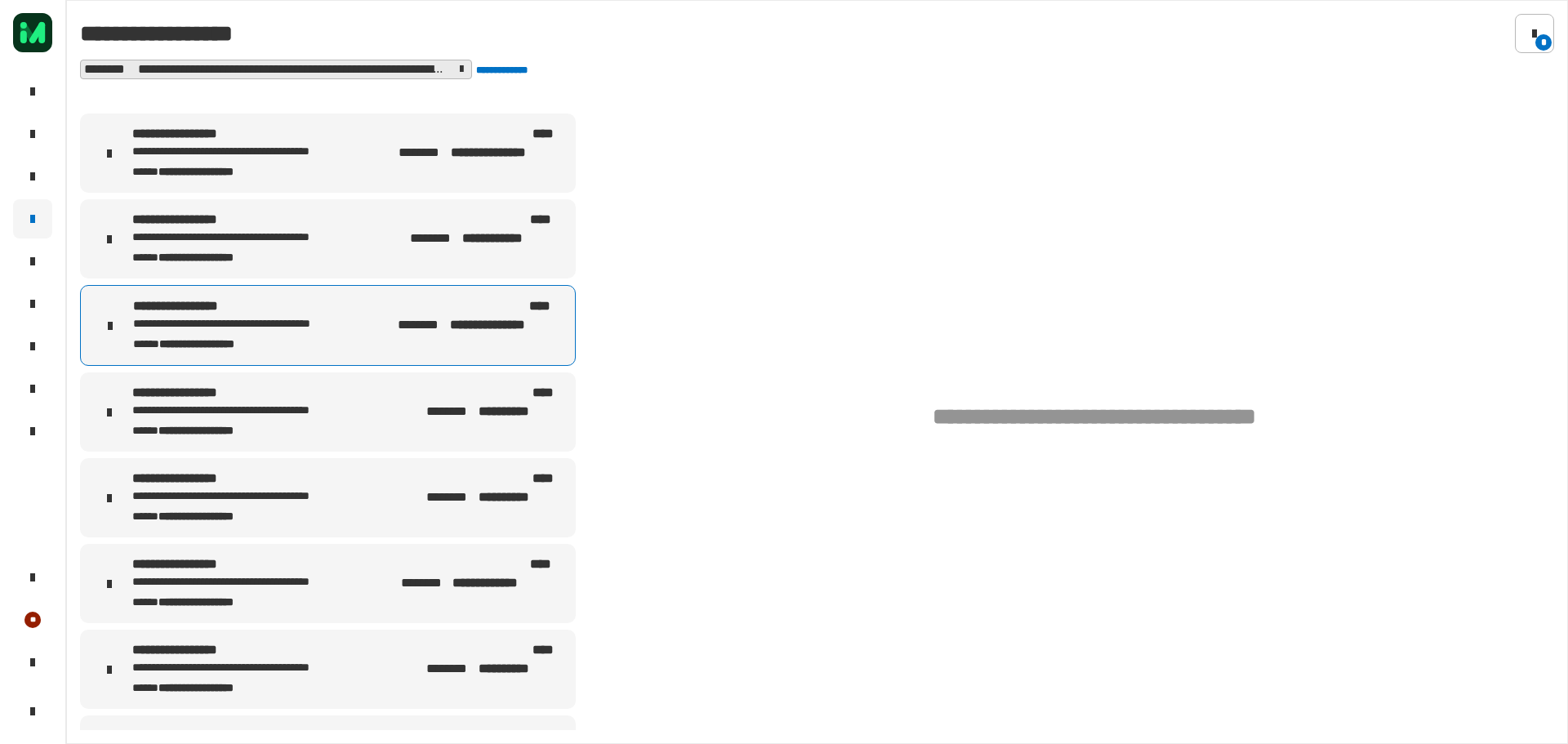 click on "[FIRST] [LAST] [STATE] [ZIP]" at bounding box center (264, 153) 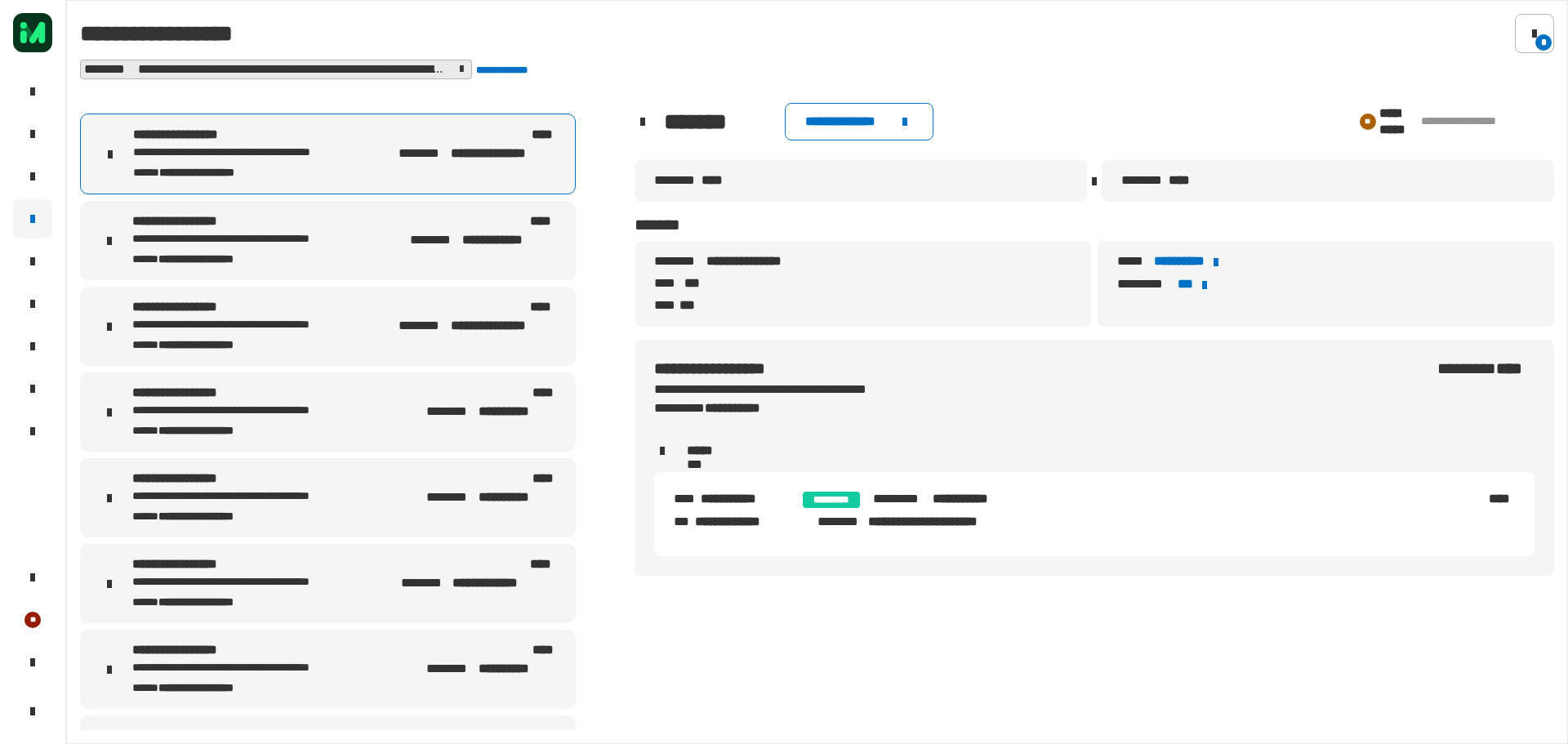 click on "**********" 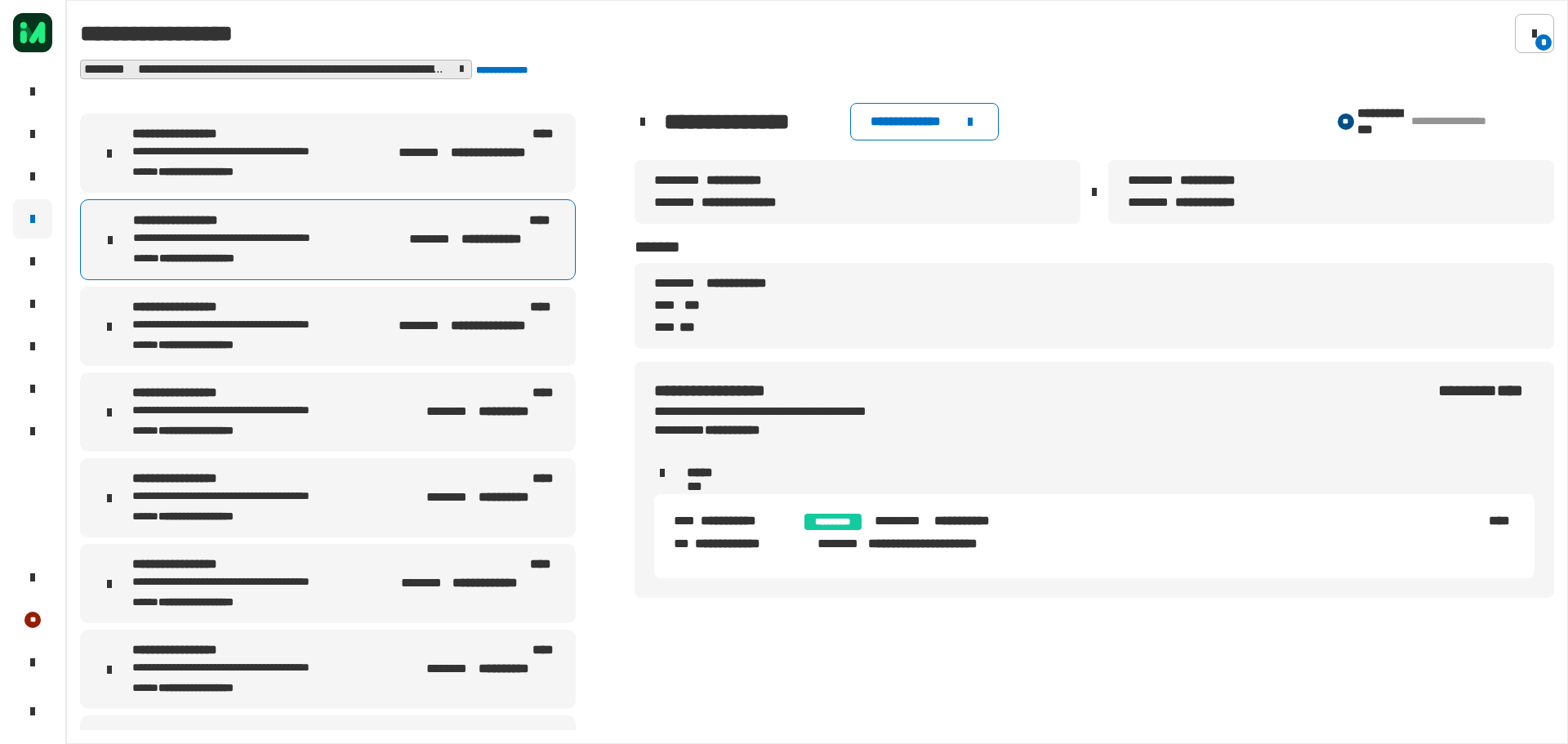click on "**********" 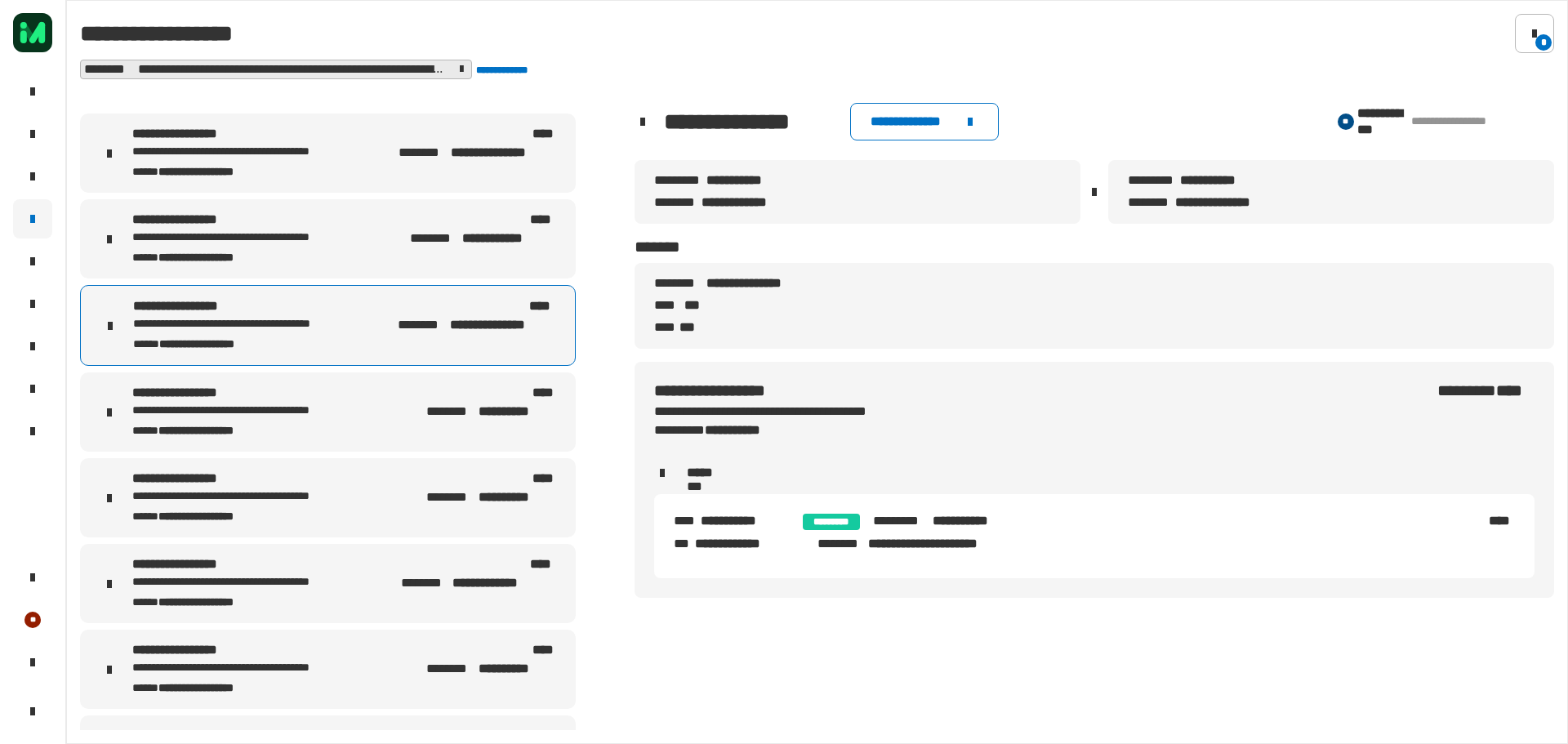 click on "**********" 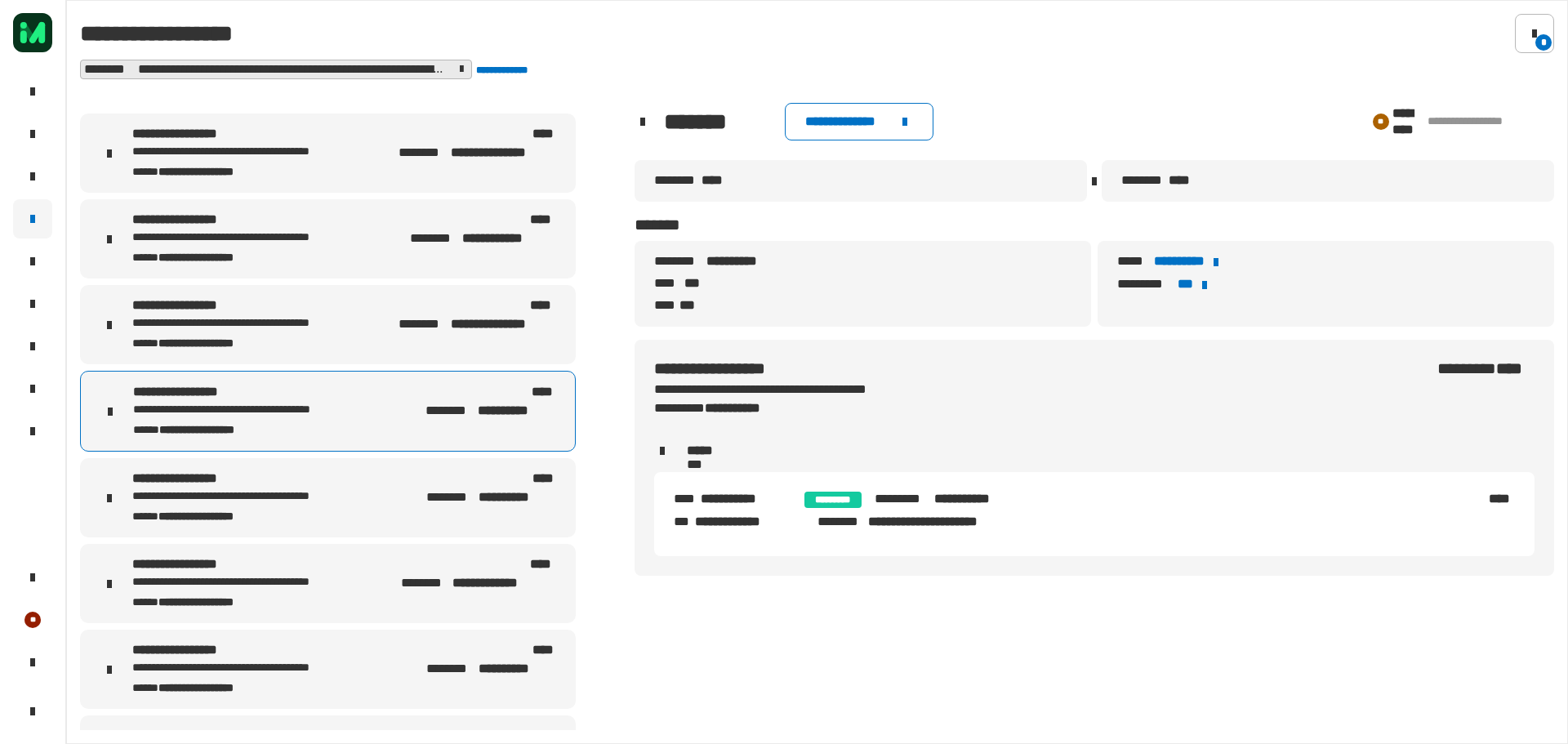 click on "**********" 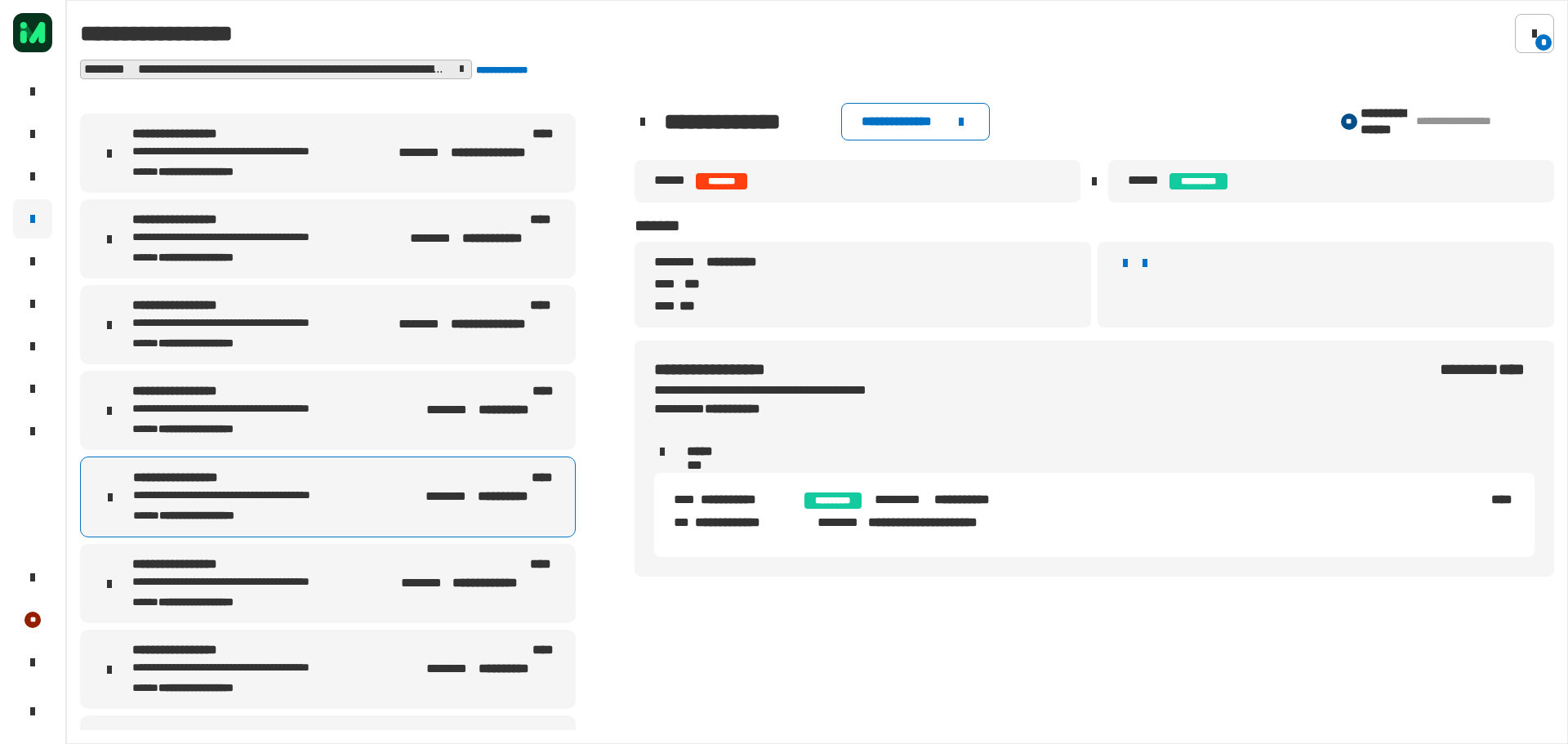 click on "**********" 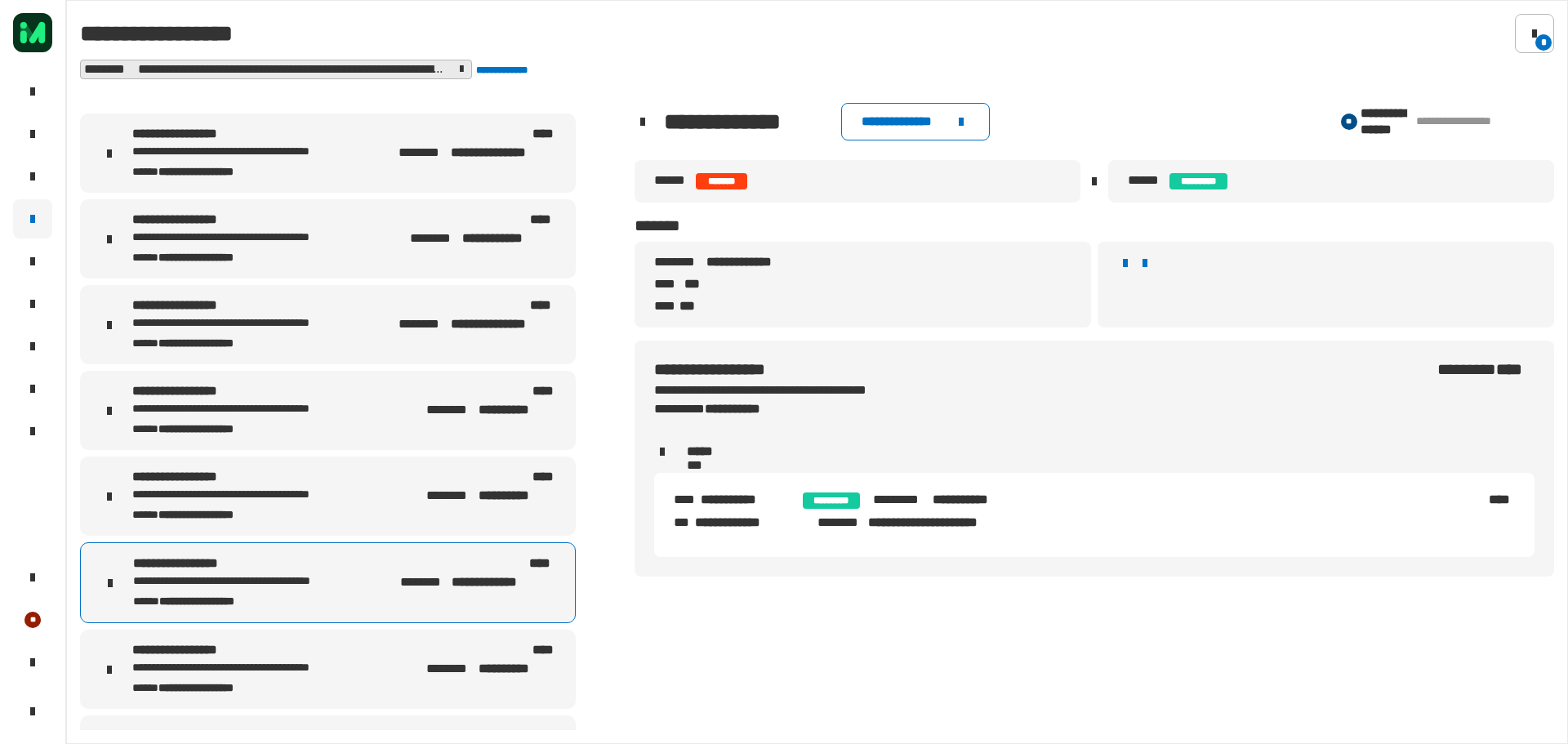 click on "**********" 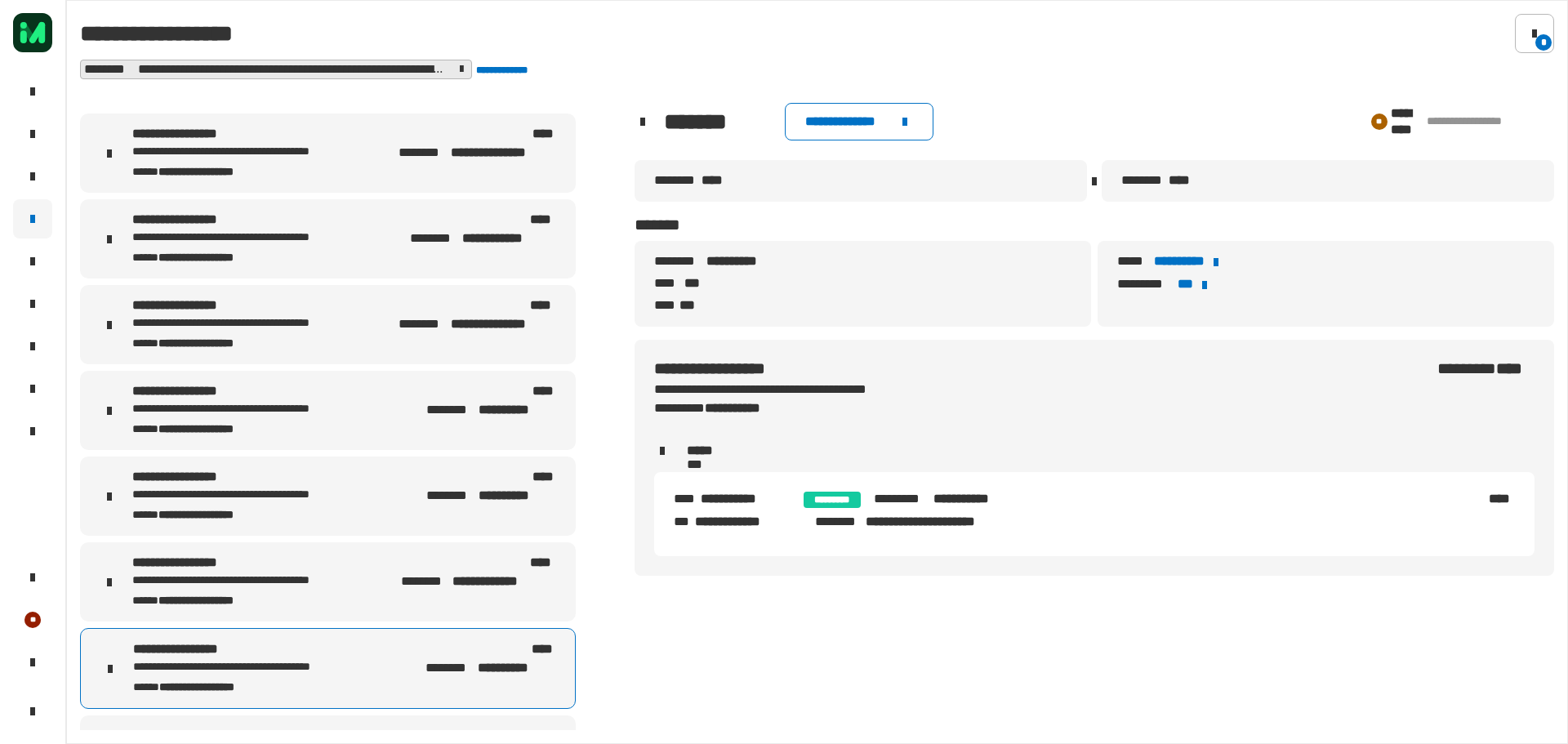 click on "**********" 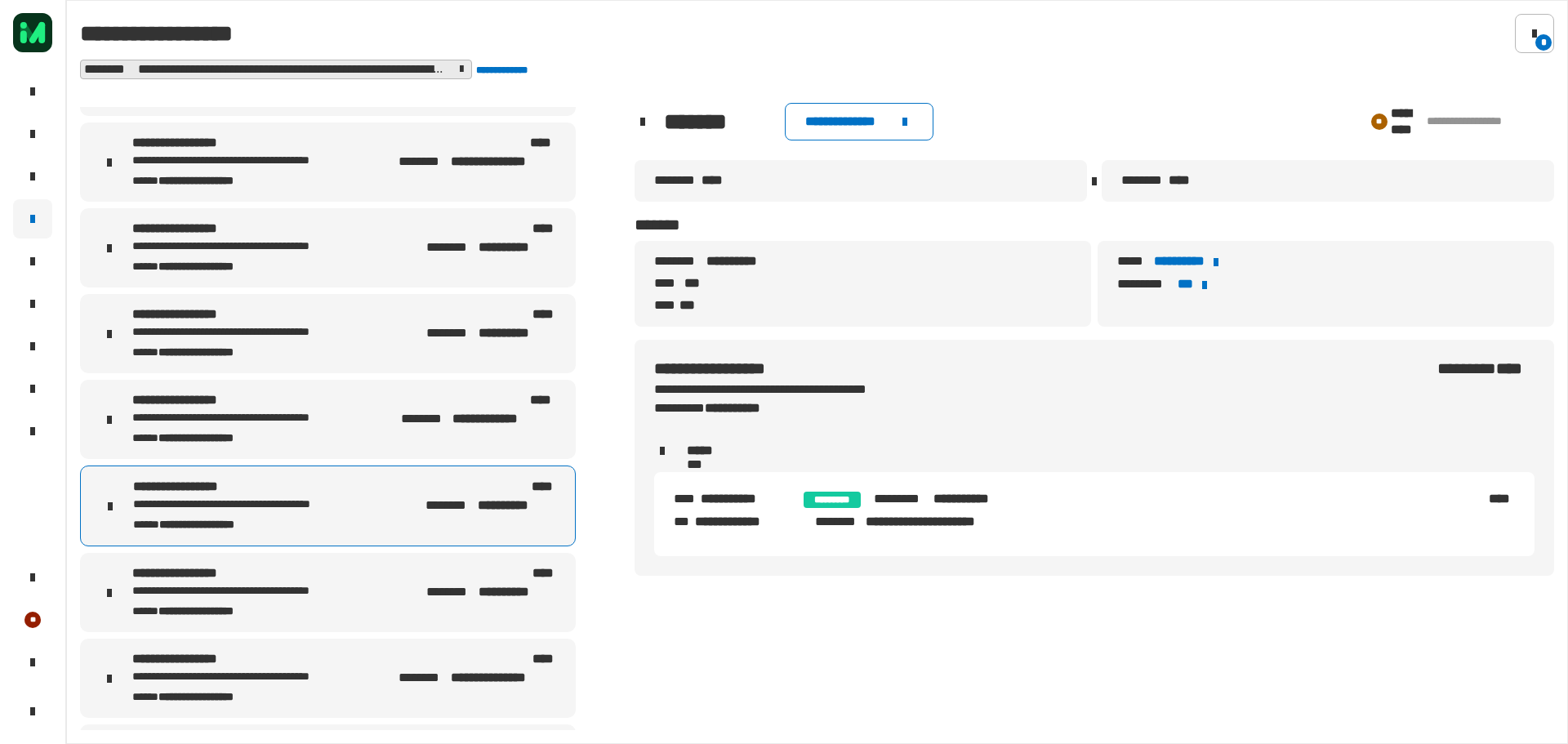 scroll, scrollTop: 163, scrollLeft: 0, axis: vertical 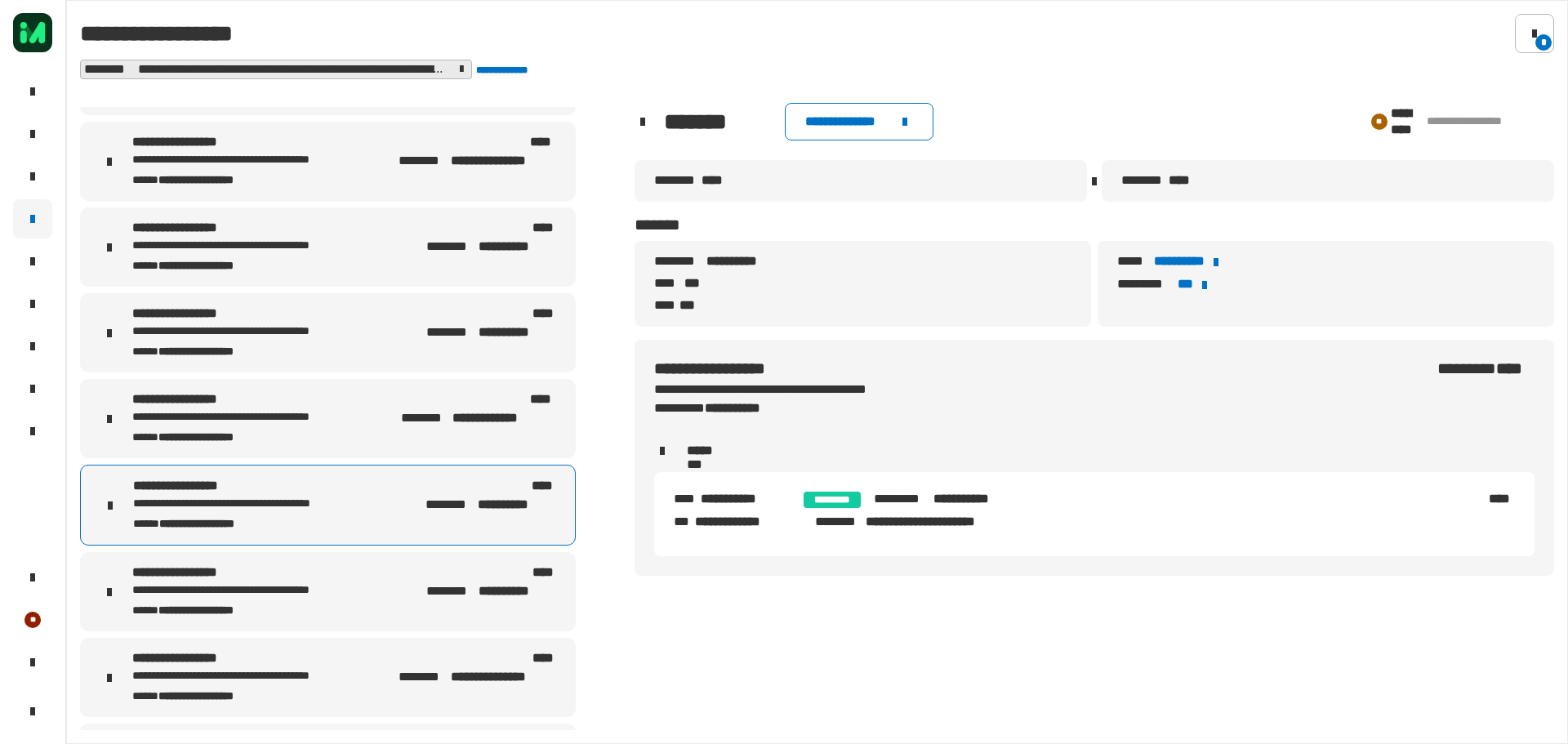 click on "**********" at bounding box center (264, 590) 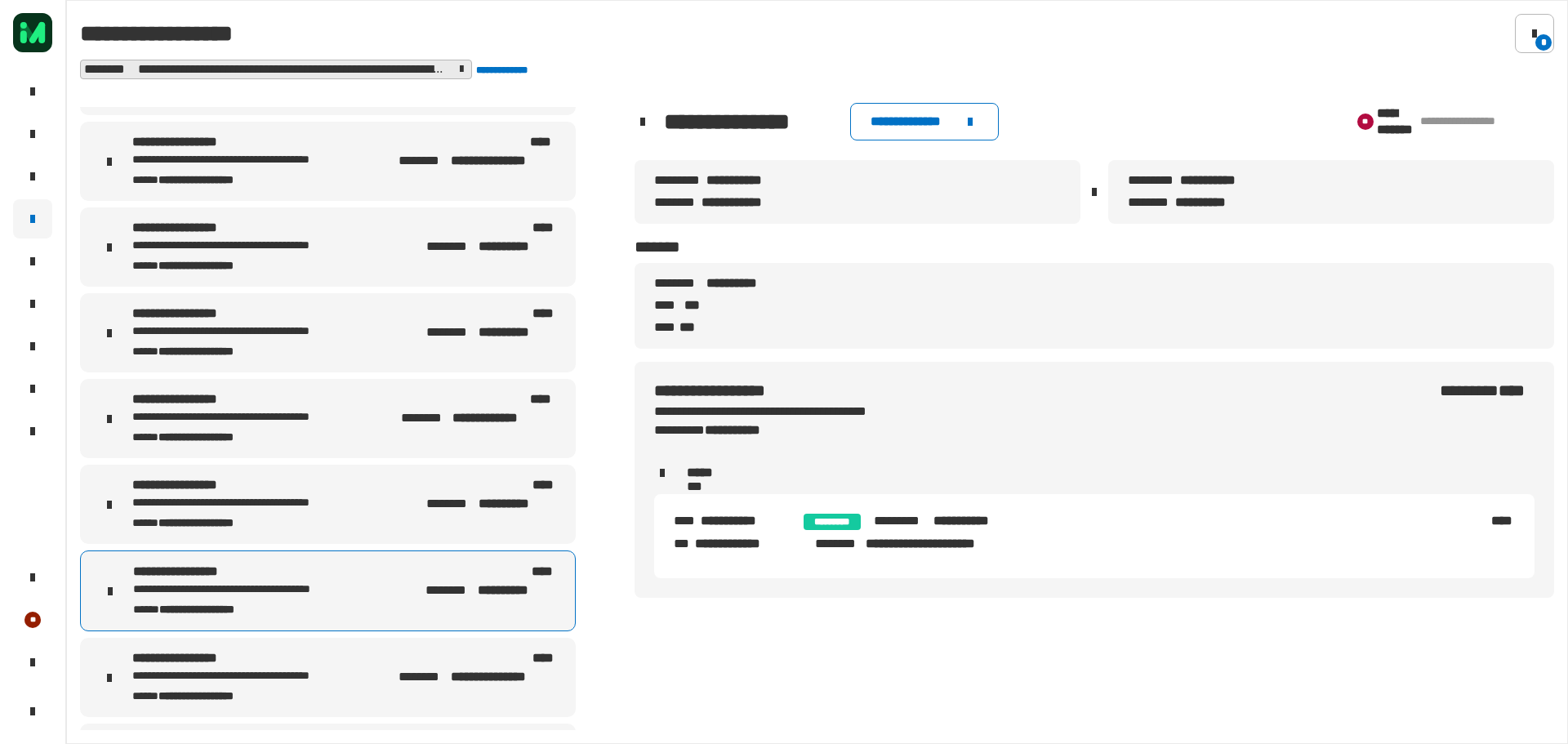 click on "**********" 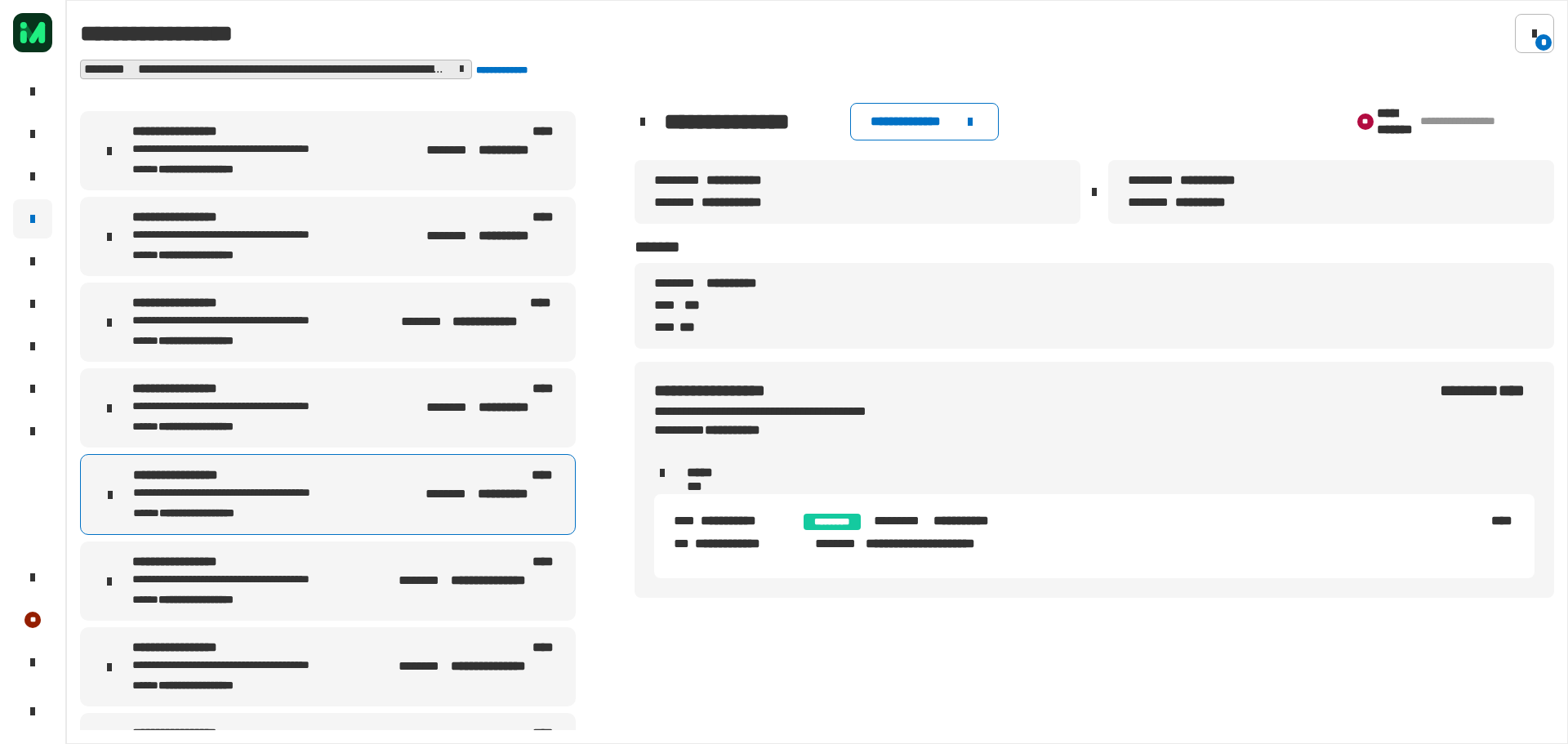 scroll, scrollTop: 327, scrollLeft: 0, axis: vertical 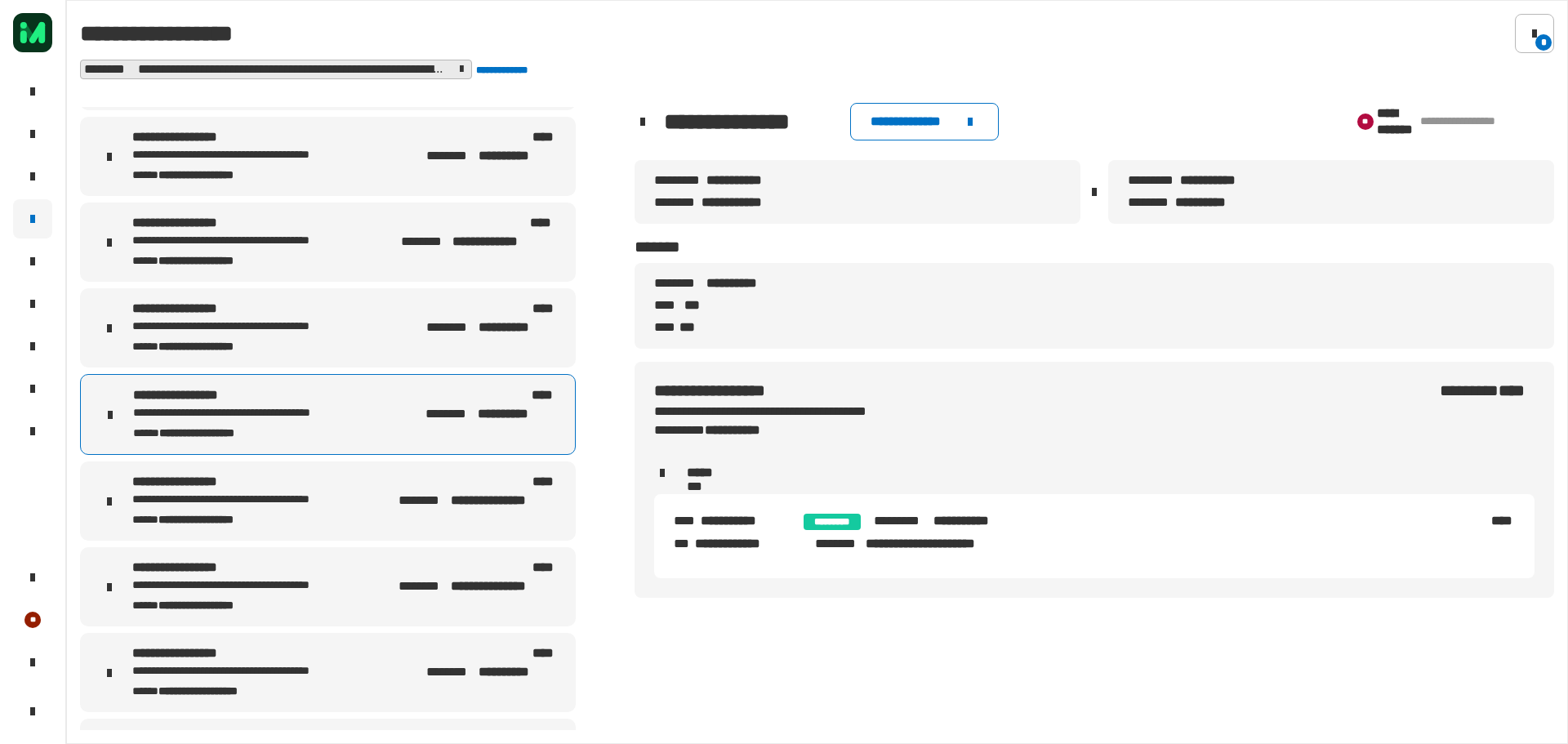 click on "**********" at bounding box center (264, 500) 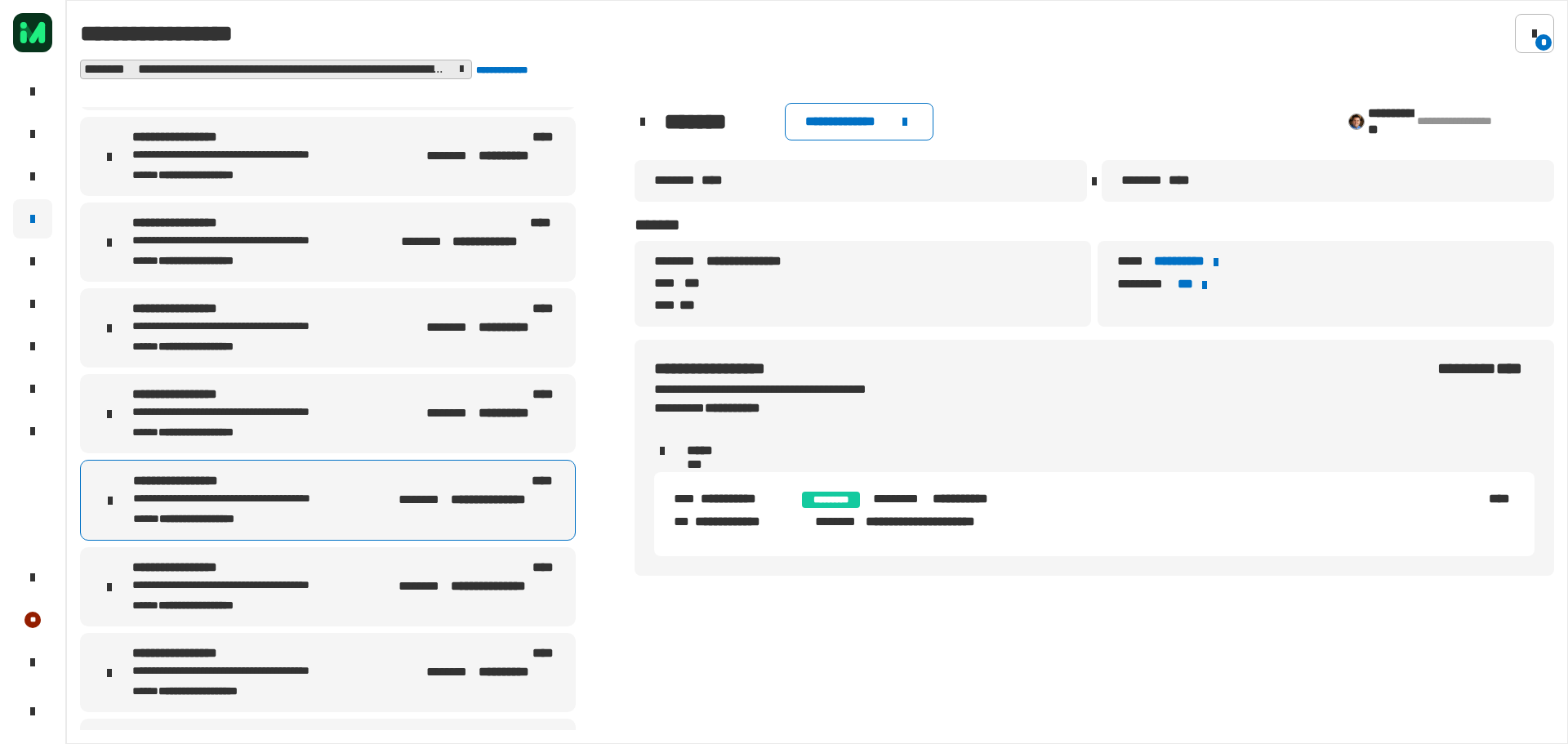 click on "**********" 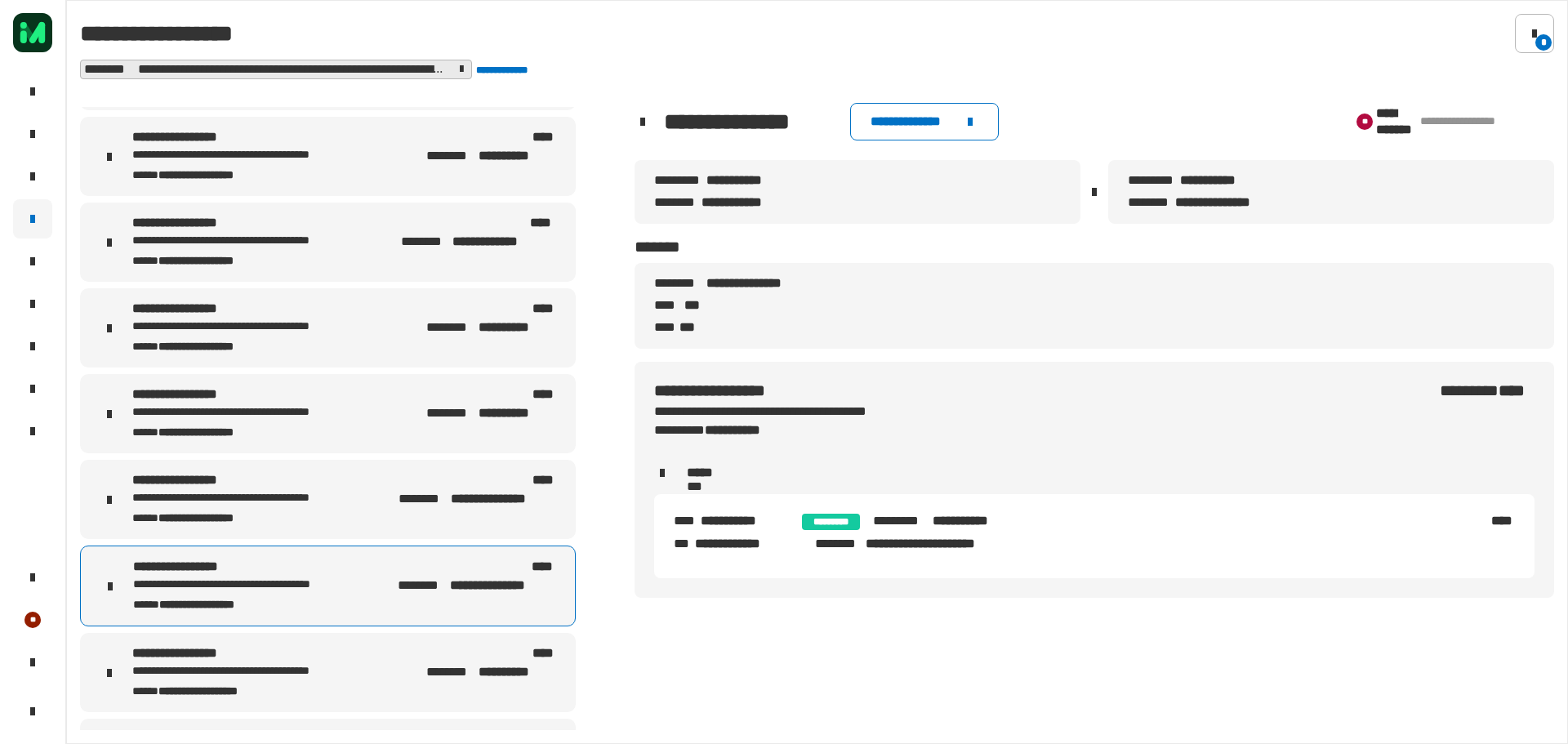 click on "**********" 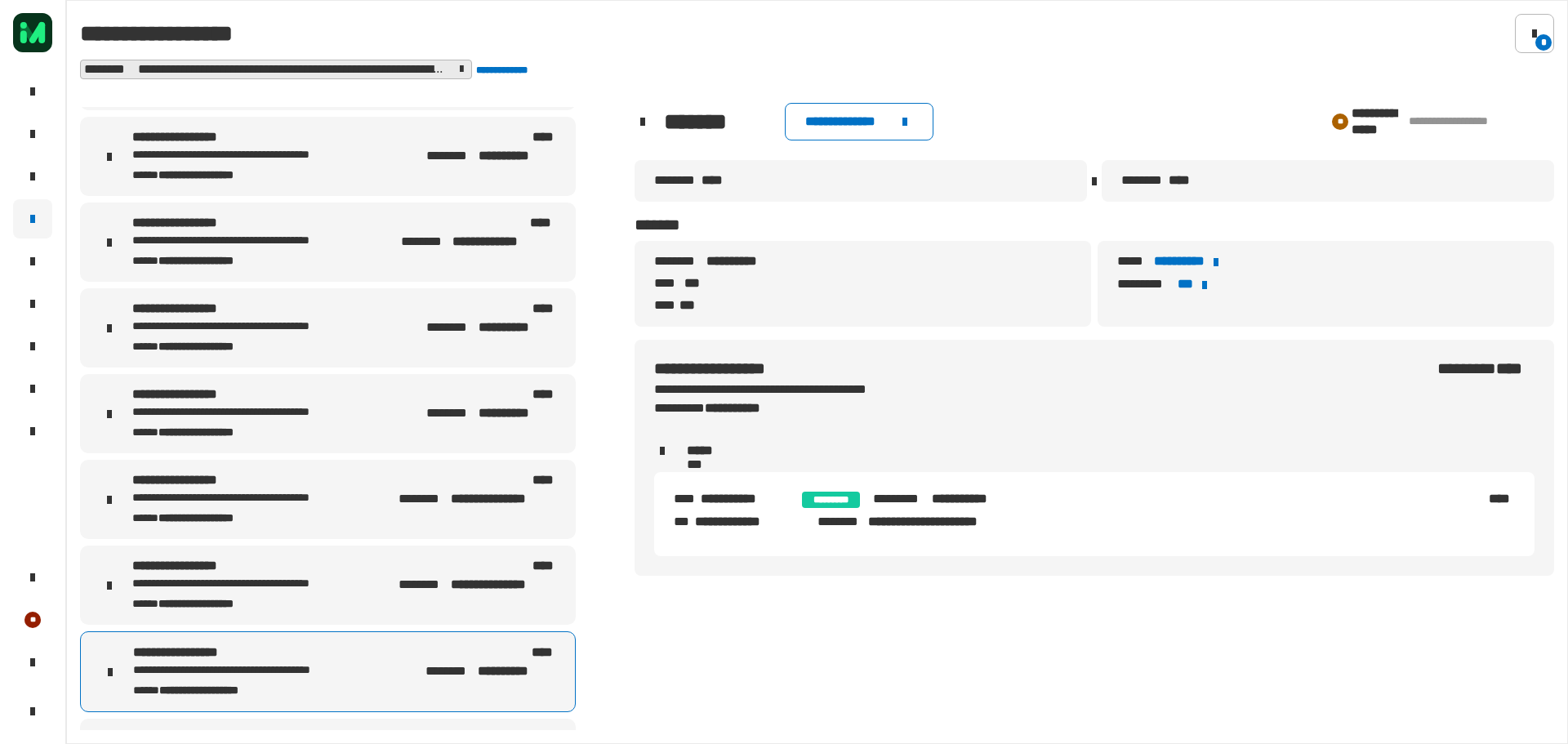 click on "**********" 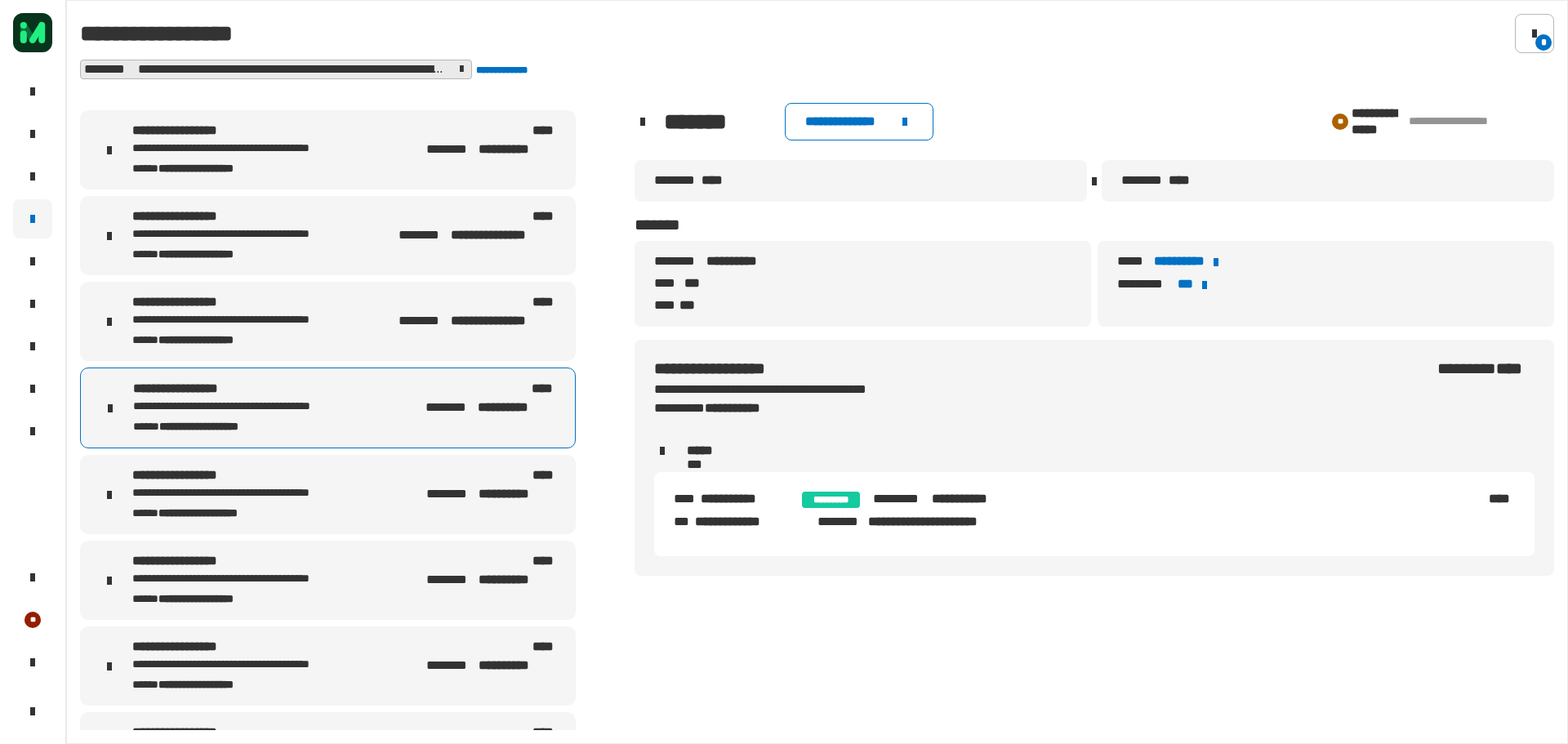 scroll, scrollTop: 572, scrollLeft: 0, axis: vertical 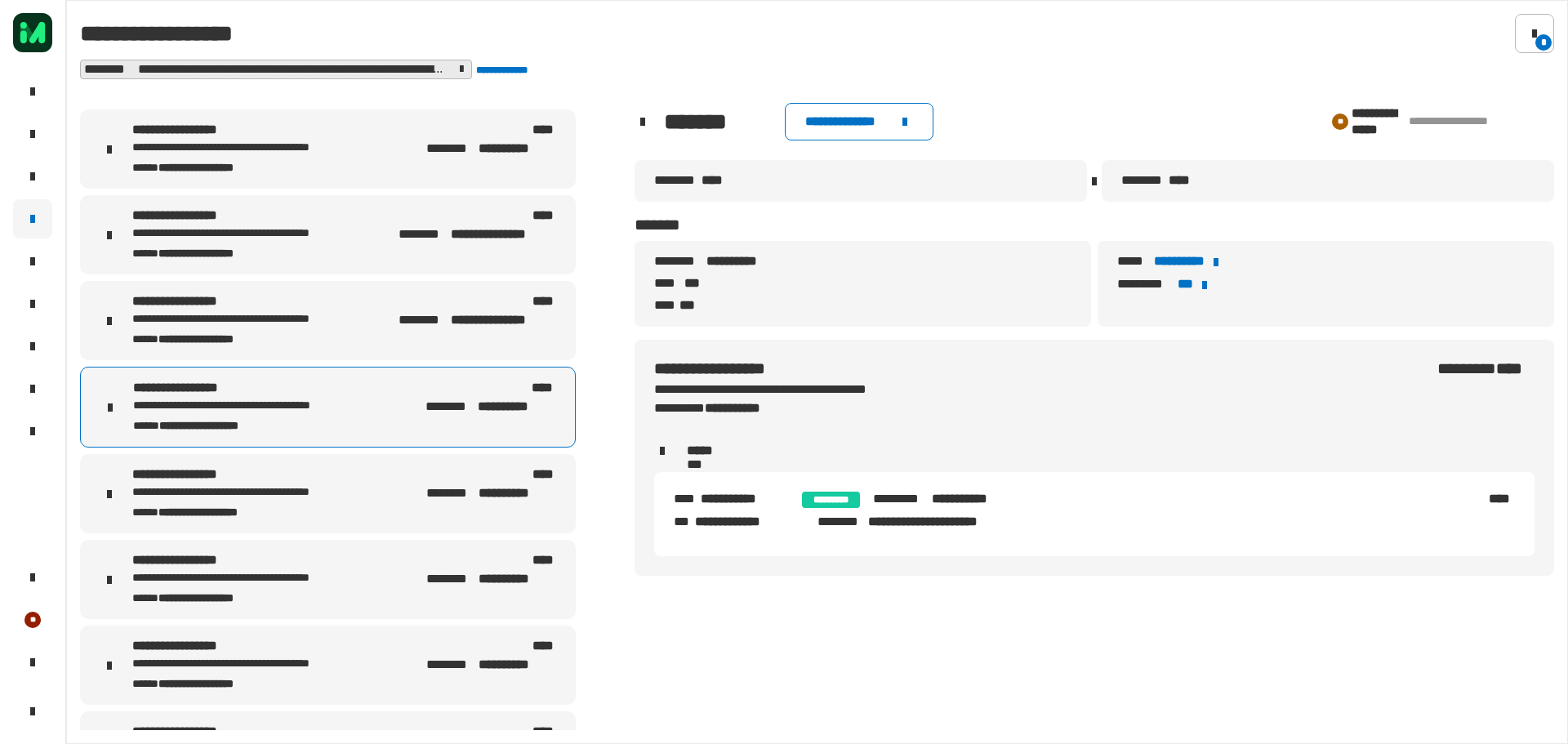 click on "**********" at bounding box center (264, 492) 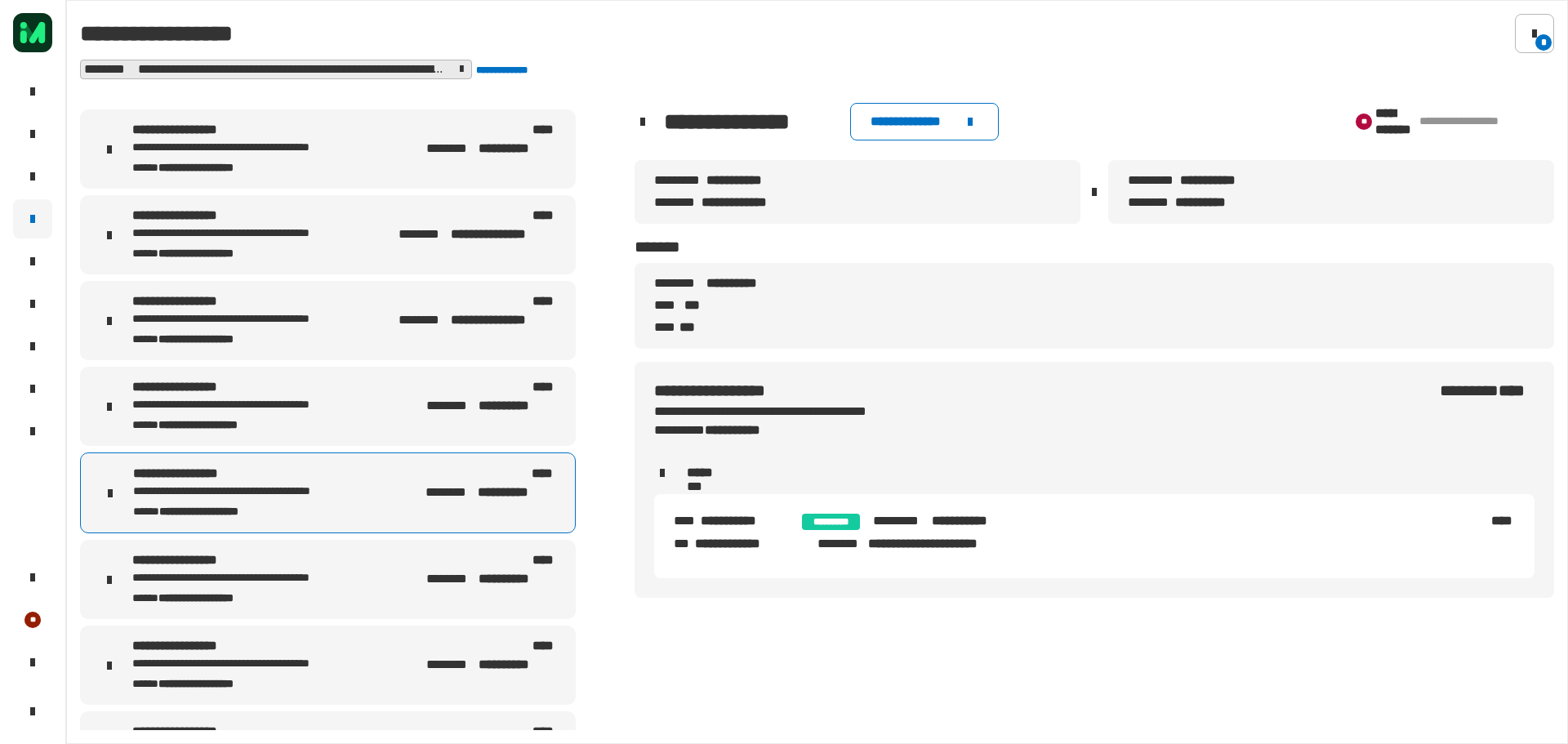 click on "**********" 